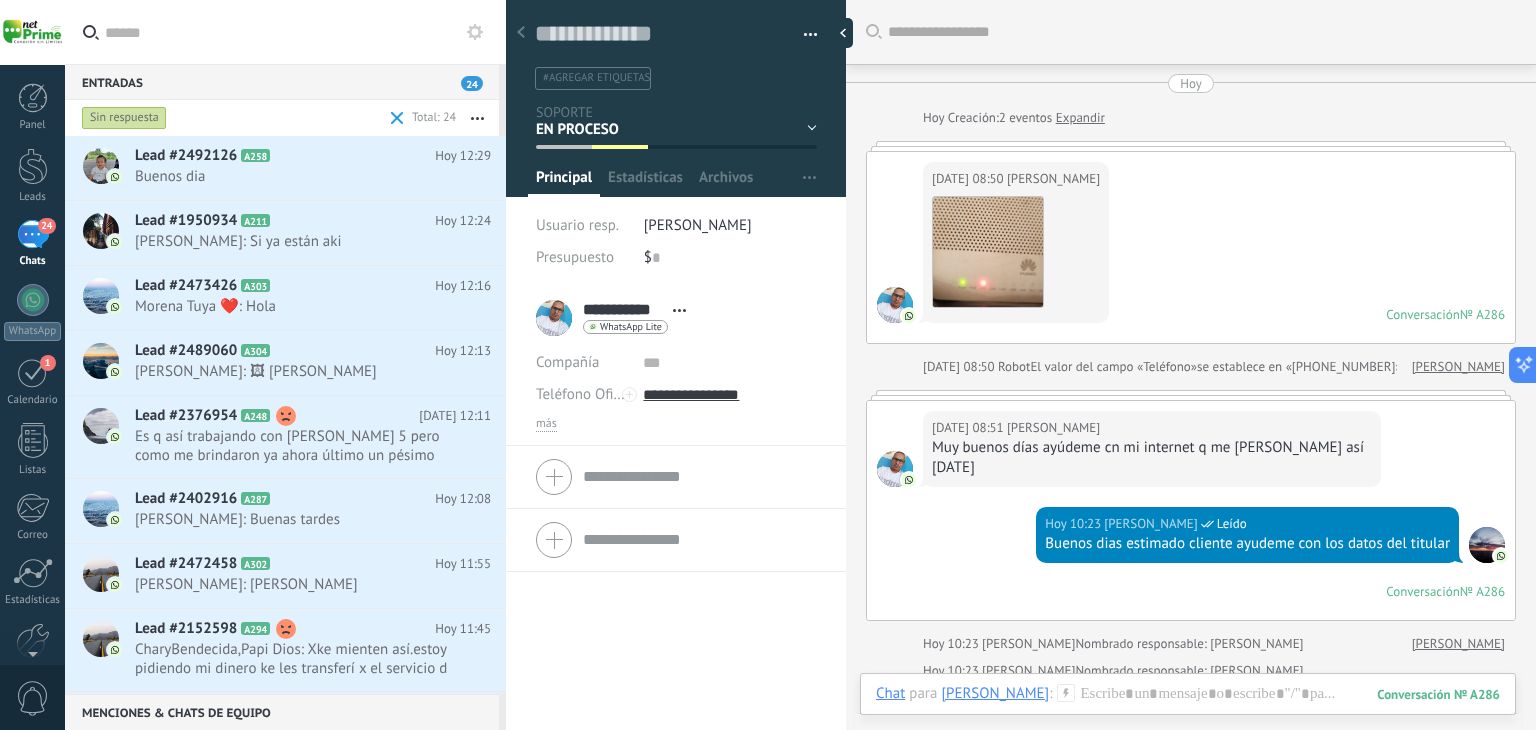 scroll, scrollTop: 0, scrollLeft: 0, axis: both 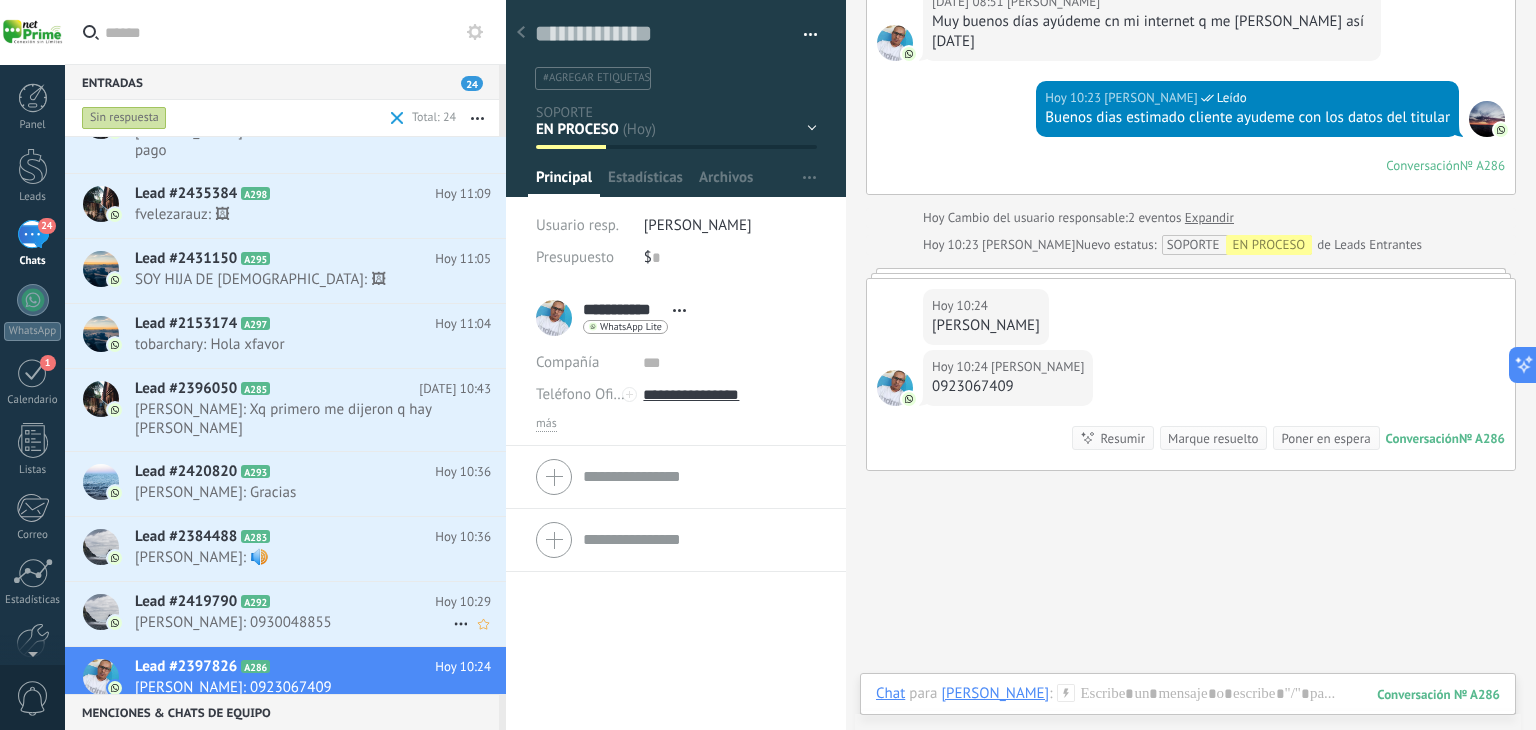 click on "Lead #2419790
A292" at bounding box center [285, 602] 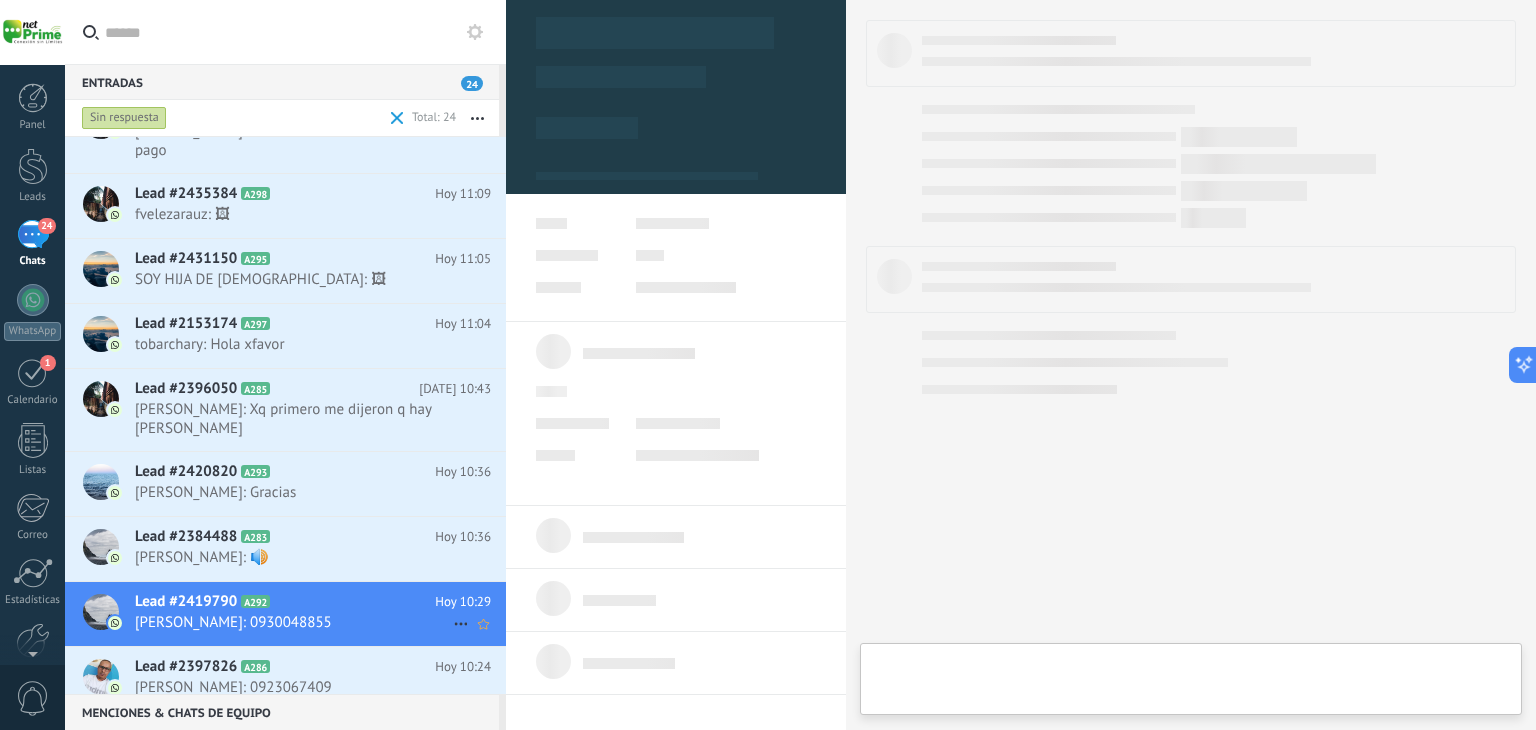 type on "**********" 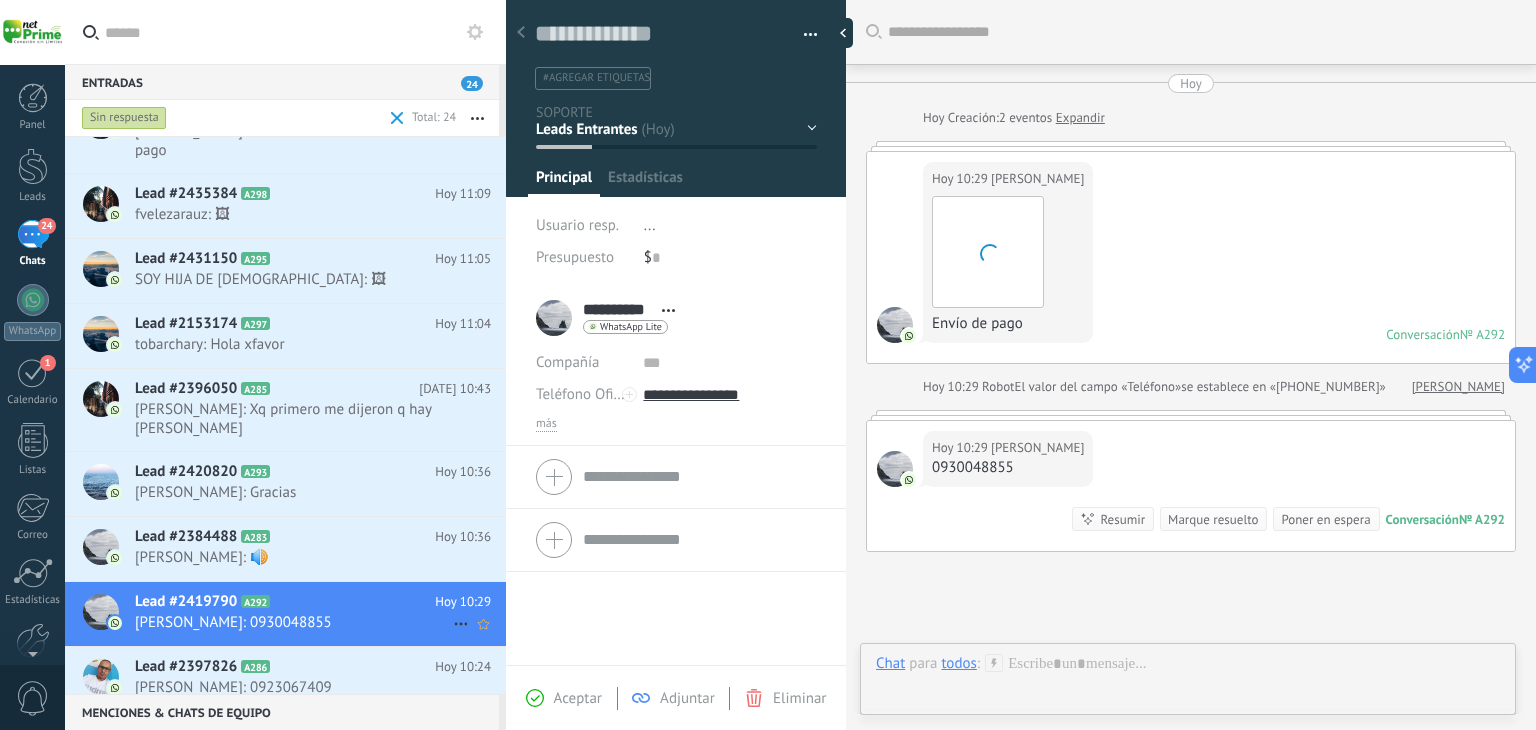 scroll, scrollTop: 29, scrollLeft: 0, axis: vertical 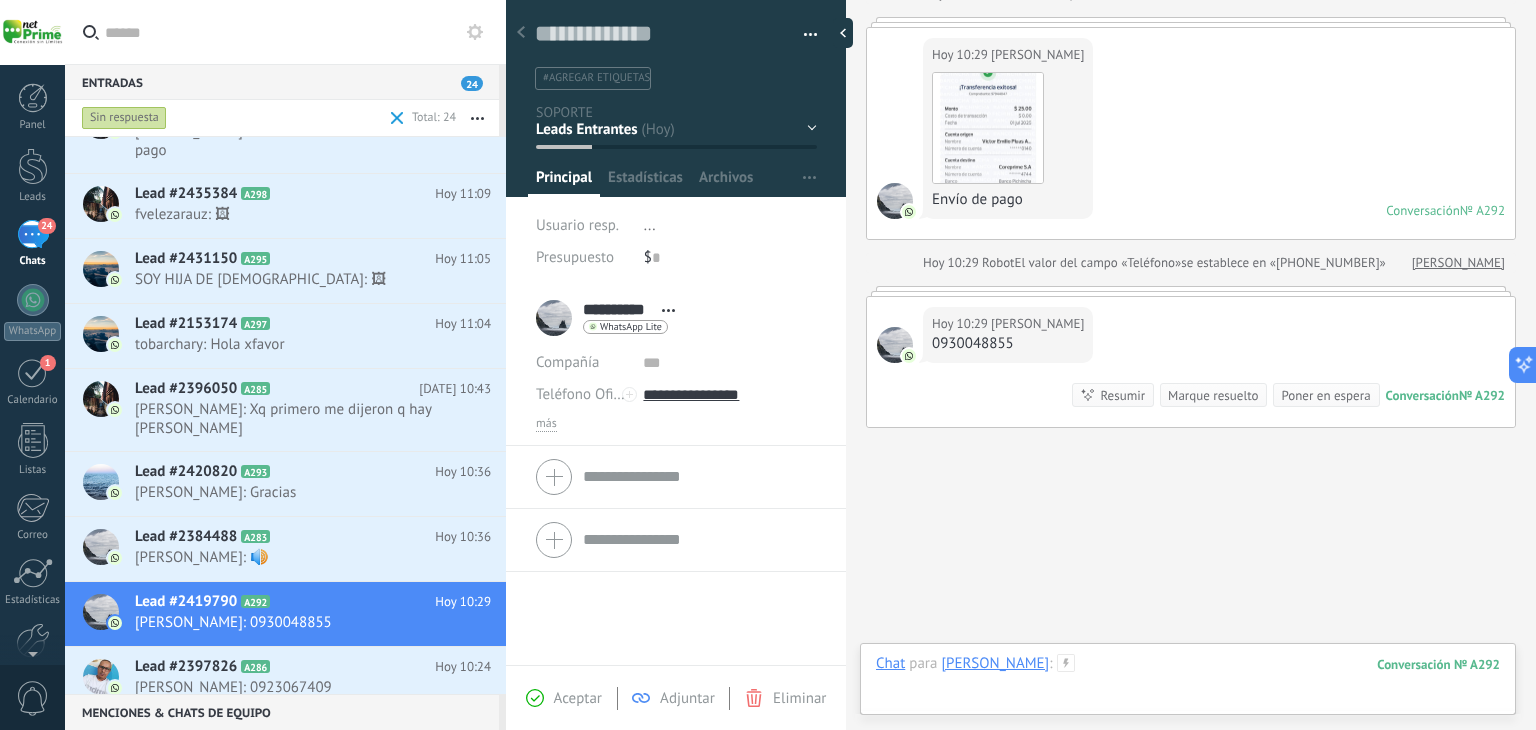 click at bounding box center (1188, 684) 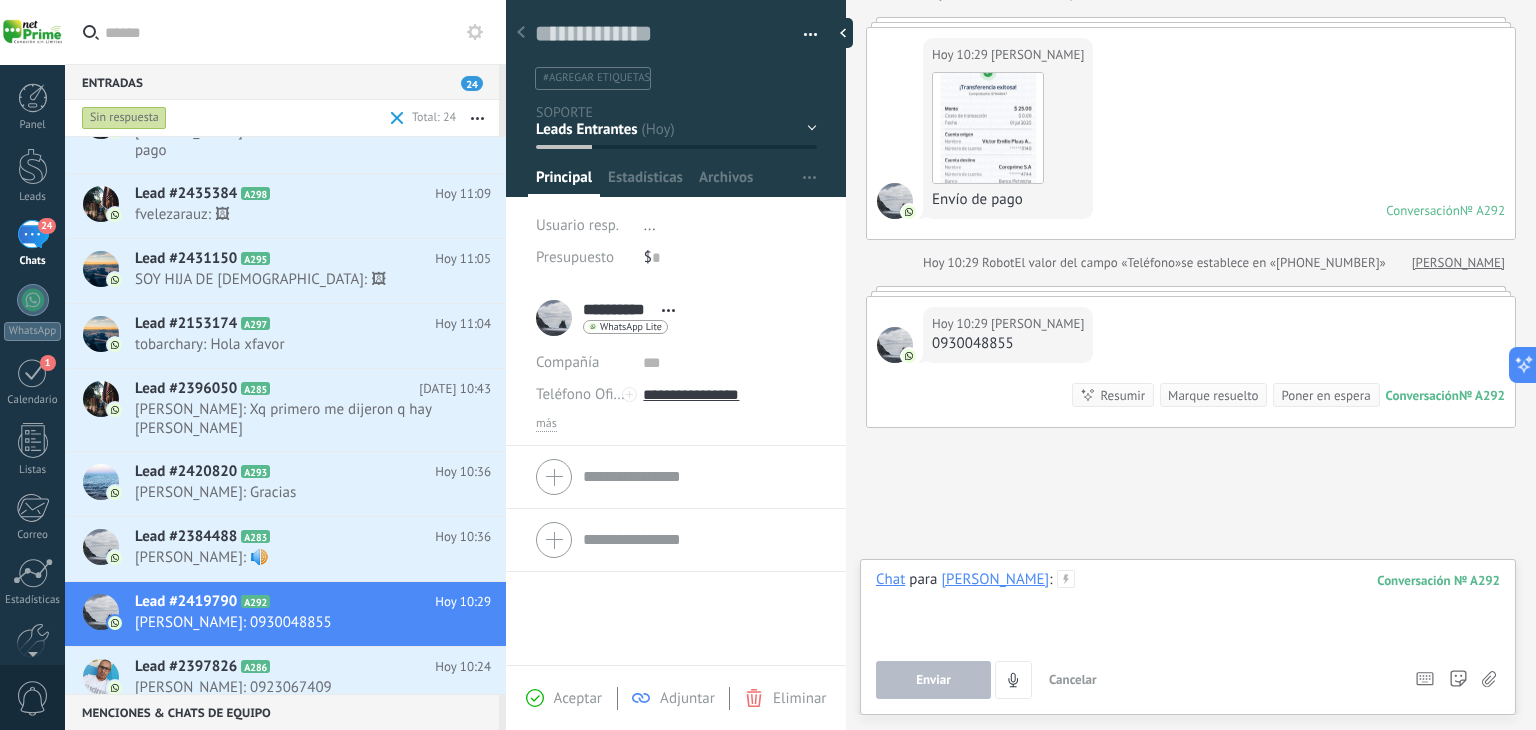 click at bounding box center (1188, 608) 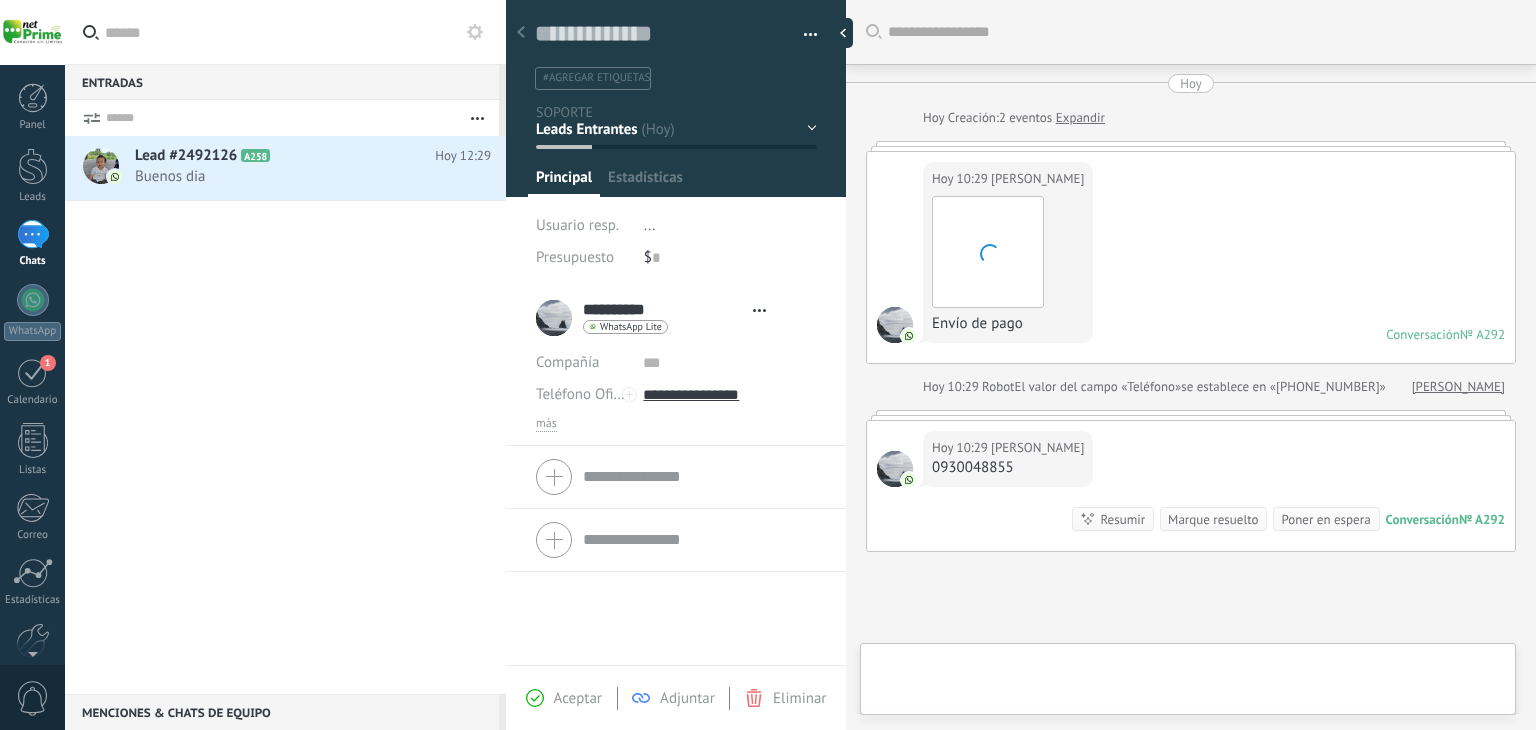 scroll, scrollTop: 0, scrollLeft: 0, axis: both 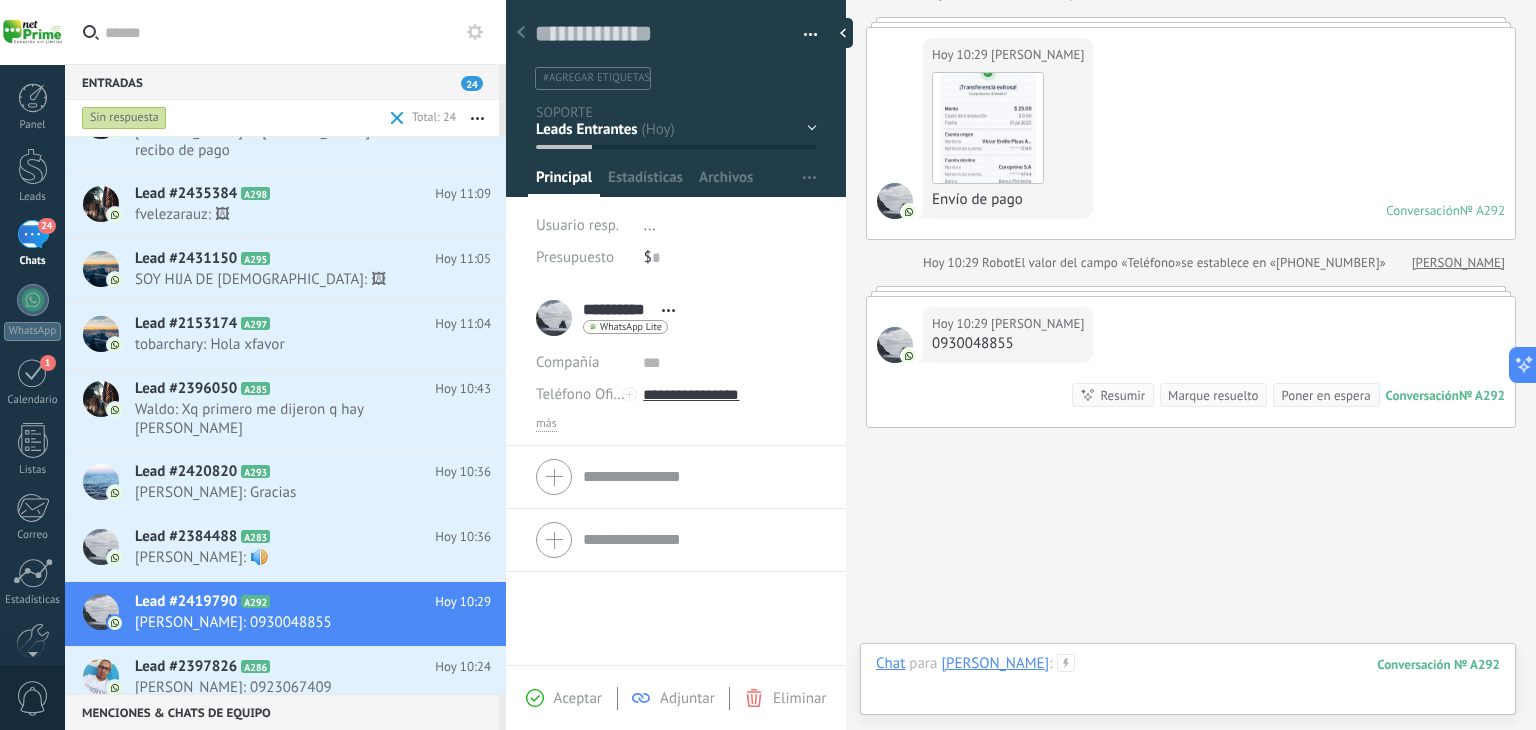 click at bounding box center [1188, 684] 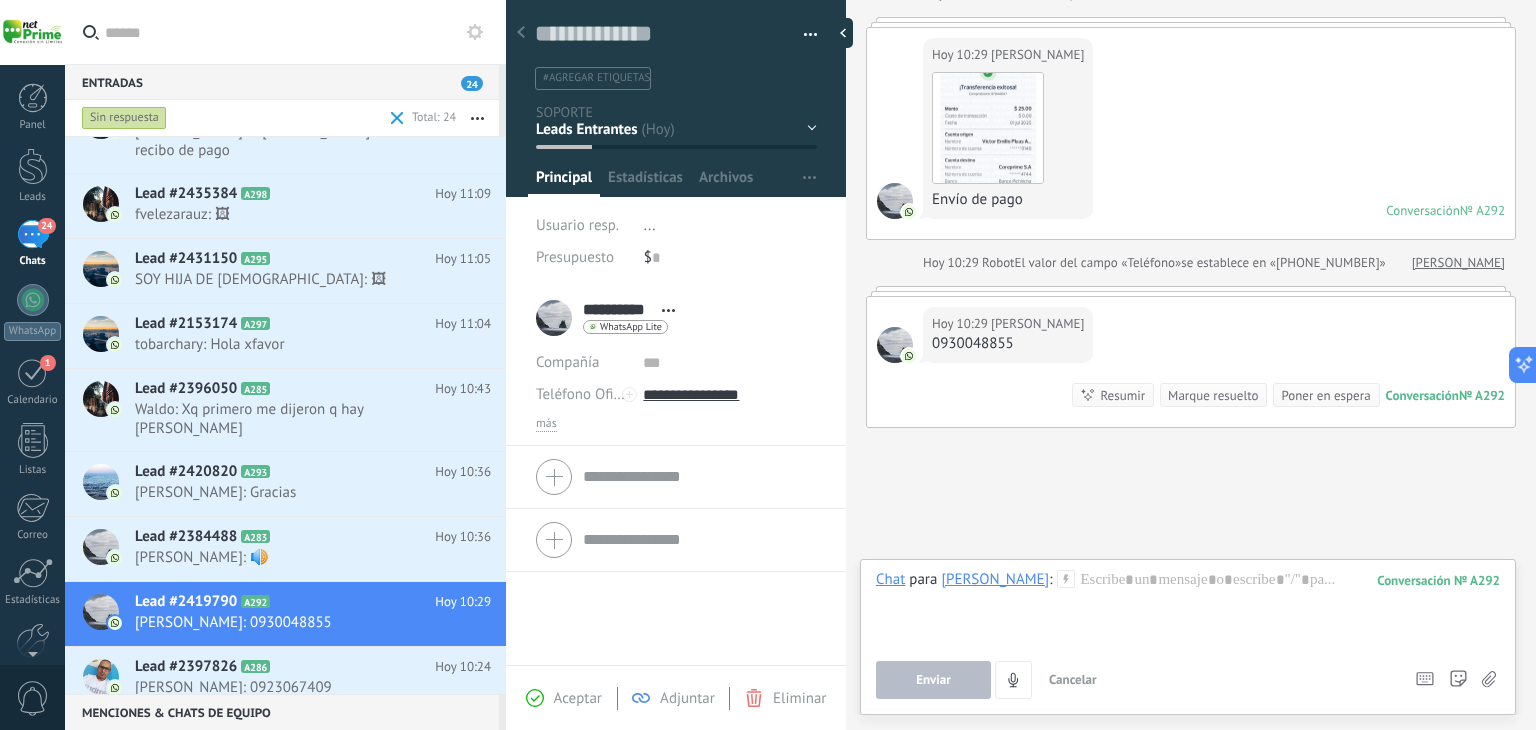 click on "Enviar Cancelar Rastrear clics en links ? Reducir links largos y rastrear clics: cuando se habilita, los URLs que envías serán reemplazados con links de rastreo. Una vez clickeados, un evento se registrará en el feed del lead. Abajo seleccione las fuentes que utilizan esta  en Ajustes" at bounding box center (1136, 680) 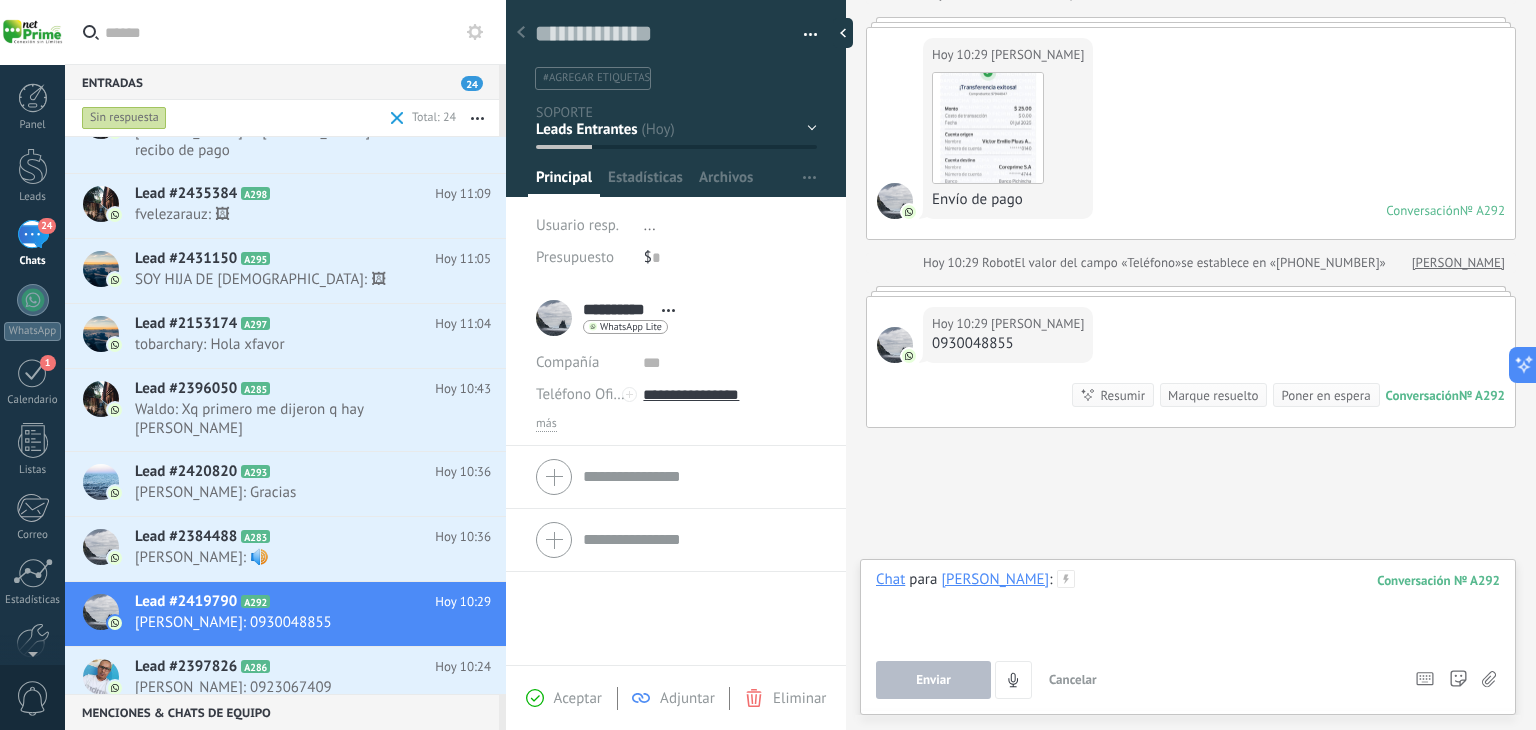 click at bounding box center (1188, 608) 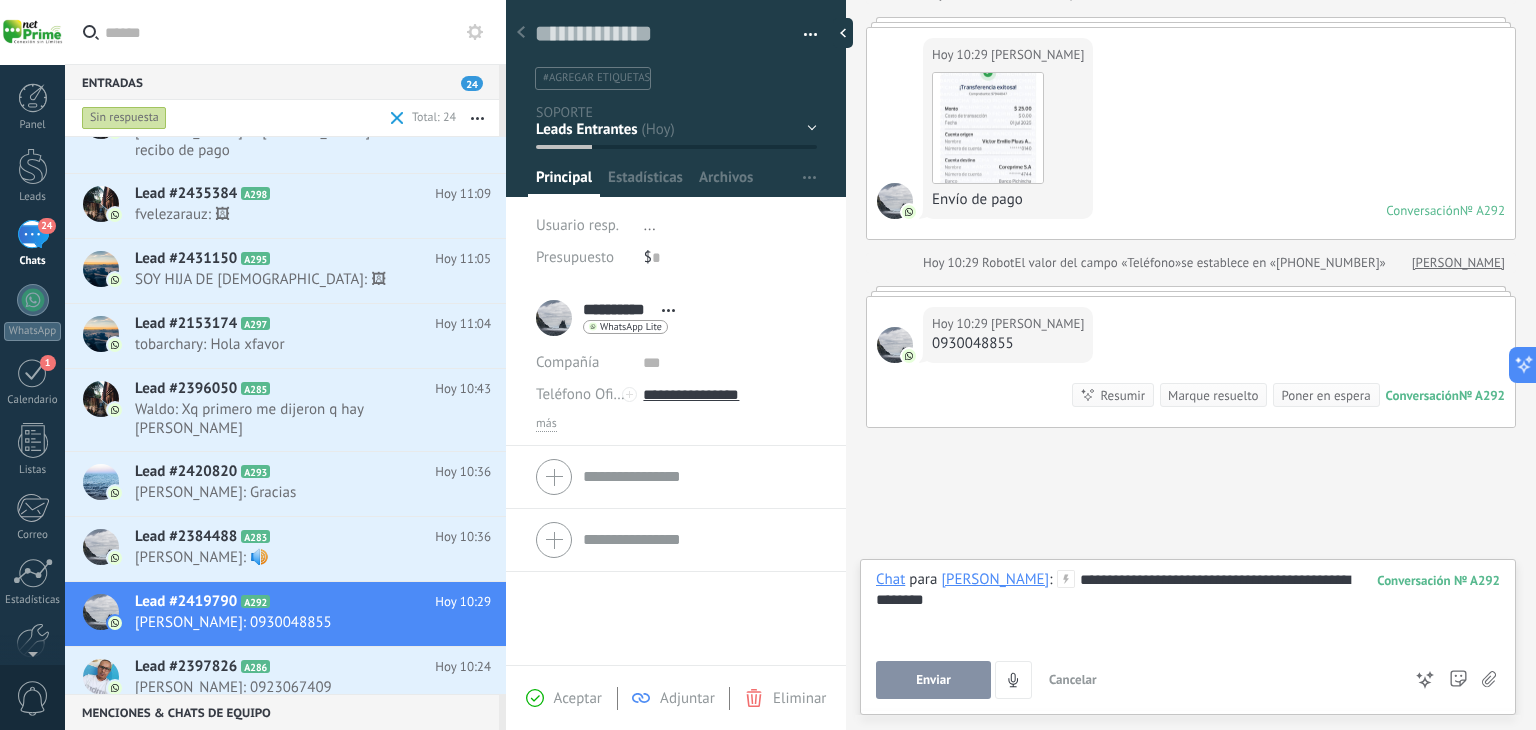 click on "Enviar" at bounding box center [933, 680] 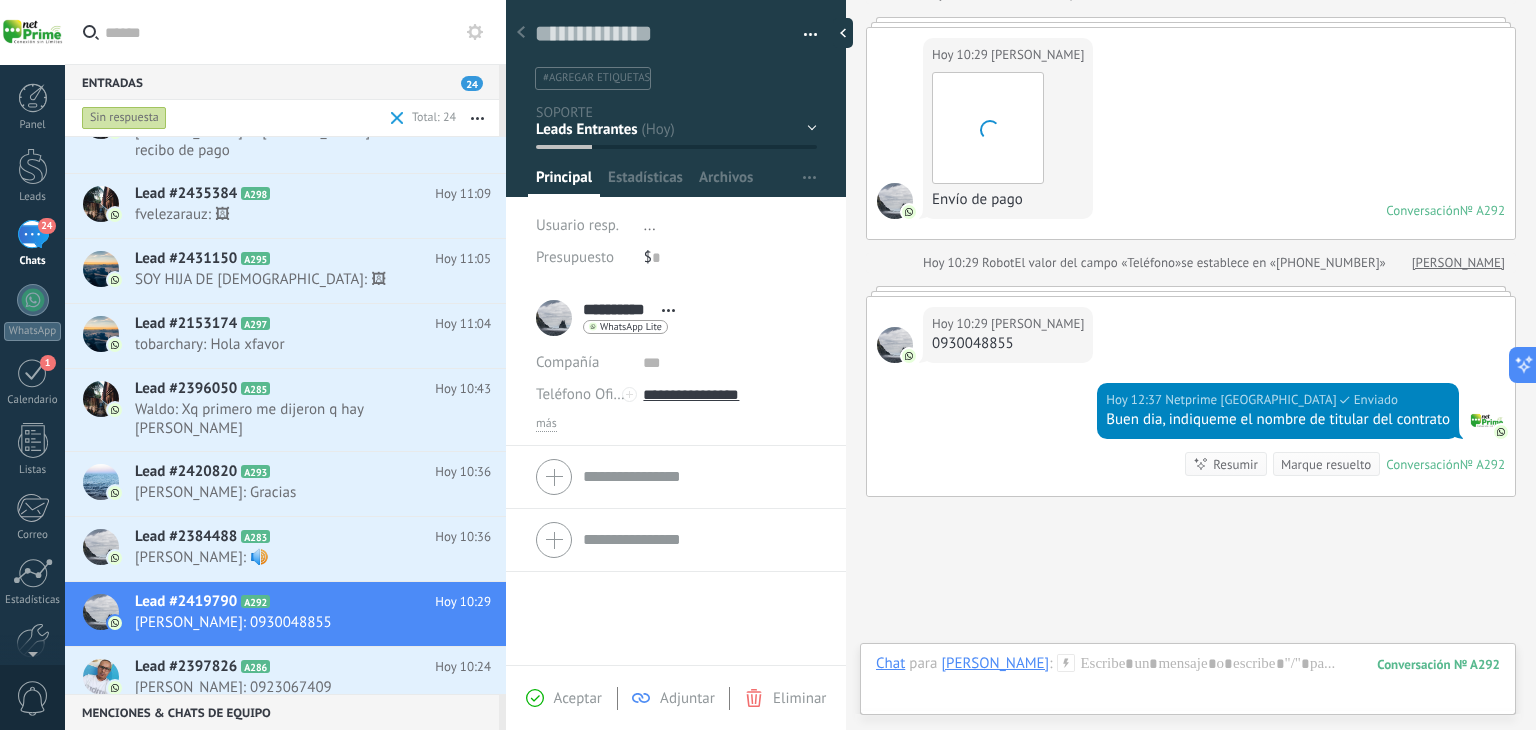 scroll, scrollTop: 238, scrollLeft: 0, axis: vertical 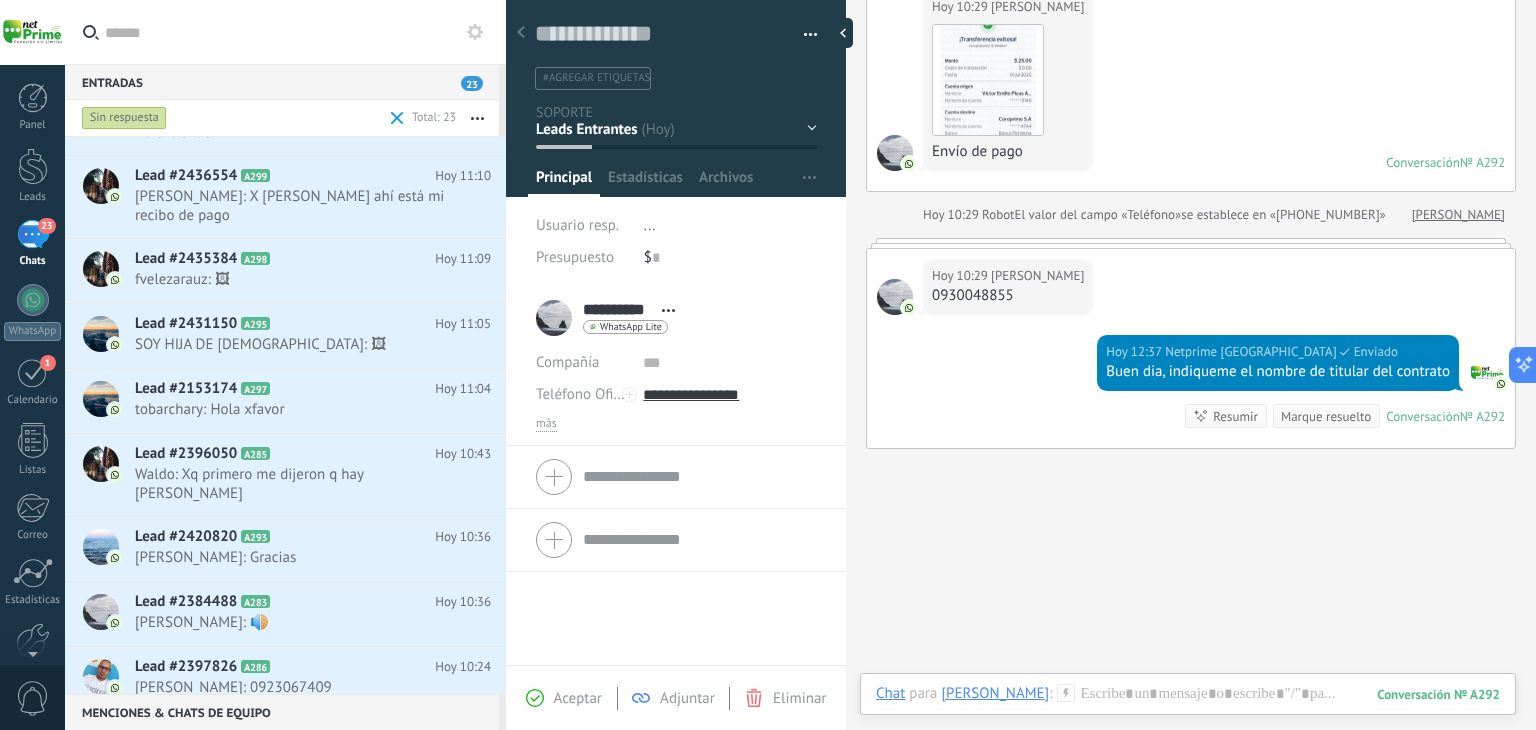 click on "Buscar Carga más Hoy Hoy Creación:  2  eventos   Expandir Hoy 10:29 Stephanie️  Descargar Envío de pago Conversación  № A292 Conversación № A292 Hoy 10:29 Robot  El valor del campo «Teléfono»  se establece en «+593990853305» Stephanie️ Hoy 10:29 Stephanie️  0930048855 Hoy 12:37 Netprime Ecuador  Enviado Buen dia, indiqueme el nombre de titular del contrato Conversación  № A292 Conversación № A292 Resumir Resumir Marque resuelto Hoy 12:37 Netprime Ecuador: Buen dia, indiqueme el nombre de titular del contrato Conversación № A292 No hay tareas.  Crear una Participantes:  0 Agregar usuario Bots:  0" at bounding box center (1191, 365) 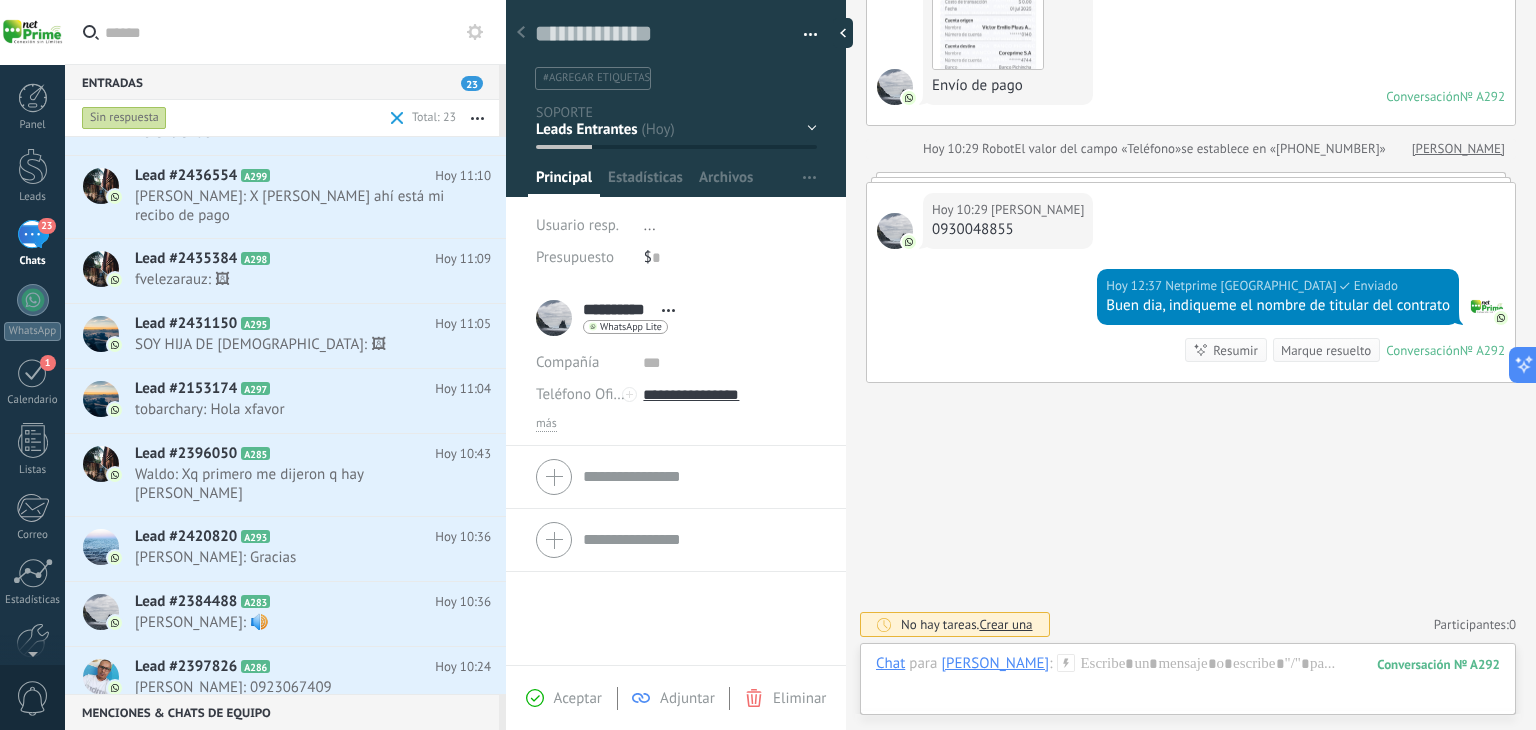 scroll, scrollTop: 138, scrollLeft: 0, axis: vertical 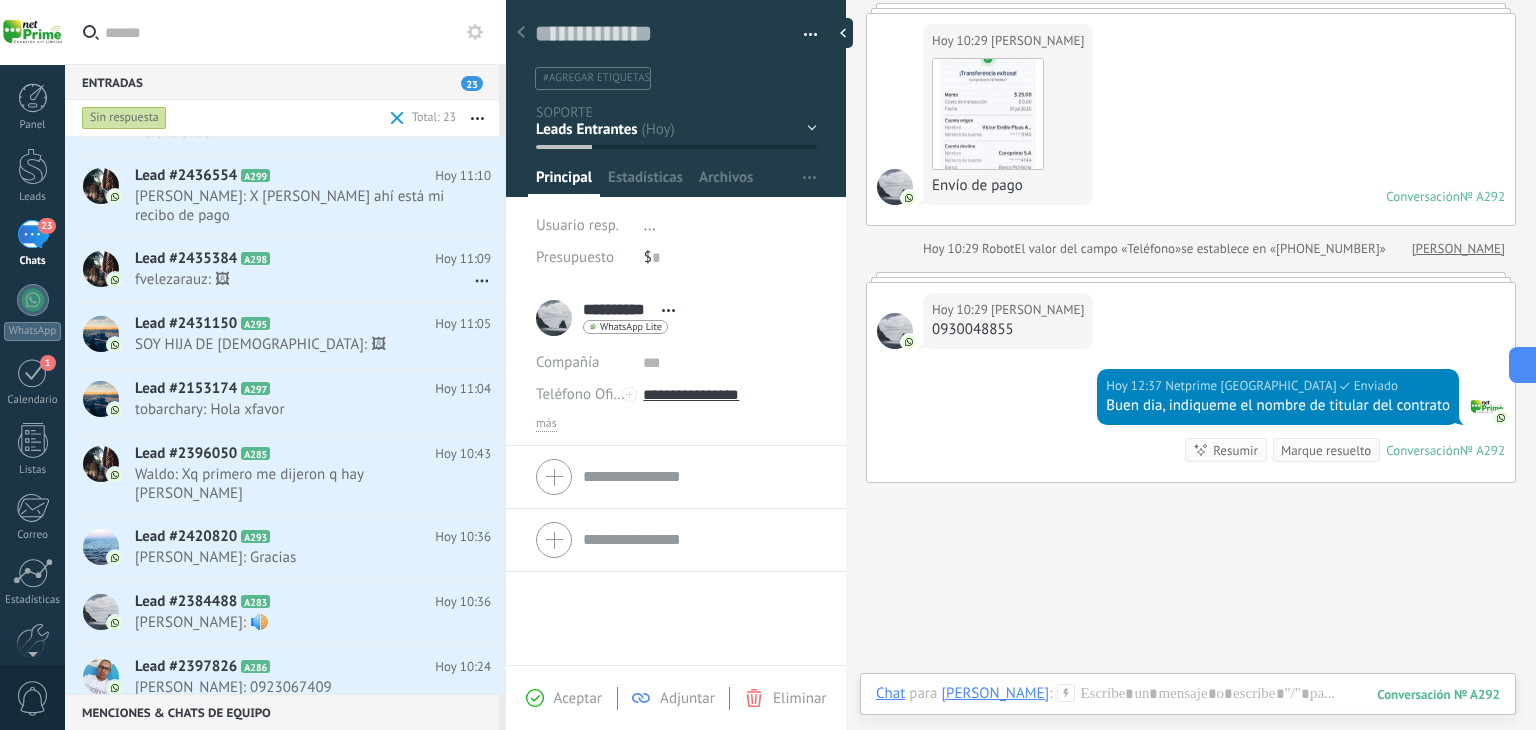 click at bounding box center [297, 32] 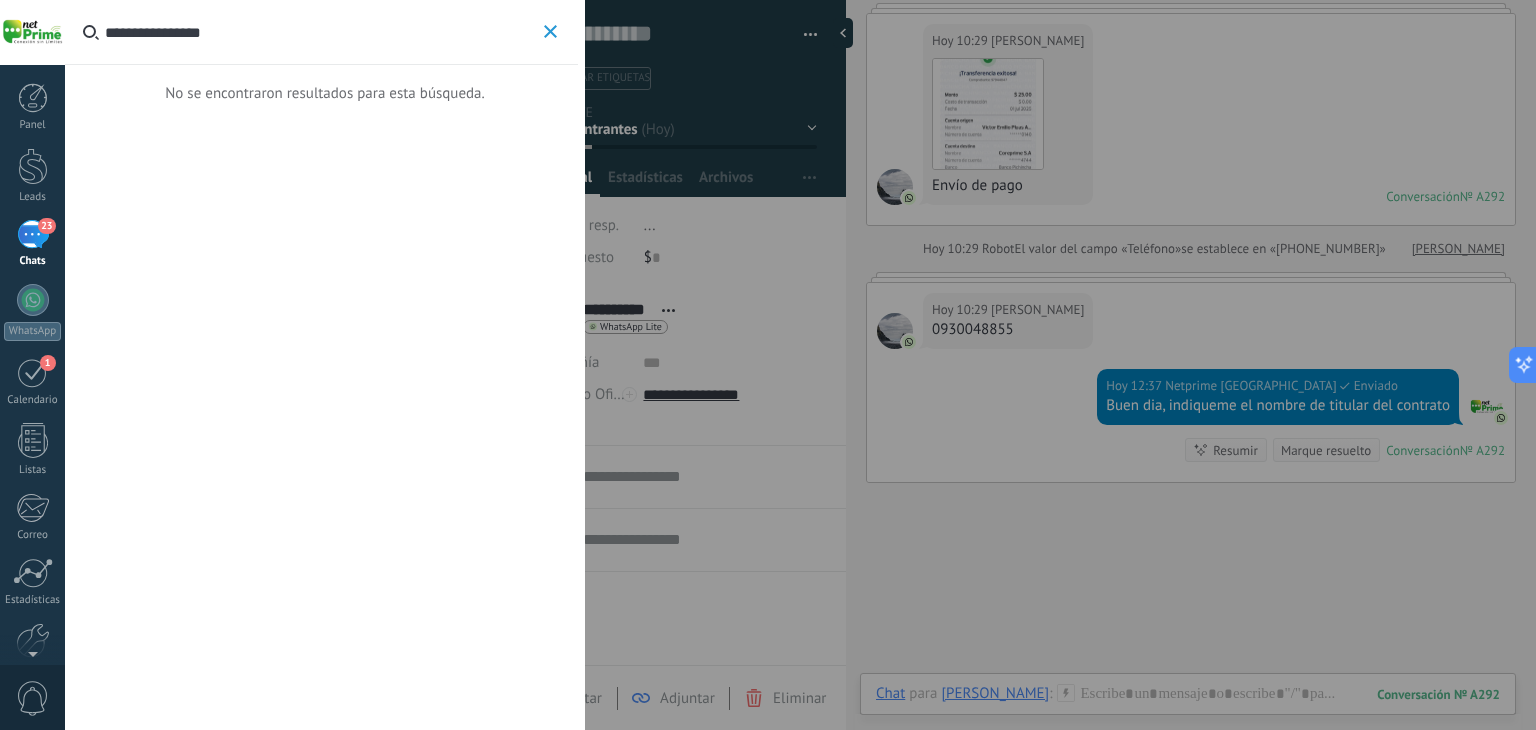click on "**********" at bounding box center (322, 32) 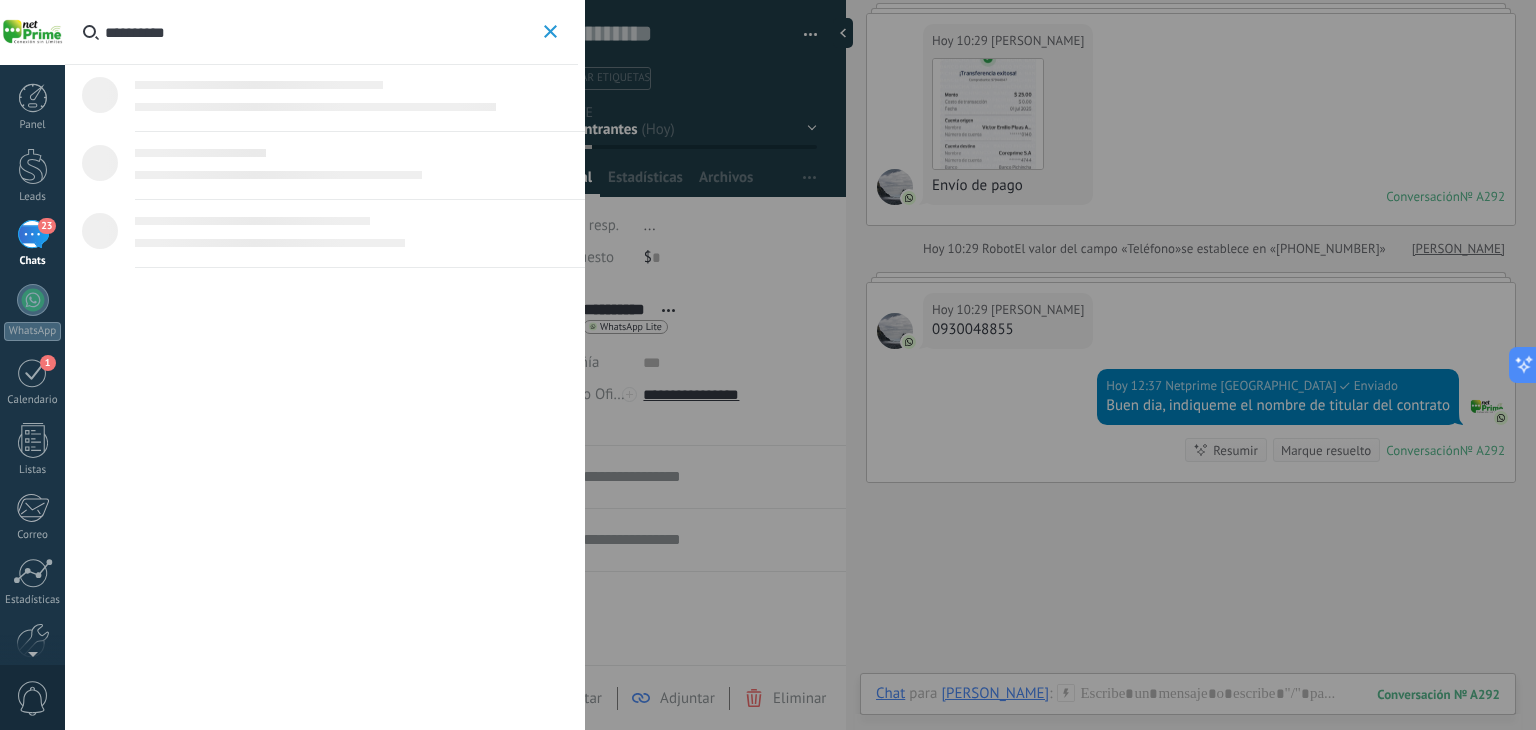type on "**********" 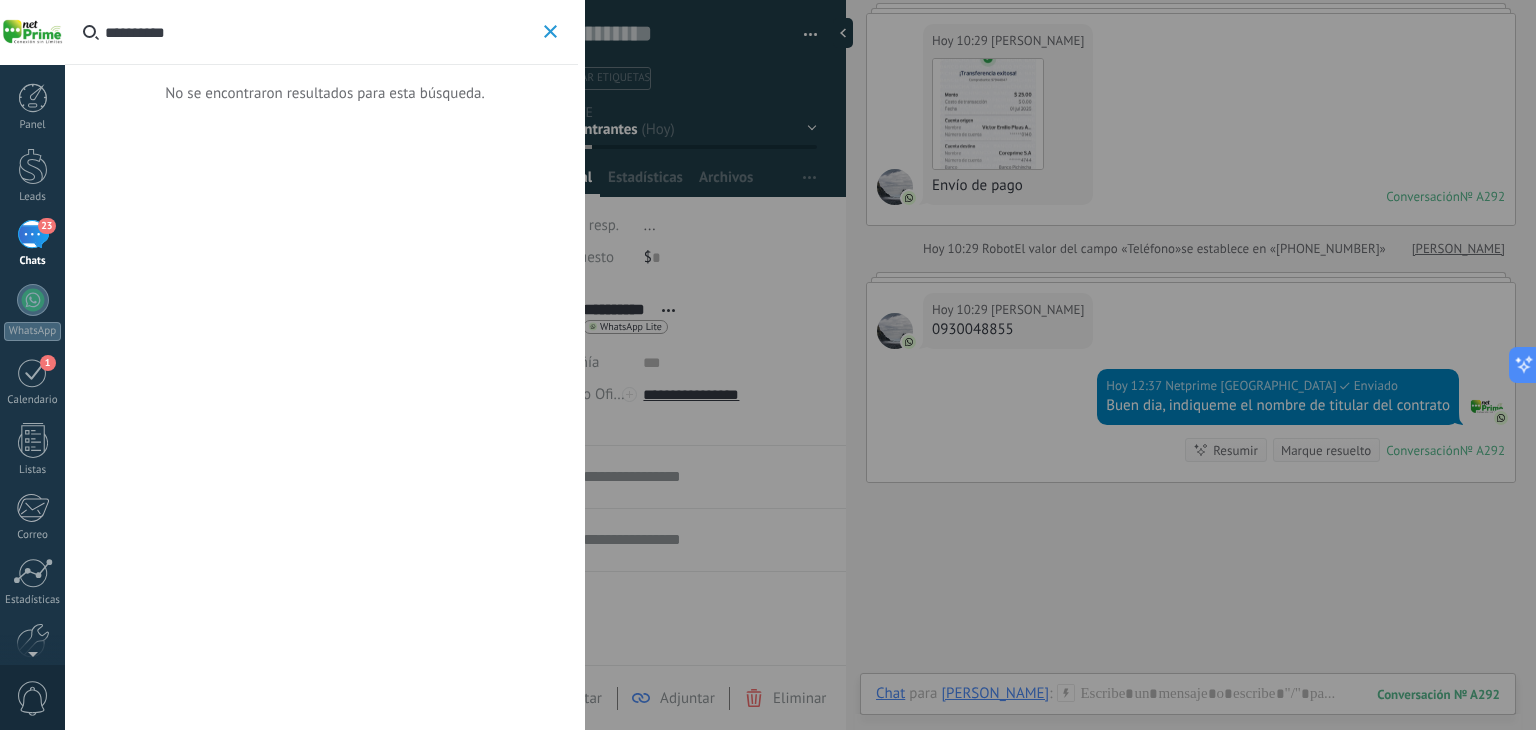 click on "**********" at bounding box center [322, 32] 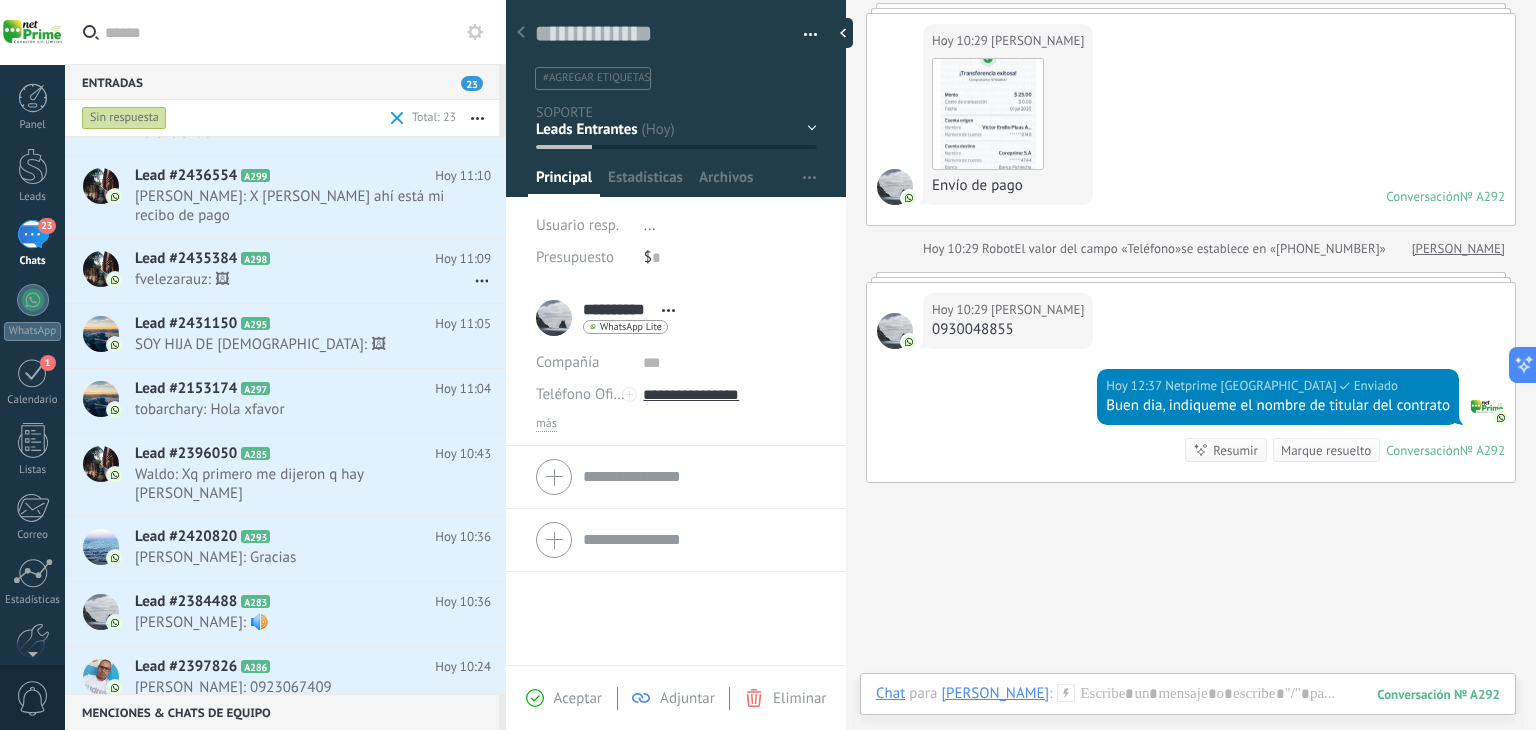 type 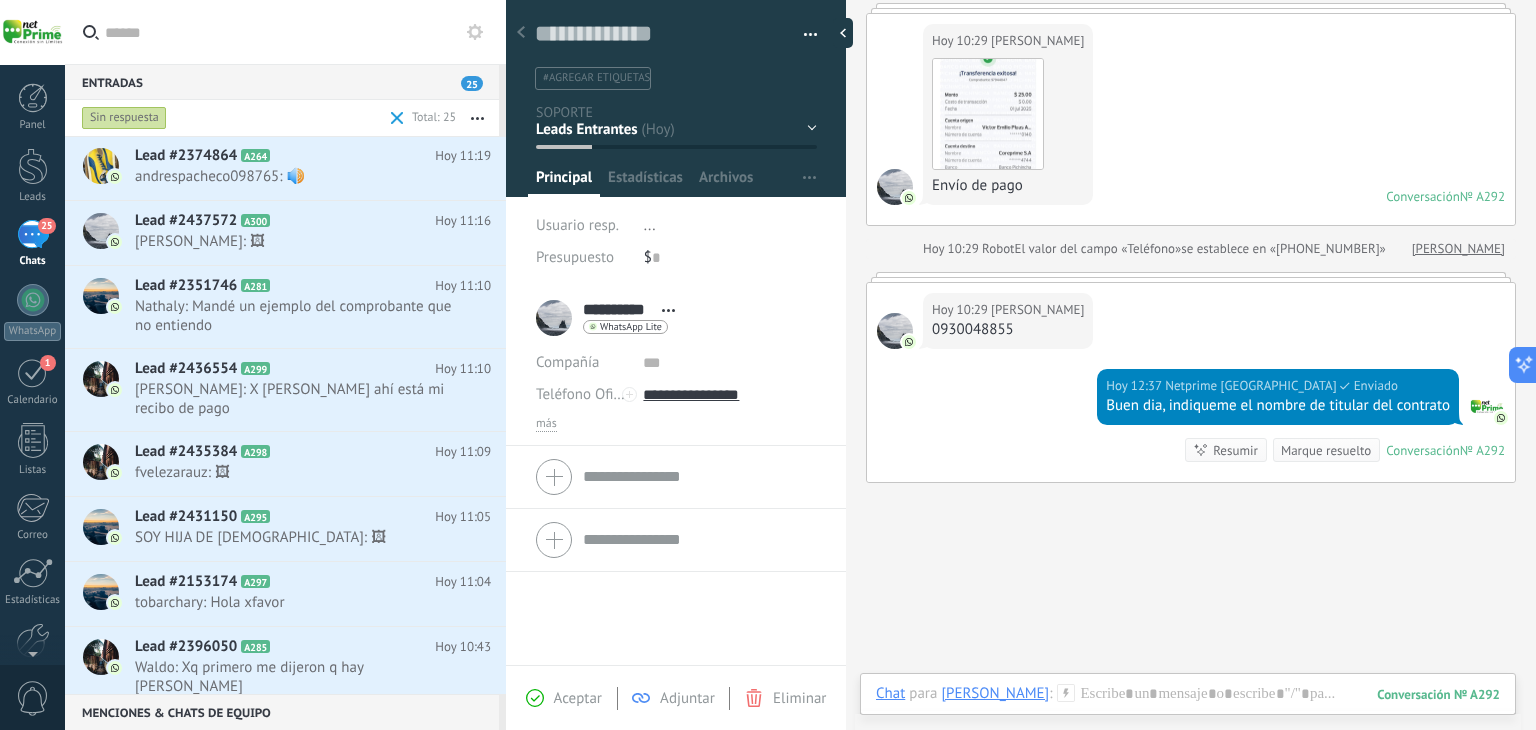 click on "0930048855" at bounding box center [1008, 330] 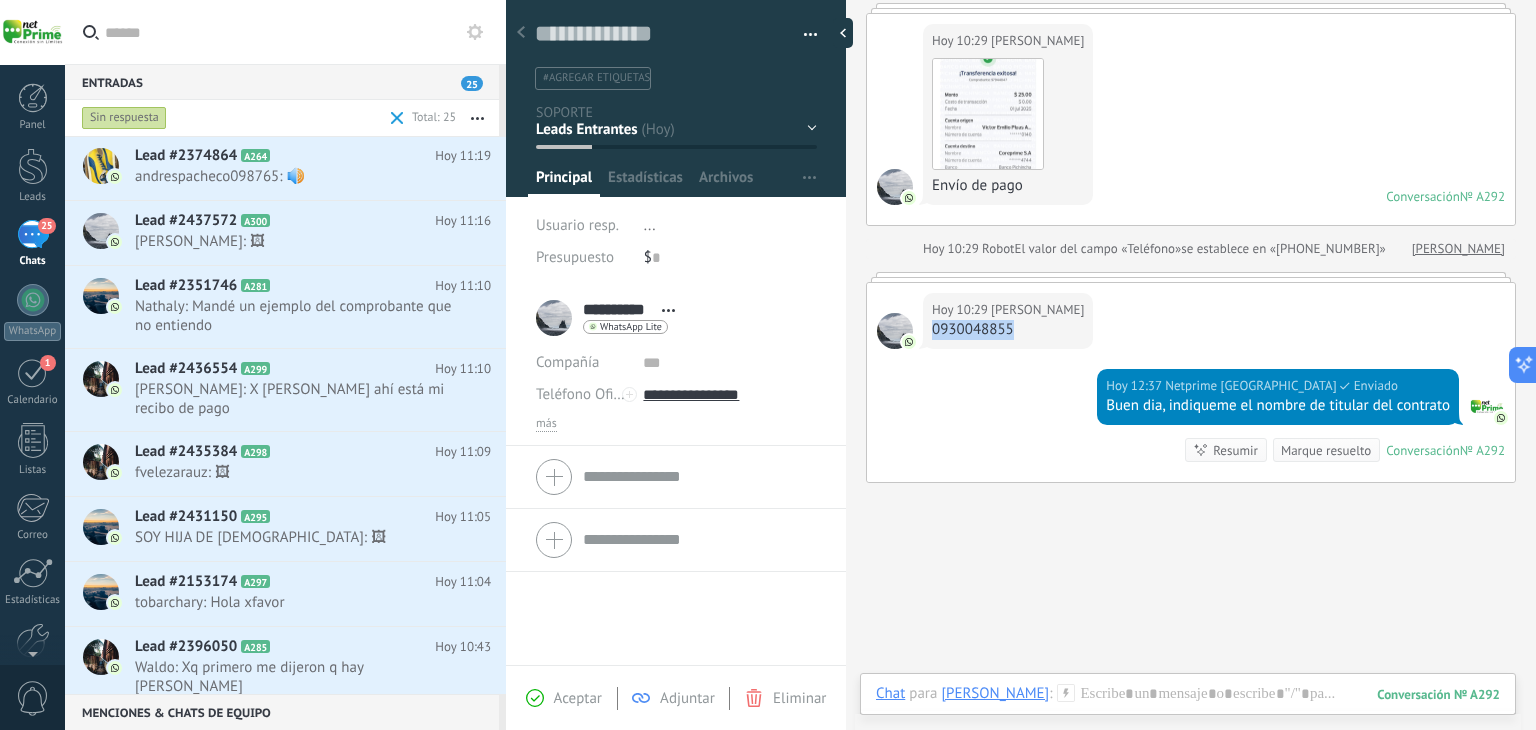 drag, startPoint x: 1010, startPoint y: 328, endPoint x: 934, endPoint y: 331, distance: 76.05919 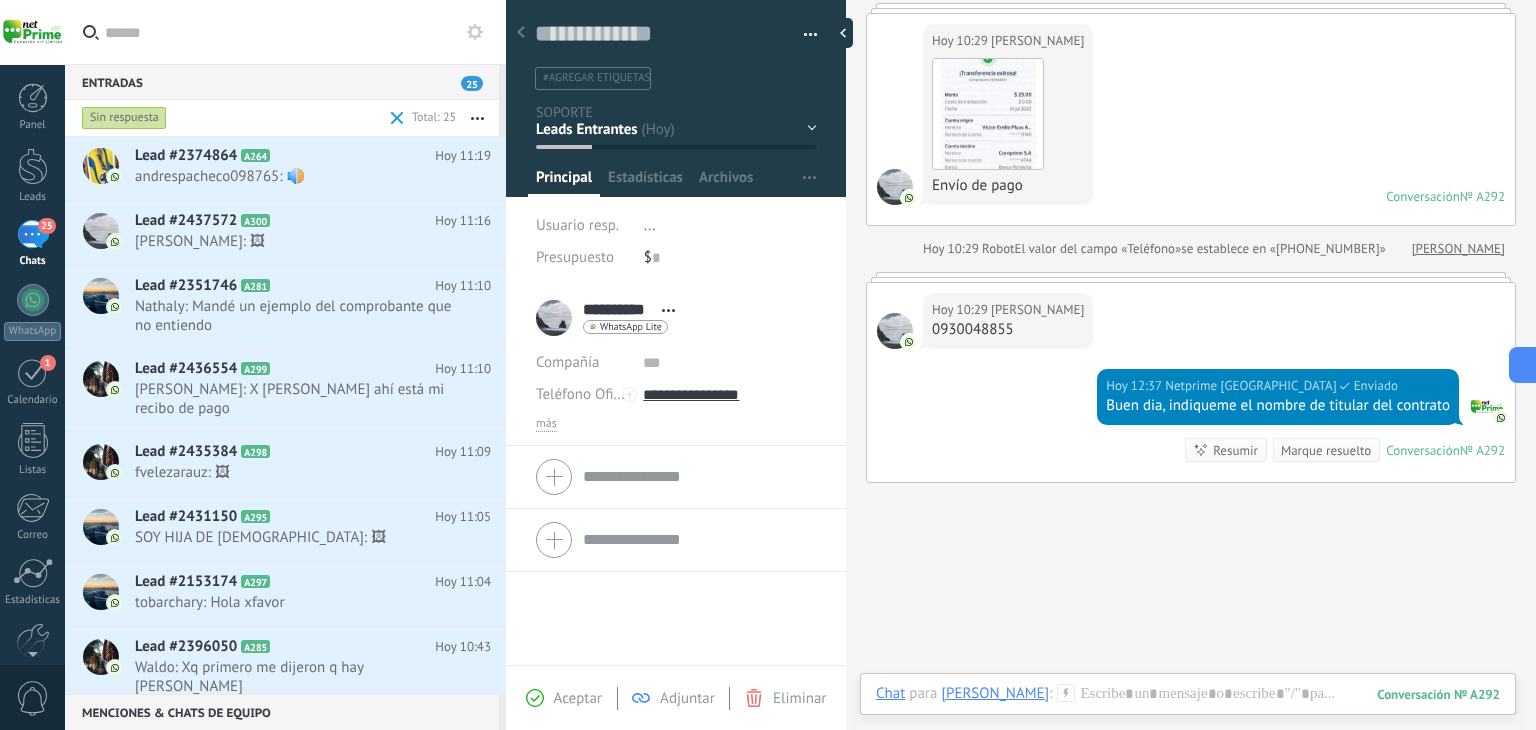 click on "Hoy 12:37 Netprime Ecuador  Enviado Buen dia, indiqueme el nombre de titular del contrato Conversación  № A292 Conversación № A292 Resumir Resumir Marque resuelto" at bounding box center [1191, 425] 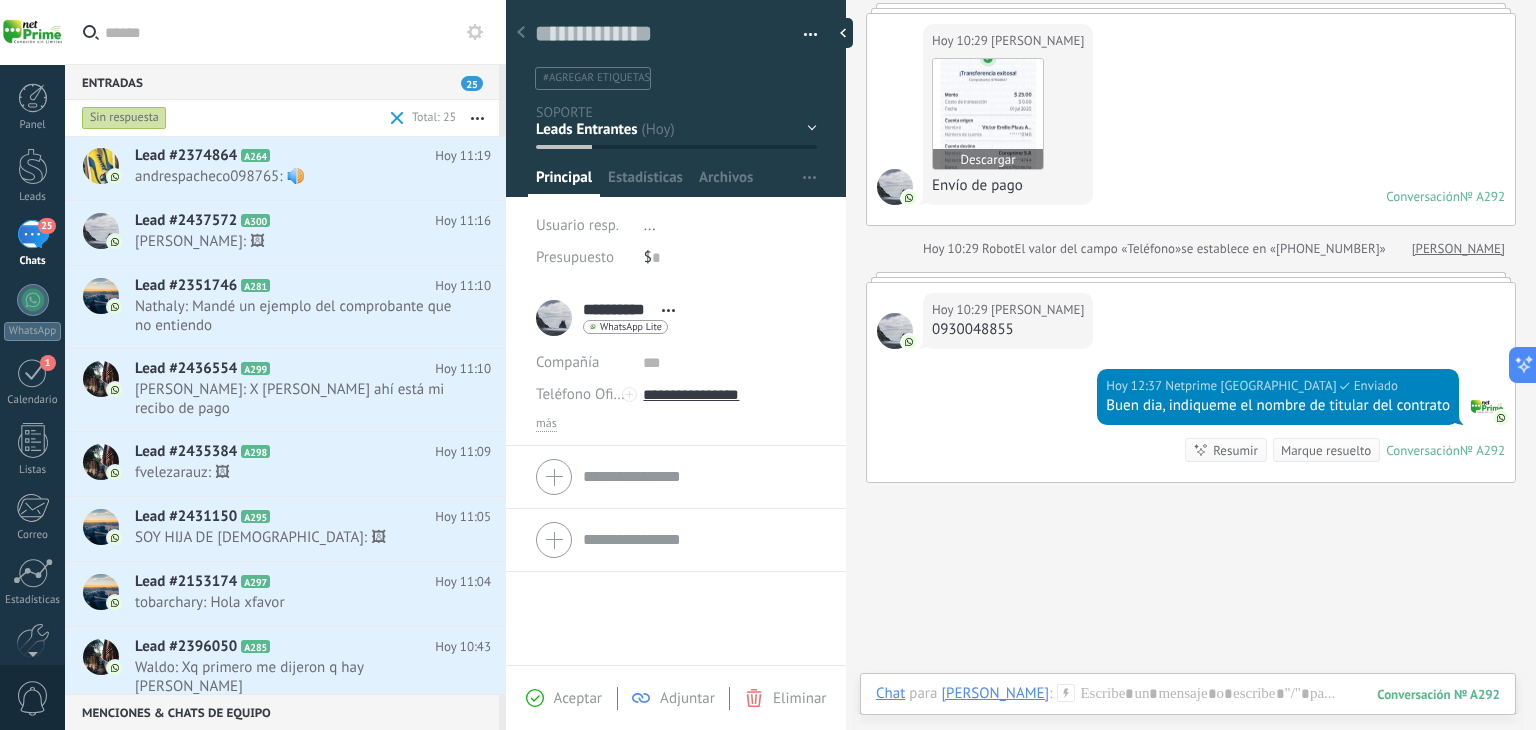 click at bounding box center [988, 114] 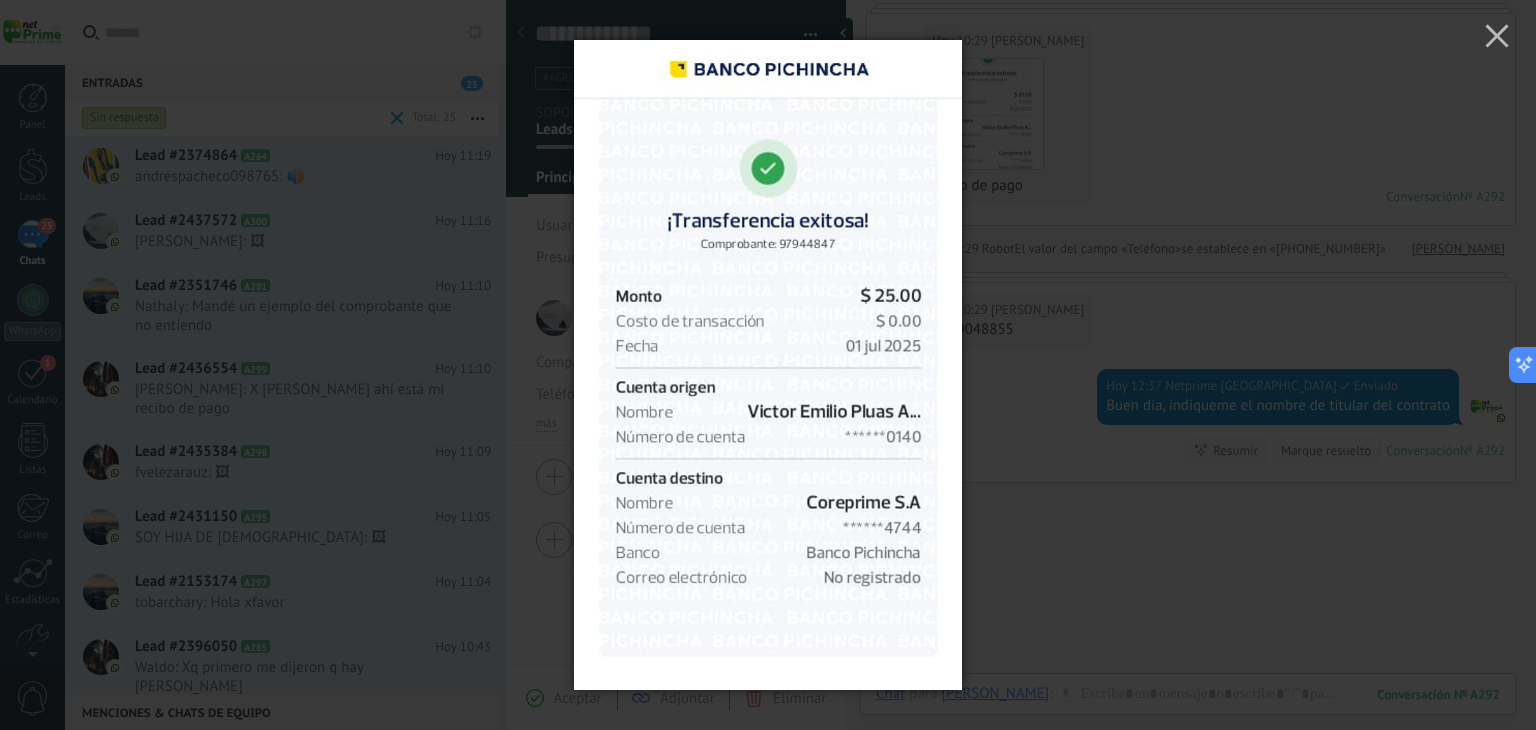 click at bounding box center [767, 365] 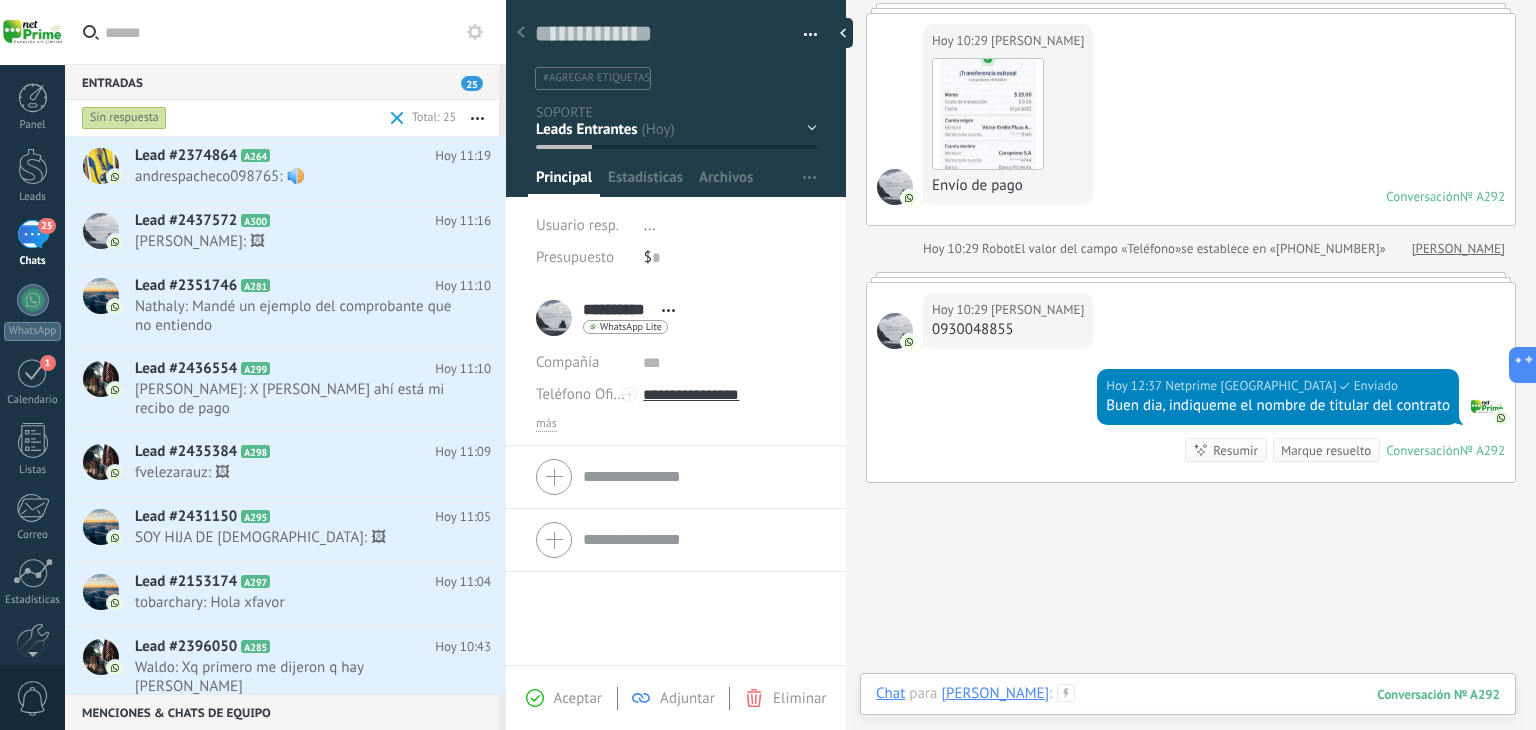 click at bounding box center (1188, 714) 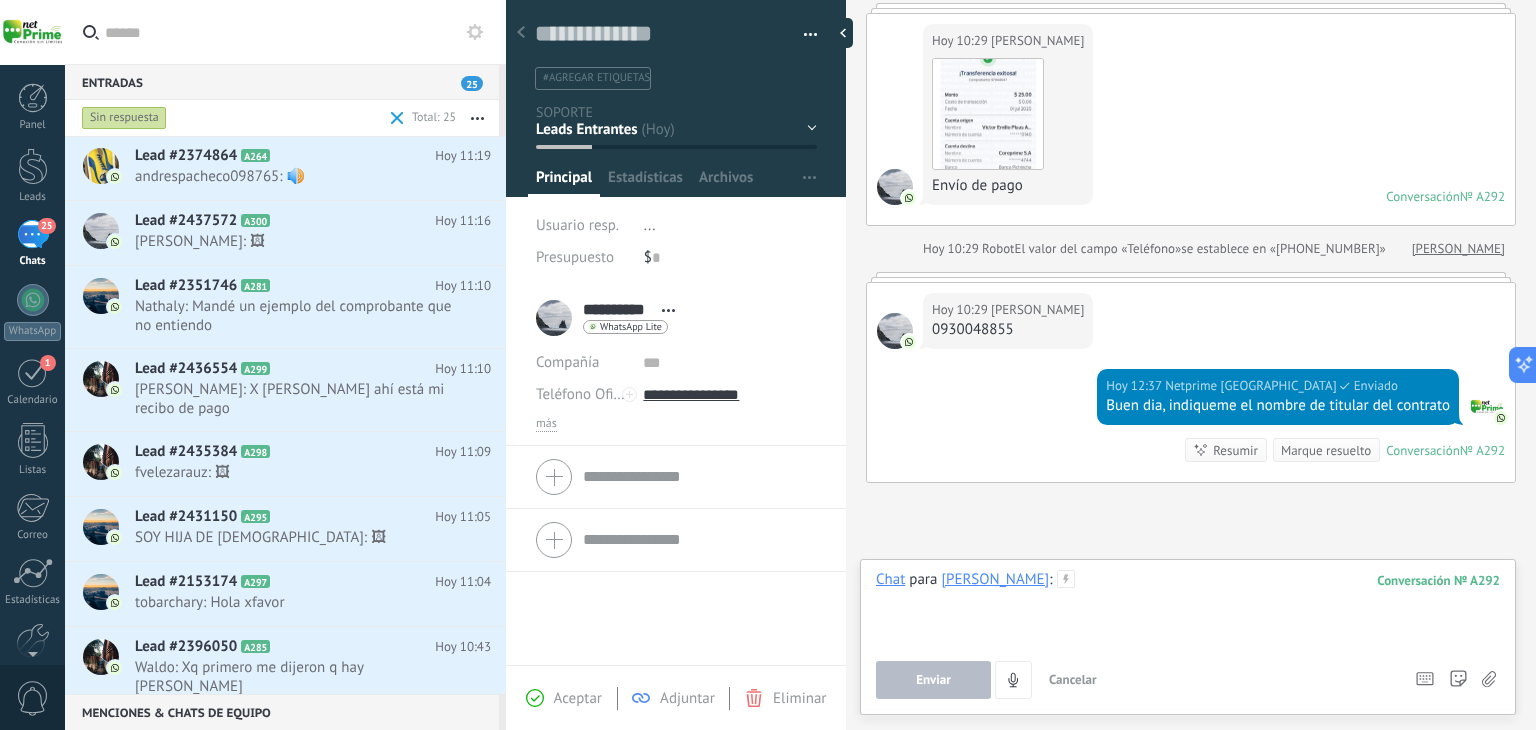 type 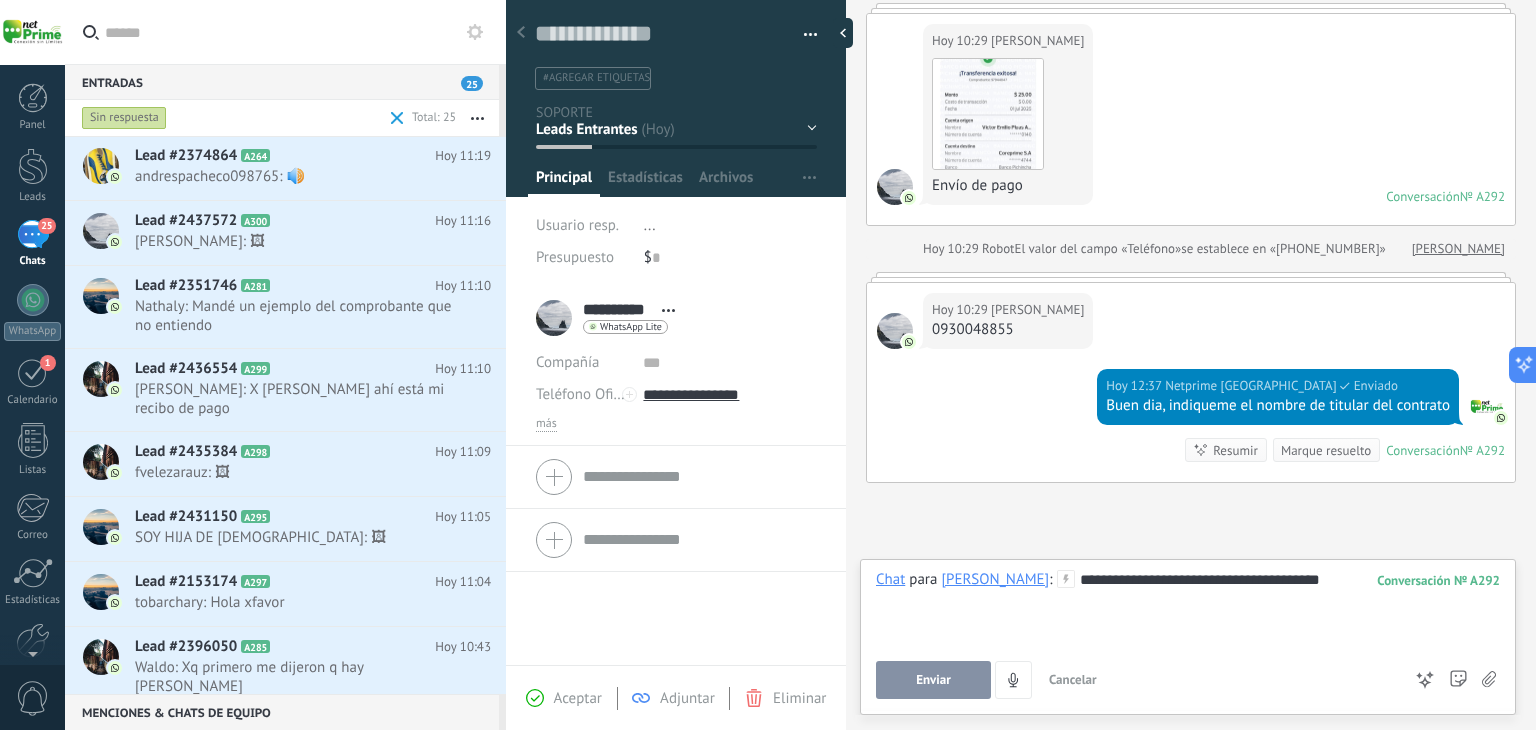 click on "Enviar" at bounding box center (933, 680) 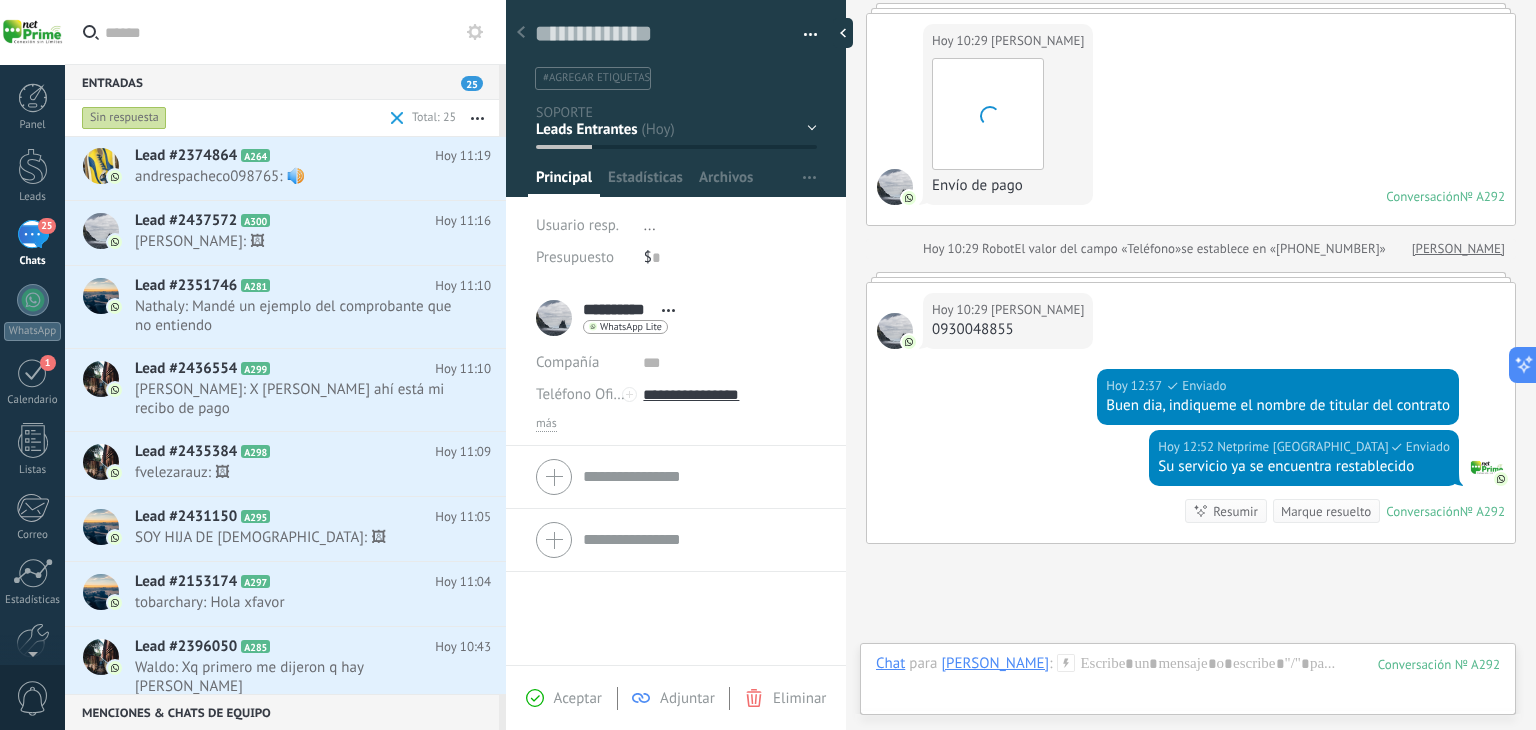 scroll, scrollTop: 299, scrollLeft: 0, axis: vertical 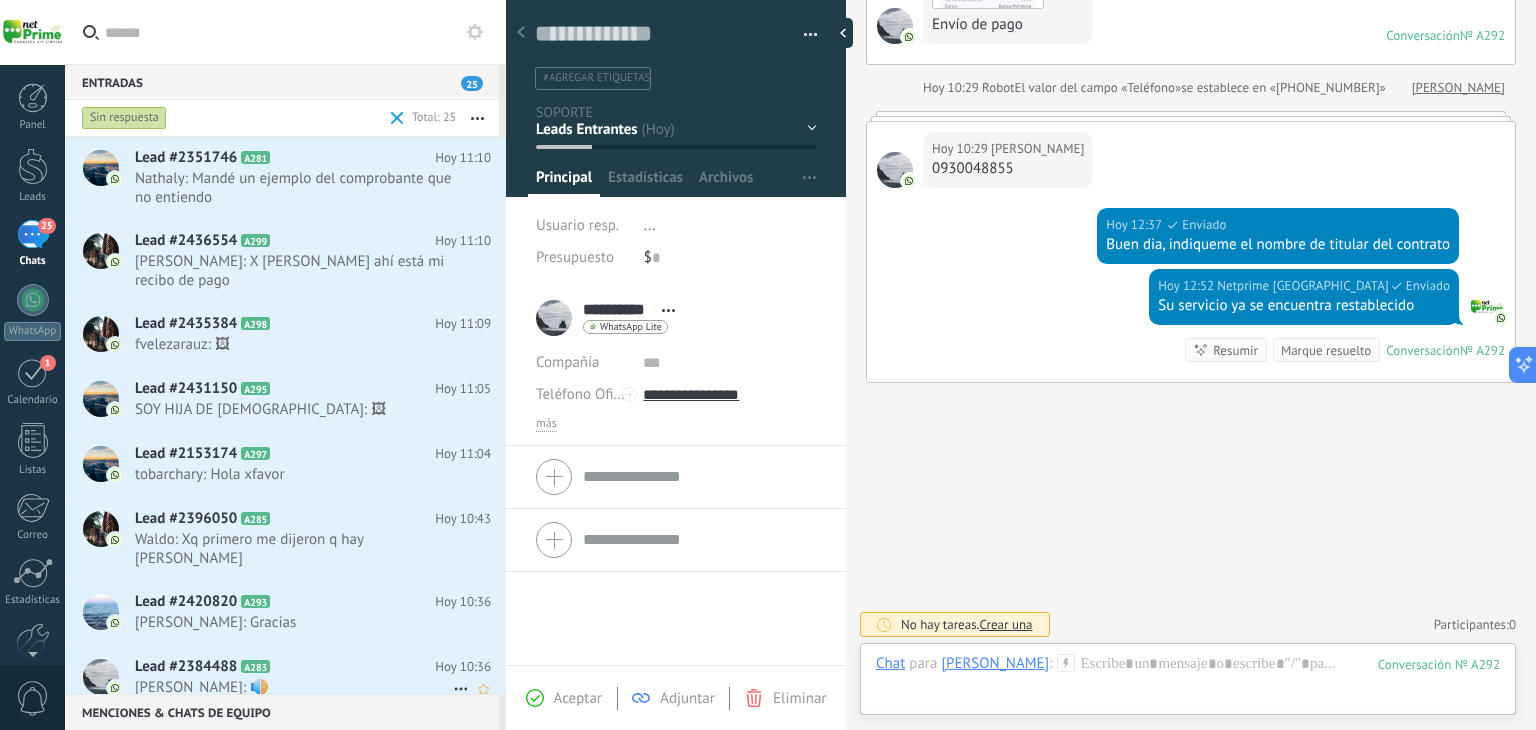 click on "Alberto Peralta: 🔊" at bounding box center [294, 687] 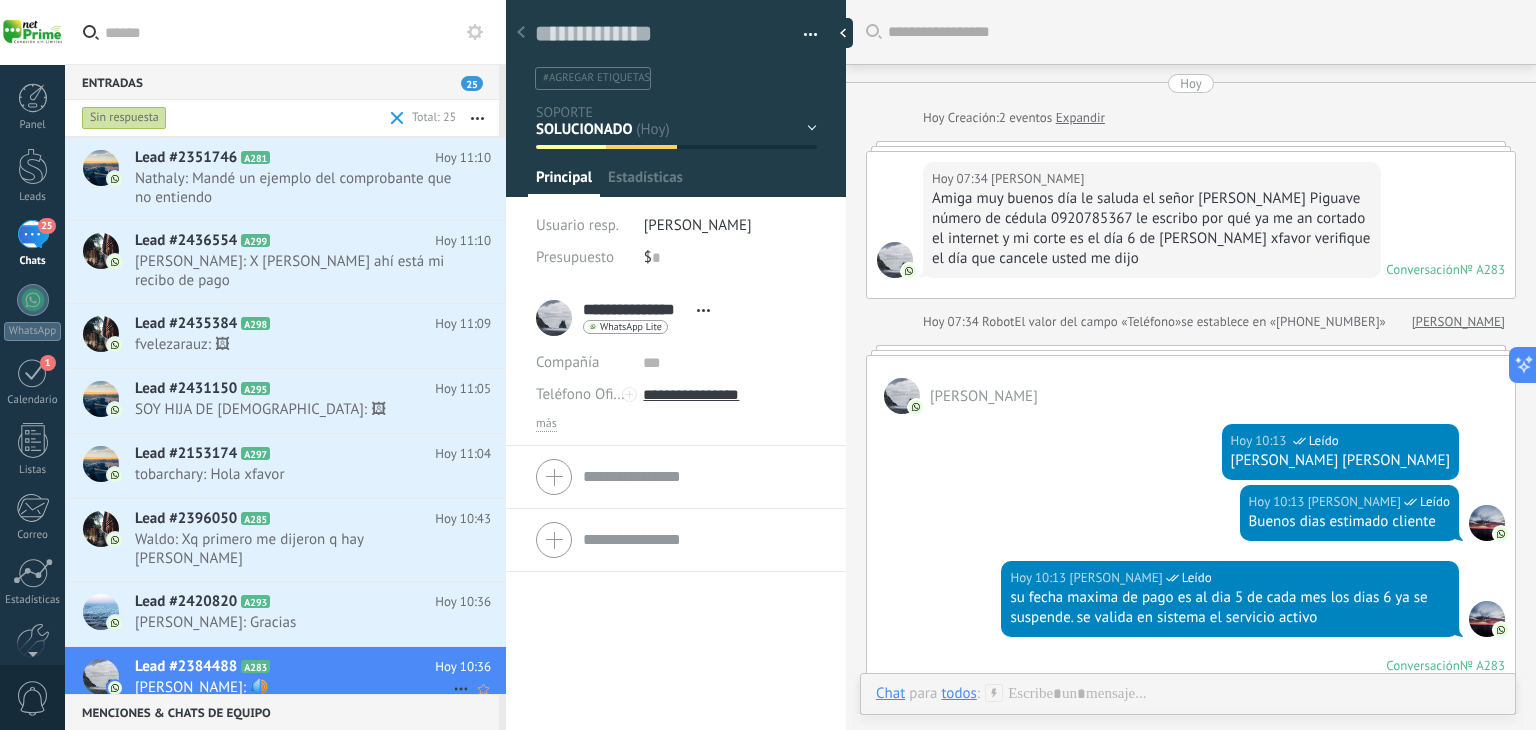 type on "**********" 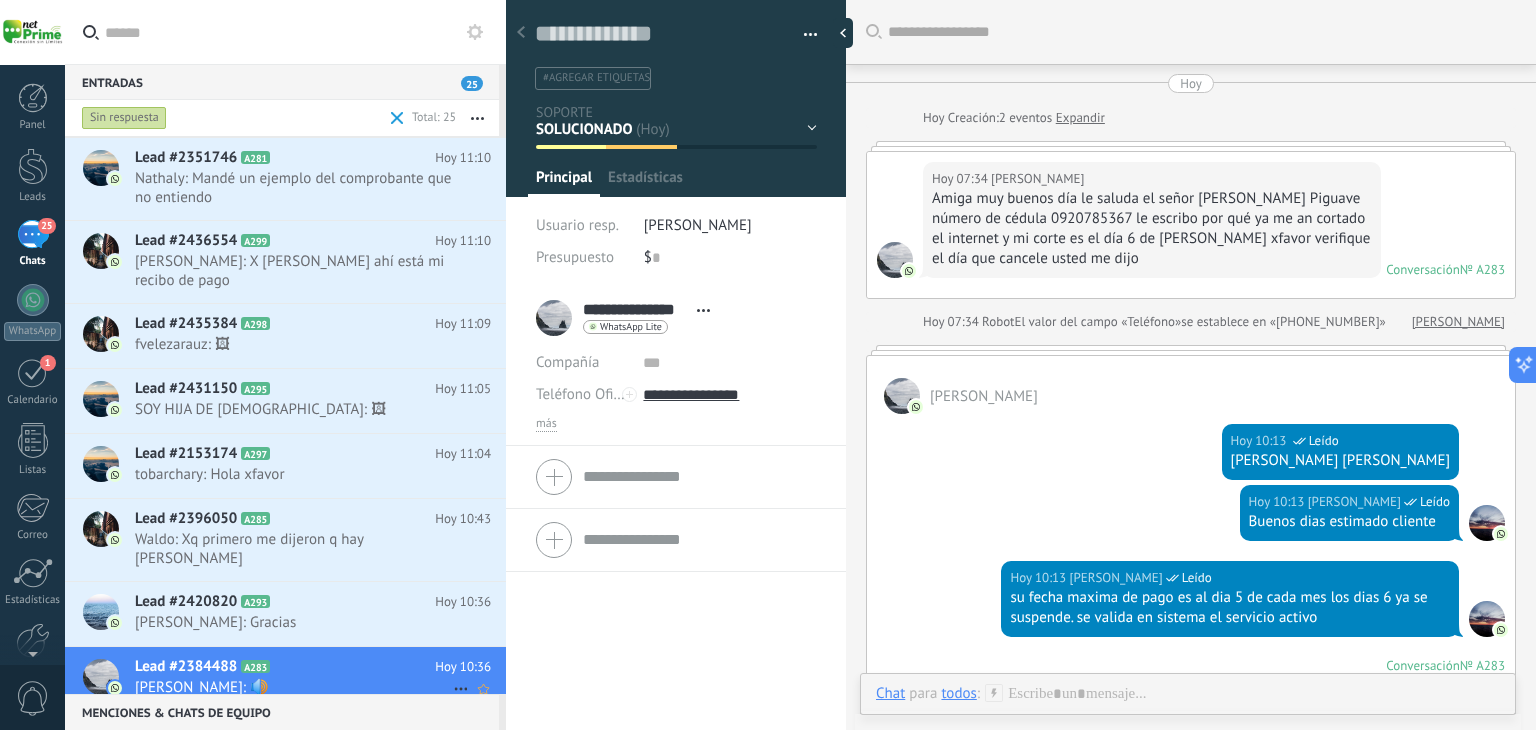 scroll, scrollTop: 29, scrollLeft: 0, axis: vertical 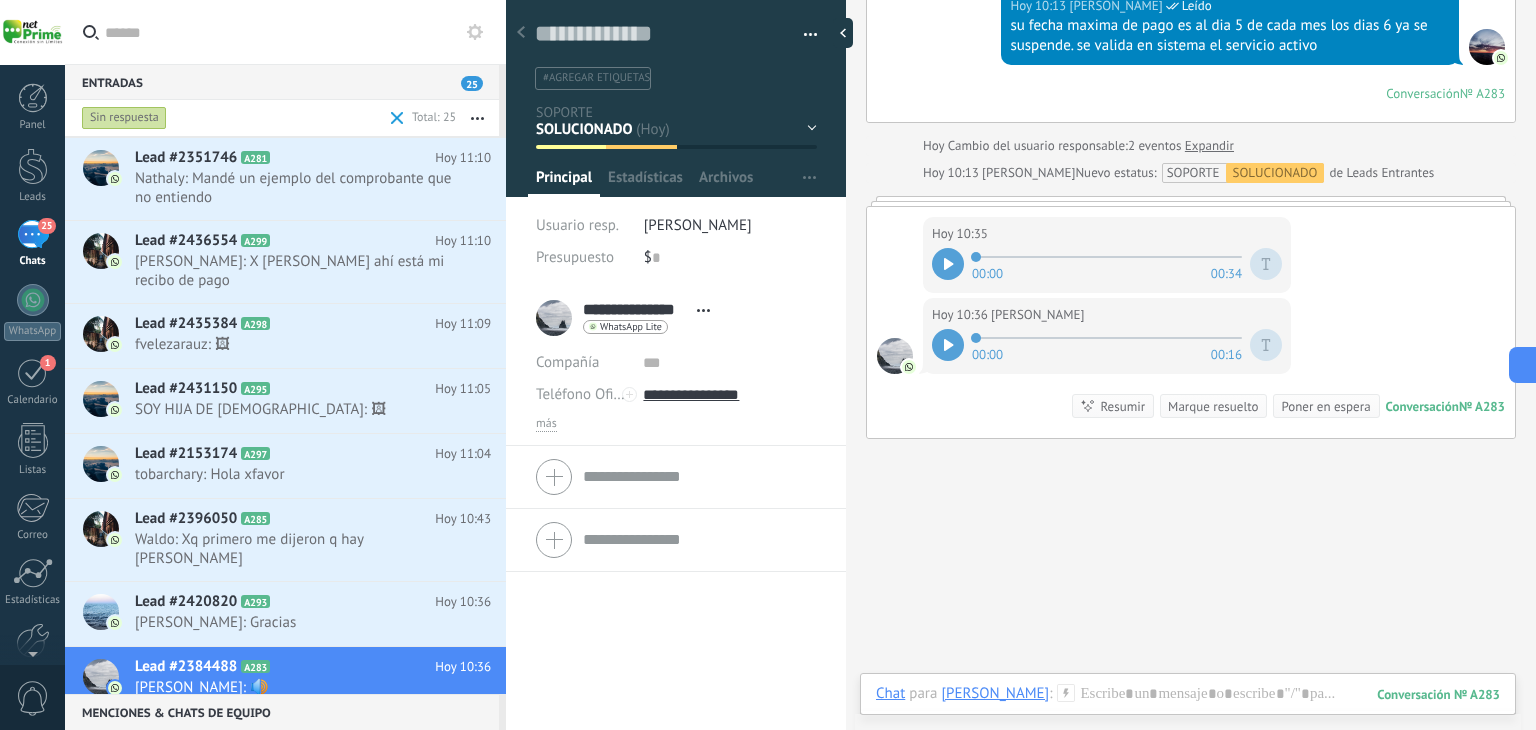 click 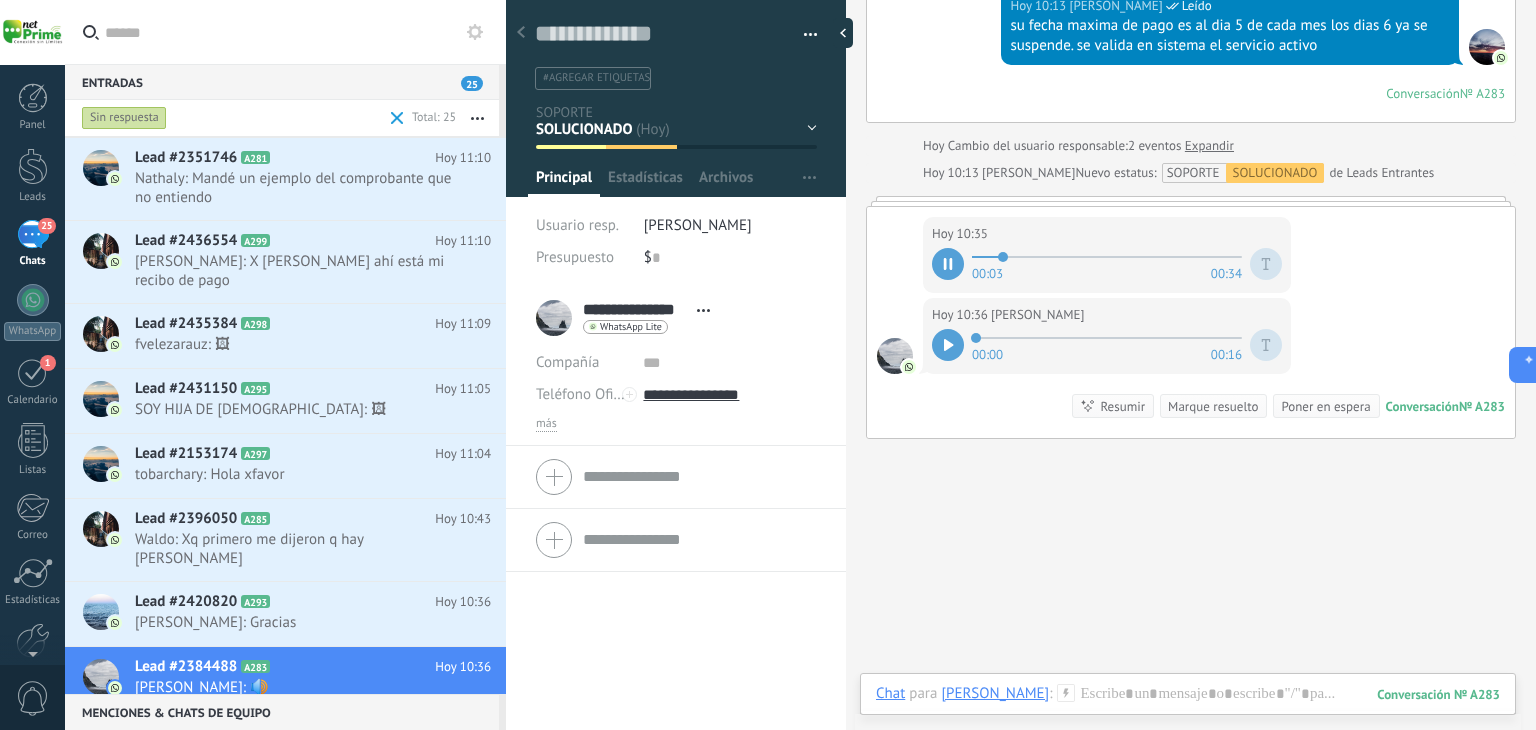click on "Buscar Carga más Hoy Hoy Creación:  2  eventos   Expandir Hoy 07:34 Alberto Peralta  Amiga muy buenos día le saluda el señor Luis Alberto Peralta Piguave número de cédula 0920785367 le escribo por qué ya me an cortado el internet y mi corte es el día 6 de julio xfavor verifique el día que cancele usted me dijo Conversación  № A283 Conversación № A283 Hoy 07:34 Robot  El valor del campo «Teléfono»  se establece en «+593962568423» Alberto Peralta Alberto Peralta  Hoy 10:13 Mayra Soledispa  Leído PERALTA PIGUAVE LUIS ALBERTO Hoy 10:13 Mayra Soledispa  Leído Buenos dias estimado cliente Hoy 10:13 Mayra Soledispa  Leído su fecha maxima de pago es al dia 5 de cada mes los dias 6 ya se suspende. se valida en sistema el servicio activo Conversación  № A283 Conversación № A283 Hoy Cambio del usuario responsable:  2  eventos   Expandir Hoy 10:13 Mayra Soledispa  Nuevo estatus: SOPORTE SOLUCIONADO de Leads Entrantes Hoy 10:35 Alberto Peralta  00:03 00:34 Hoy 10:36 00:00 00:16" at bounding box center (1191, 108) 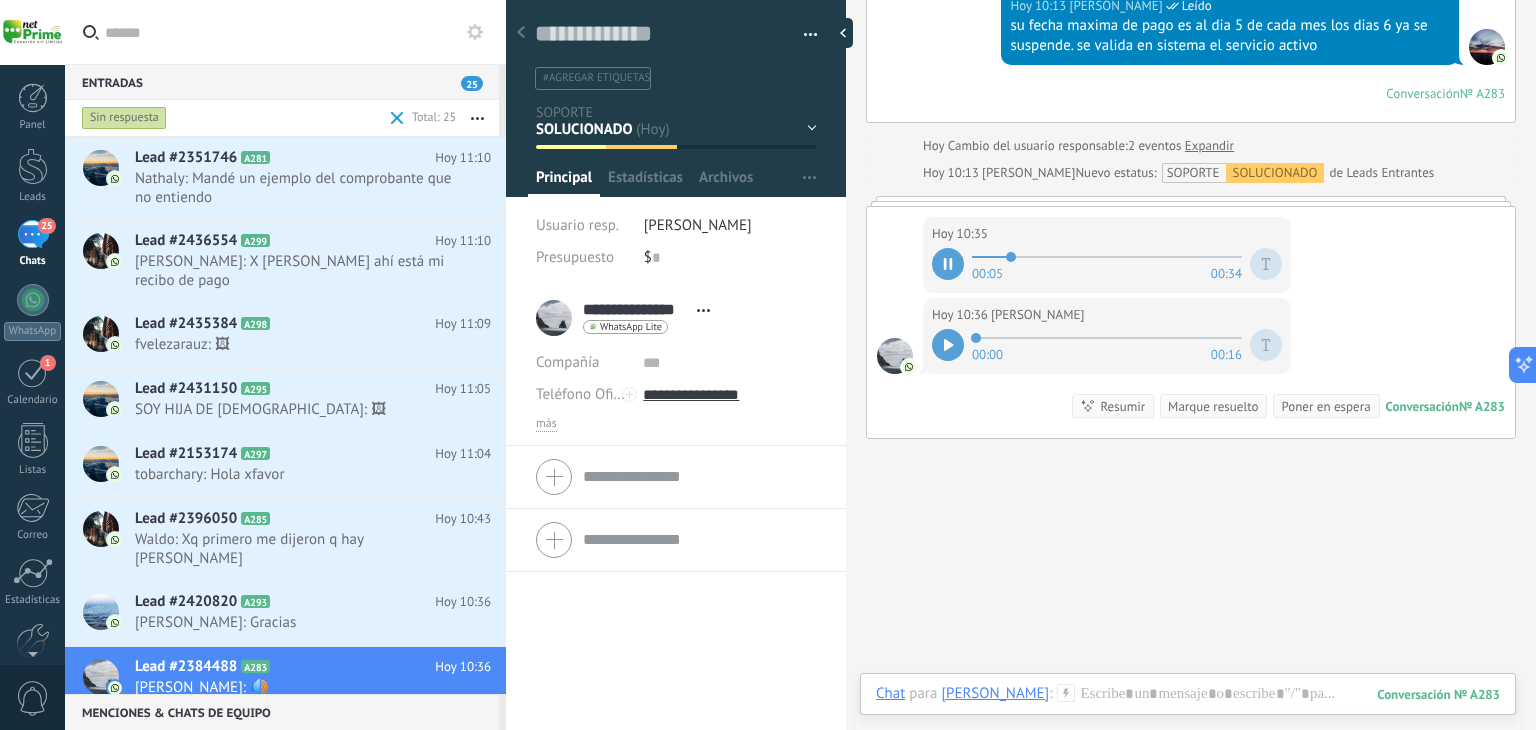 scroll, scrollTop: 0, scrollLeft: 0, axis: both 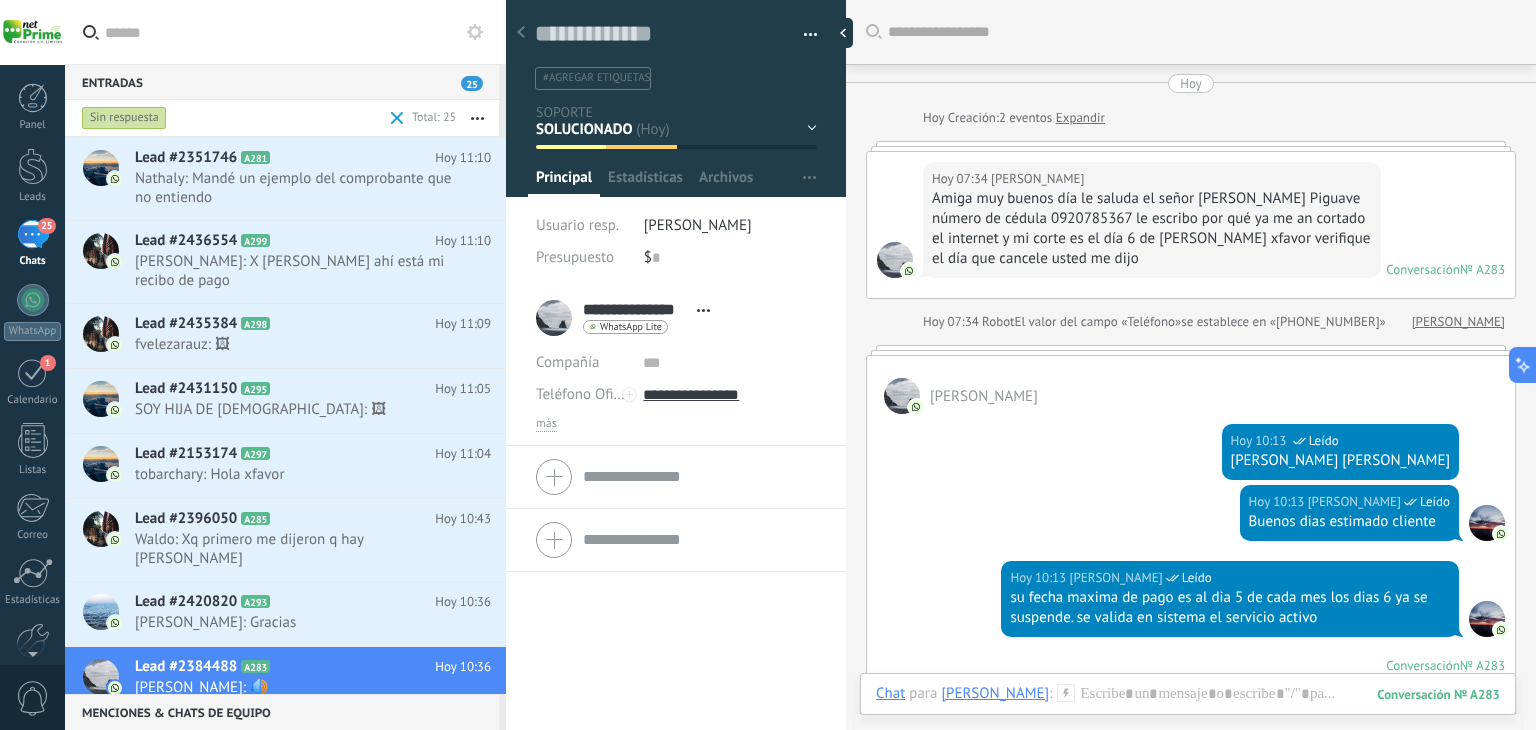 click on "Buscar Carga más Hoy Hoy Creación:  2  eventos   Expandir Hoy 07:34 Alberto Peralta  Amiga muy buenos día le saluda el señor Luis Alberto Peralta Piguave número de cédula 0920785367 le escribo por qué ya me an cortado el internet y mi corte es el día 6 de julio xfavor verifique el día que cancele usted me dijo Conversación  № A283 Conversación № A283 Hoy 07:34 Robot  El valor del campo «Teléfono»  se establece en «+593962568423» Alberto Peralta Alberto Peralta  Hoy 10:13 Mayra Soledispa  Leído PERALTA PIGUAVE LUIS ALBERTO Hoy 10:13 Mayra Soledispa  Leído Buenos dias estimado cliente Hoy 10:13 Mayra Soledispa  Leído su fecha maxima de pago es al dia 5 de cada mes los dias 6 ya se suspende. se valida en sistema el servicio activo Conversación  № A283 Conversación № A283 Hoy Cambio del usuario responsable:  2  eventos   Expandir Hoy 10:13 Mayra Soledispa  Nuevo estatus: SOPORTE SOLUCIONADO de Leads Entrantes Hoy 10:35 Alberto Peralta  00:07 00:34 Hoy 10:36 00:00 00:16" at bounding box center (1191, 365) 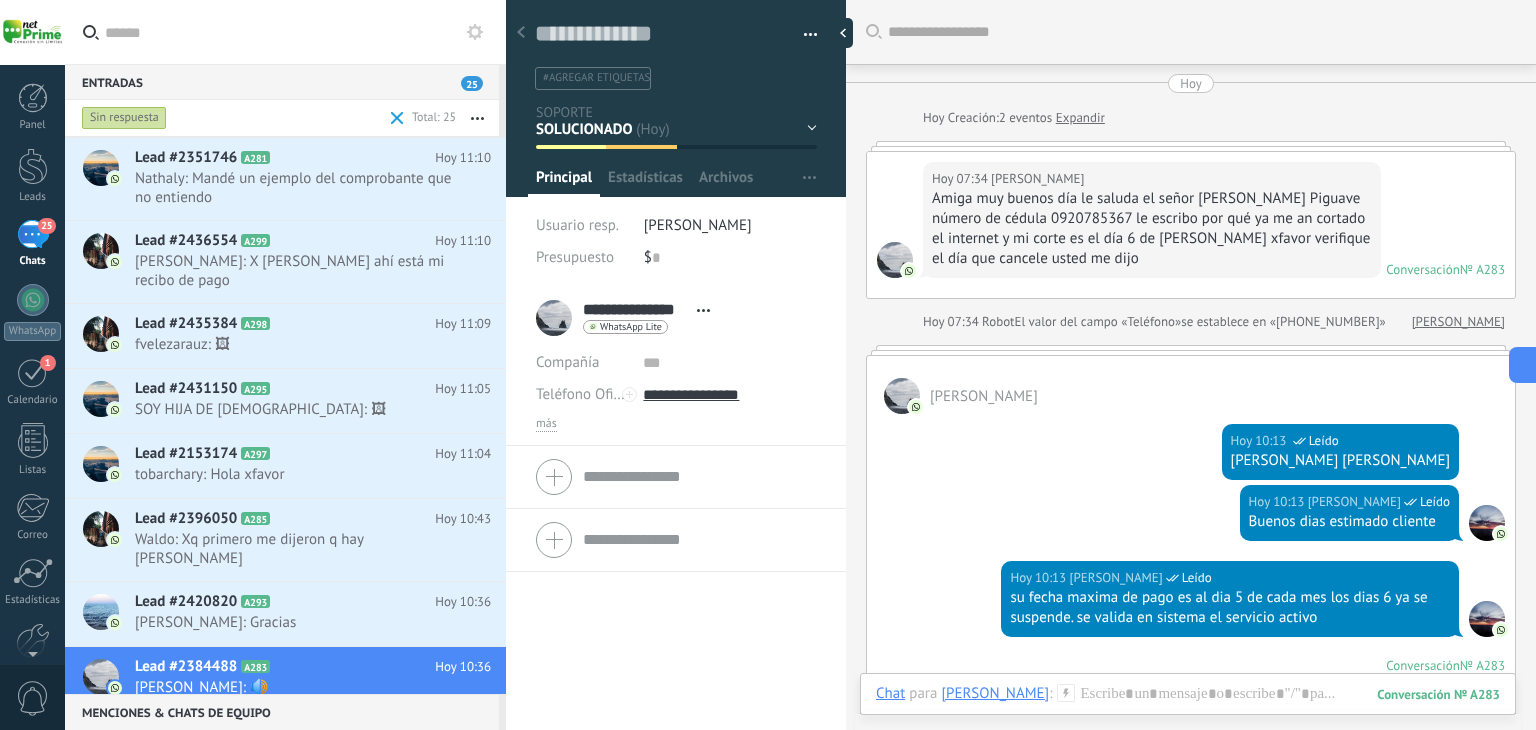 click on "Buscar Carga más Hoy Hoy Creación:  2  eventos   Expandir Hoy 07:34 Alberto Peralta  Amiga muy buenos día le saluda el señor Luis Alberto Peralta Piguave número de cédula 0920785367 le escribo por qué ya me an cortado el internet y mi corte es el día 6 de julio xfavor verifique el día que cancele usted me dijo Conversación  № A283 Conversación № A283 Hoy 07:34 Robot  El valor del campo «Teléfono»  se establece en «+593962568423» Alberto Peralta Alberto Peralta  Hoy 10:13 Mayra Soledispa  Leído PERALTA PIGUAVE LUIS ALBERTO Hoy 10:13 Mayra Soledispa  Leído Buenos dias estimado cliente Hoy 10:13 Mayra Soledispa  Leído su fecha maxima de pago es al dia 5 de cada mes los dias 6 ya se suspende. se valida en sistema el servicio activo Conversación  № A283 Conversación № A283 Hoy Cambio del usuario responsable:  2  eventos   Expandir Hoy 10:13 Mayra Soledispa  Nuevo estatus: SOPORTE SOLUCIONADO de Leads Entrantes Hoy 10:35 Alberto Peralta  00:07 00:34 Hoy 10:36 00:00 00:16" at bounding box center (1191, 365) 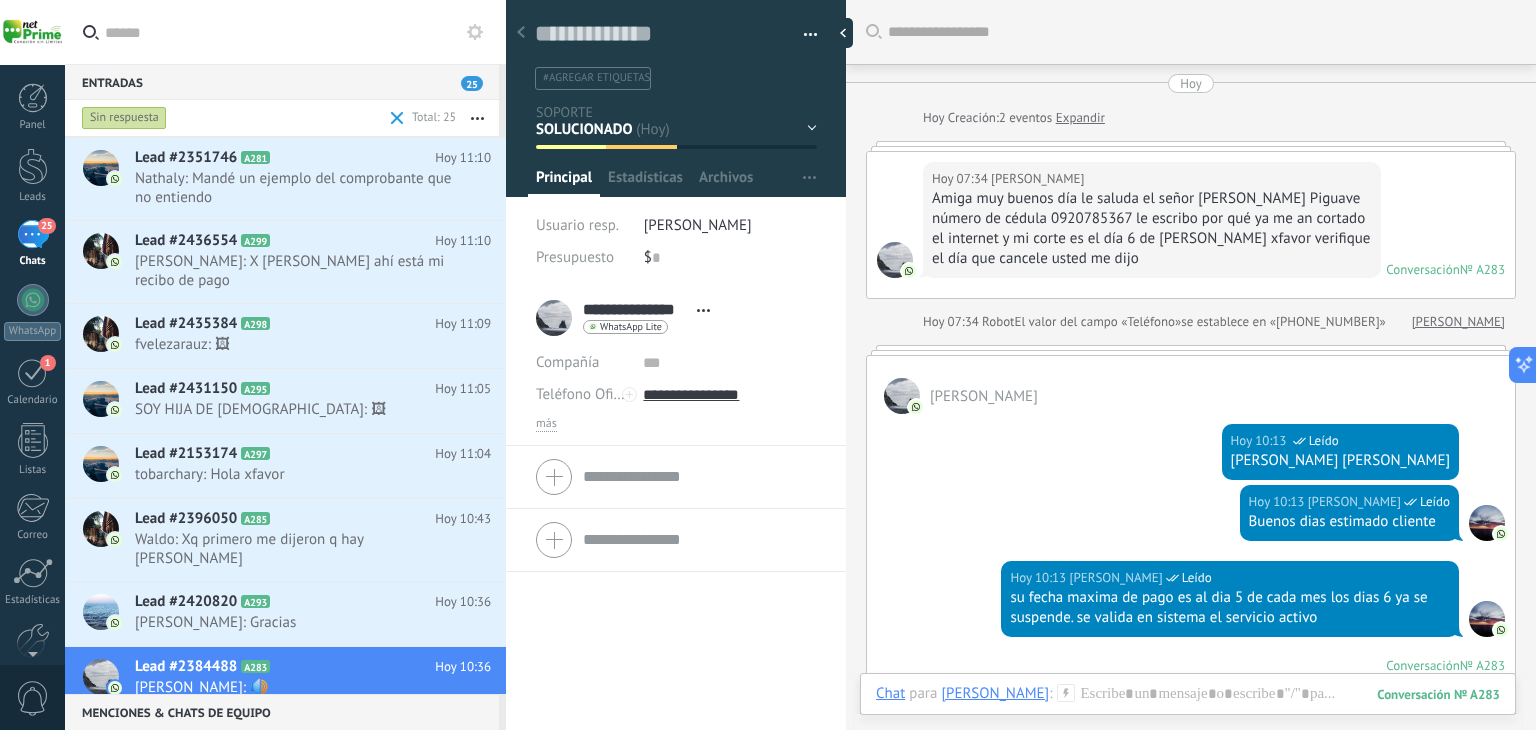 copy on "PERALTA PIGUAVE LUIS ALBERTO" 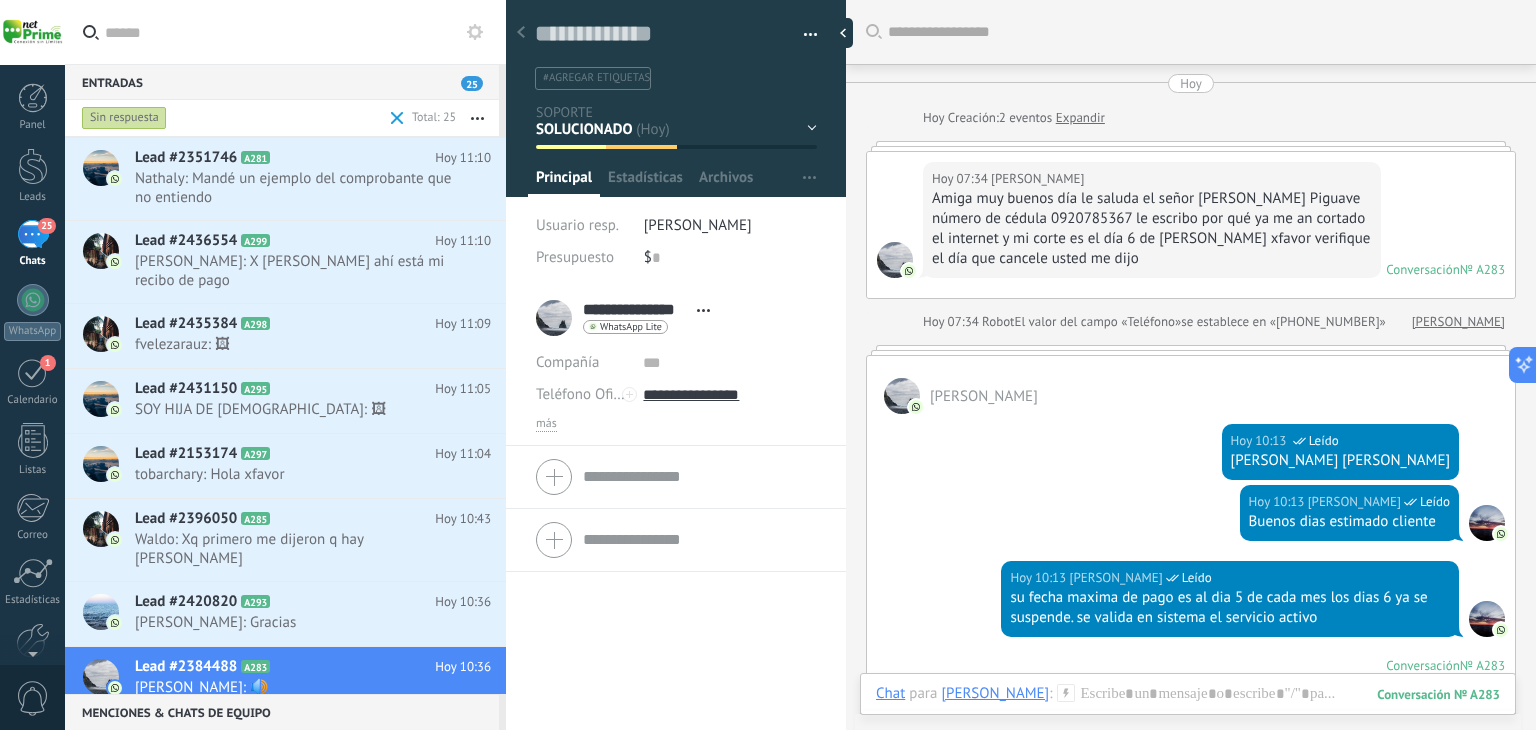click on "Hoy 10:13 Mayra Soledispa  Leído PERALTA PIGUAVE LUIS ALBERTO" at bounding box center [1191, 449] 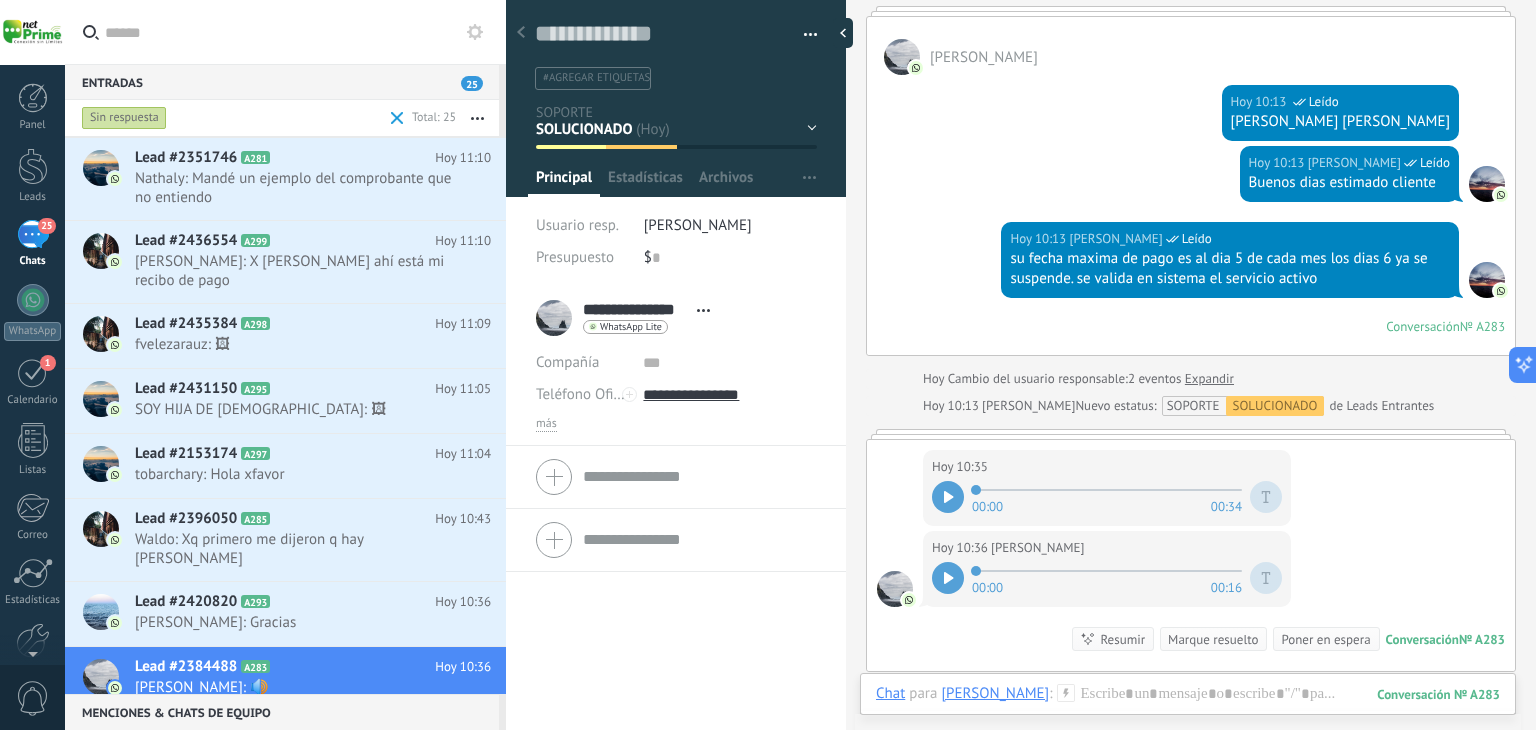 scroll, scrollTop: 628, scrollLeft: 0, axis: vertical 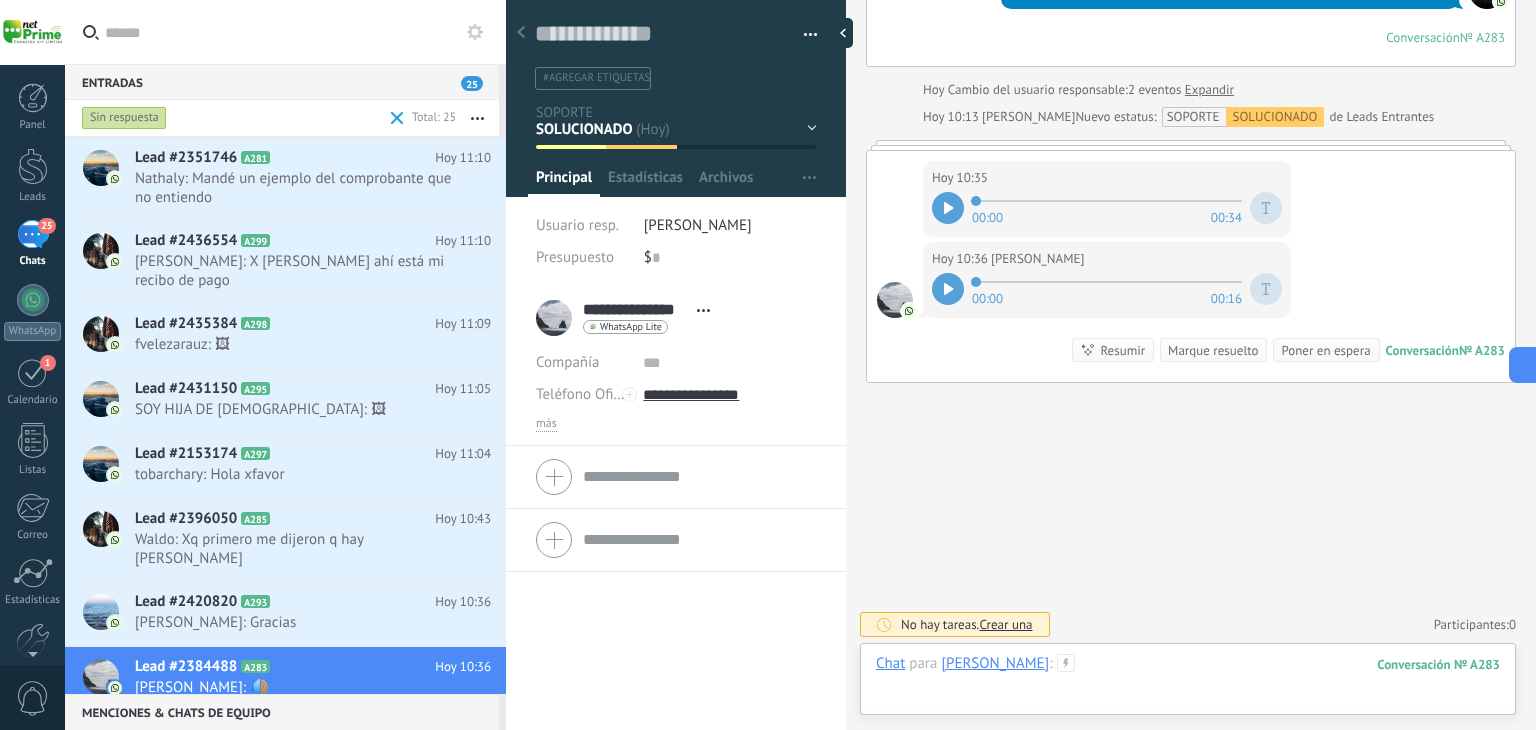 click at bounding box center [1188, 684] 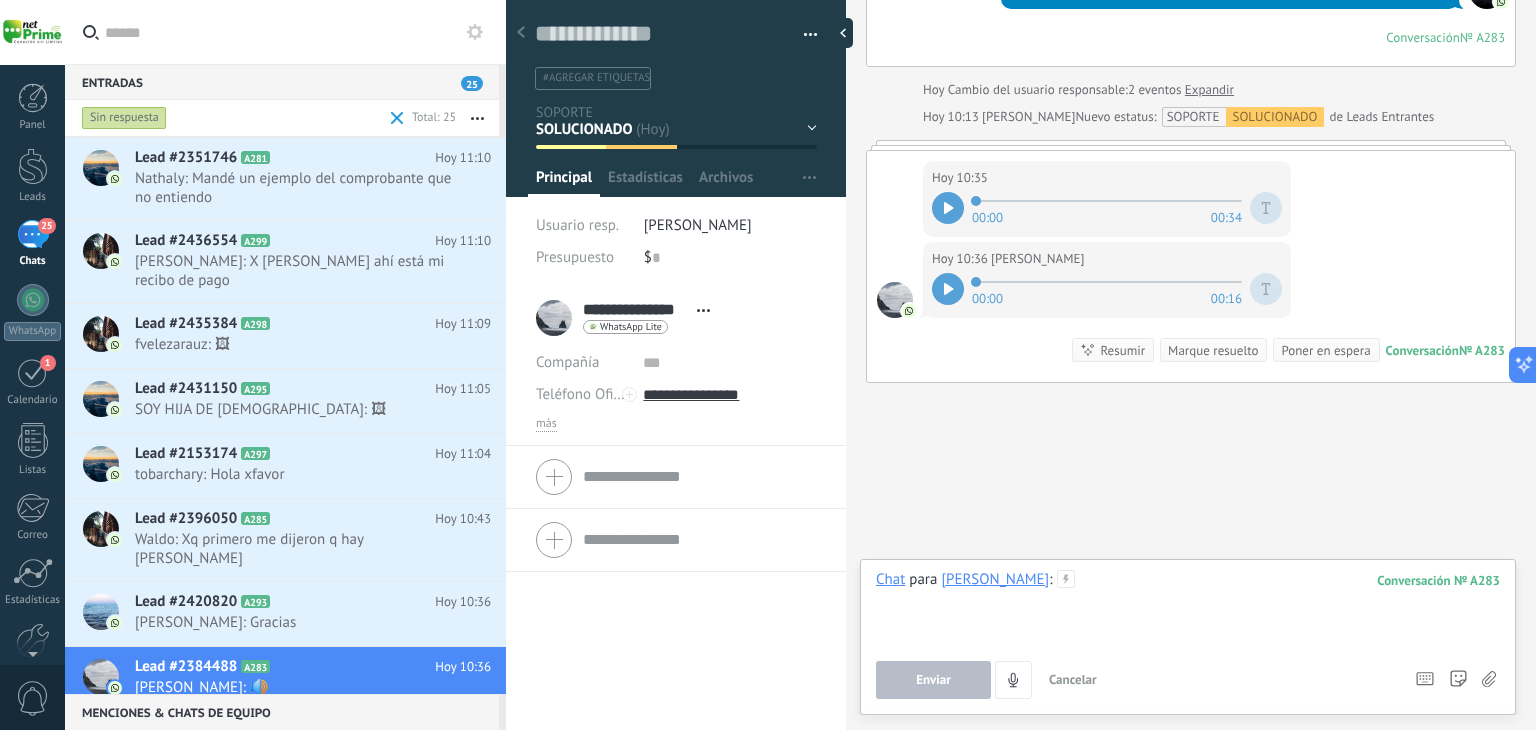 type 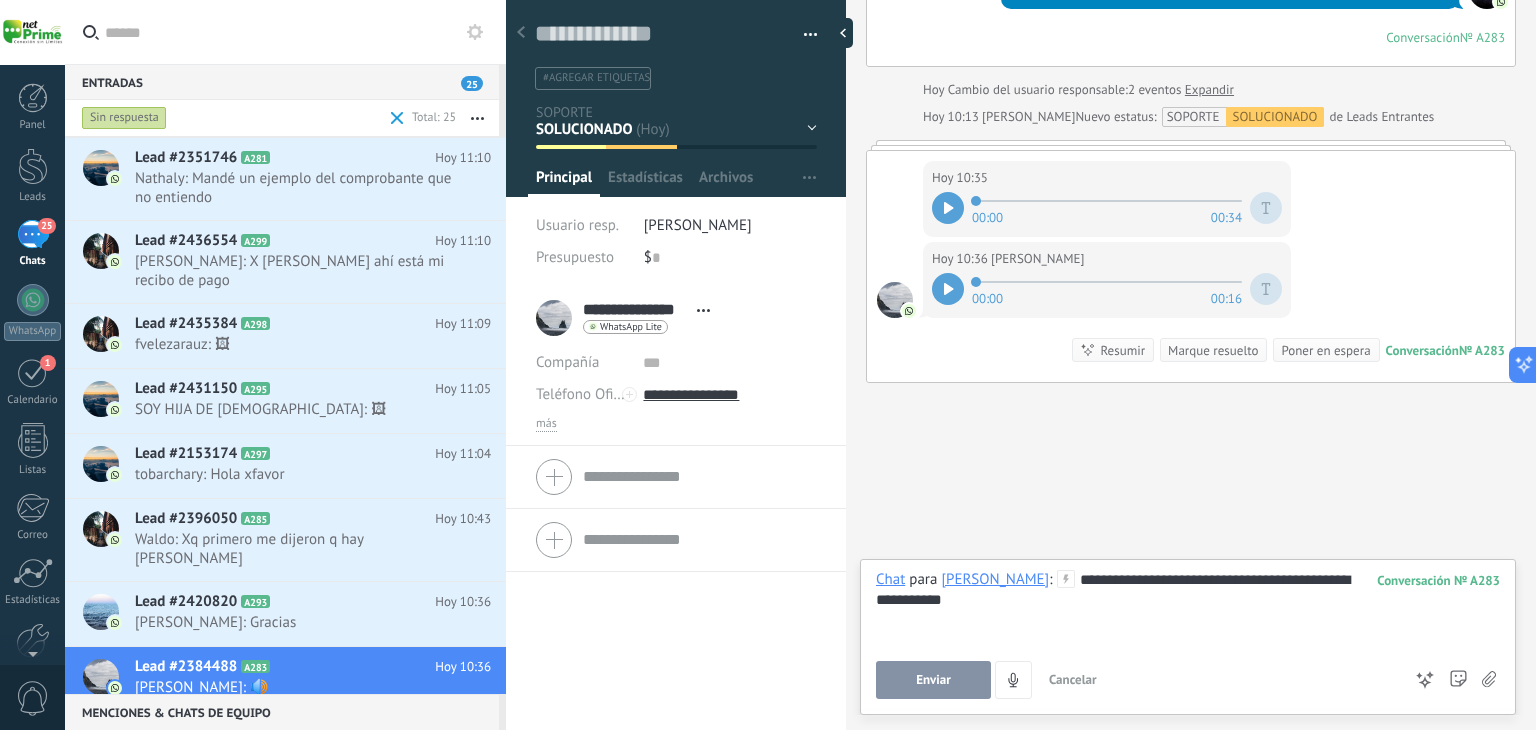 click on "**********" at bounding box center [1188, 608] 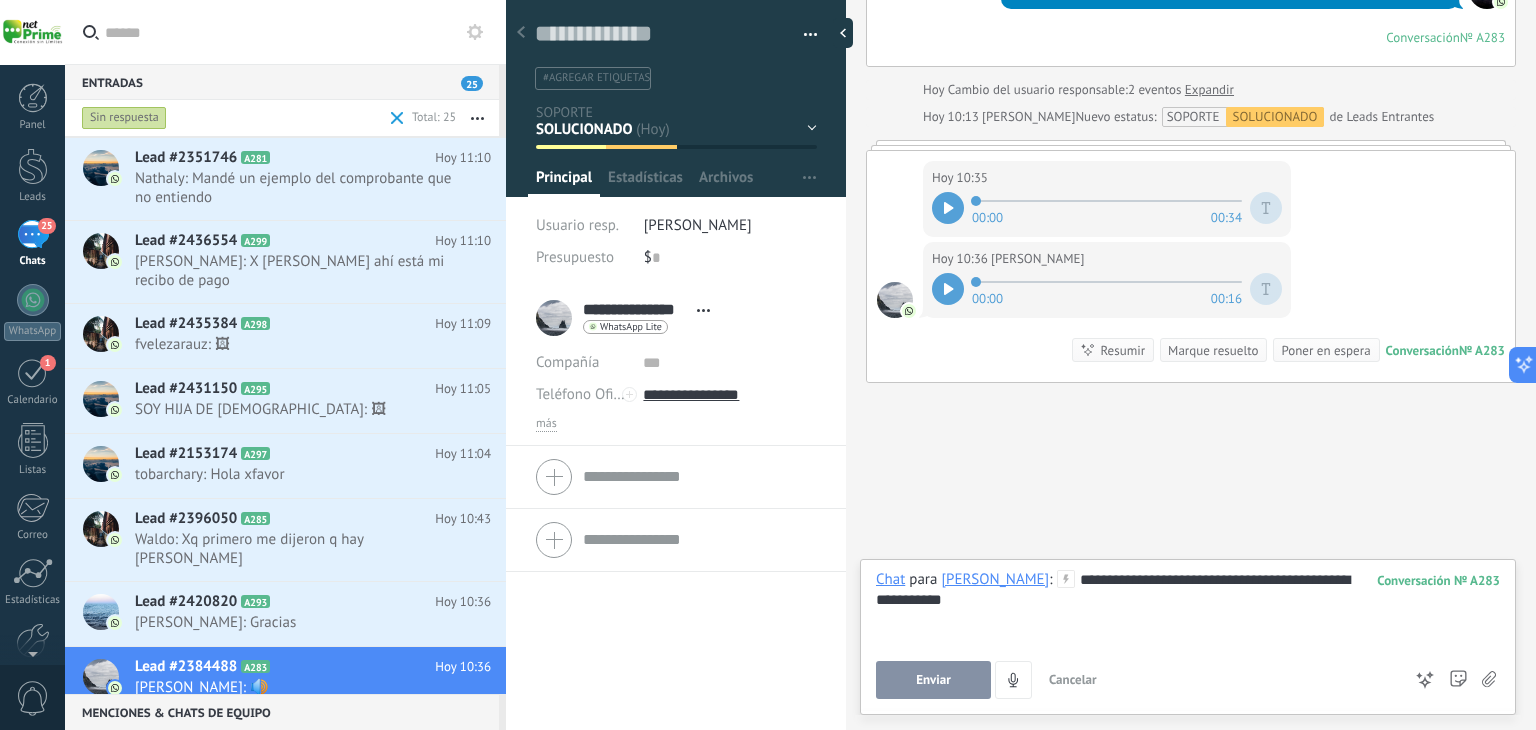 click on "**********" at bounding box center (1188, 608) 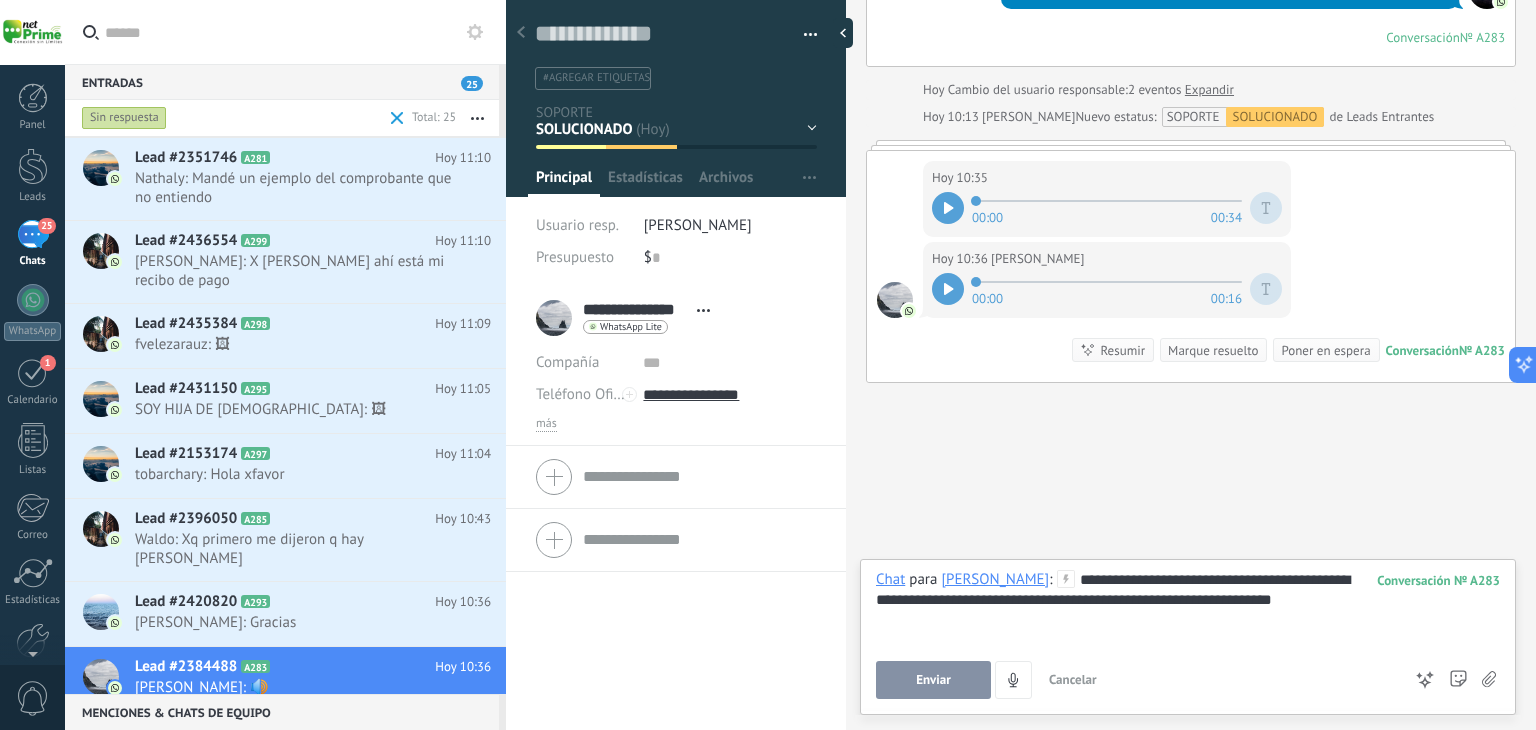 click on "Enviar" at bounding box center [933, 680] 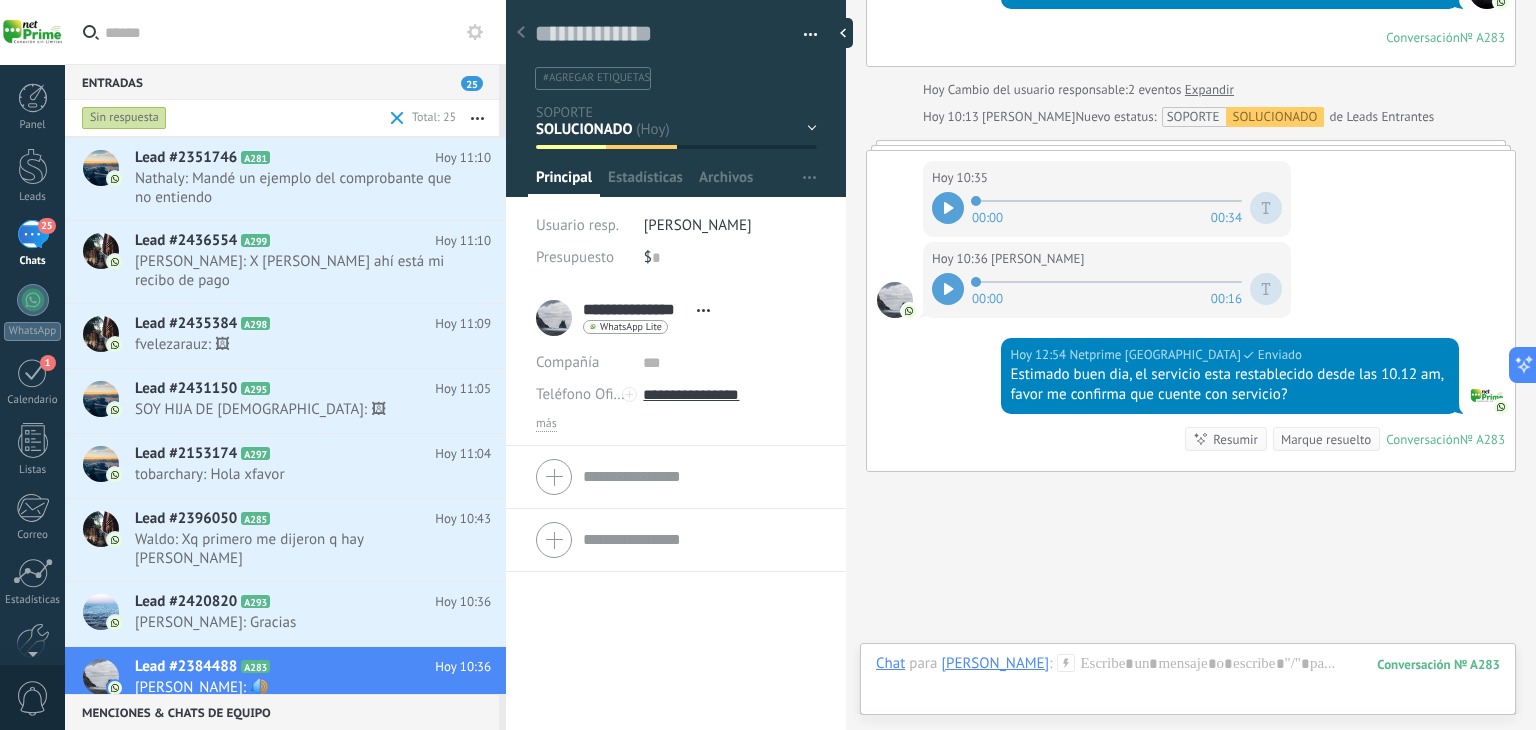 scroll, scrollTop: 716, scrollLeft: 0, axis: vertical 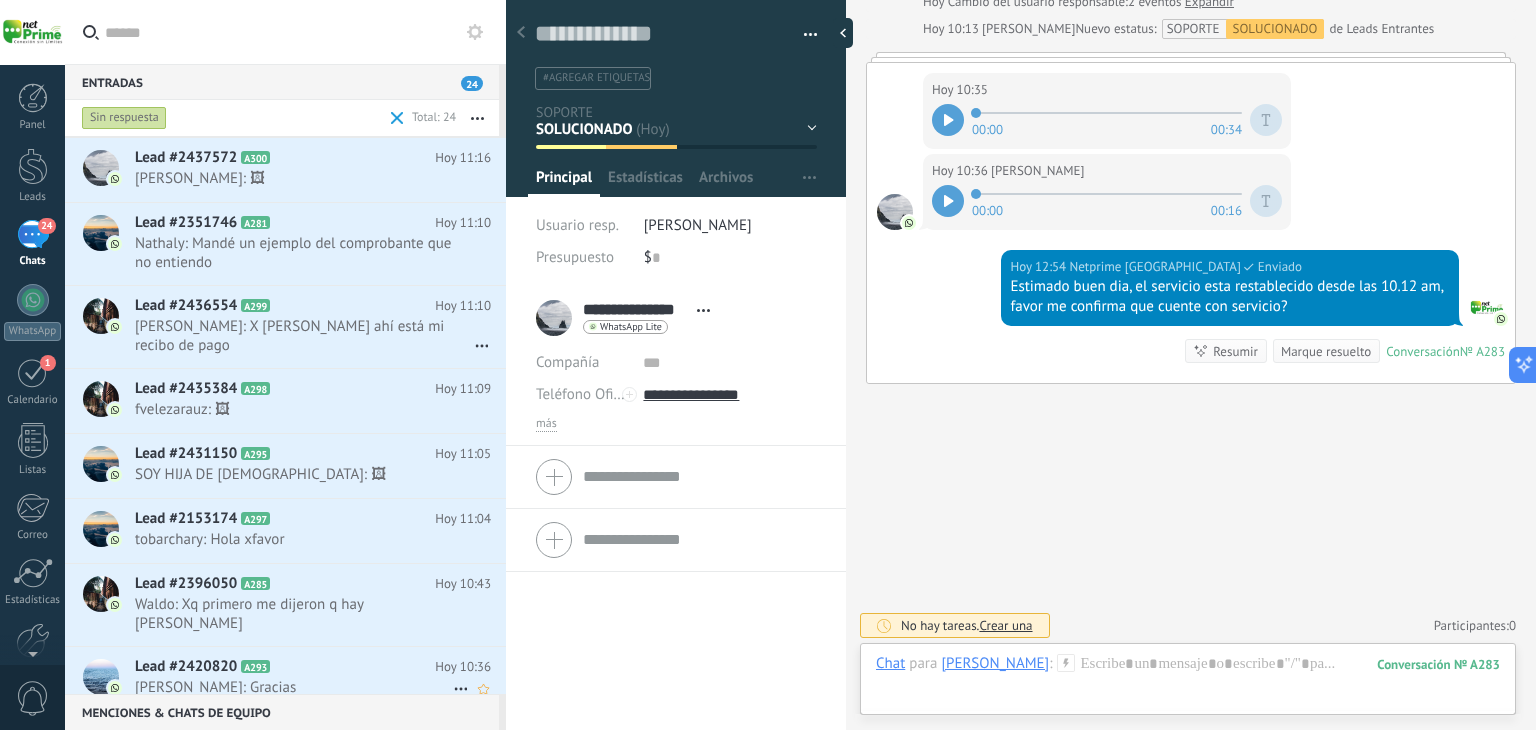 click on "Lead #2420820
A293" at bounding box center [285, 667] 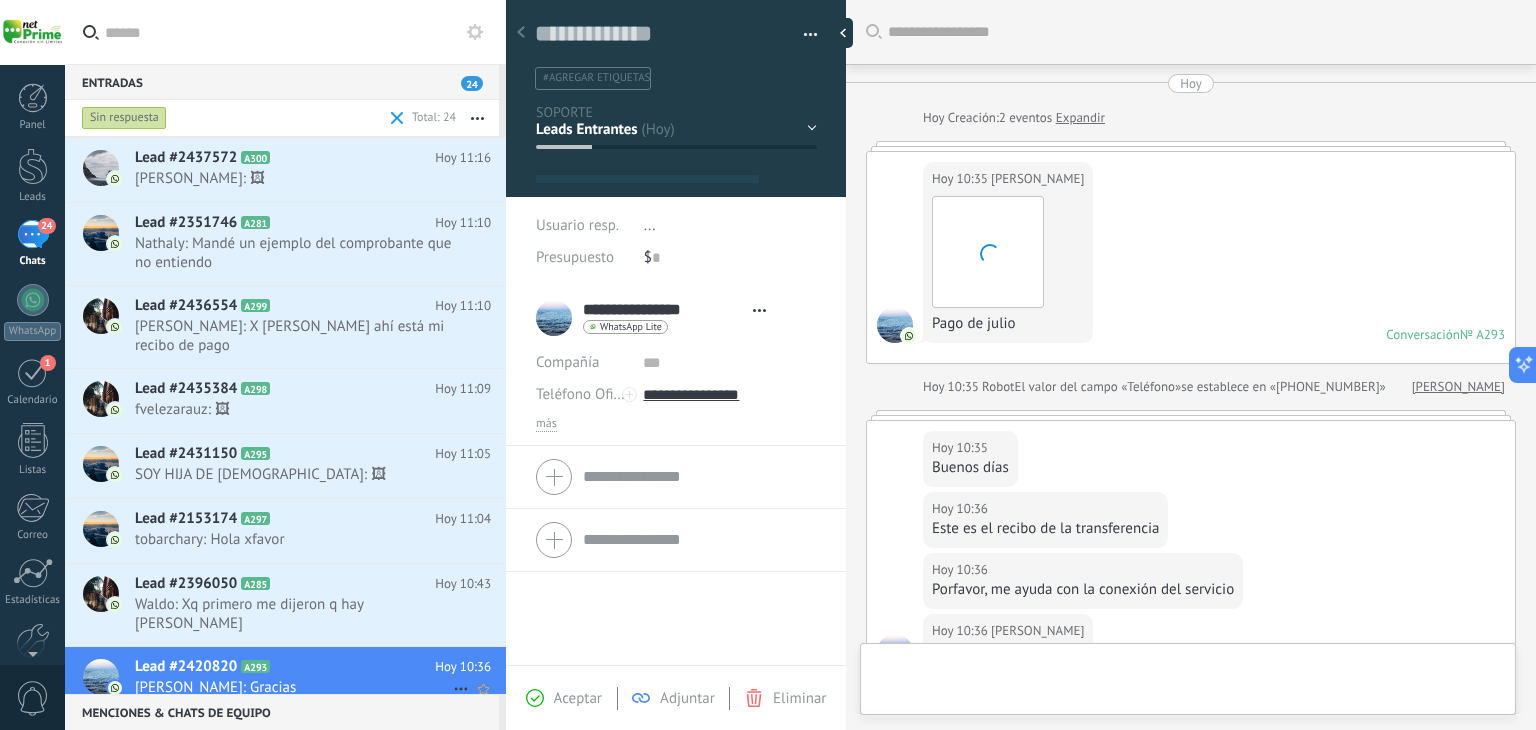 type on "**********" 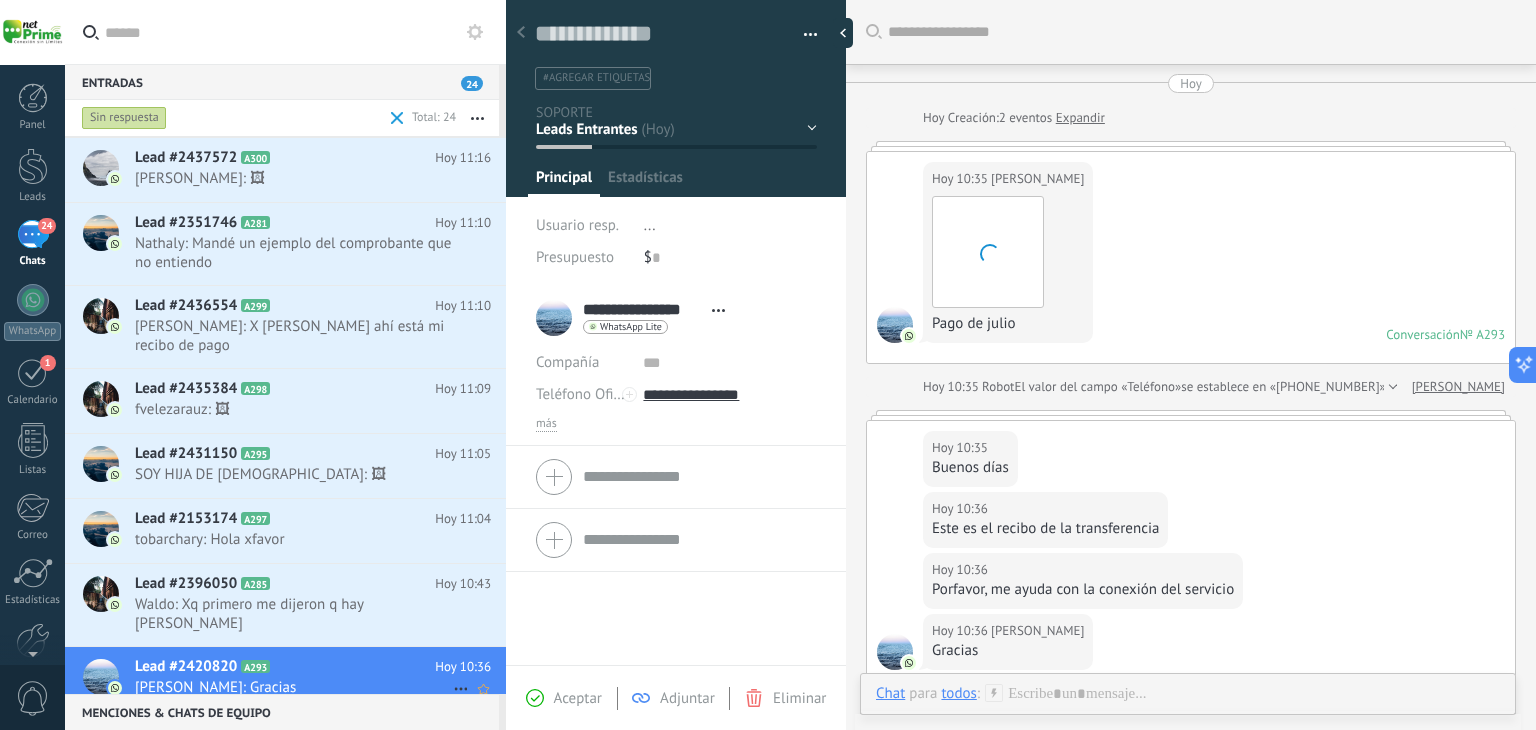 scroll, scrollTop: 307, scrollLeft: 0, axis: vertical 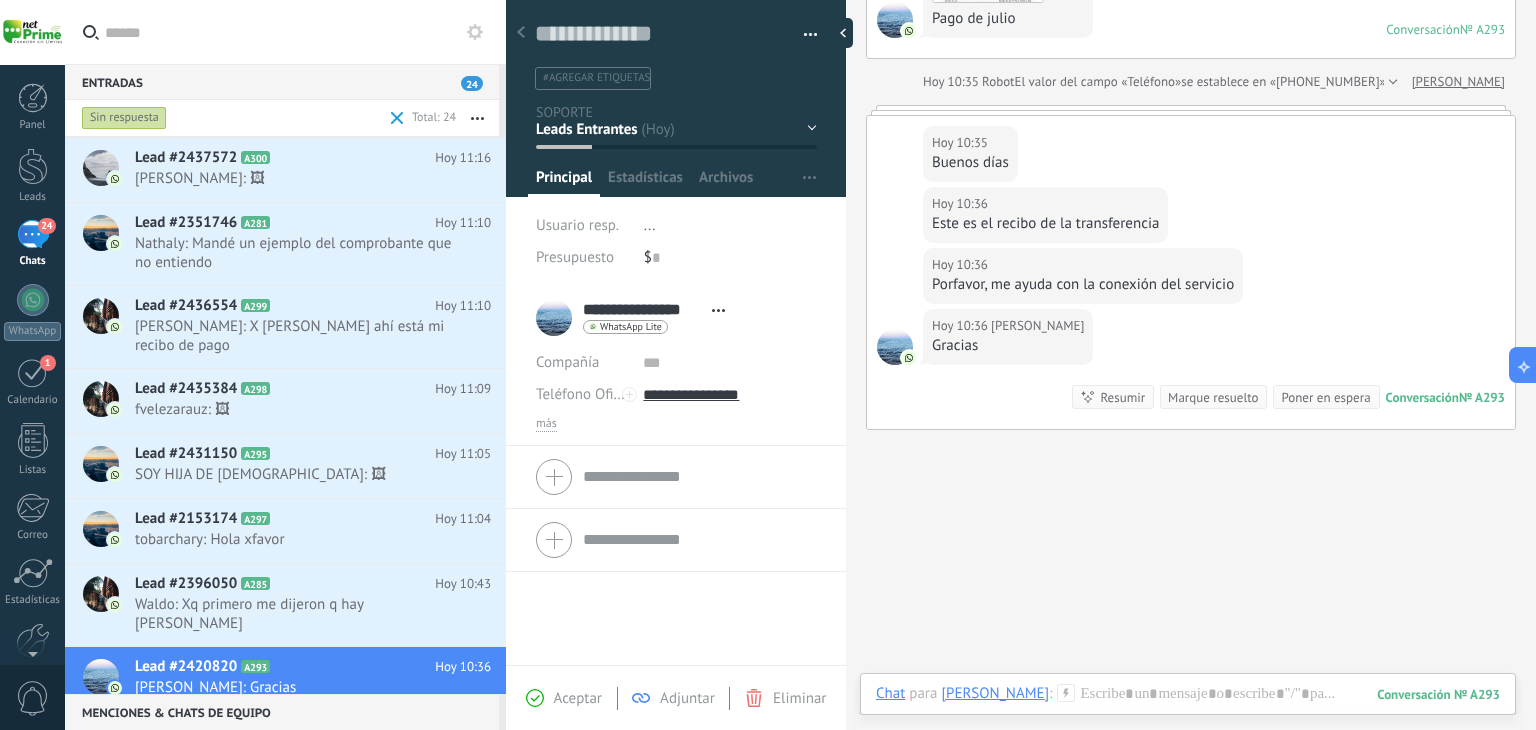 drag, startPoint x: 1535, startPoint y: 337, endPoint x: 1535, endPoint y: 312, distance: 25 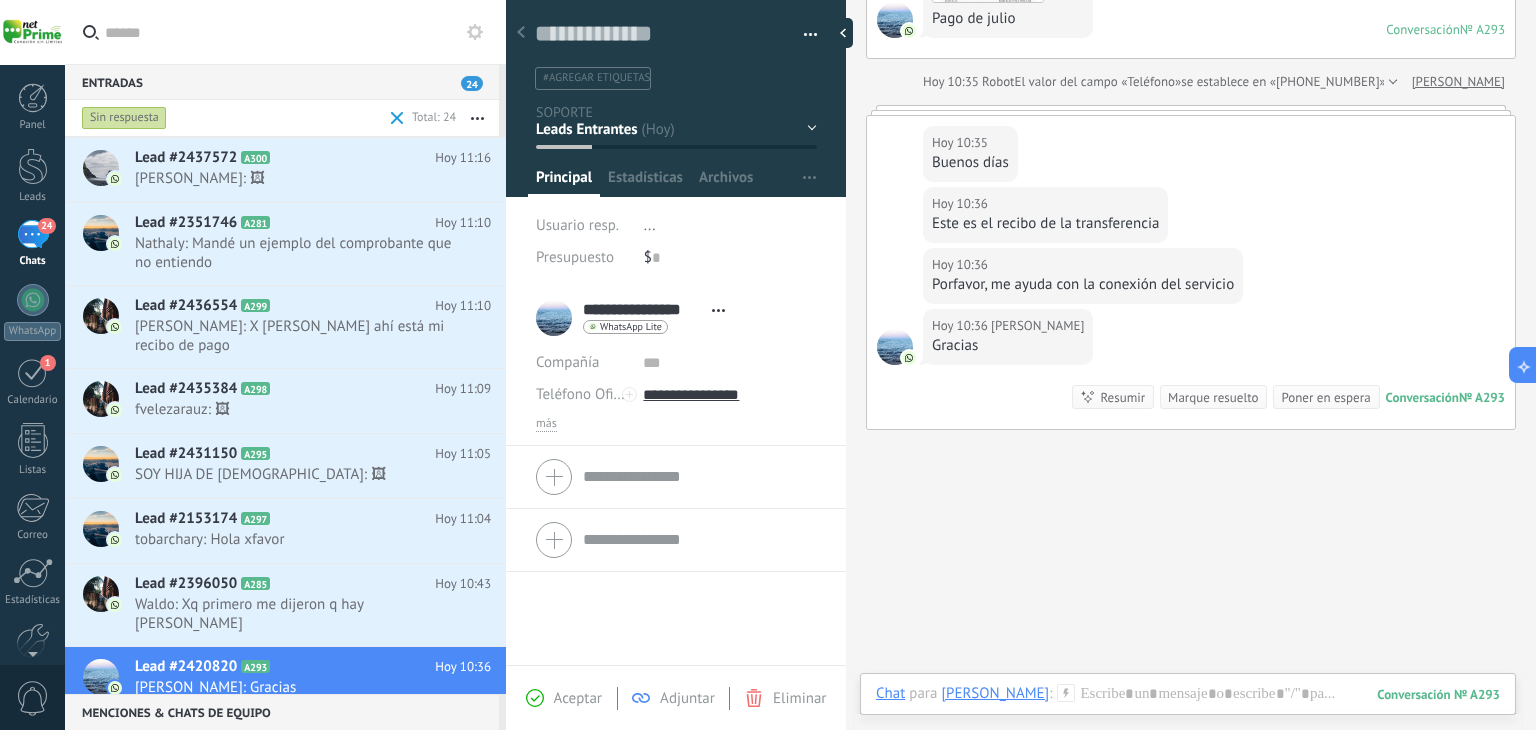 click on "Entradas
24
Sin respuesta
Total: 24
Silenciar" at bounding box center (800, 0) 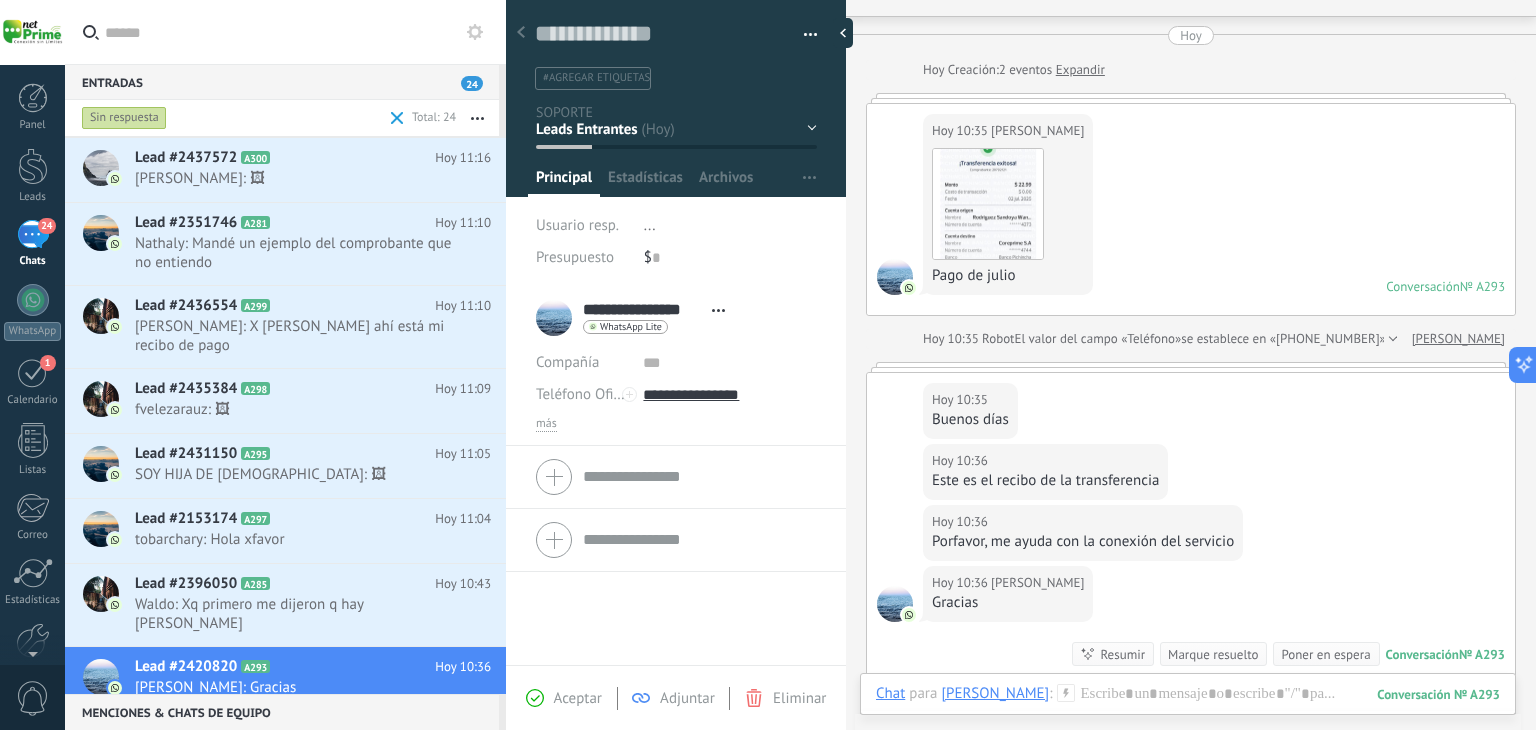 scroll, scrollTop: 36, scrollLeft: 0, axis: vertical 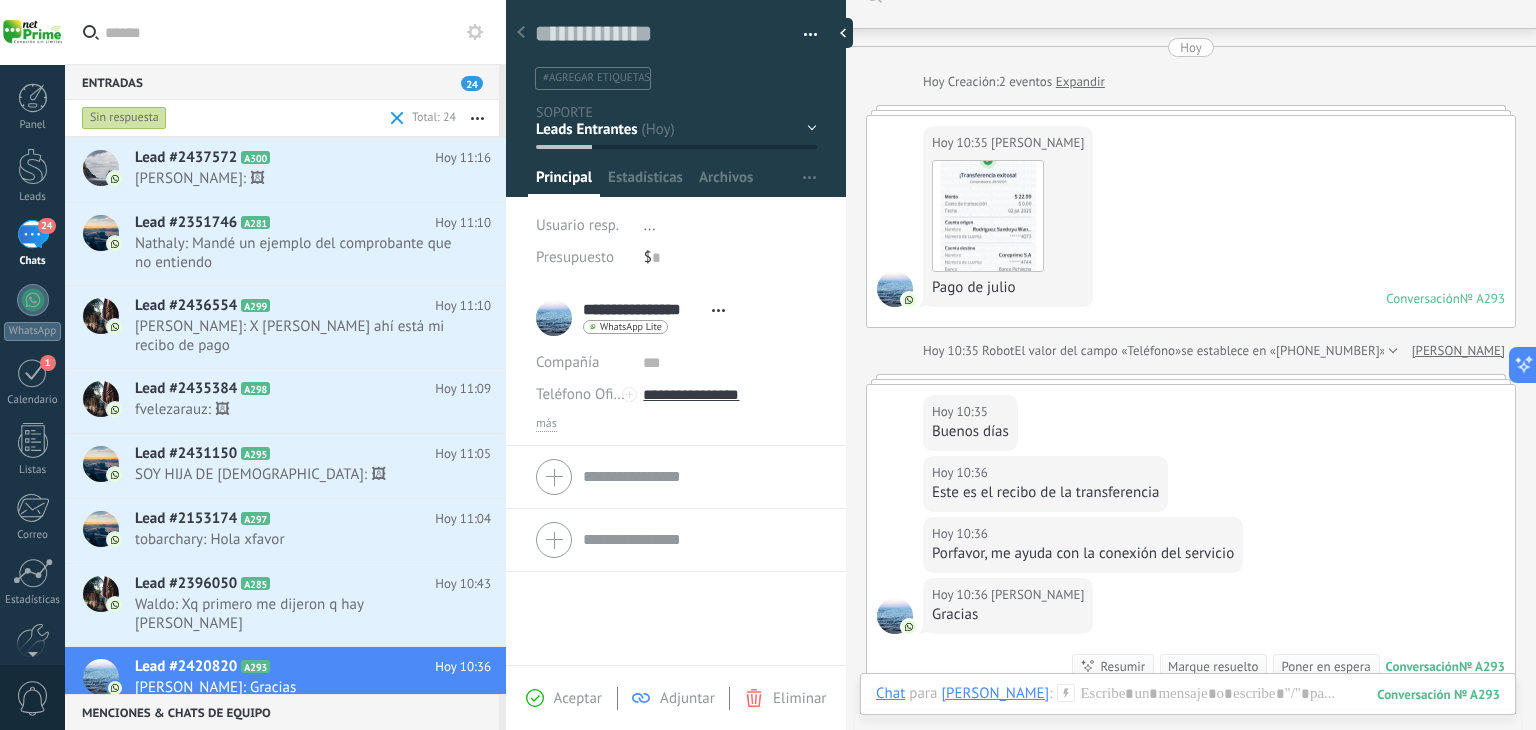 click at bounding box center [1191, 110] 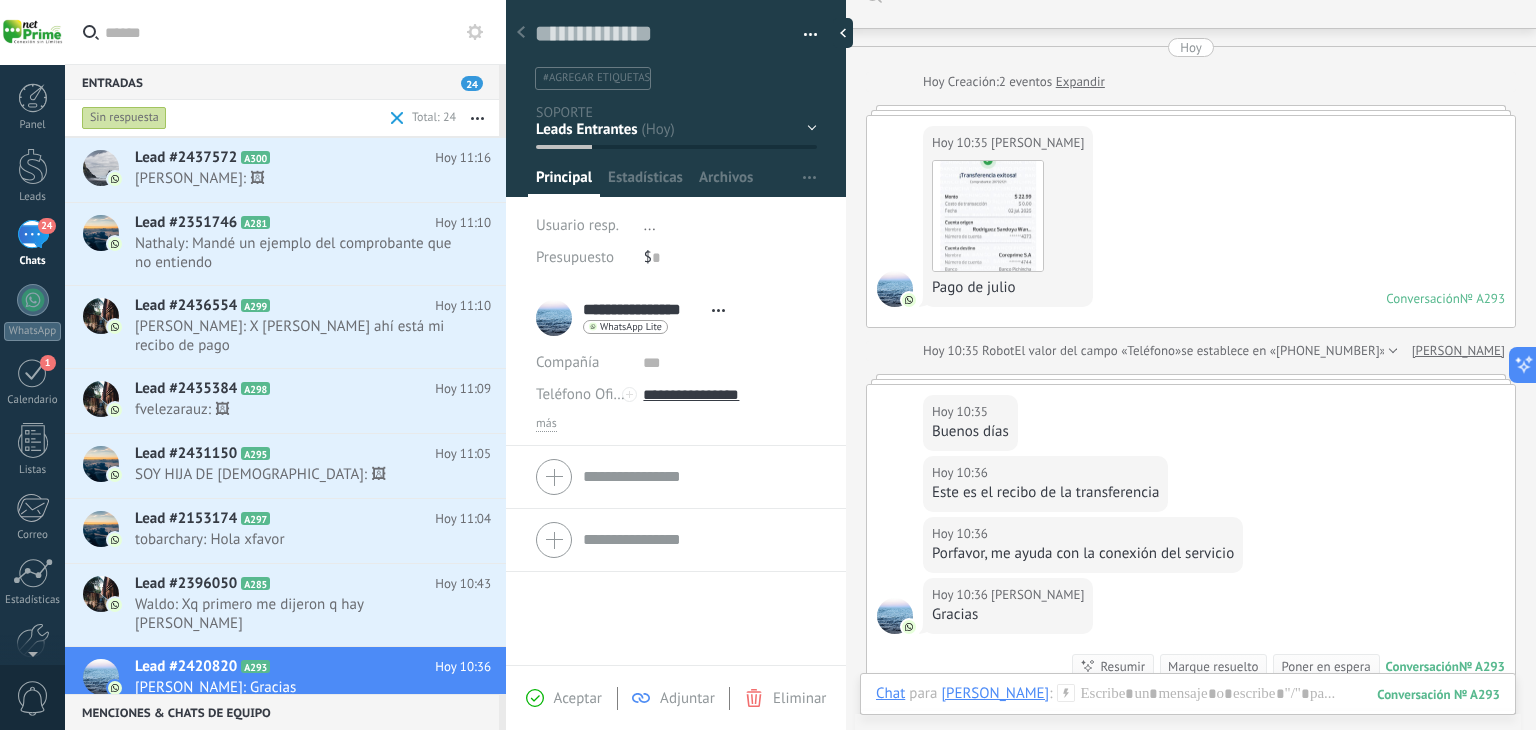 click on "se establece en «+593963243536»" at bounding box center [1283, 351] 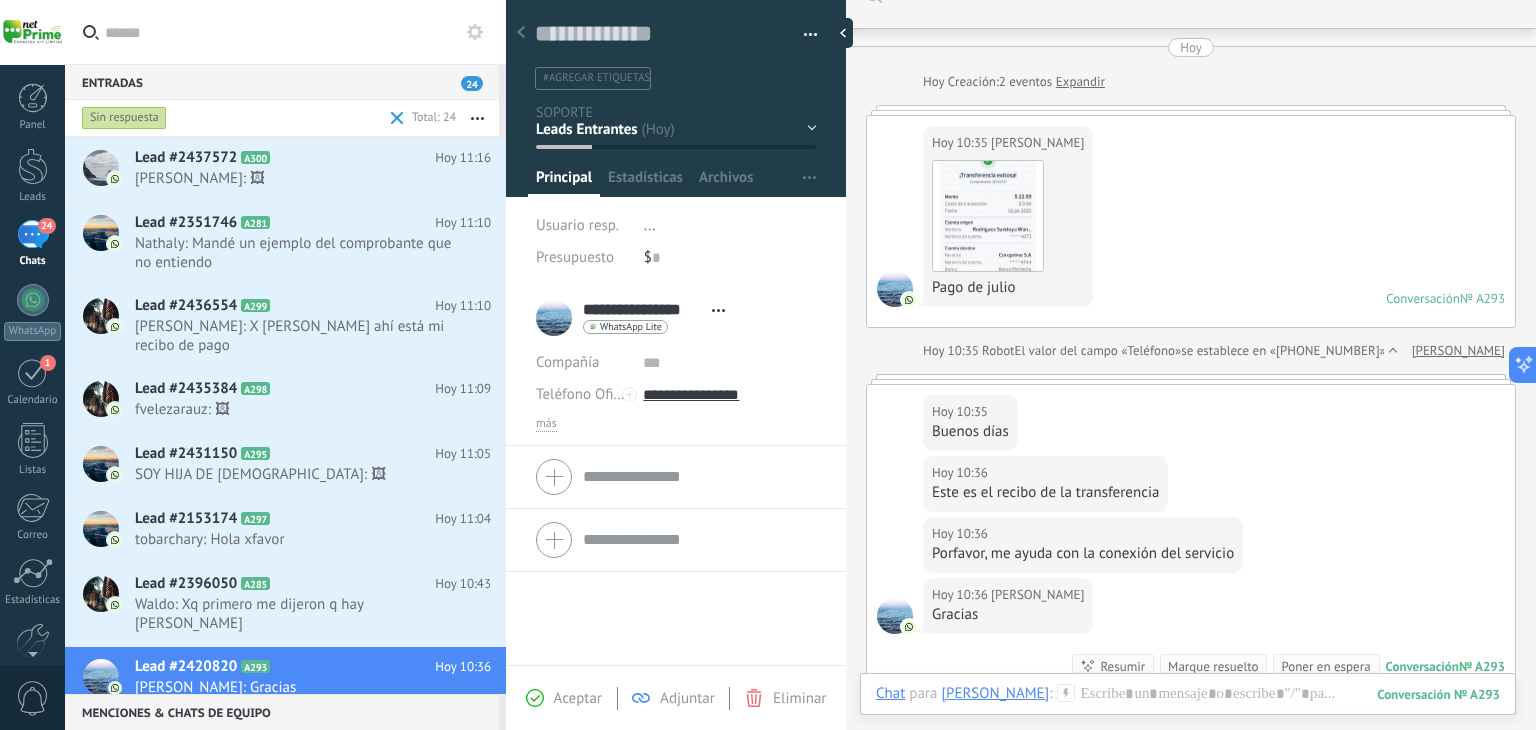 click on "El valor del campo «Teléfono»  se establece en «+593963243536»" at bounding box center (1200, 351) 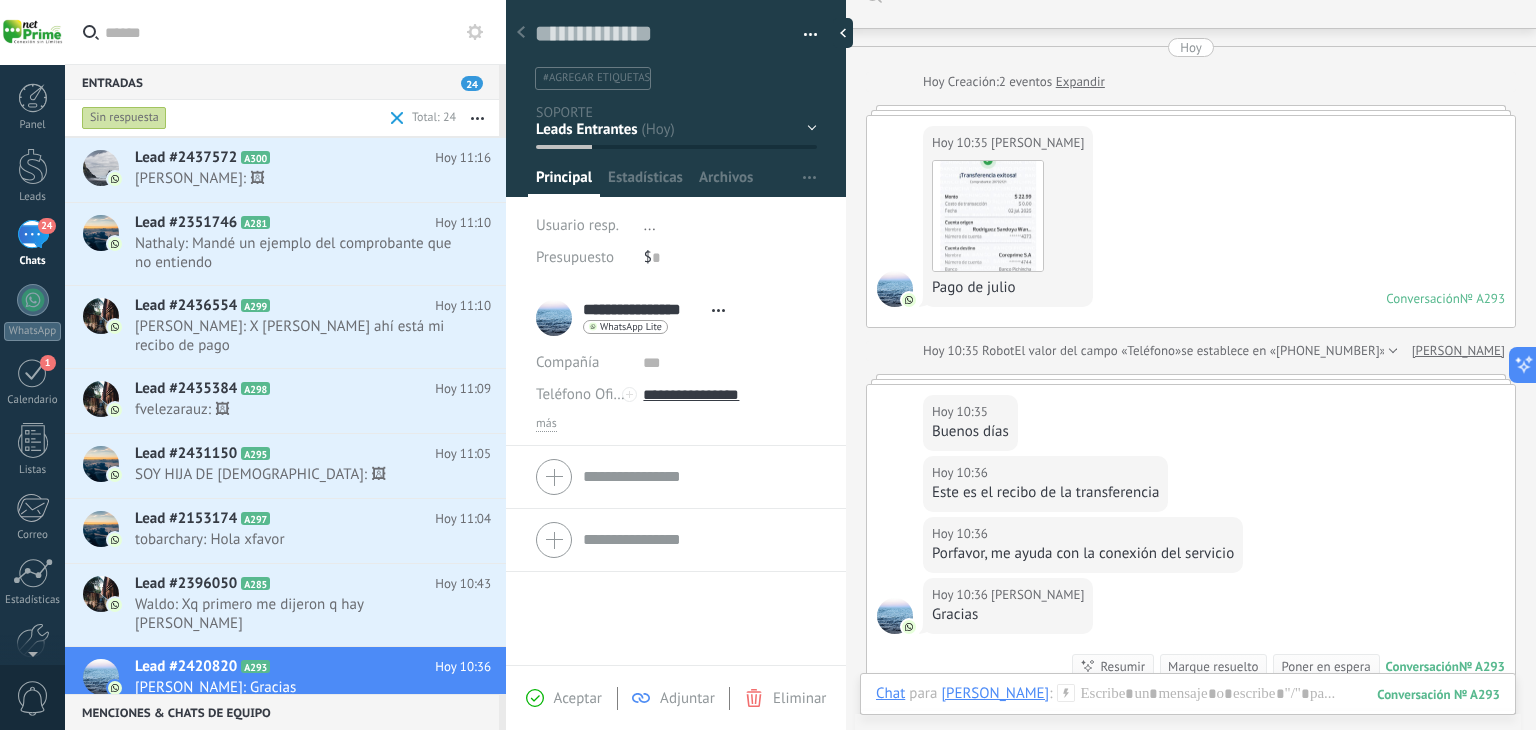 click on "se establece en «+593963243536»" at bounding box center (1283, 351) 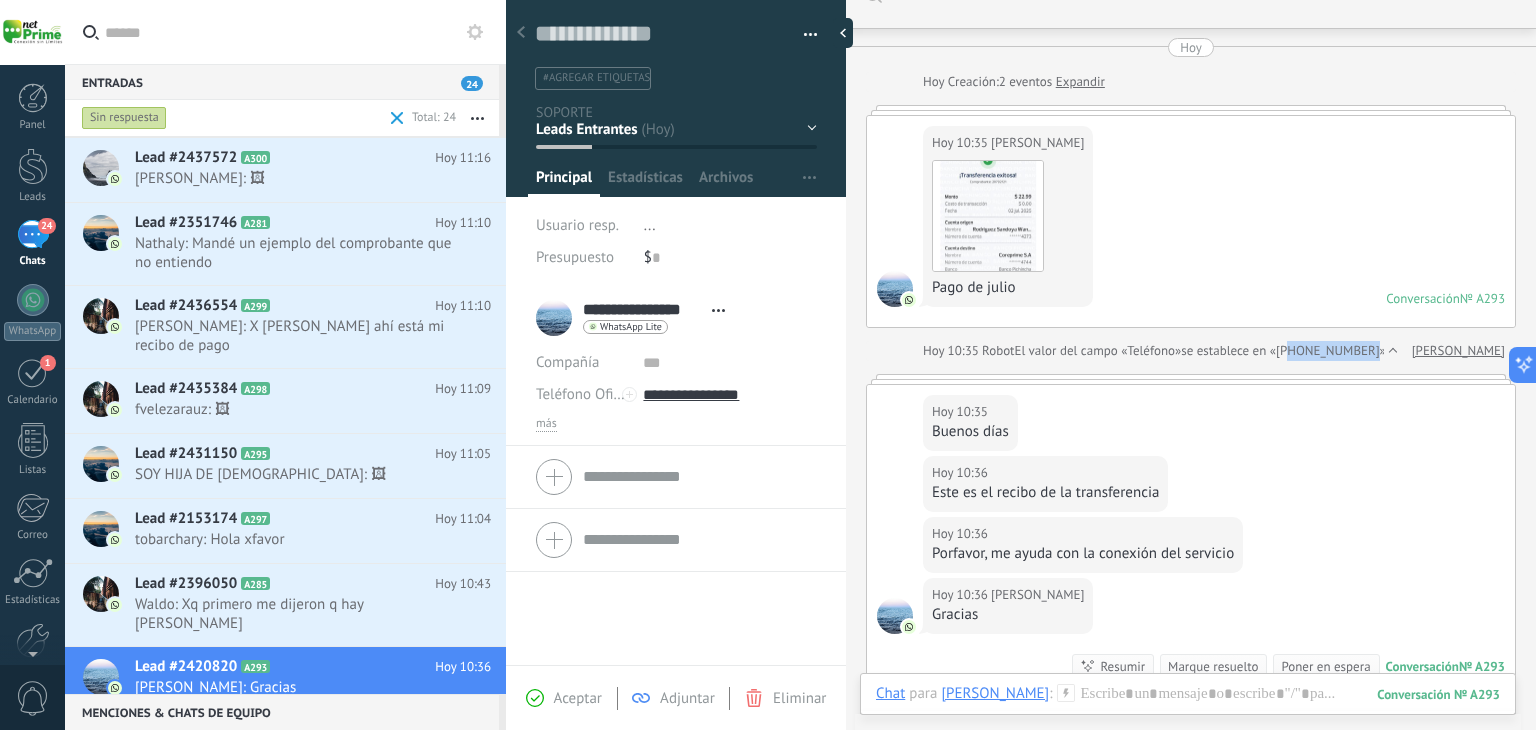 drag, startPoint x: 1212, startPoint y: 376, endPoint x: 1135, endPoint y: 380, distance: 77.10383 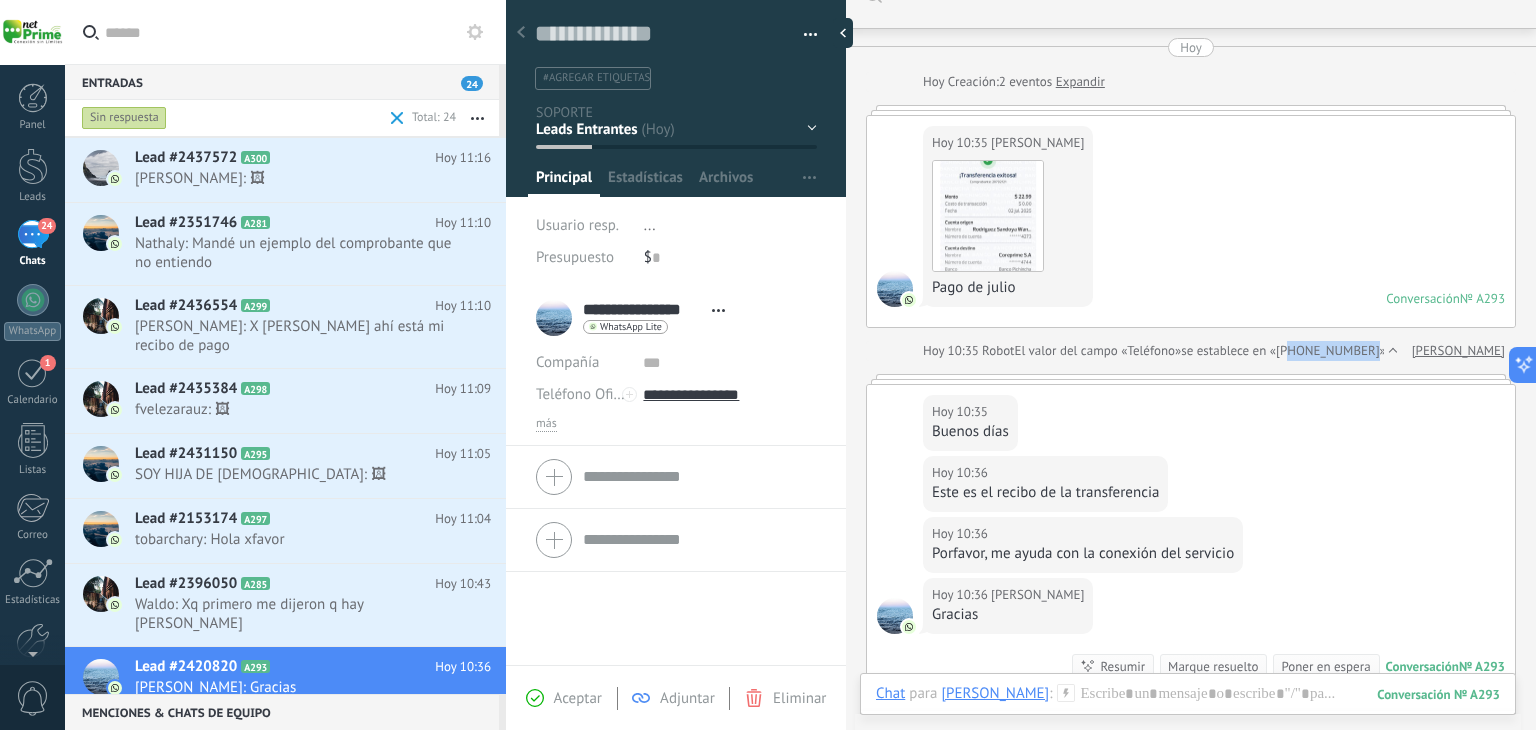click on "Hoy Hoy Creación:  2  eventos   Expandir Hoy 10:35 Wanlly Rodriguez  Descargar Pago de julio Conversación  № A293 Conversación № A293 Hoy 10:35 Robot  El valor del campo «Teléfono»  se establece en «+593963243536» Wanlly Rodriguez Hoy 10:35 Wanlly Rodriguez  Buenos días Hoy 10:36 Wanlly Rodriguez  Este es el recibo de la transferencia Hoy 10:36 Wanlly Rodriguez  Porfavor, me ayuda con la conexión del servicio Hoy 10:36 Wanlly Rodriguez  Gracias Conversación  № A293 Conversación № A293 Resumir Resumir Marque resuelto Poner en espera Hoy 10:36 Wanlly Rodriguez: Gracias Conversación № A293" at bounding box center [1191, 368] 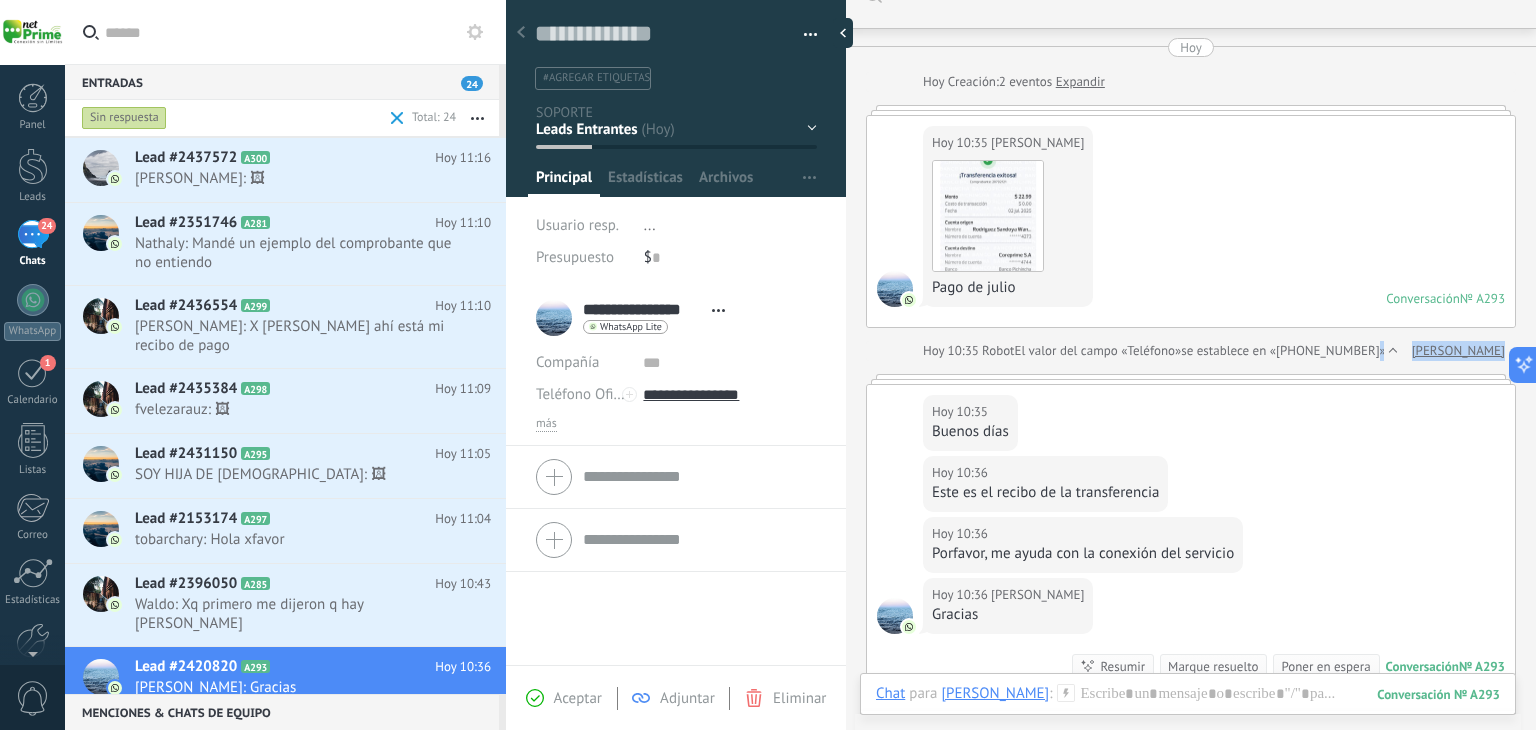 click on "El valor del campo «Teléfono»  se establece en «+593963243536»" at bounding box center [1200, 351] 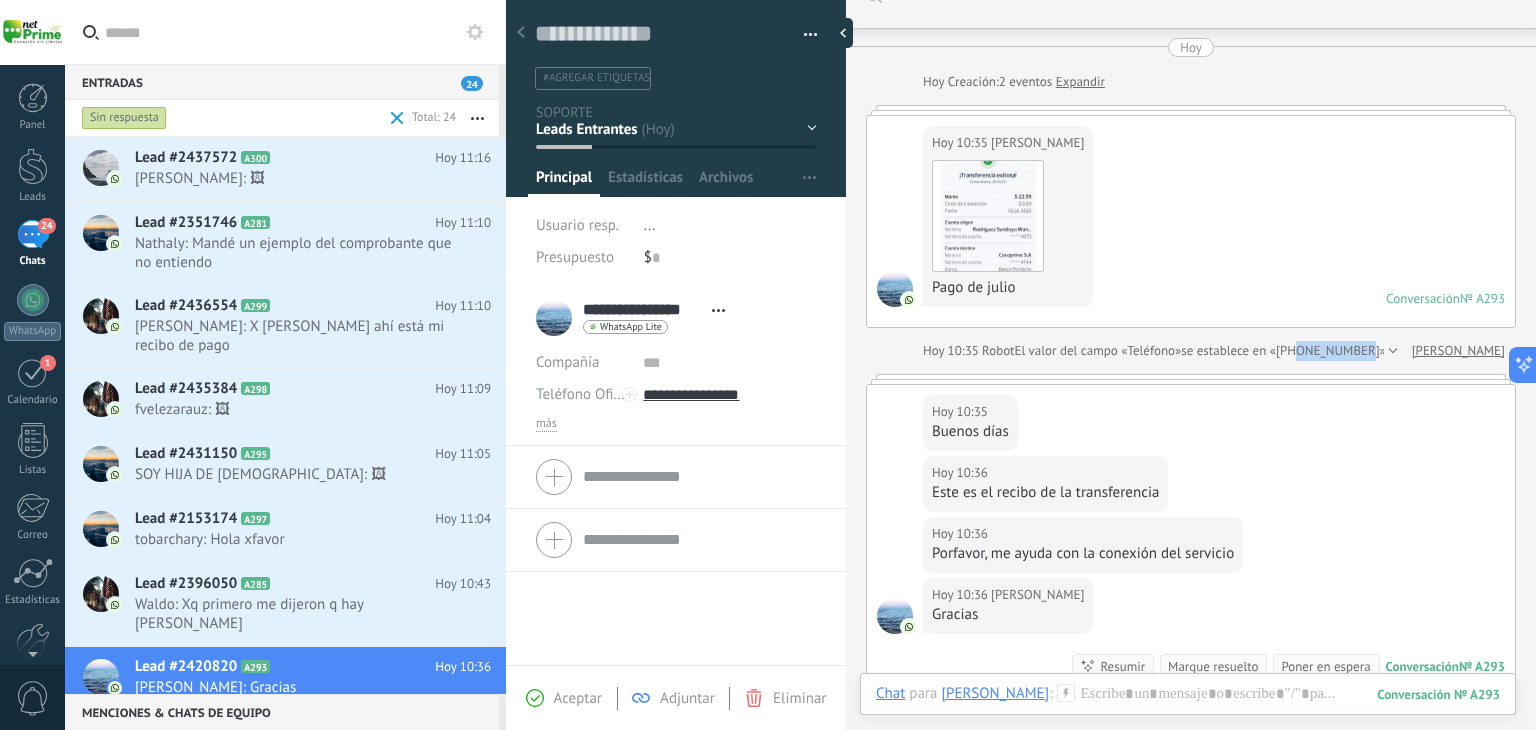 drag, startPoint x: 1371, startPoint y: 356, endPoint x: 1304, endPoint y: 356, distance: 67 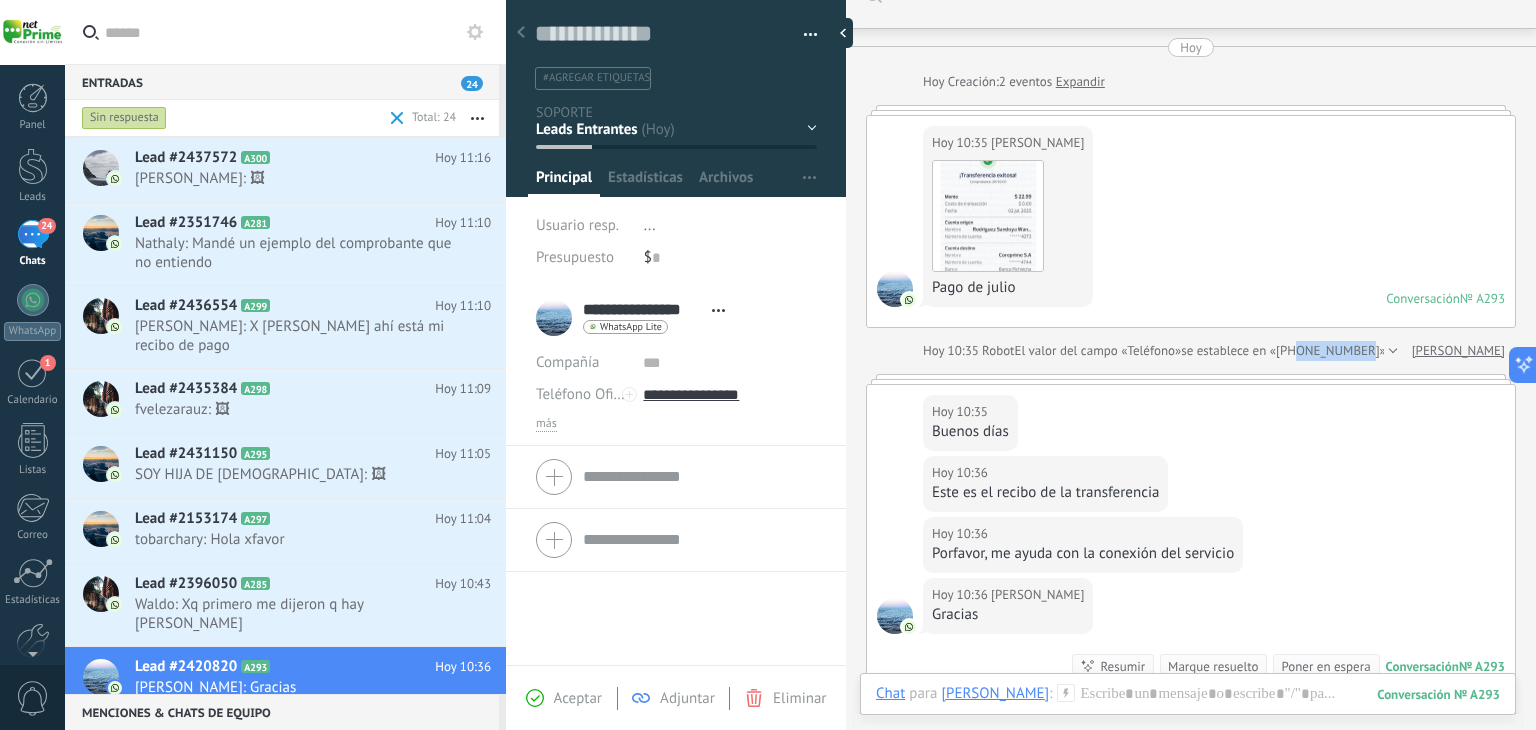 click on "se establece en «+593963243536»" at bounding box center (1283, 351) 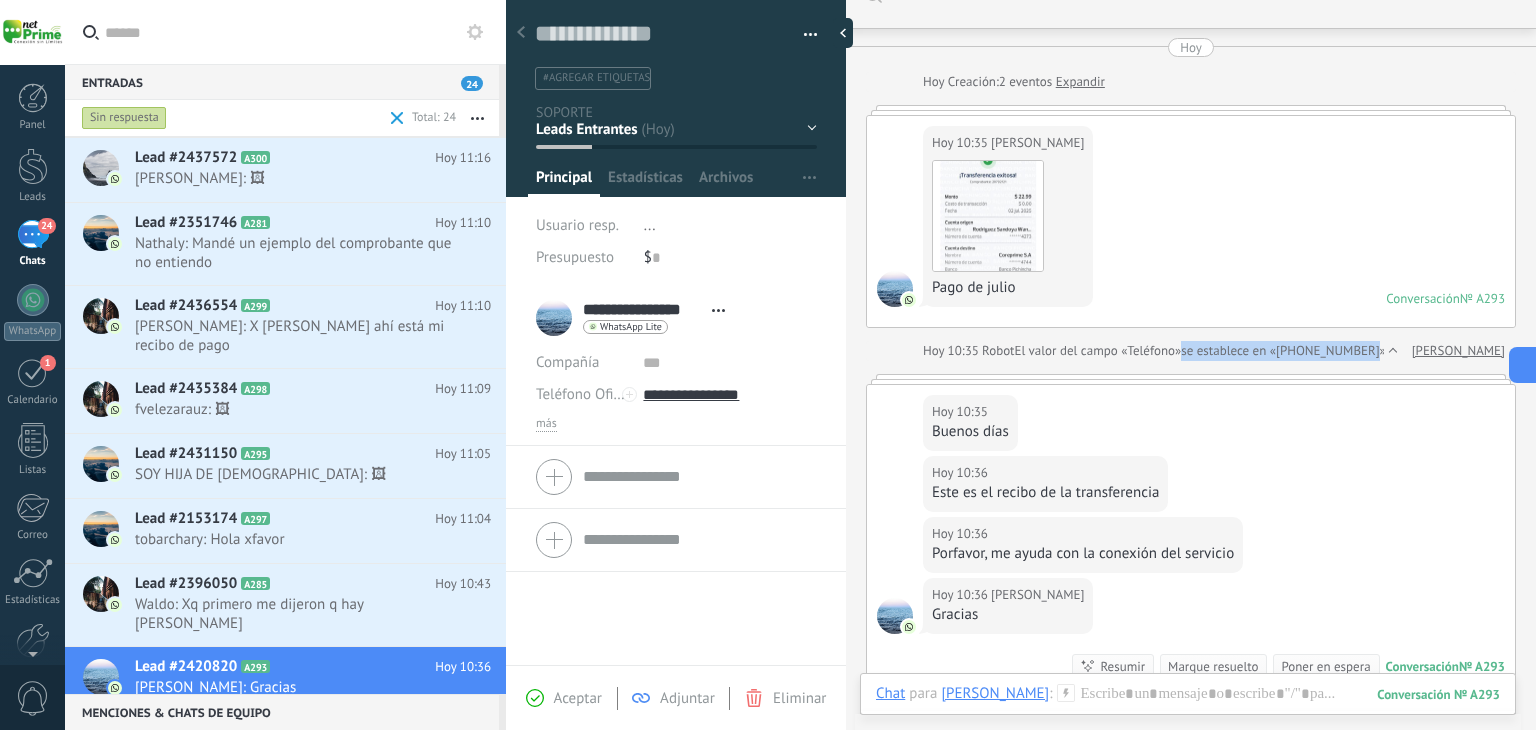 click on "El valor del campo «Teléfono»  se establece en «+593963243536»" at bounding box center [1200, 351] 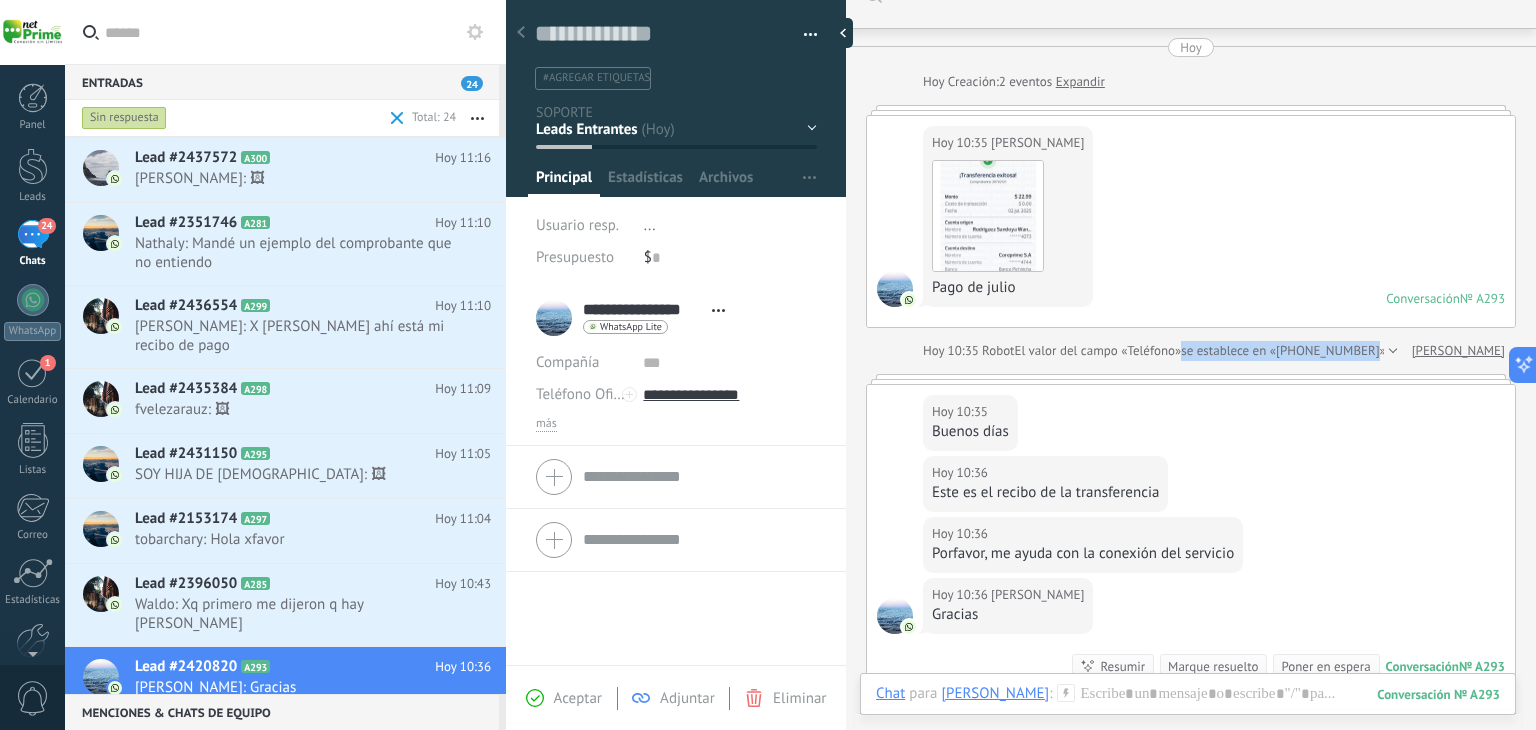 click on "se establece en «+593963243536»" at bounding box center [1283, 351] 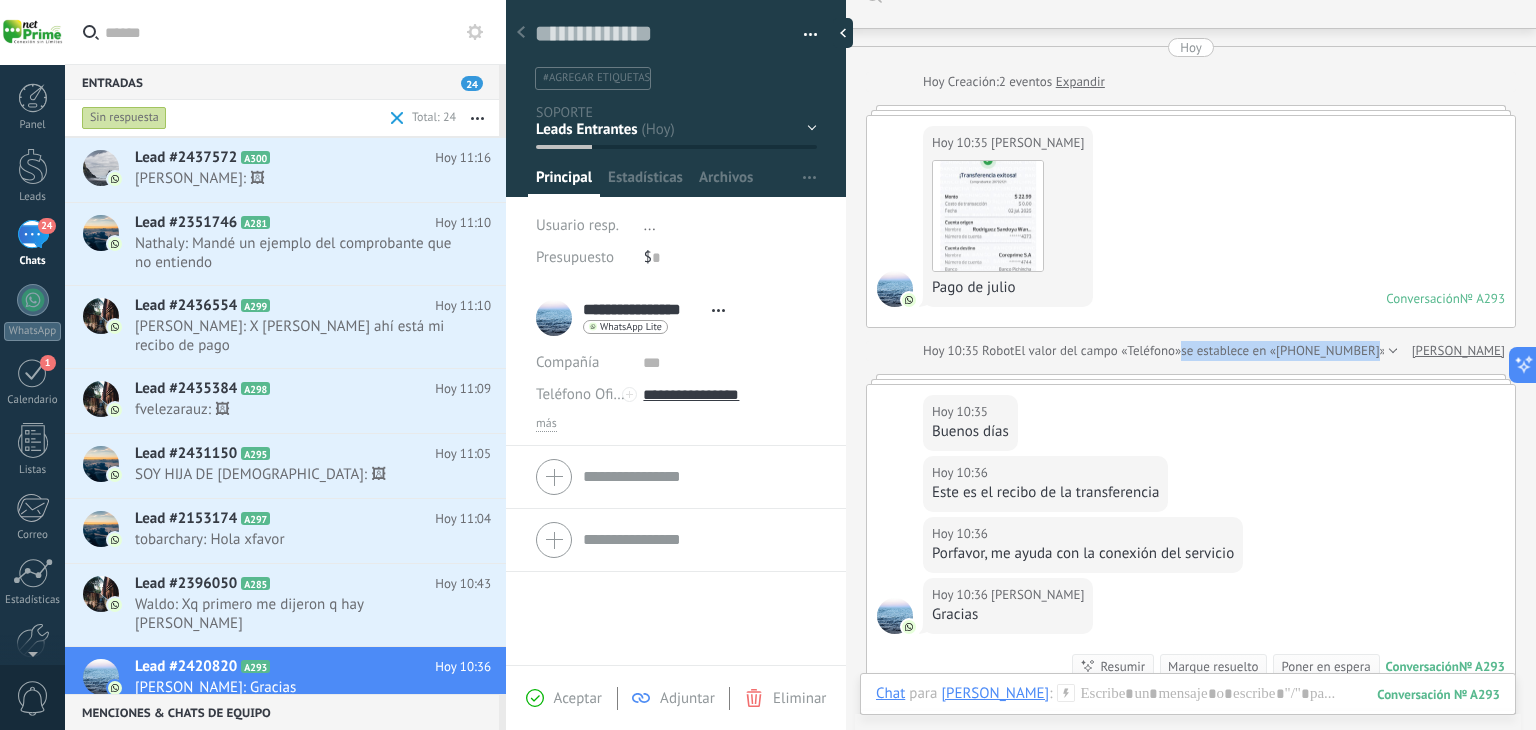 click on "El valor del campo «Teléfono»  se establece en «+593963243536»" at bounding box center (1200, 351) 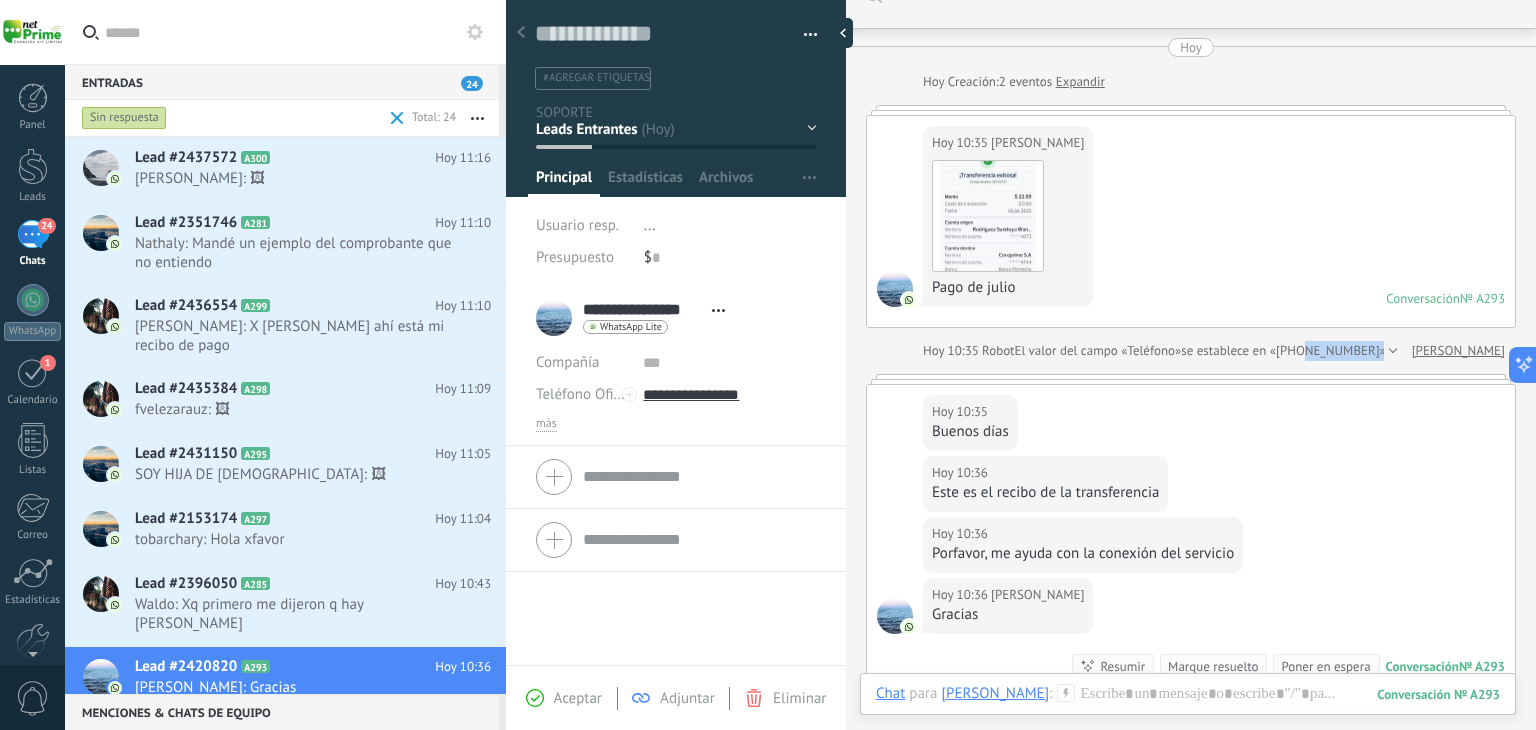 copy on "963243536»" 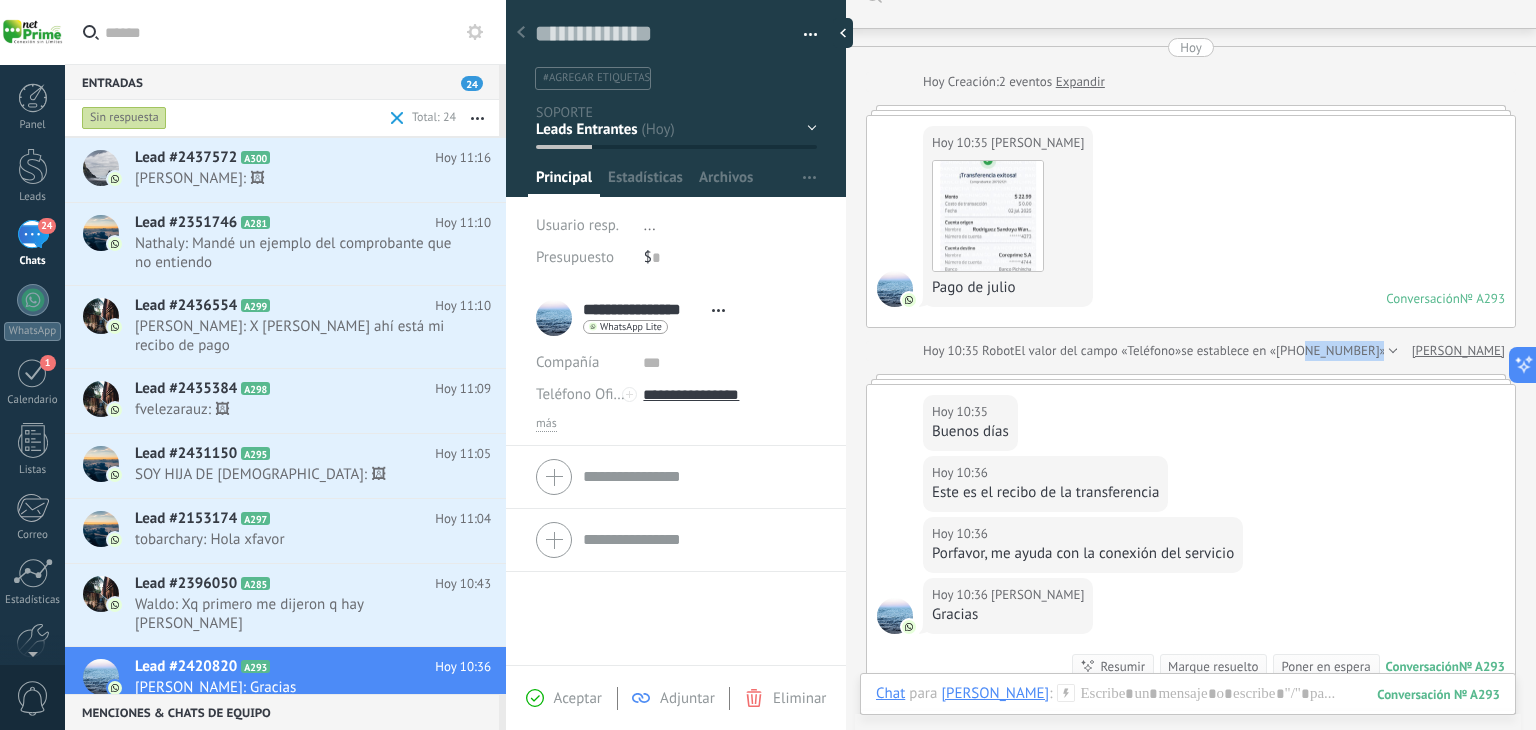 drag, startPoint x: 1312, startPoint y: 355, endPoint x: 1374, endPoint y: 357, distance: 62.03225 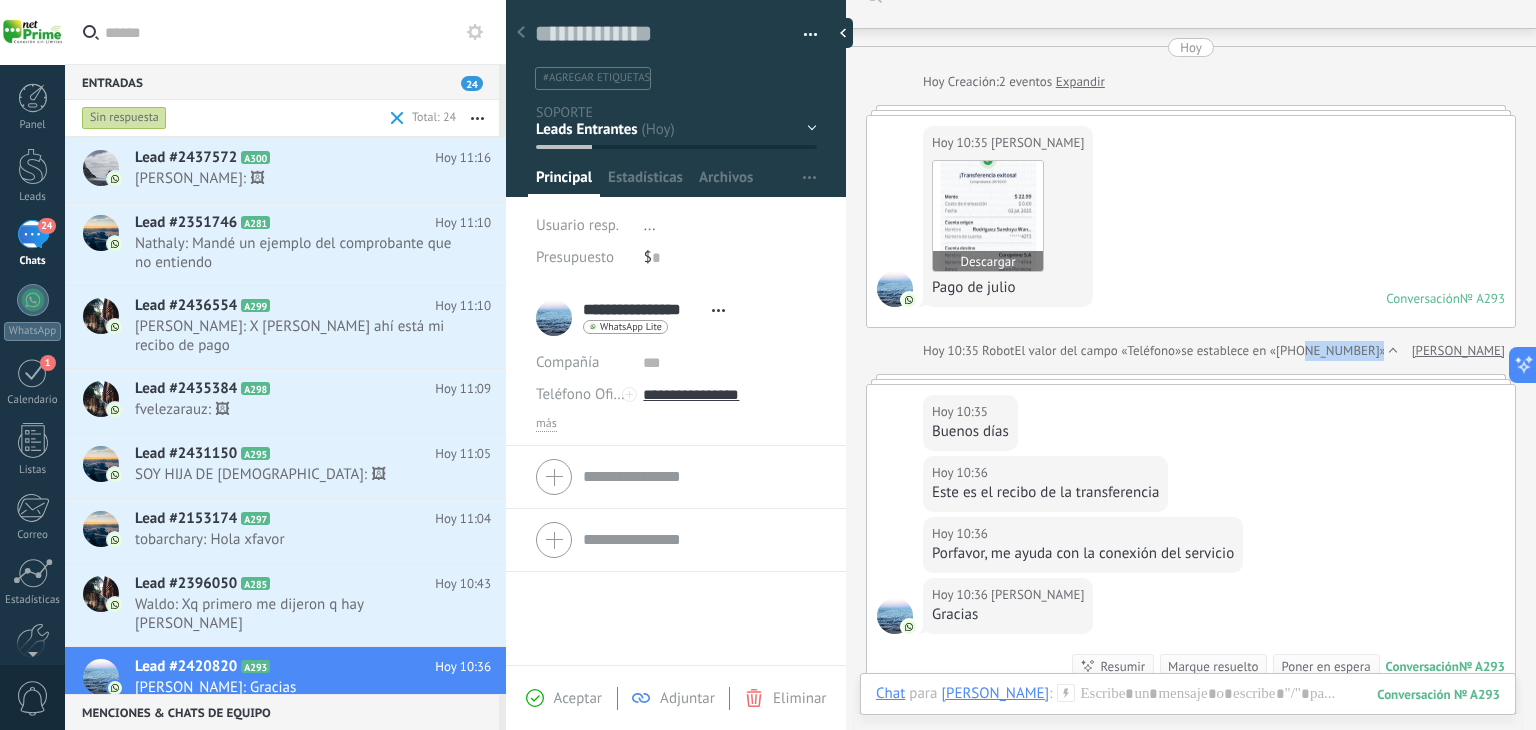click at bounding box center [988, 216] 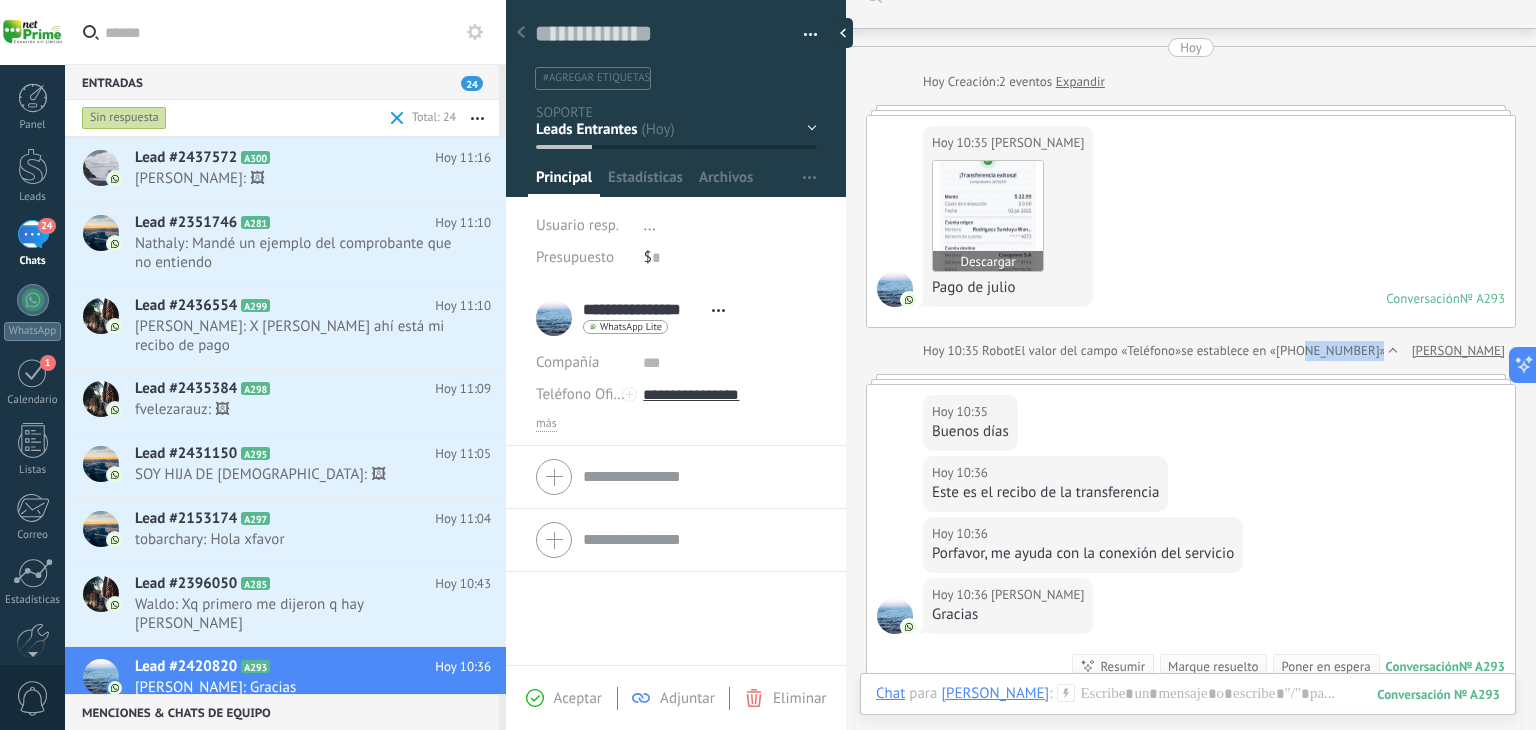 click at bounding box center [988, 216] 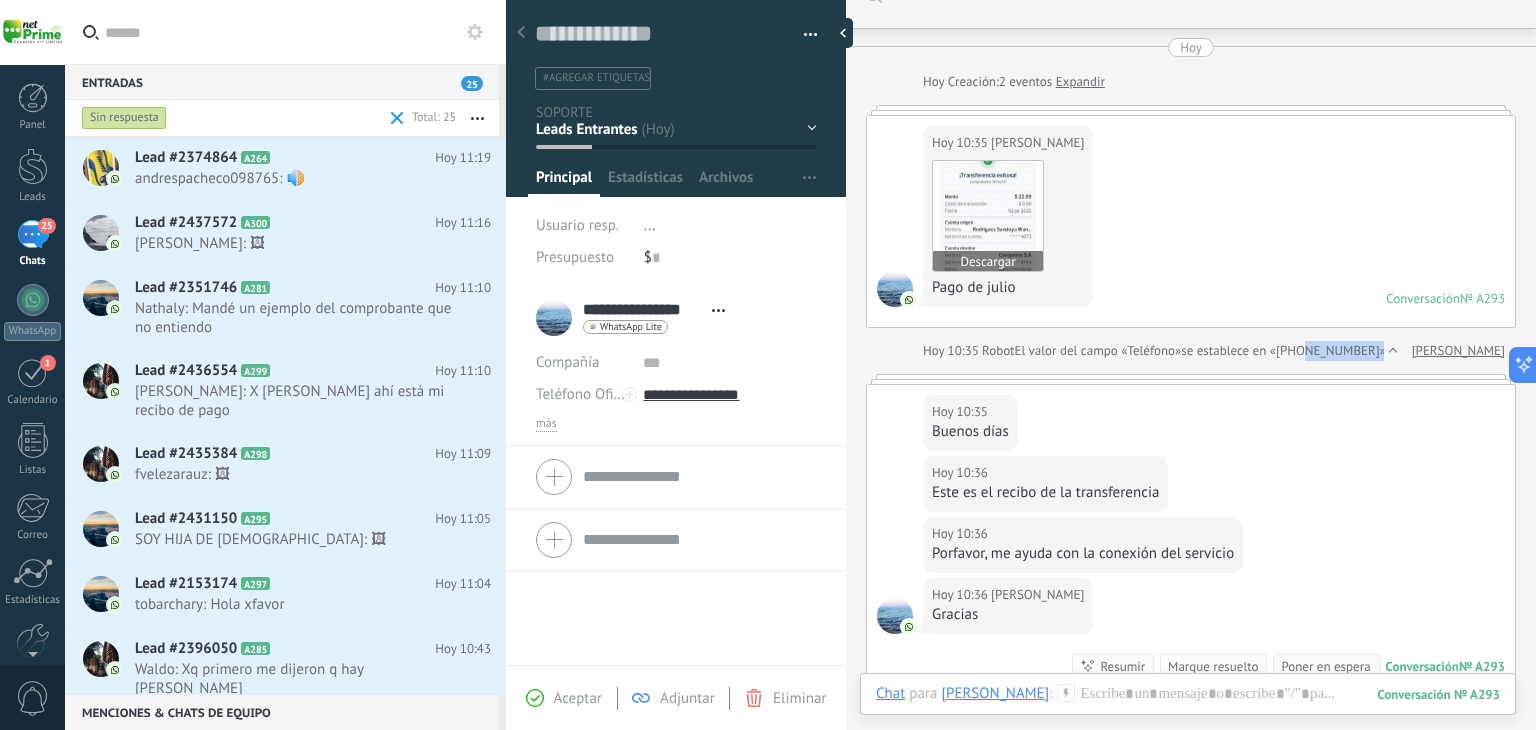 click at bounding box center (988, 216) 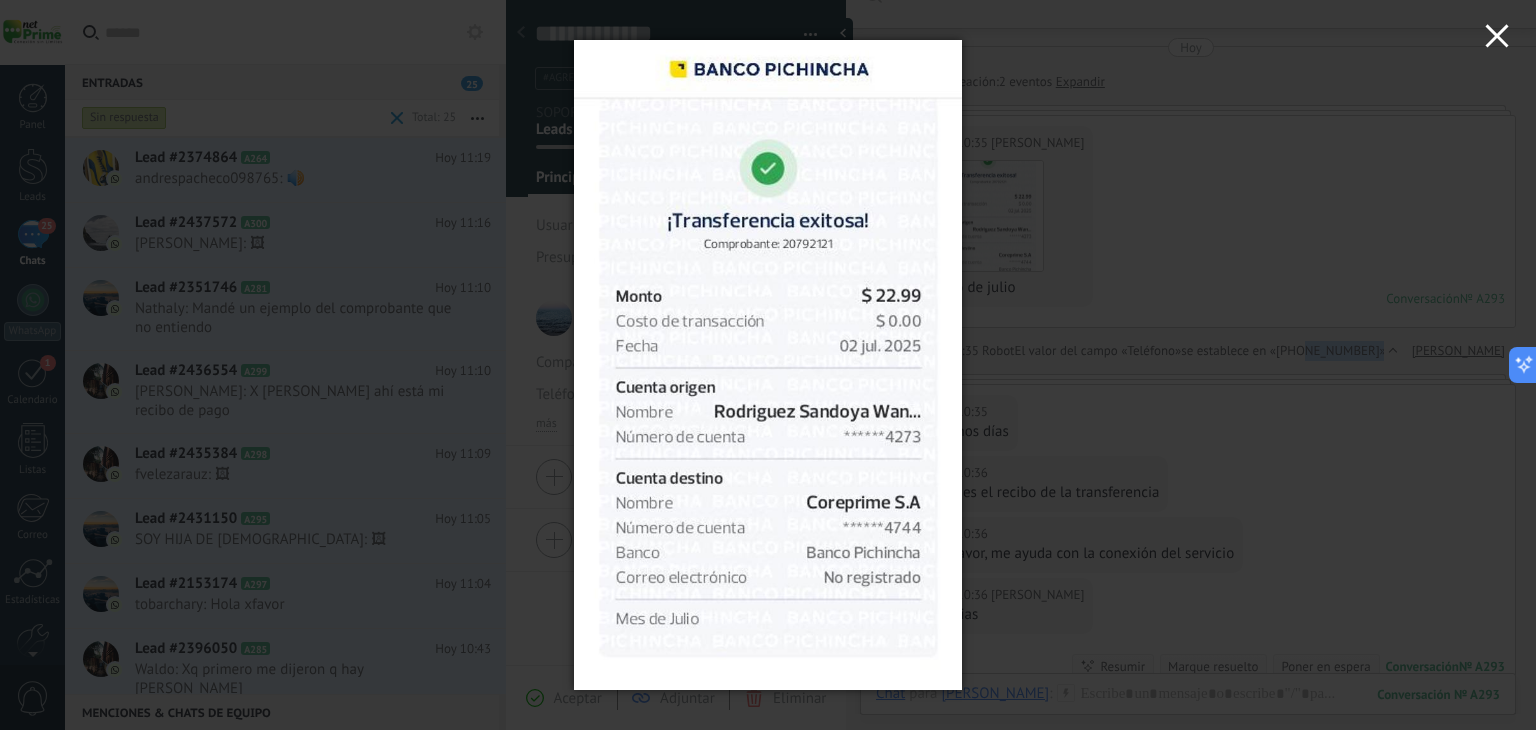 click 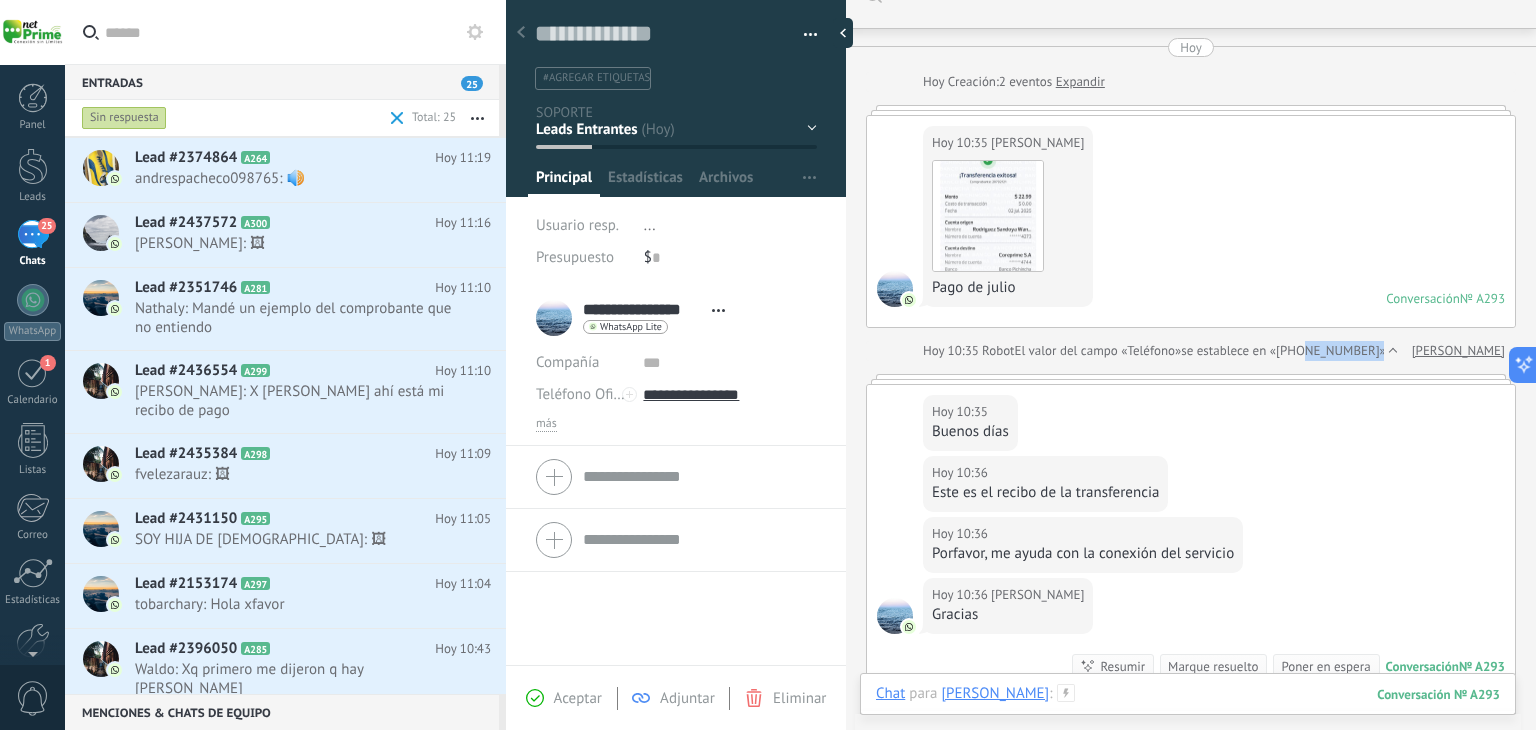 click at bounding box center [1188, 714] 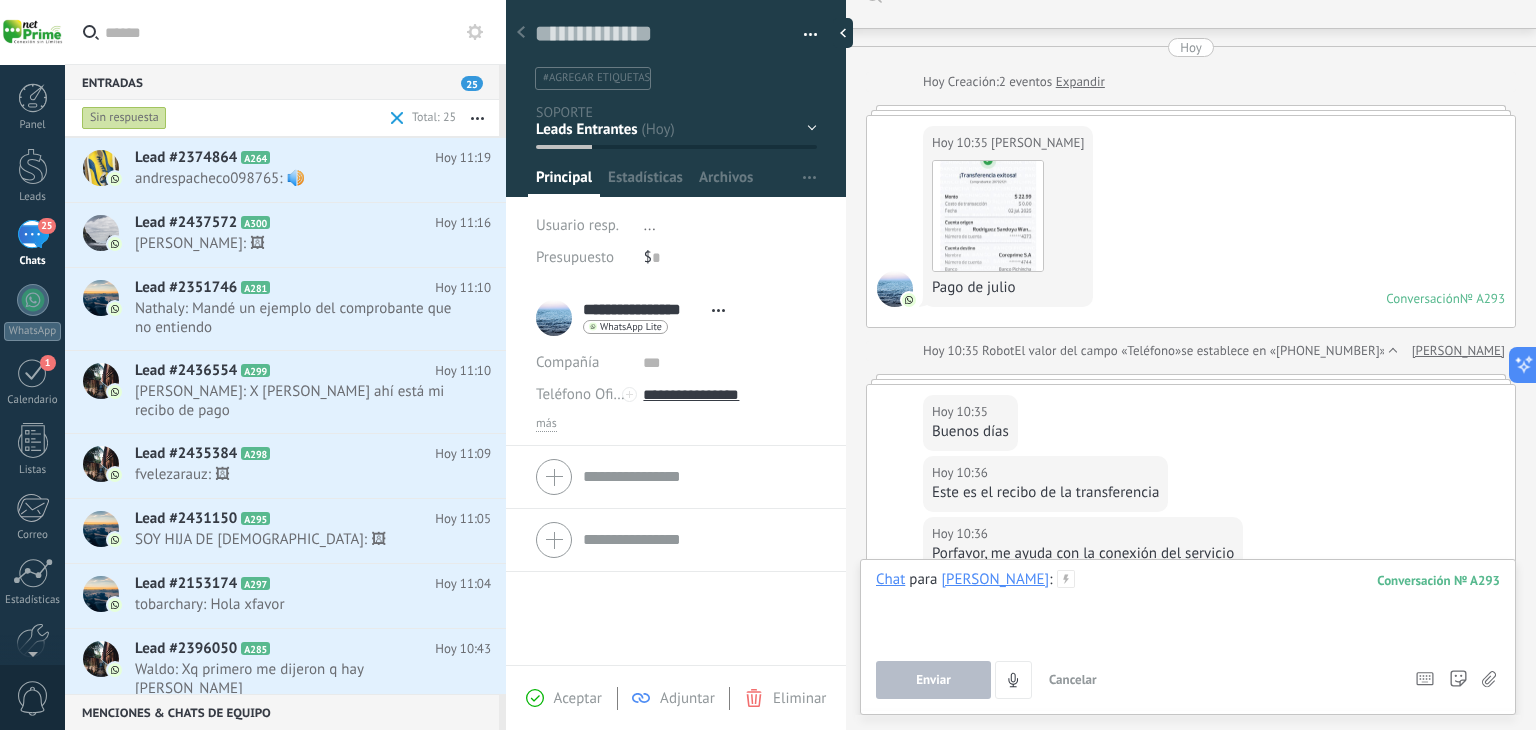 click at bounding box center [1188, 608] 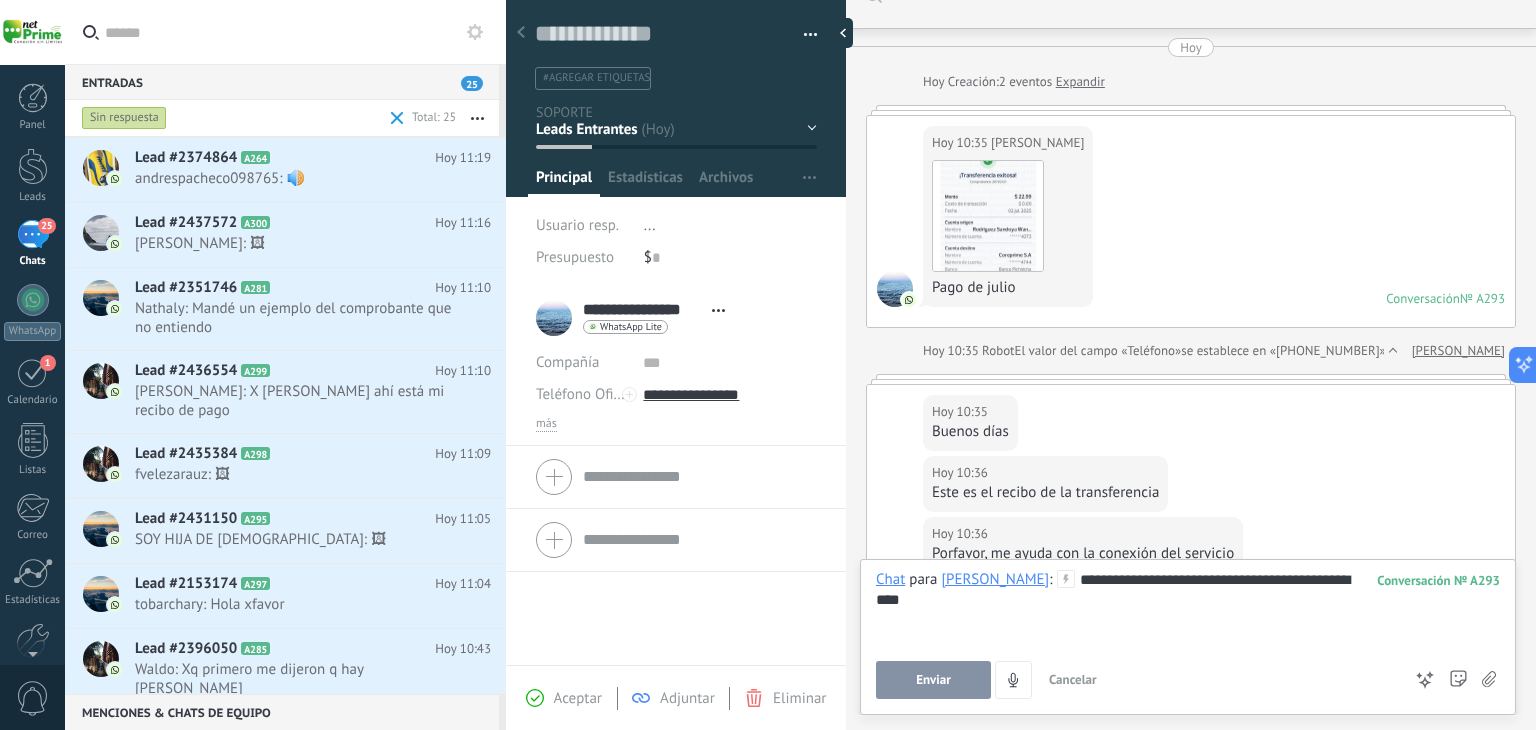 click on "Enviar" at bounding box center (933, 680) 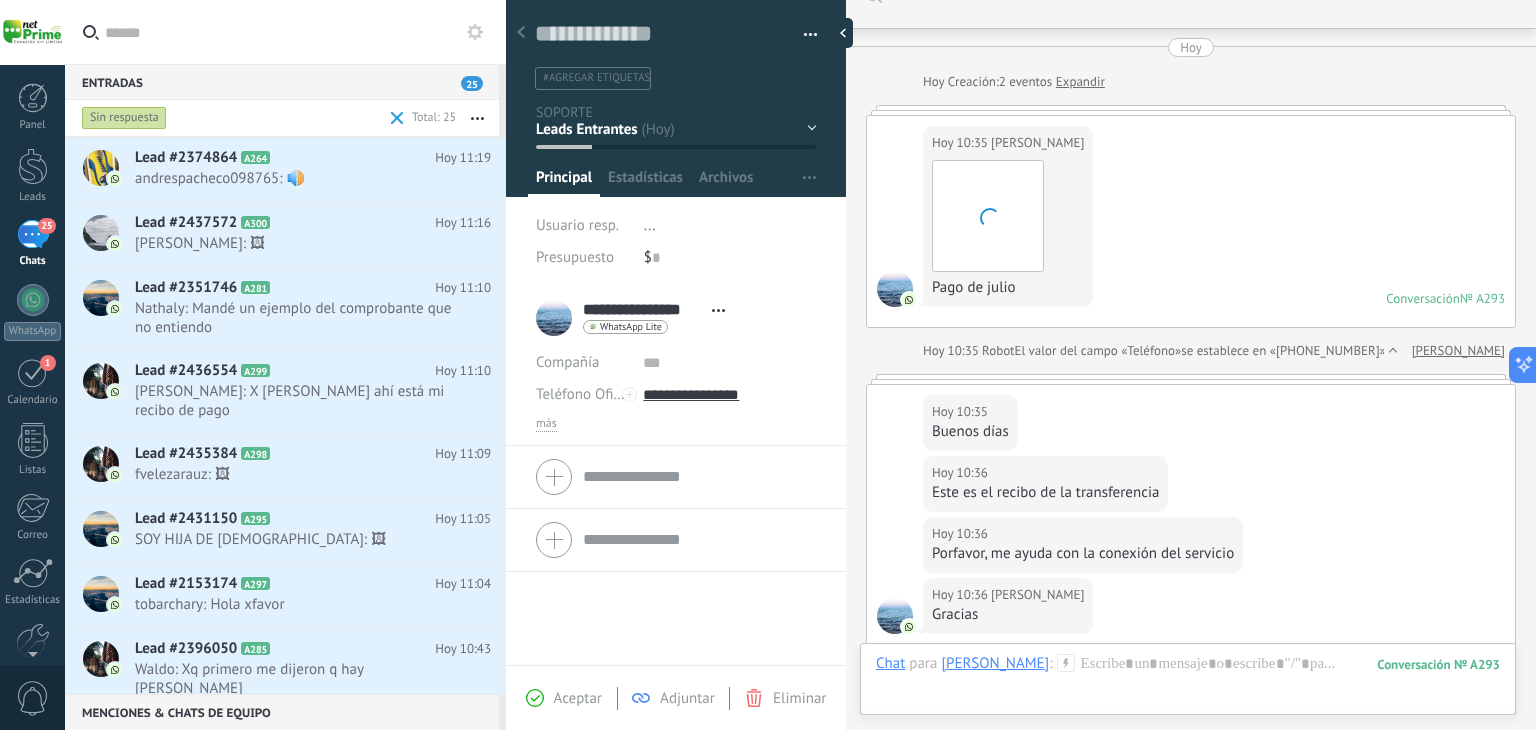 scroll, scrollTop: 440, scrollLeft: 0, axis: vertical 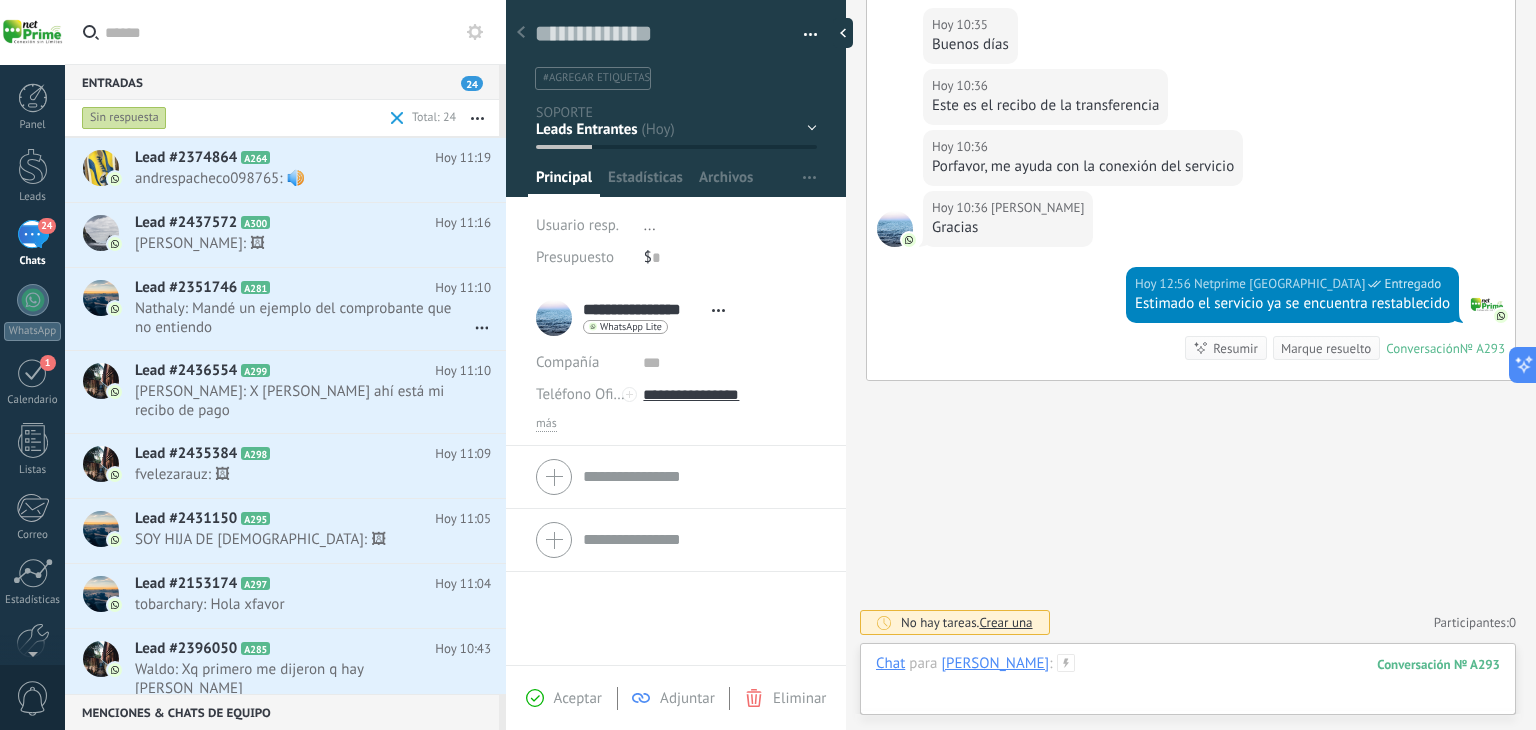 click at bounding box center (1188, 684) 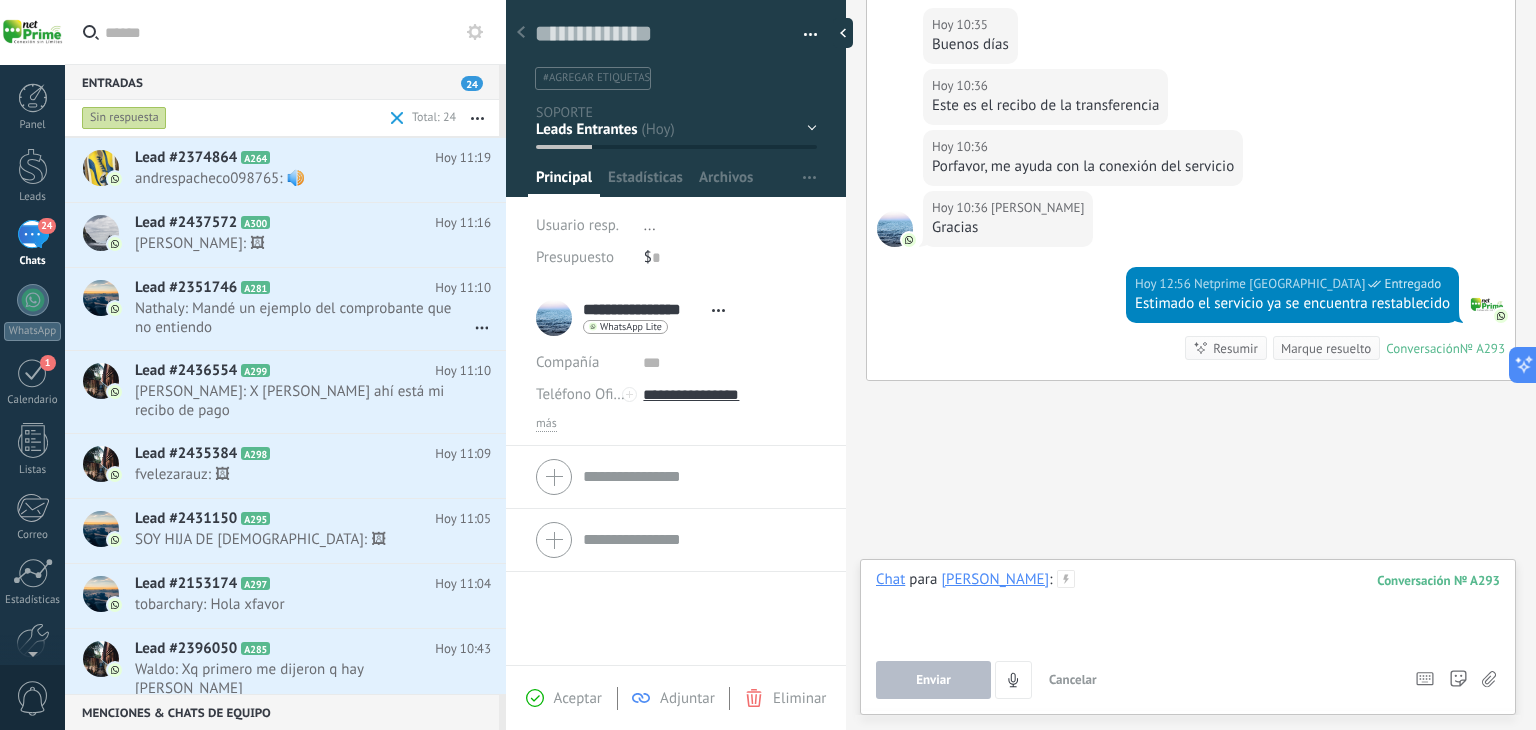 type 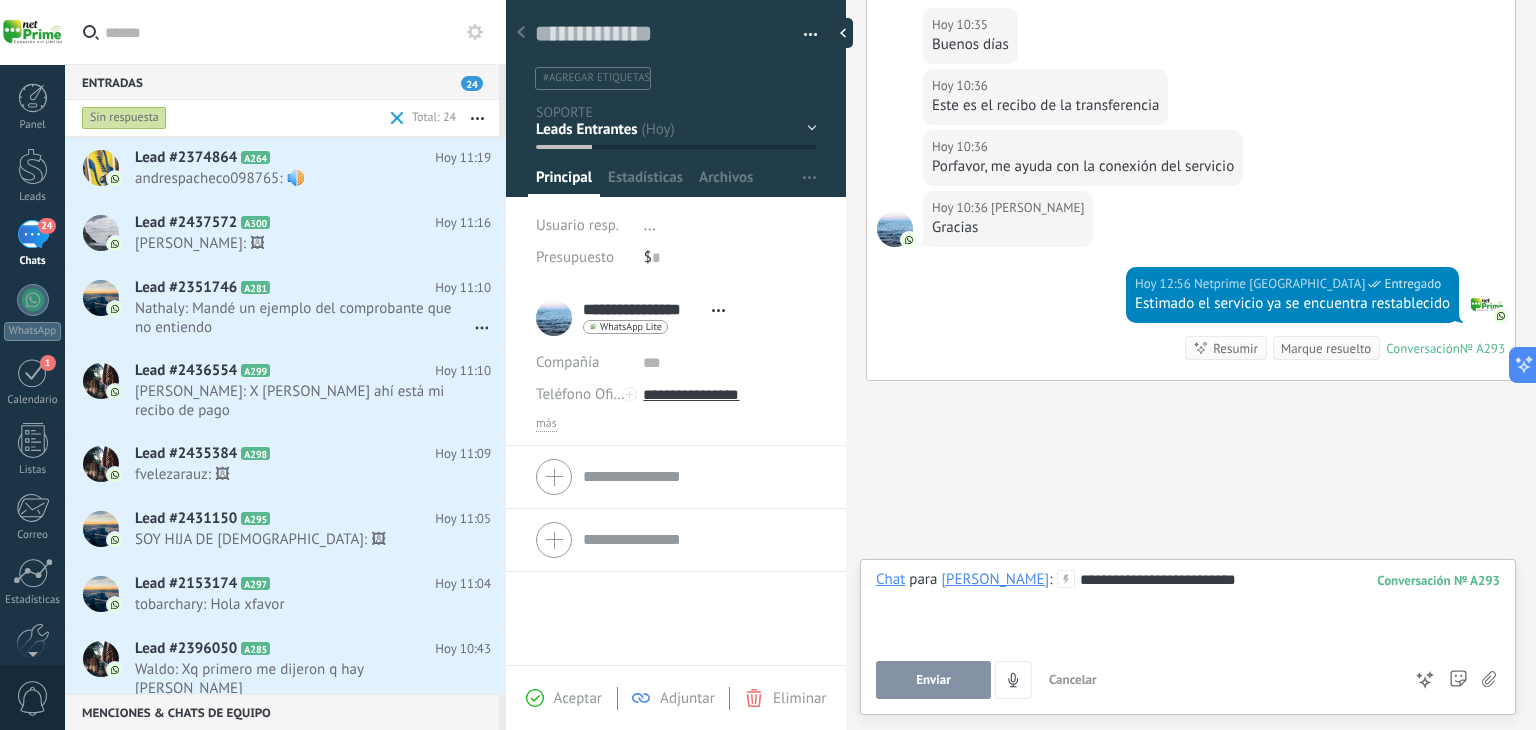 click on "Enviar" at bounding box center [933, 680] 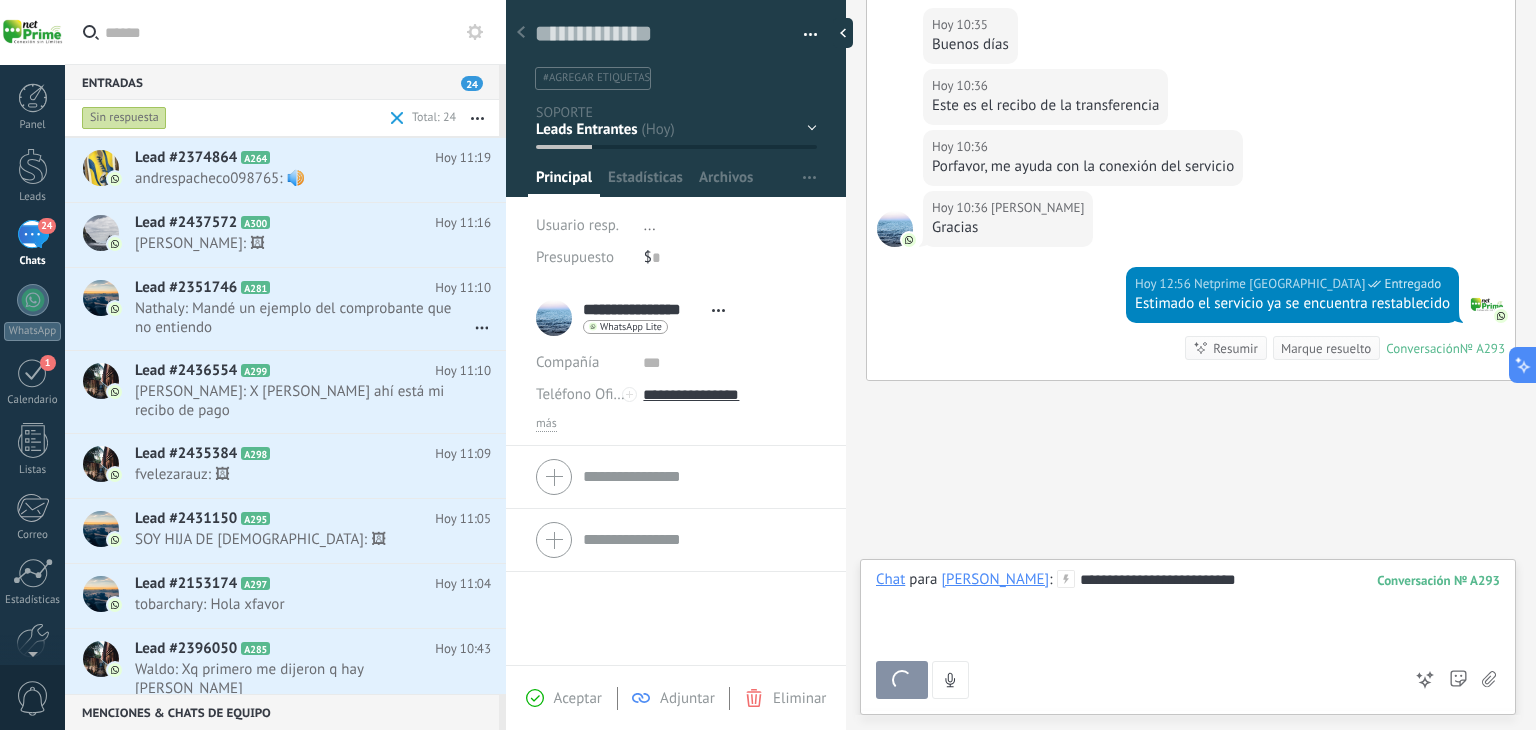 scroll, scrollTop: 502, scrollLeft: 0, axis: vertical 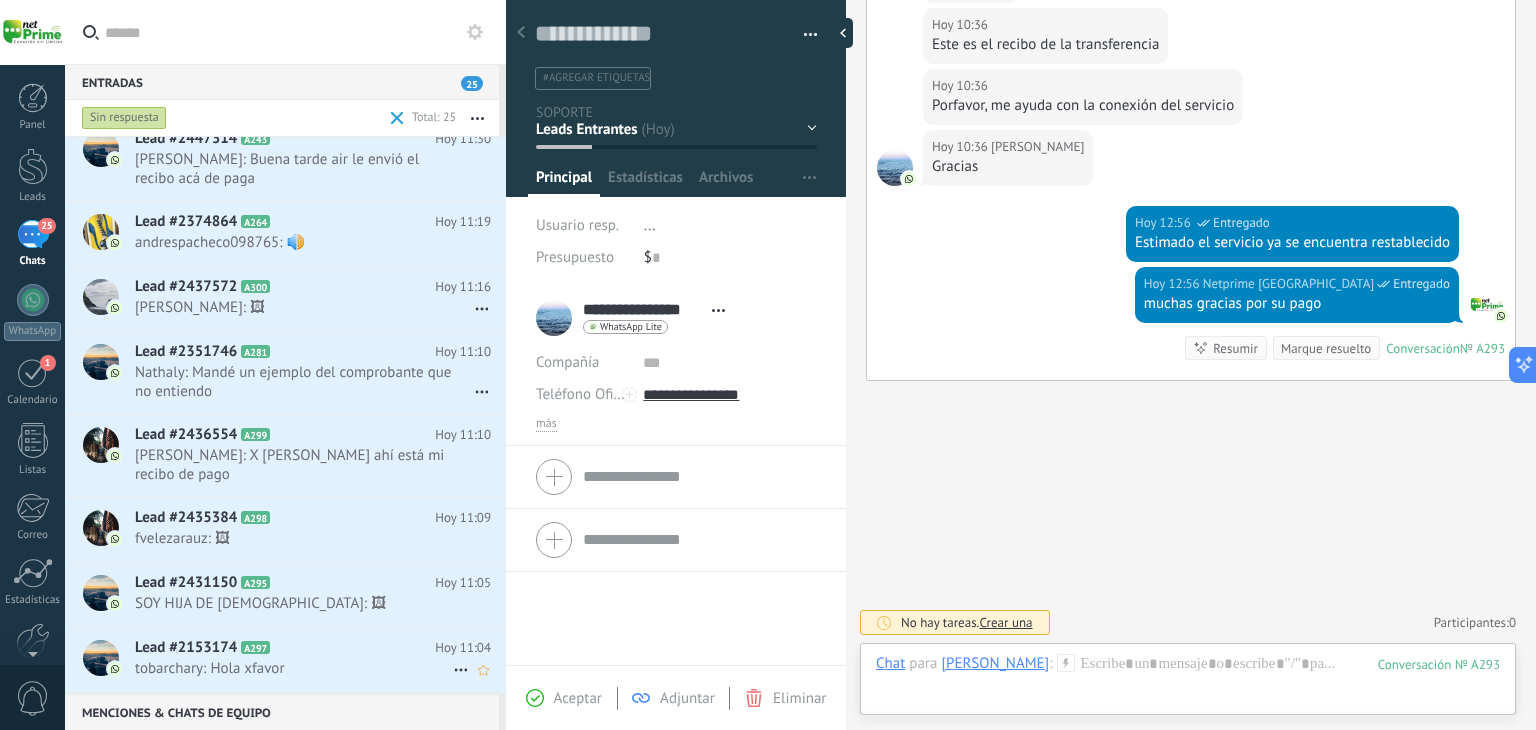 click on "Lead #2153174
A297" at bounding box center (285, 648) 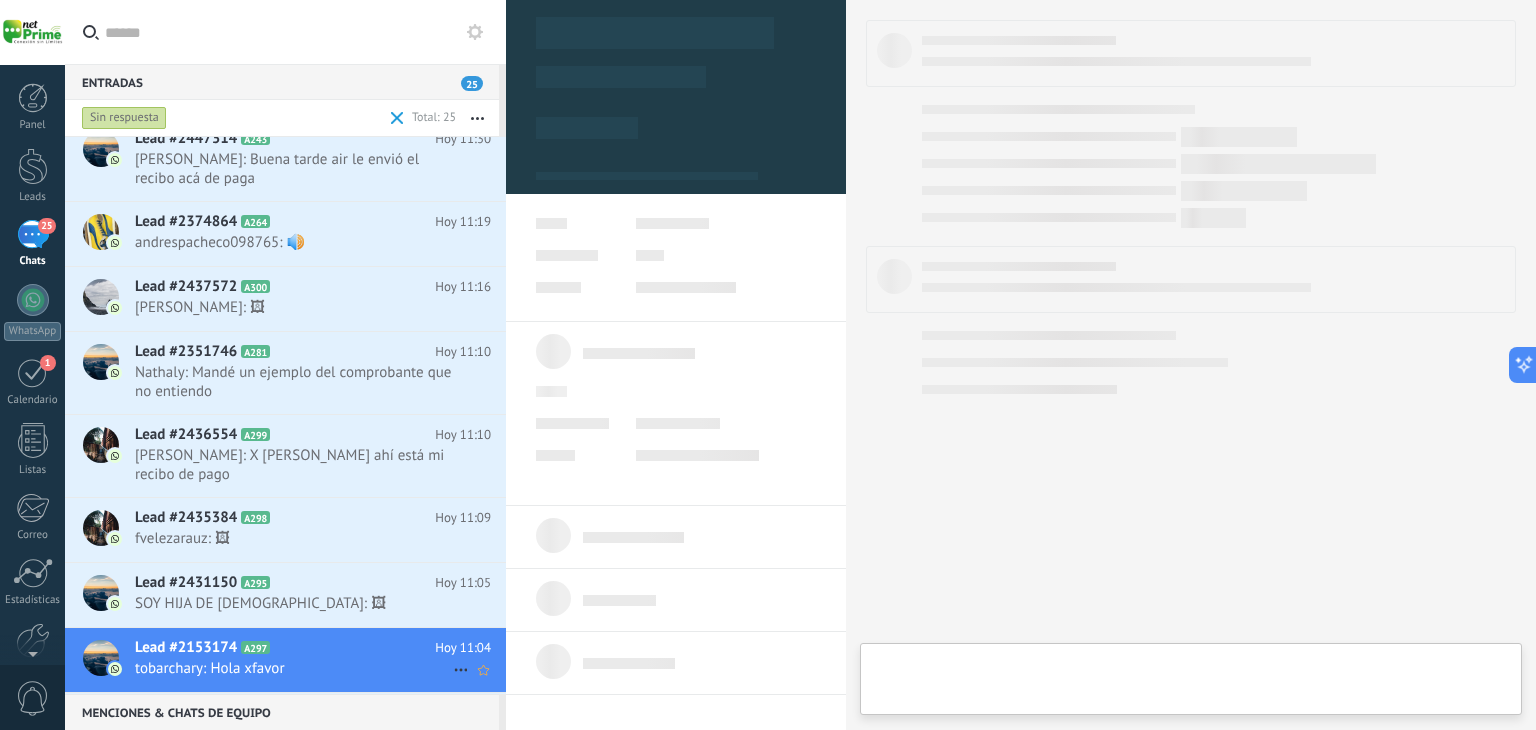 type on "**********" 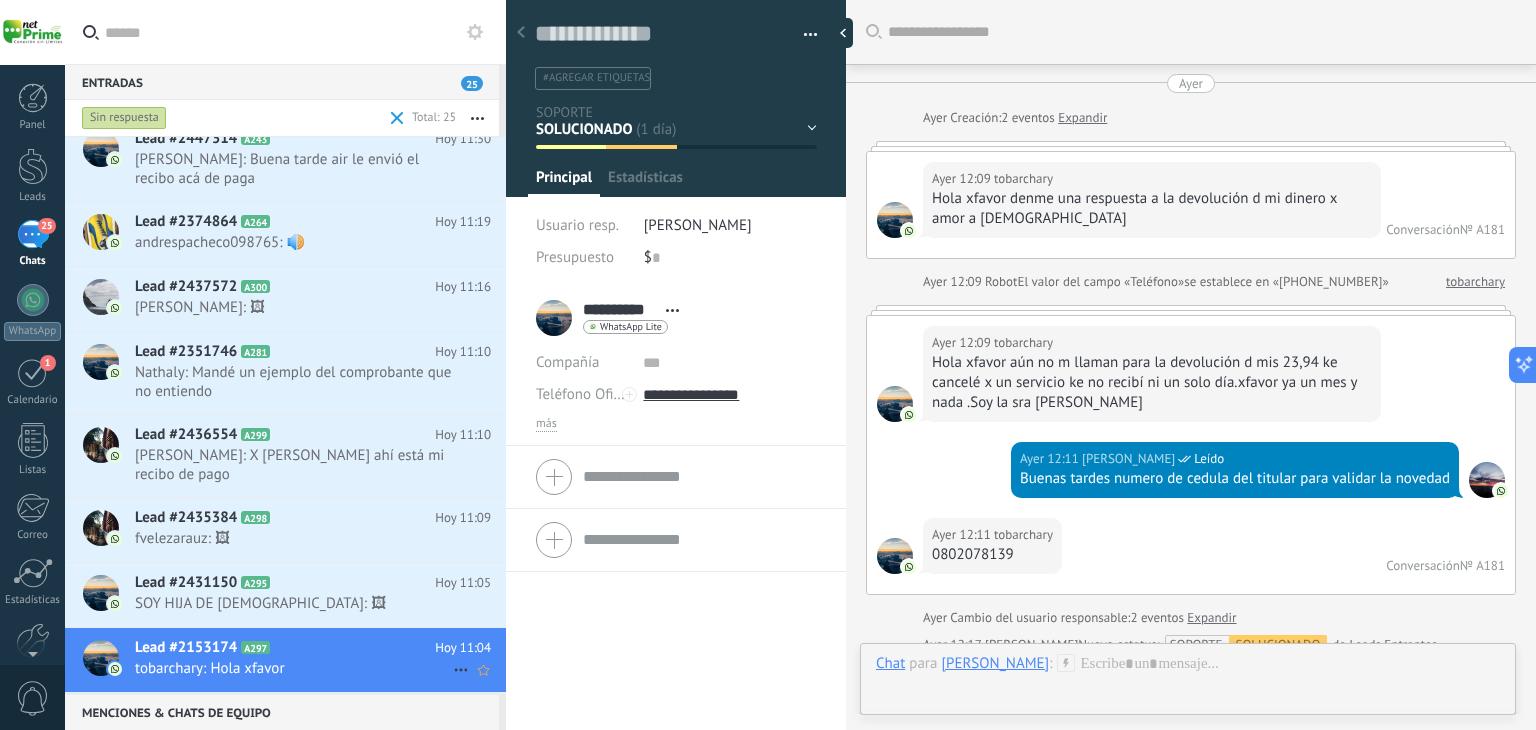 scroll, scrollTop: 29, scrollLeft: 0, axis: vertical 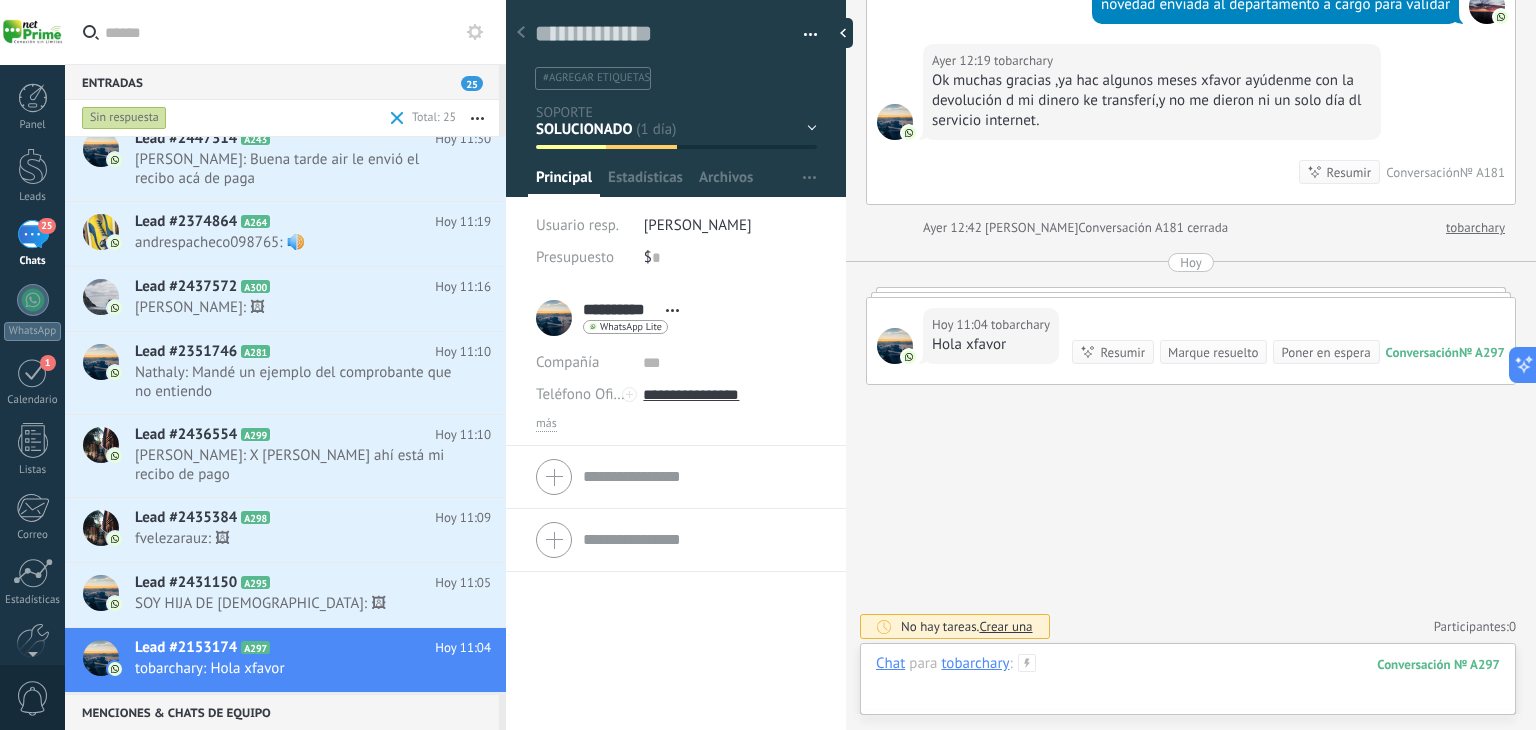 click at bounding box center (1188, 684) 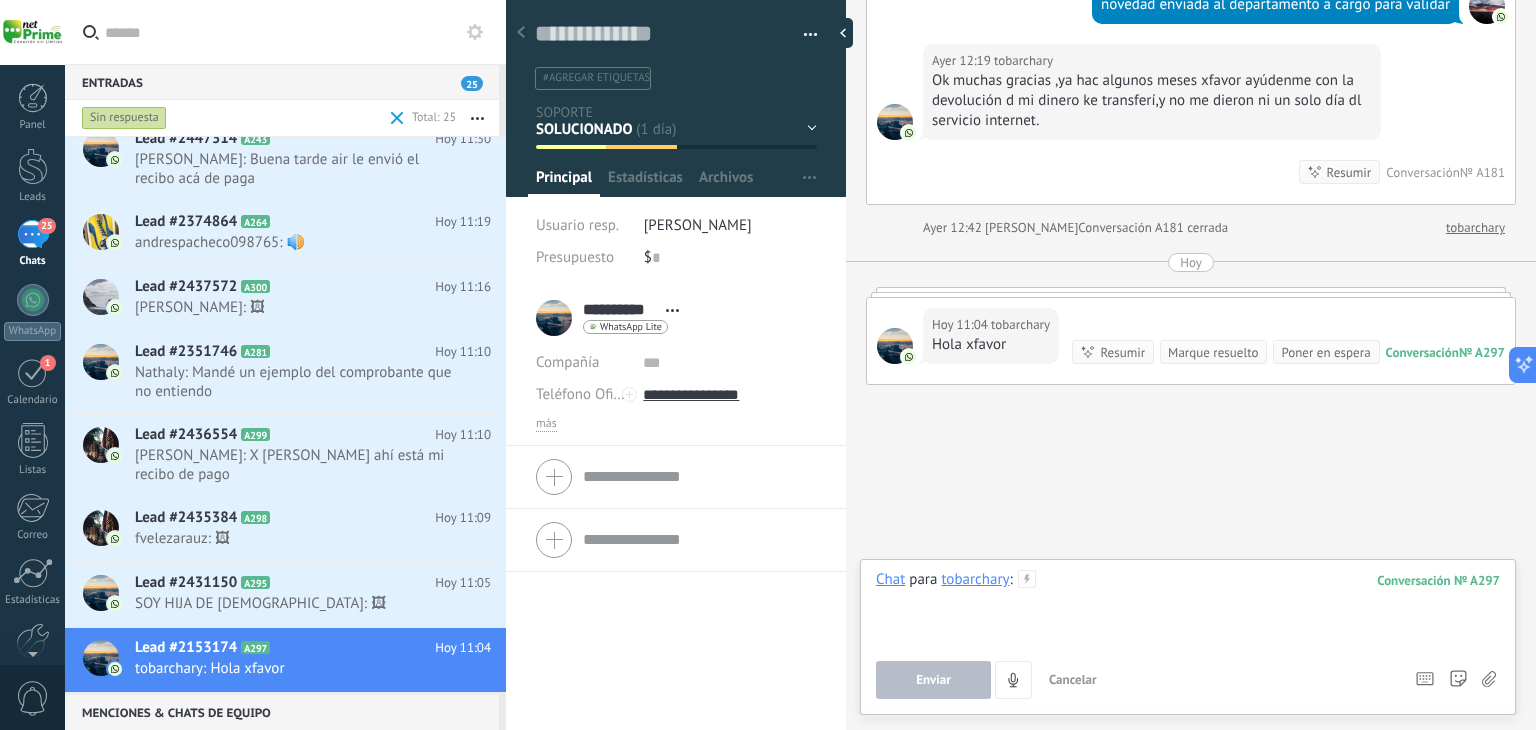 type 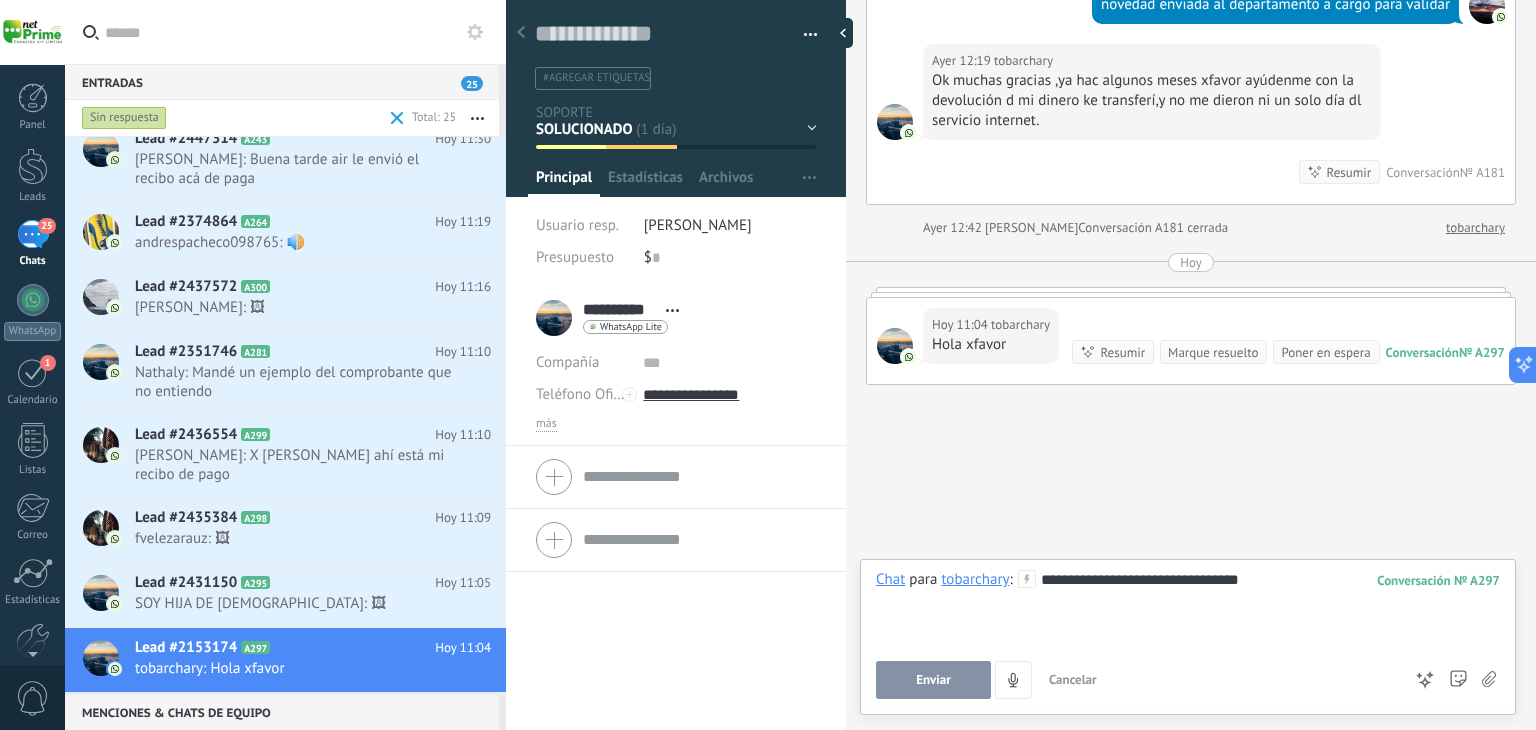 click on "Enviar" at bounding box center (933, 680) 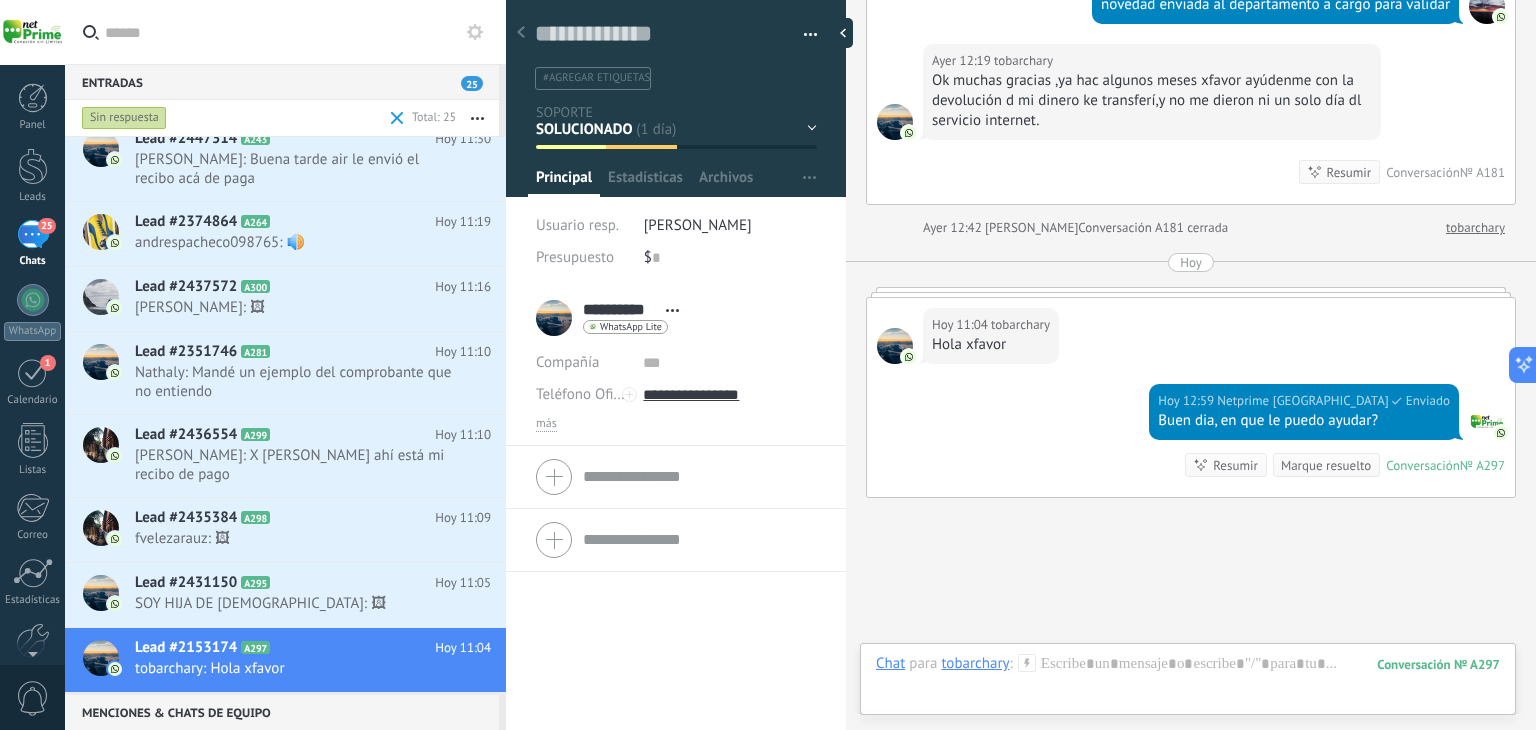 scroll, scrollTop: 892, scrollLeft: 0, axis: vertical 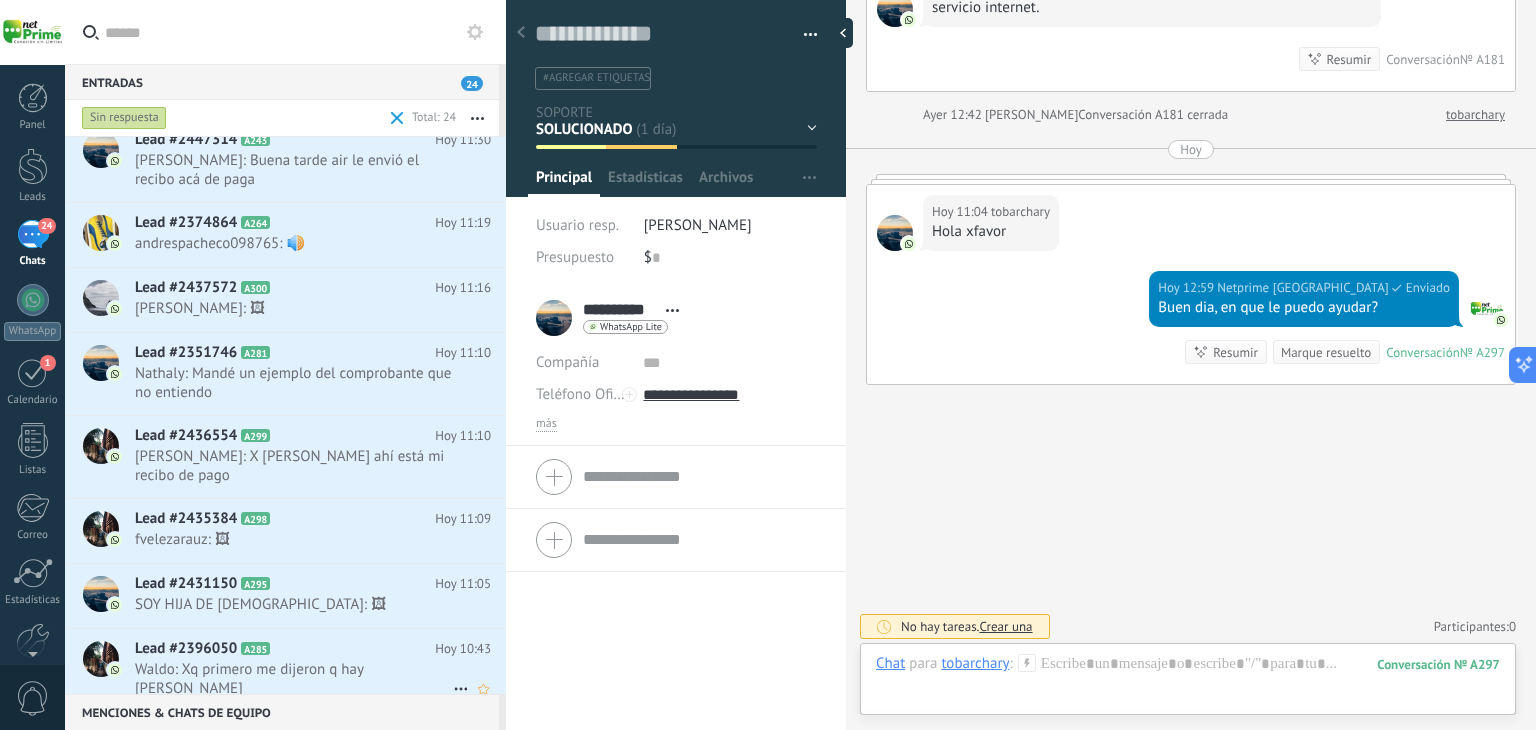 click on "Waldo: Xq primero me dijeron q hay Durán" at bounding box center (294, 679) 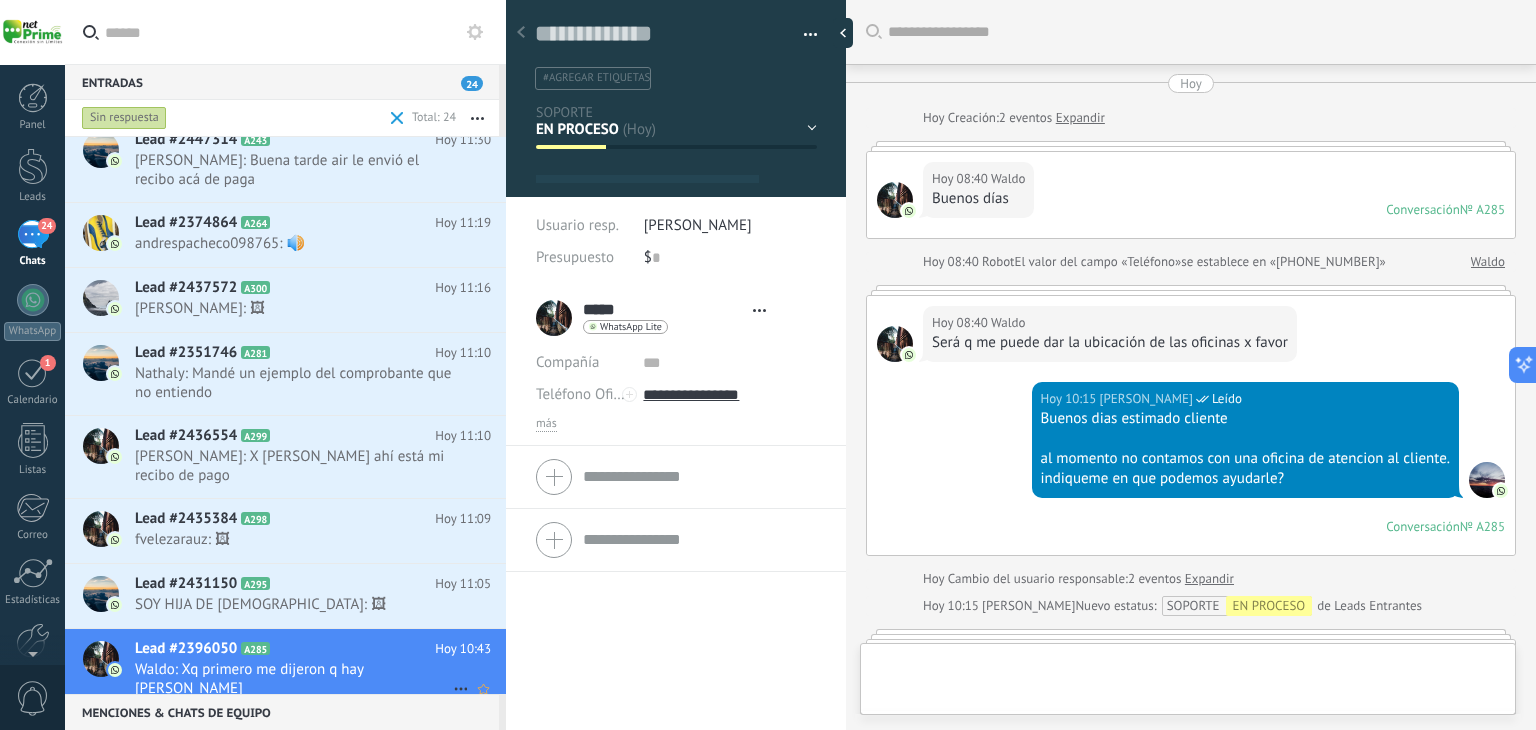 type on "**********" 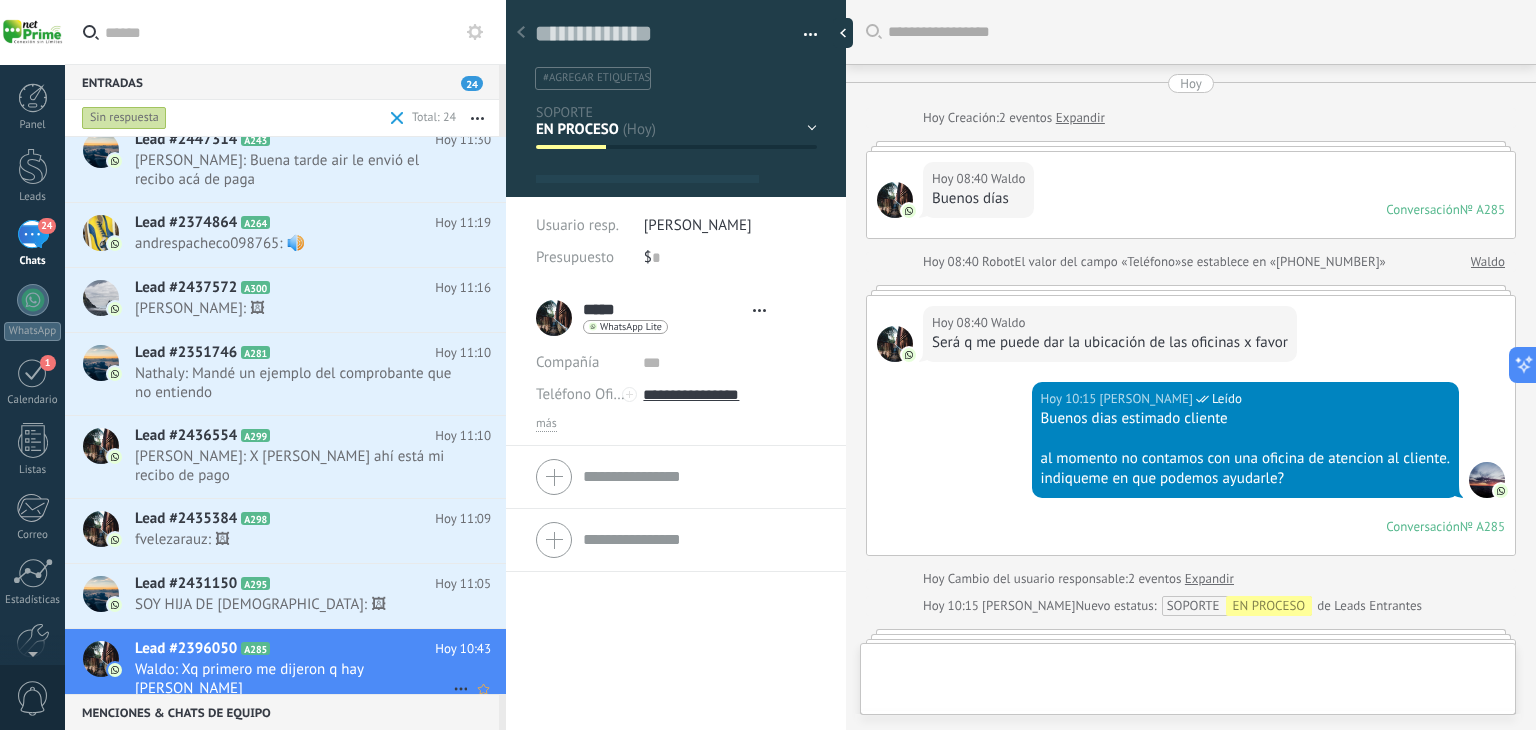 scroll, scrollTop: 464, scrollLeft: 0, axis: vertical 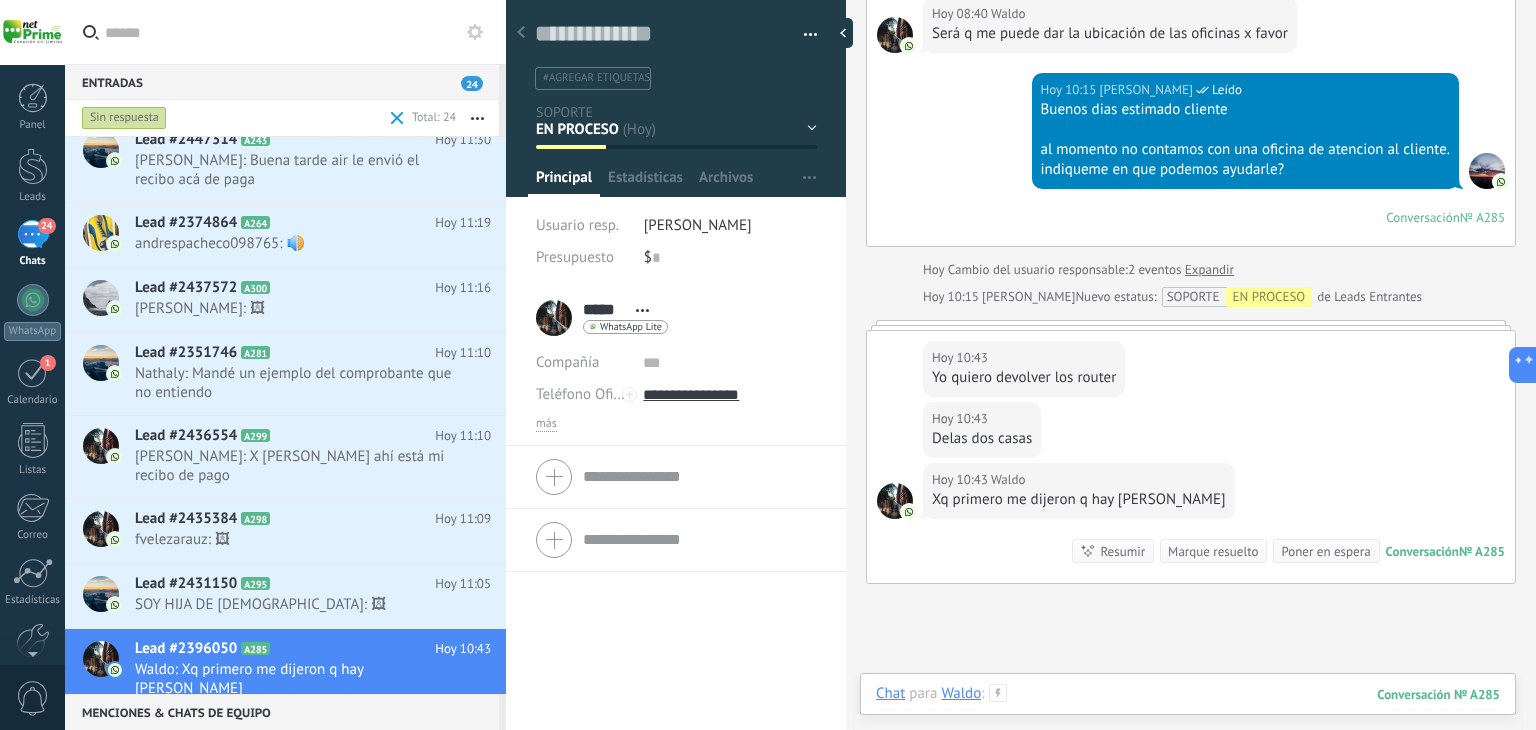 click at bounding box center (1188, 714) 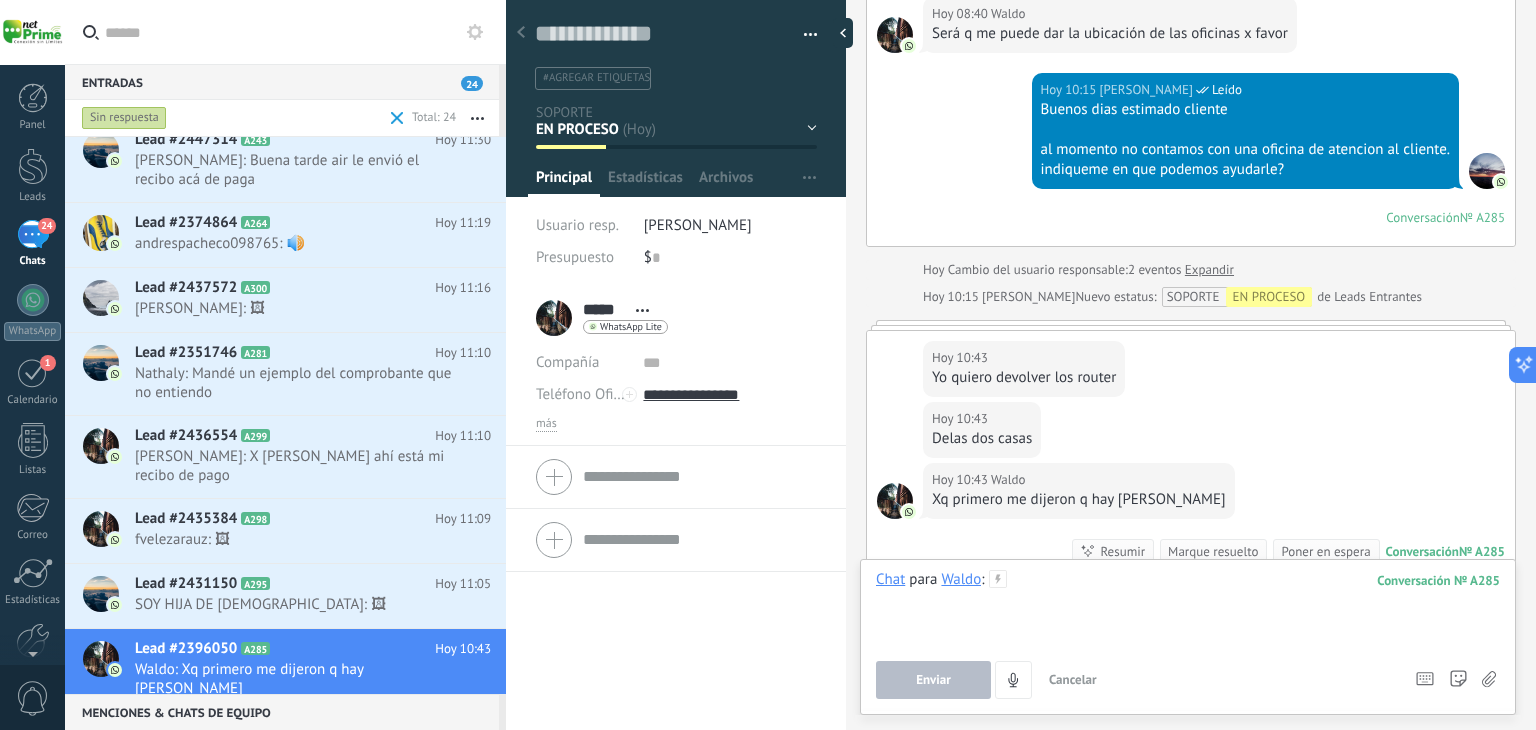 type 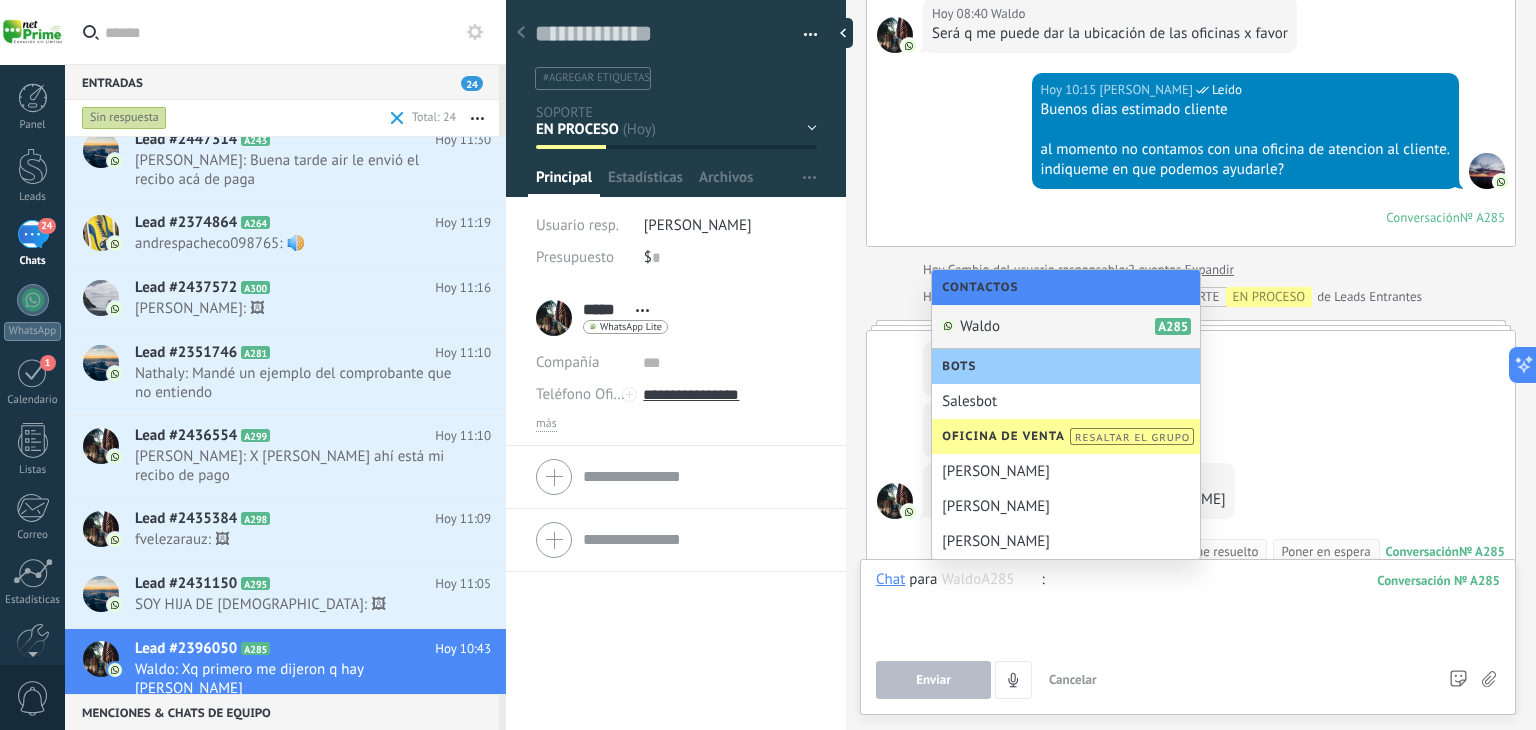 click at bounding box center [1188, 608] 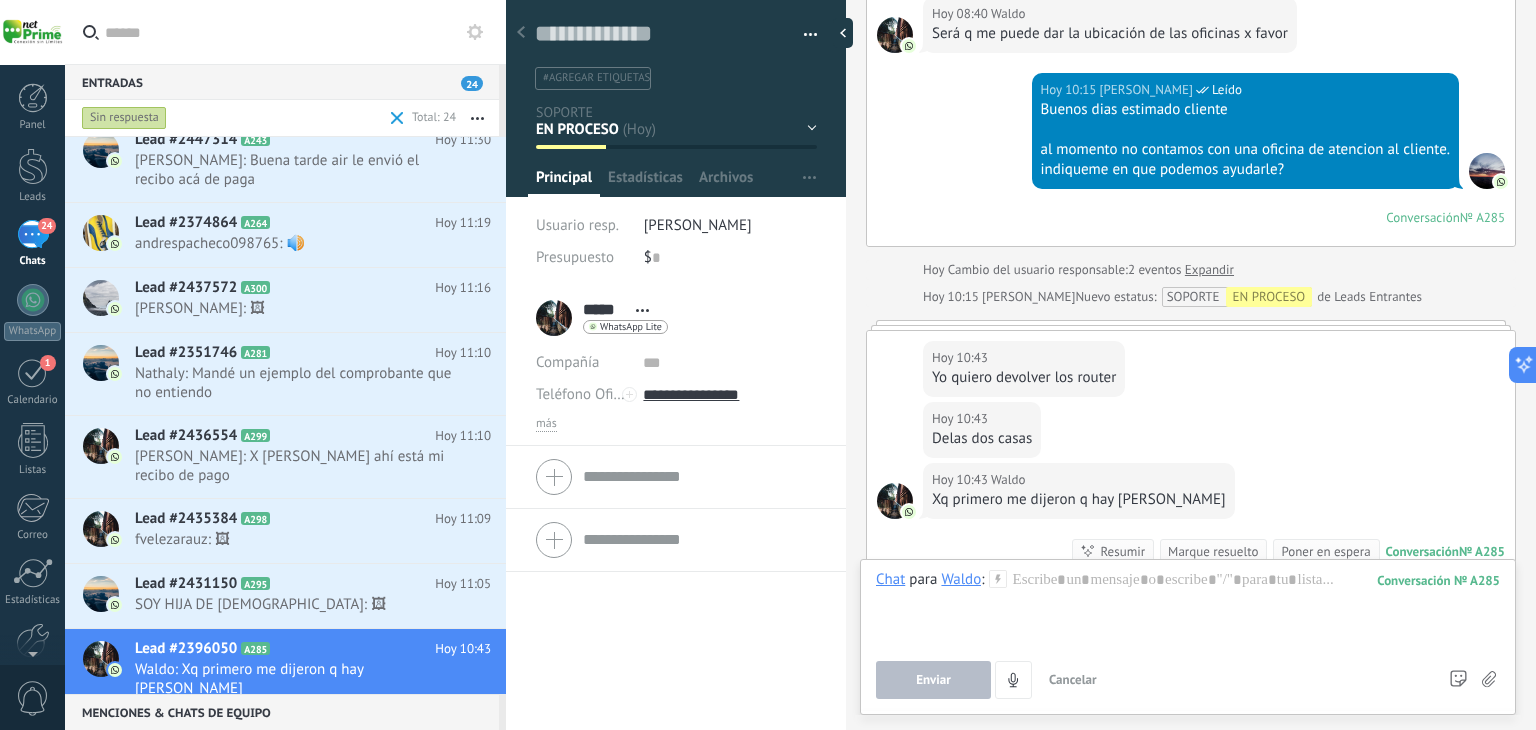 click on "Waldo" at bounding box center [961, 579] 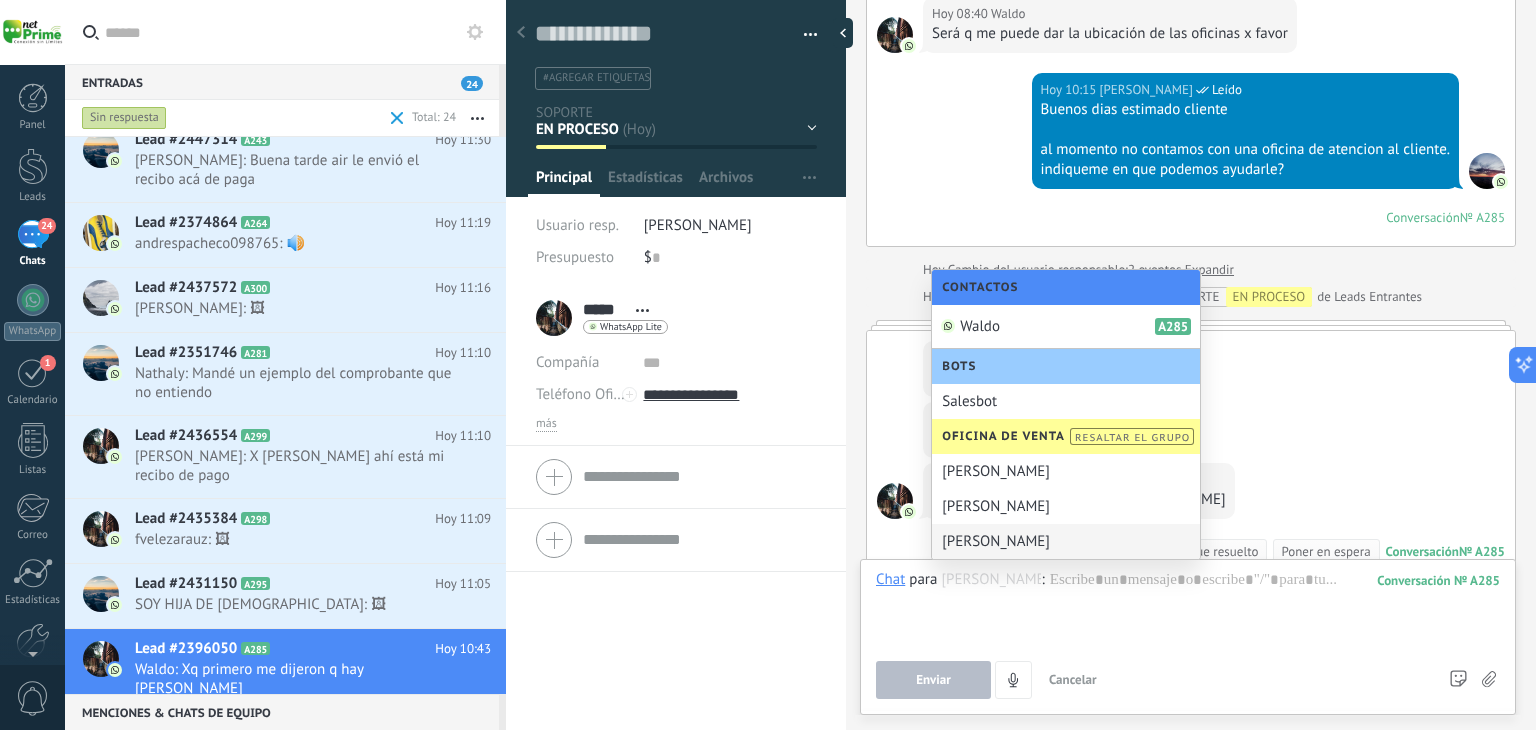 click on "[PERSON_NAME]" at bounding box center [1066, 541] 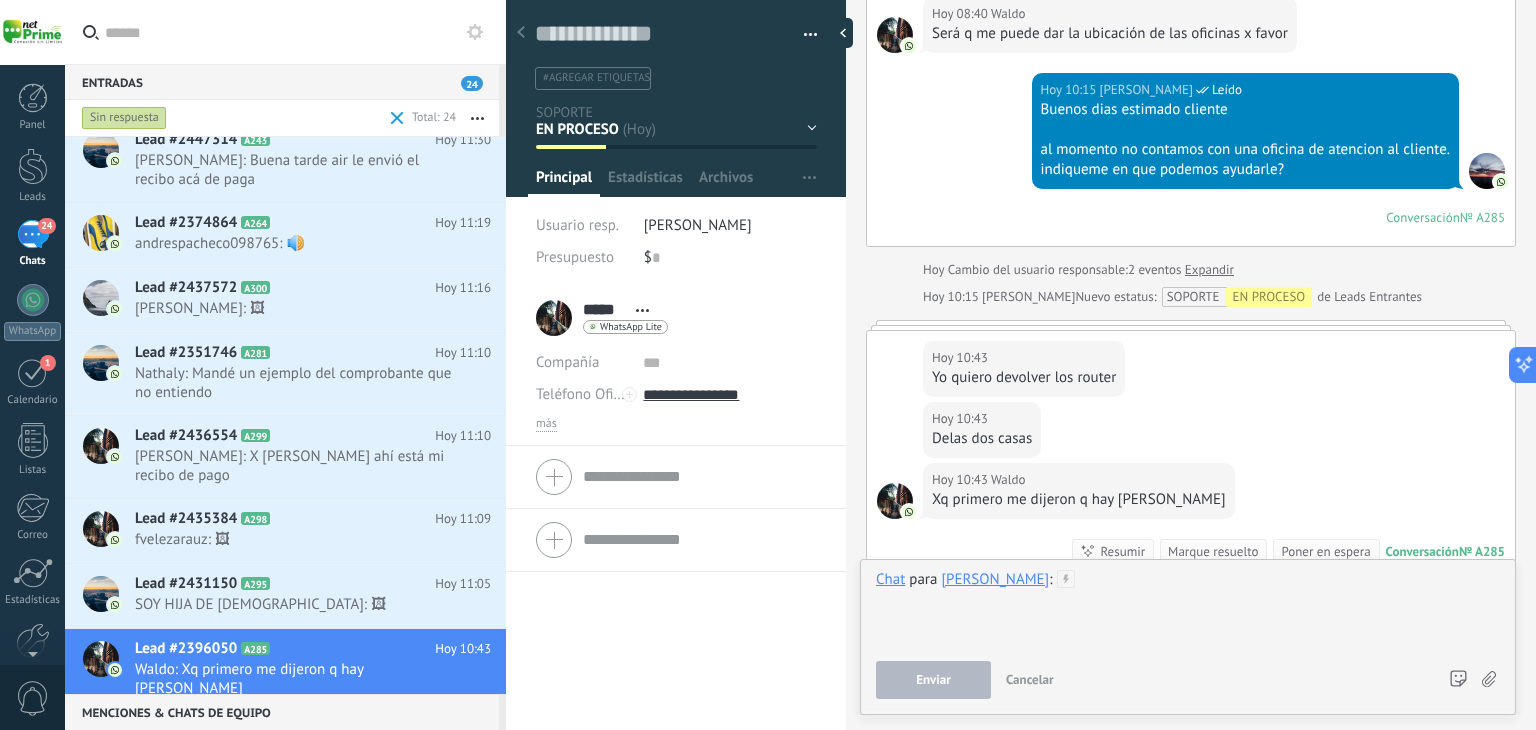 drag, startPoint x: 1092, startPoint y: 575, endPoint x: 906, endPoint y: 583, distance: 186.17197 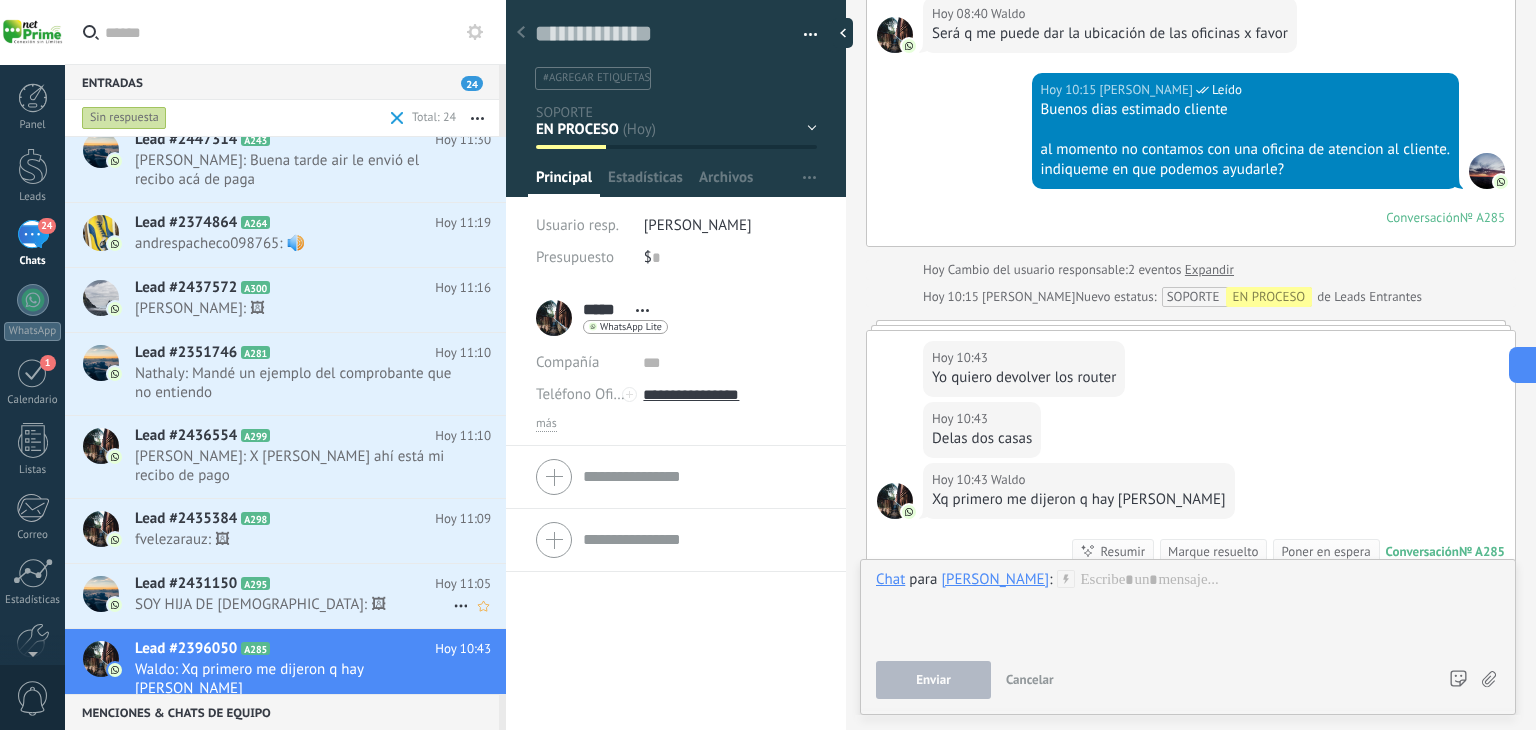 click on "Lead #2431150
A295" at bounding box center [285, 584] 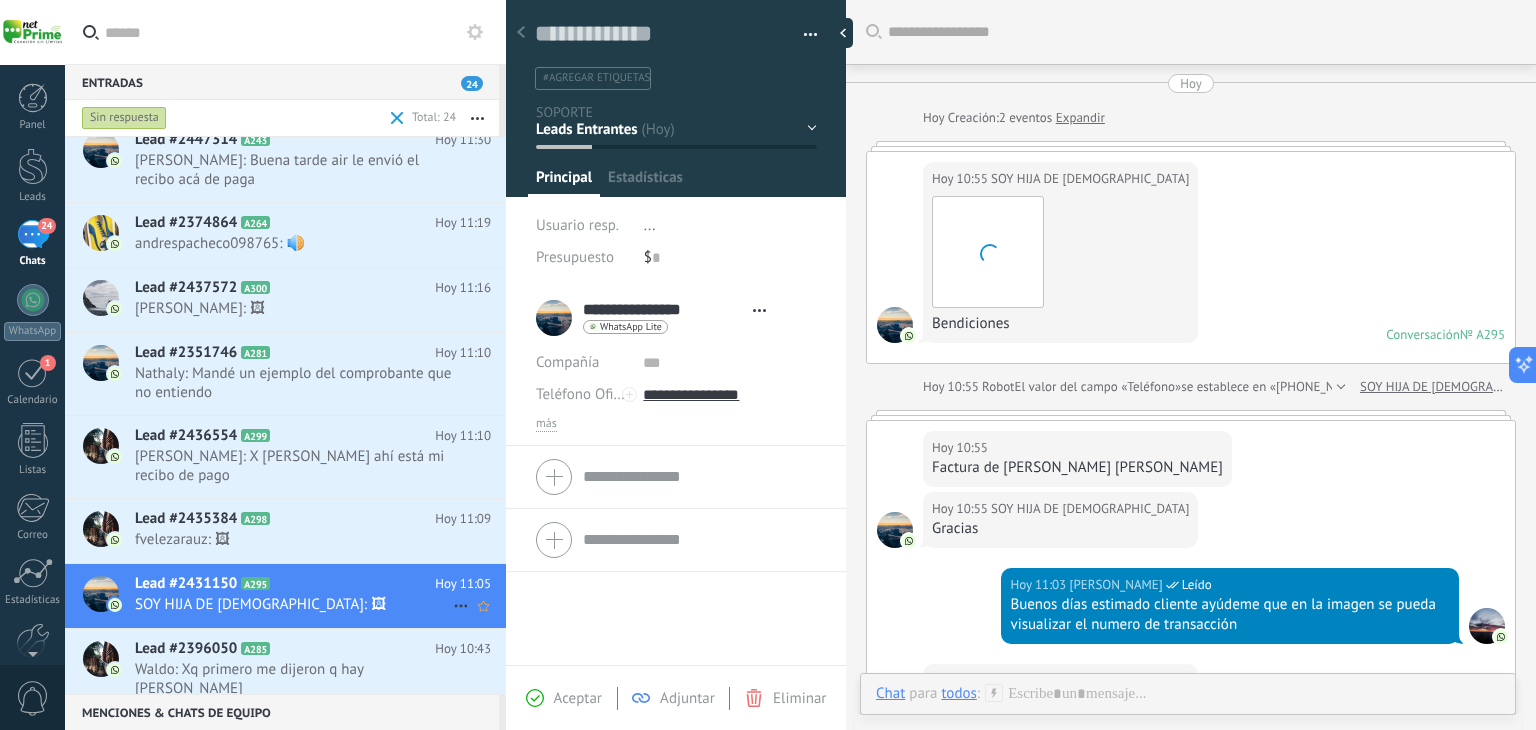 type on "**********" 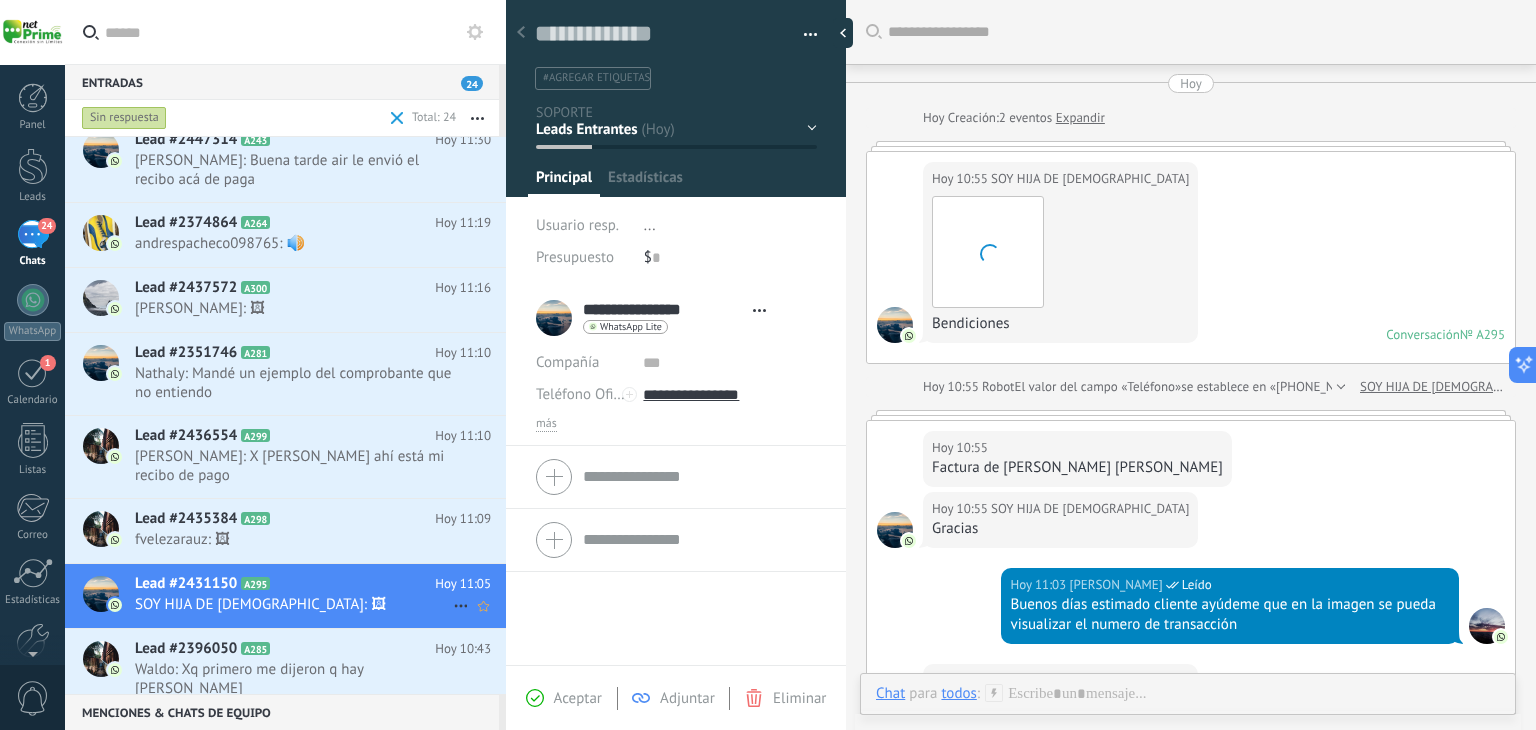 scroll, scrollTop: 409, scrollLeft: 0, axis: vertical 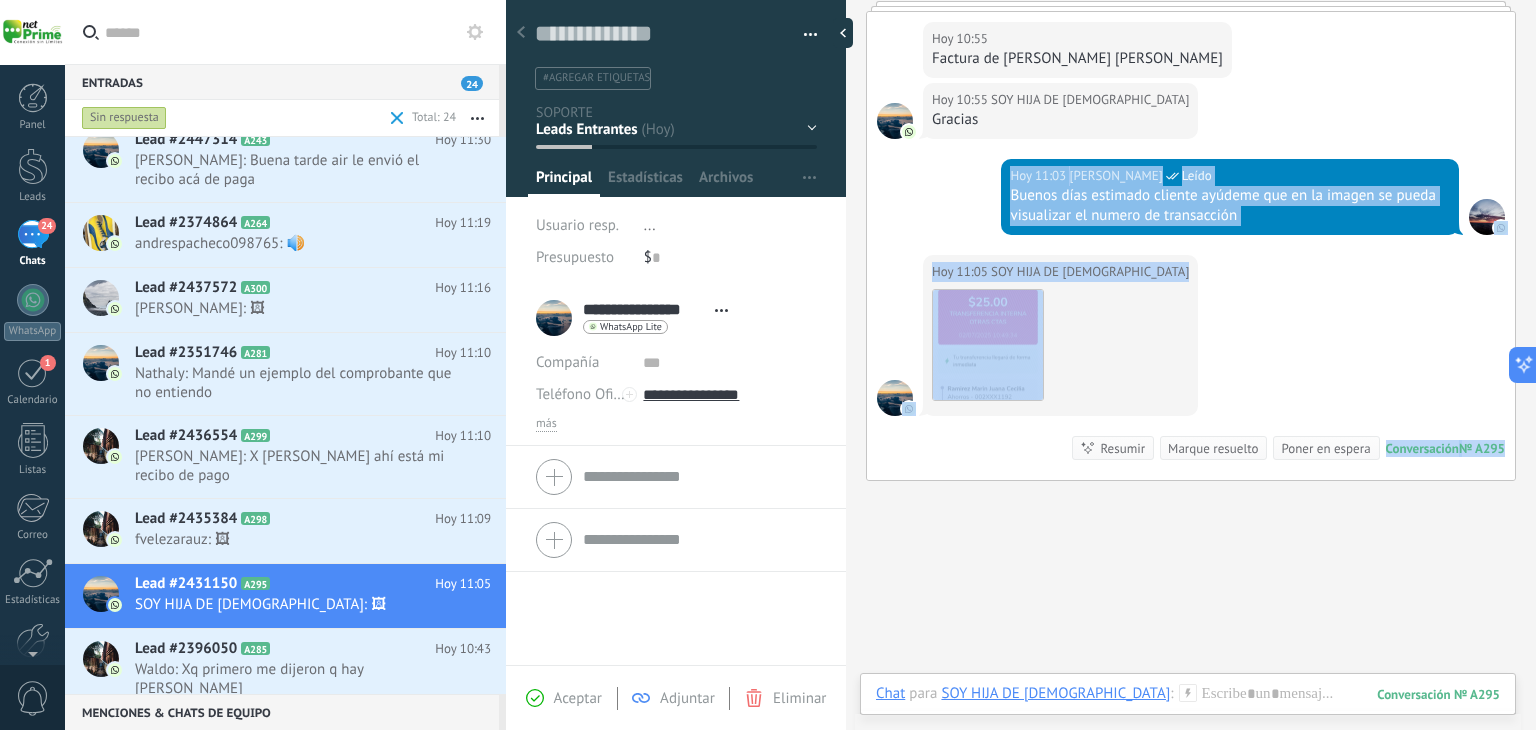 drag, startPoint x: 1535, startPoint y: 281, endPoint x: 1535, endPoint y: 204, distance: 77 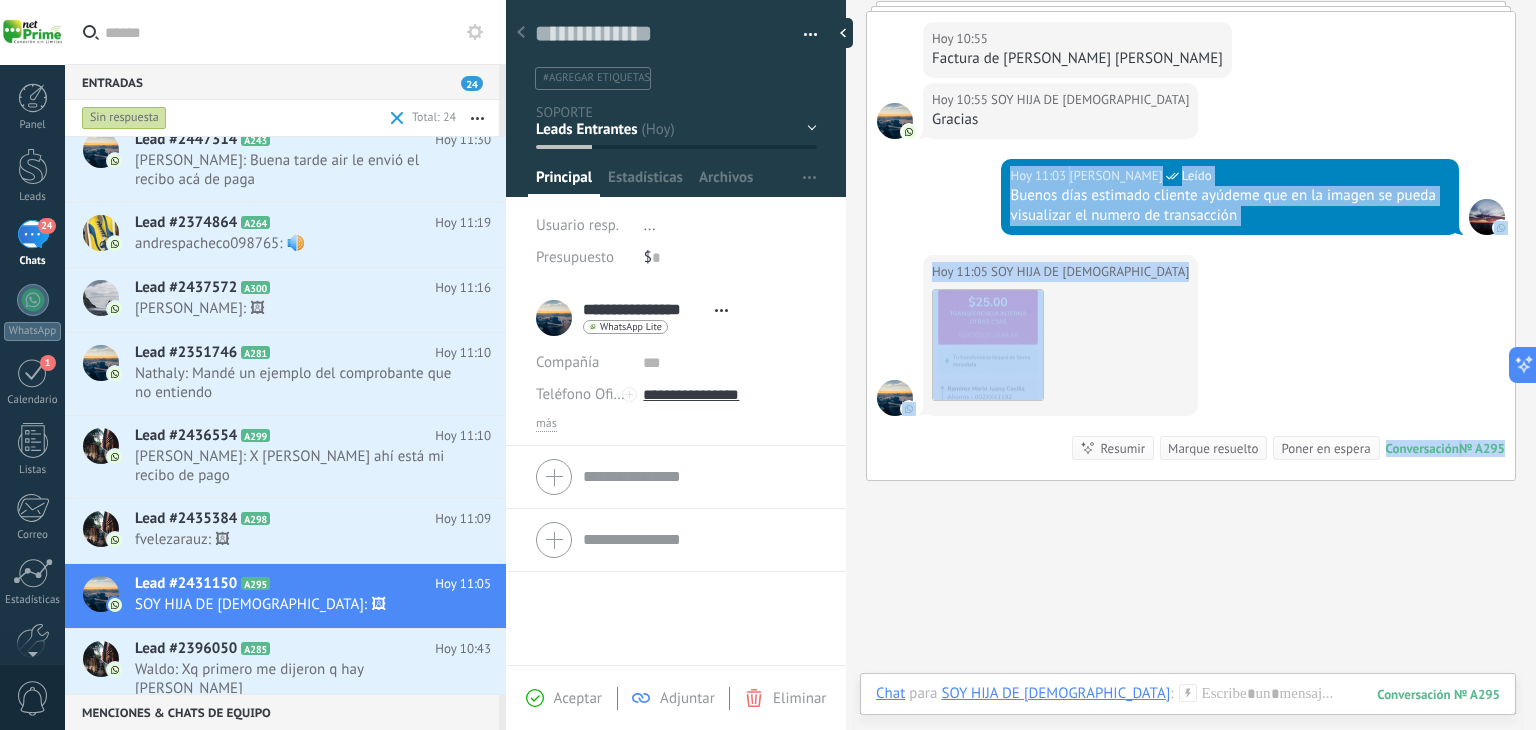 click on "Buscar Carga más Hoy Hoy Creación:  2  eventos   Expandir Hoy 10:55 SOY HIJA DE DIOS  Descargar Bendiciones Conversación  № A295 Conversación № A295 Hoy 10:55 Robot  El valor del campo «Teléfono»  se establece en «+593963183332» SOY HIJA DE DIOS Hoy 10:55 SOY HIJA DE DIOS  Factura de jorge  luis vera mora Hoy 10:55 SOY HIJA DE DIOS  Gracias Hoy 11:03 Mayra Soledispa  Leído Buenos días estimado cliente ayúdeme que en la imagen se pueda visualizar el numero de transacción Hoy 11:05 SOY HIJA DE DIOS  Descargar Conversación  № A295 Conversación № A295 Resumir Resumir Marque resuelto Poner en espera Hoy 11:05 SOY HIJA DE DIOS: 🖼 Conversación № A295 No hay tareas.  Crear una Participantes:  0 Agregar usuario Bots:  0" at bounding box center (1191, 365) 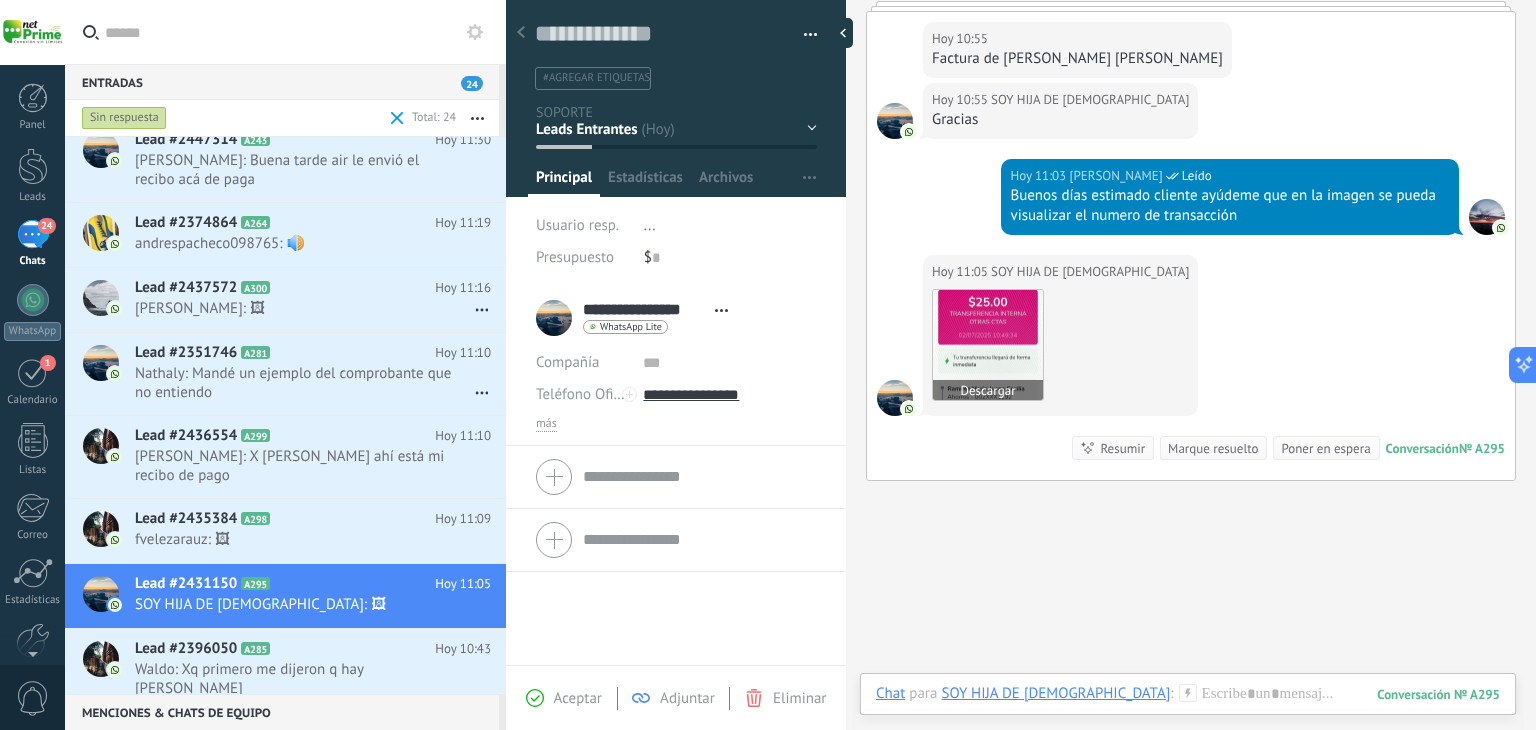 click at bounding box center [988, 345] 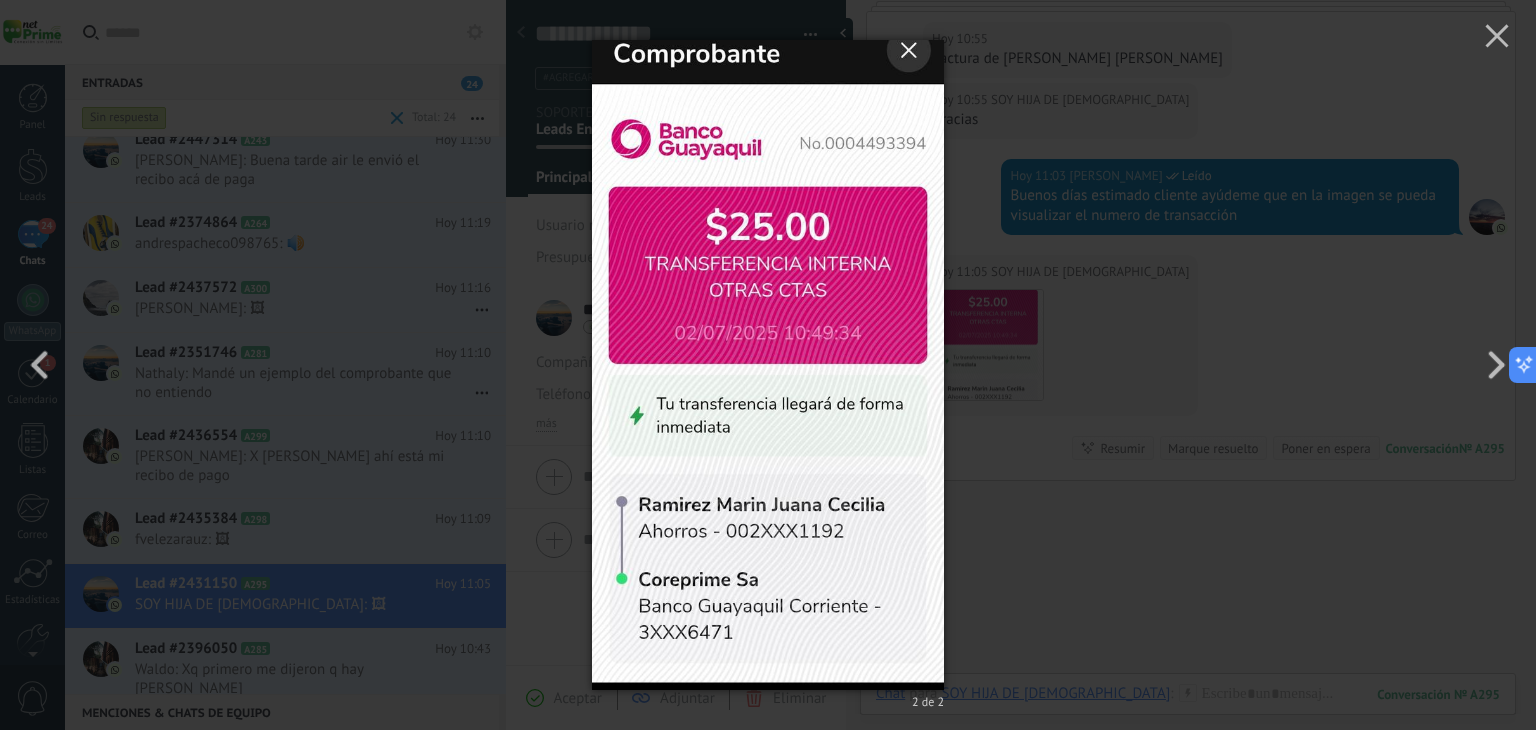 click at bounding box center [766, 31] 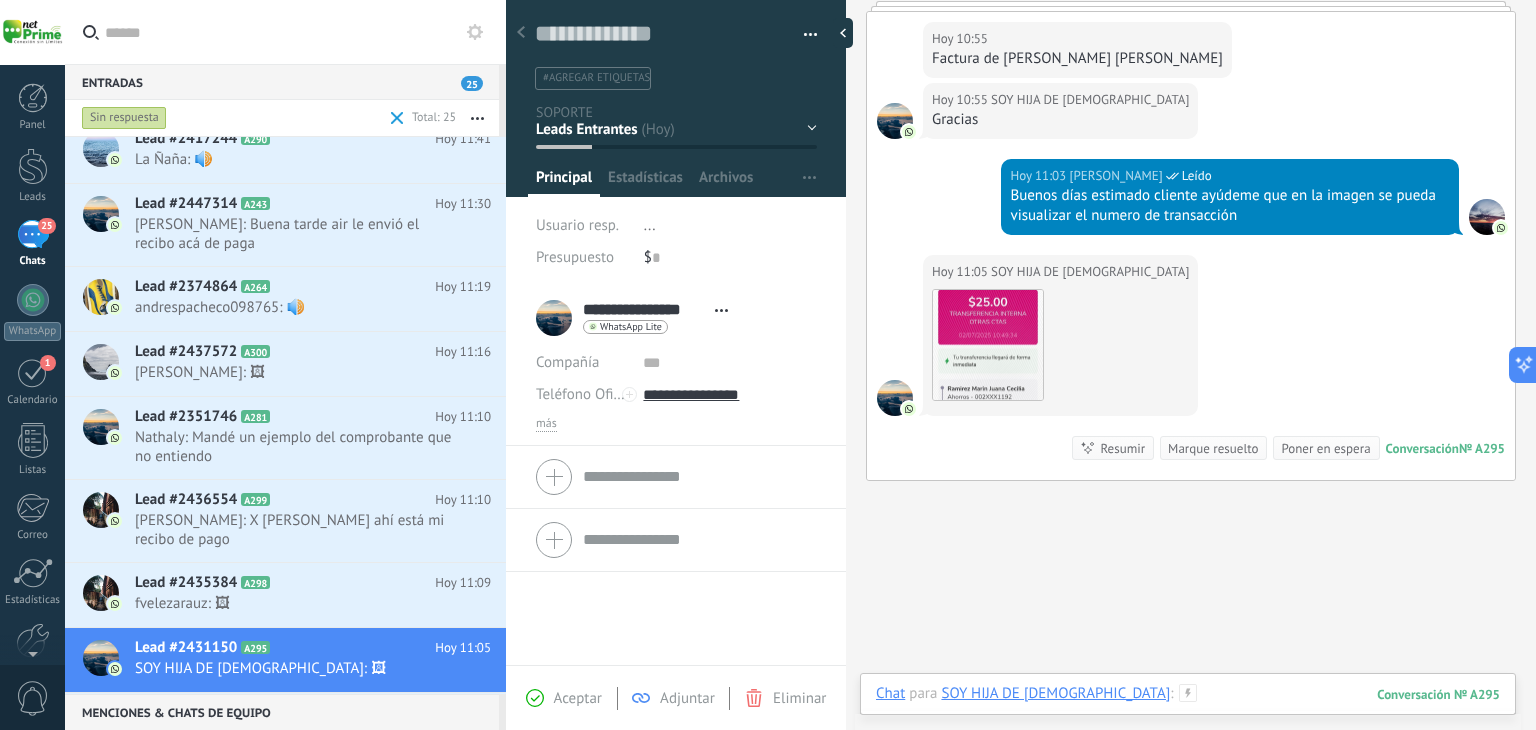 click at bounding box center (1188, 714) 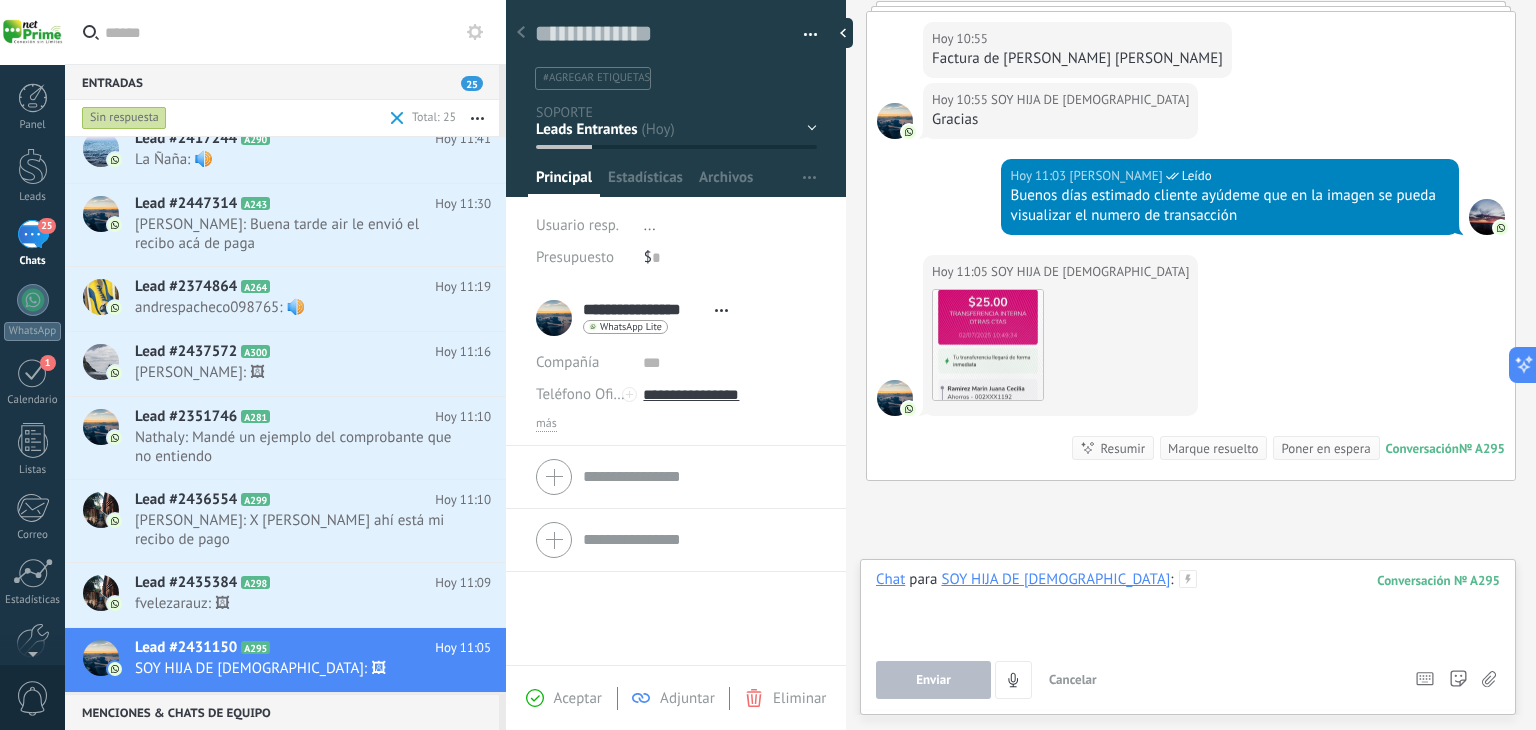 paste 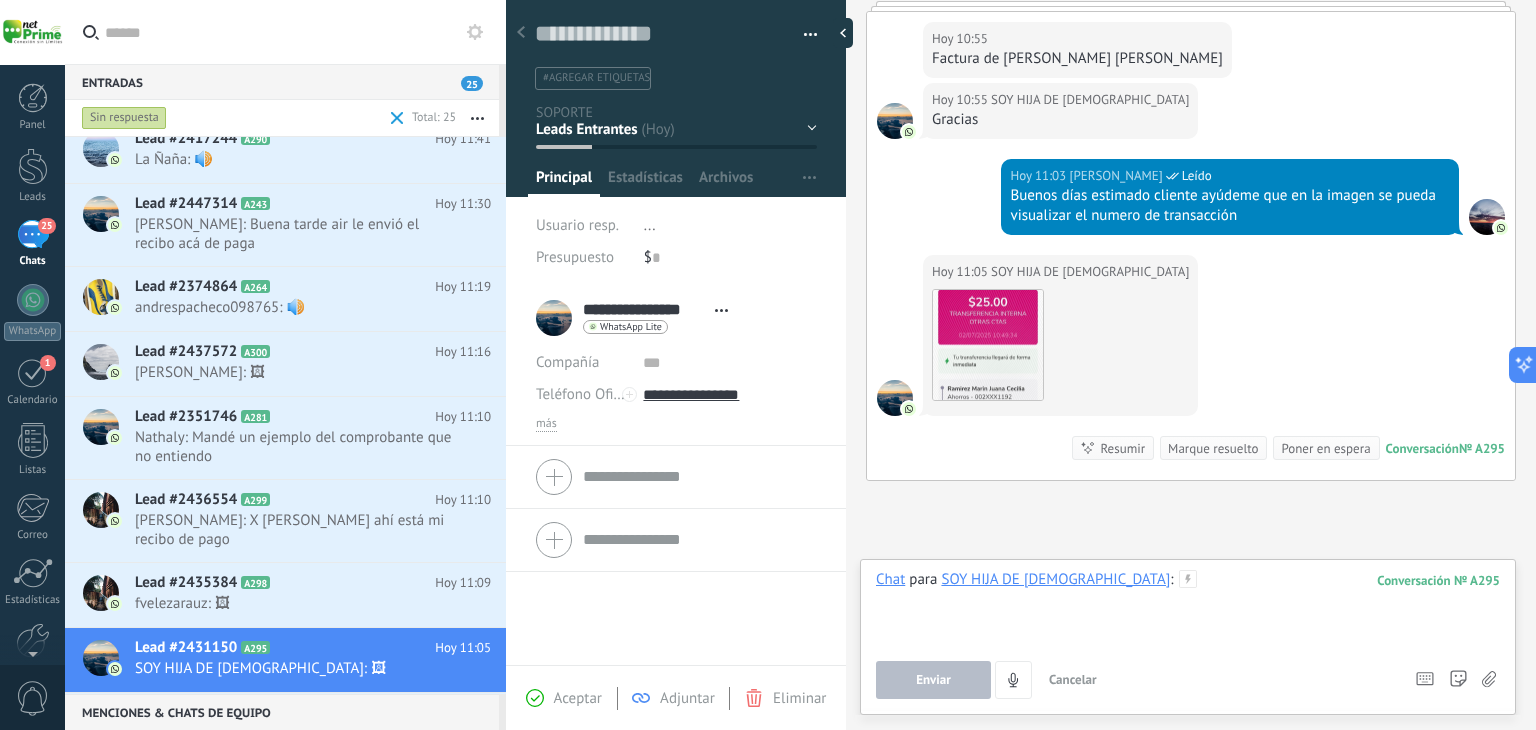 type 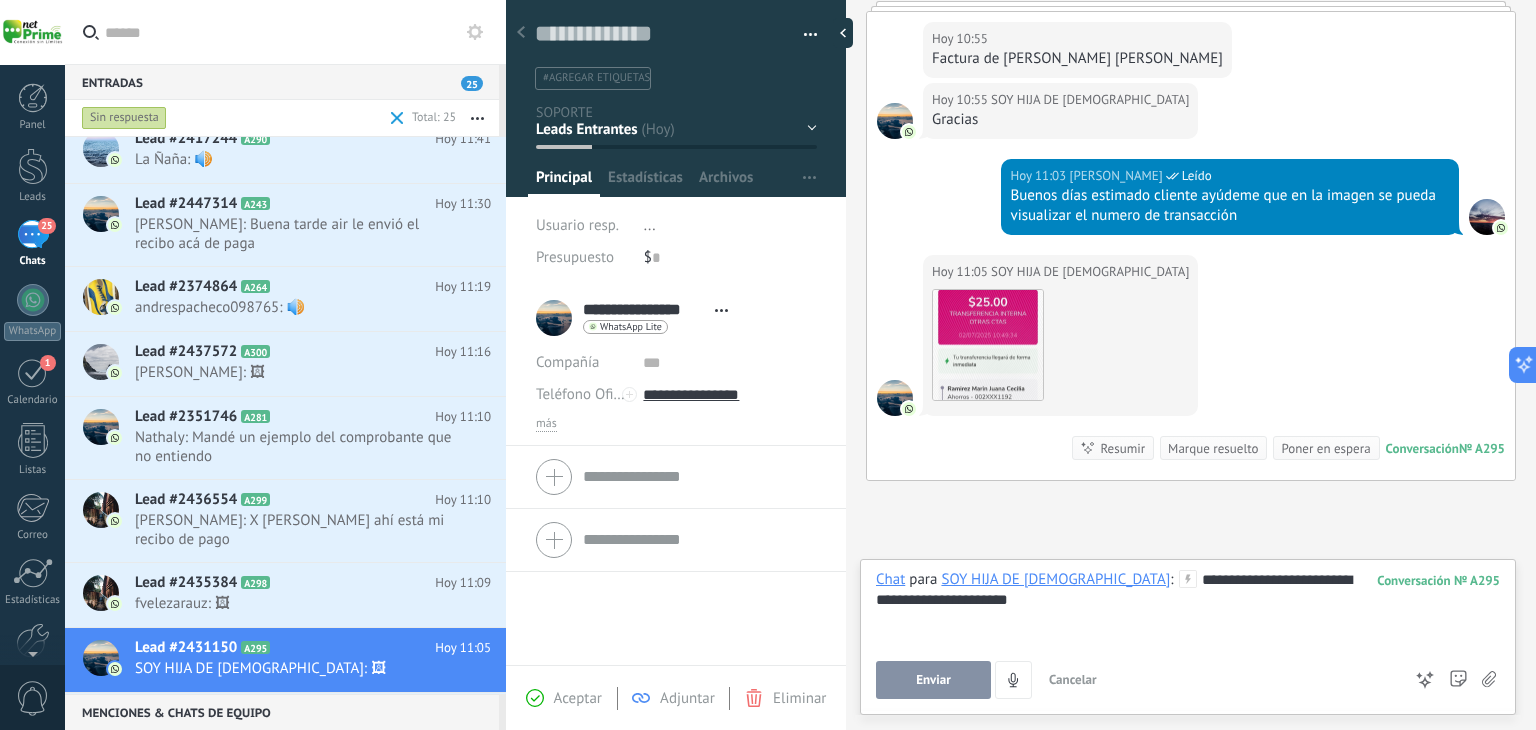 click on "Enviar" at bounding box center [933, 680] 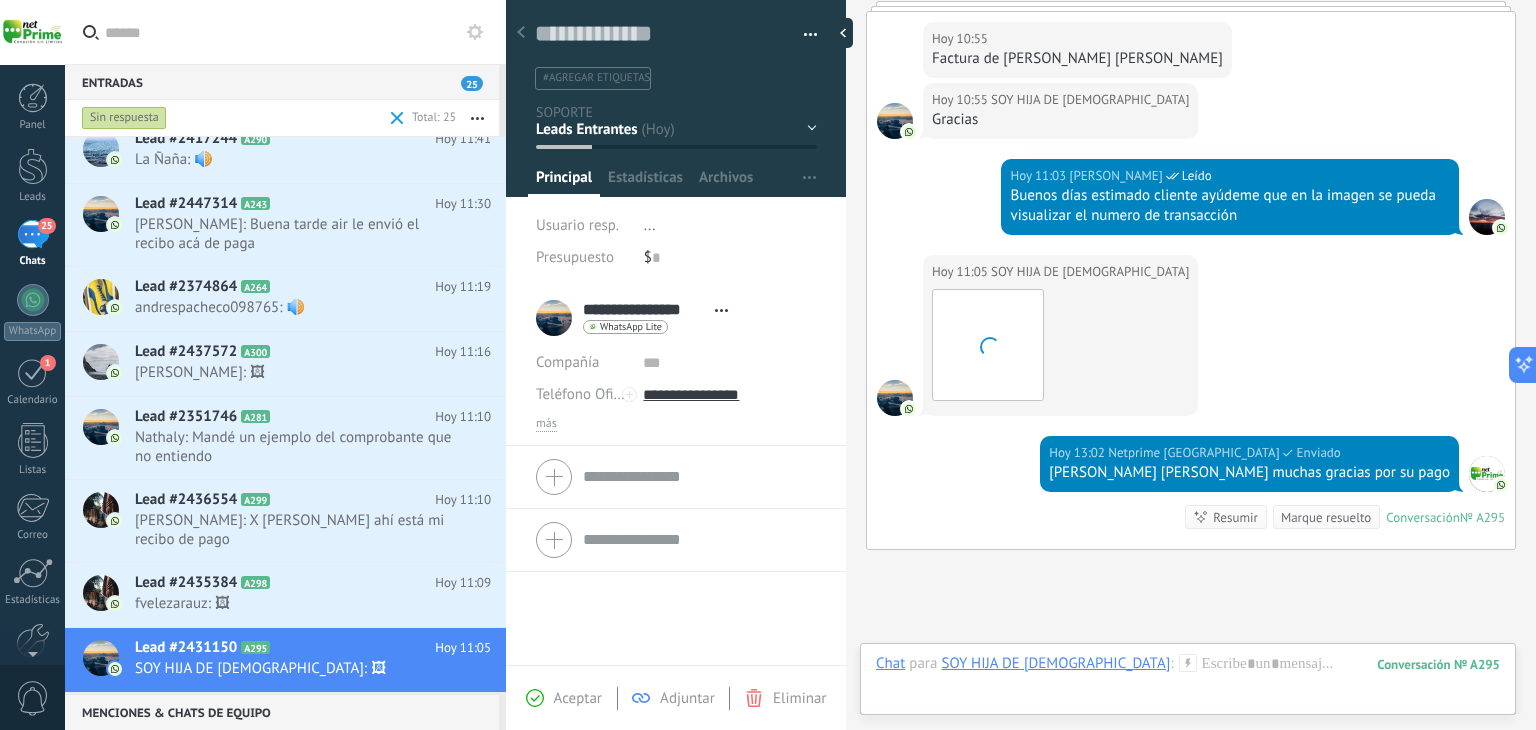 scroll, scrollTop: 576, scrollLeft: 0, axis: vertical 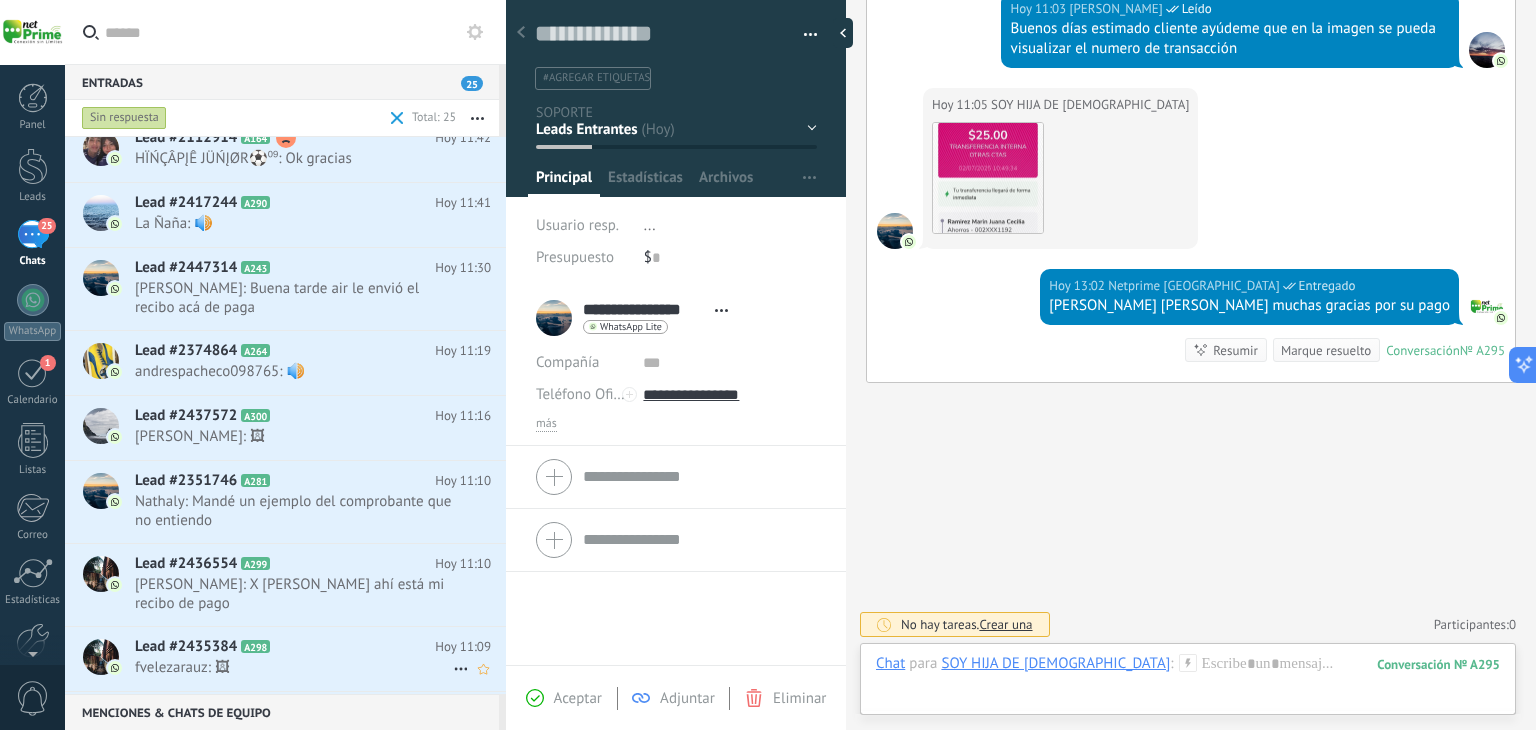 click on "Lead #2435384
A298" at bounding box center [285, 647] 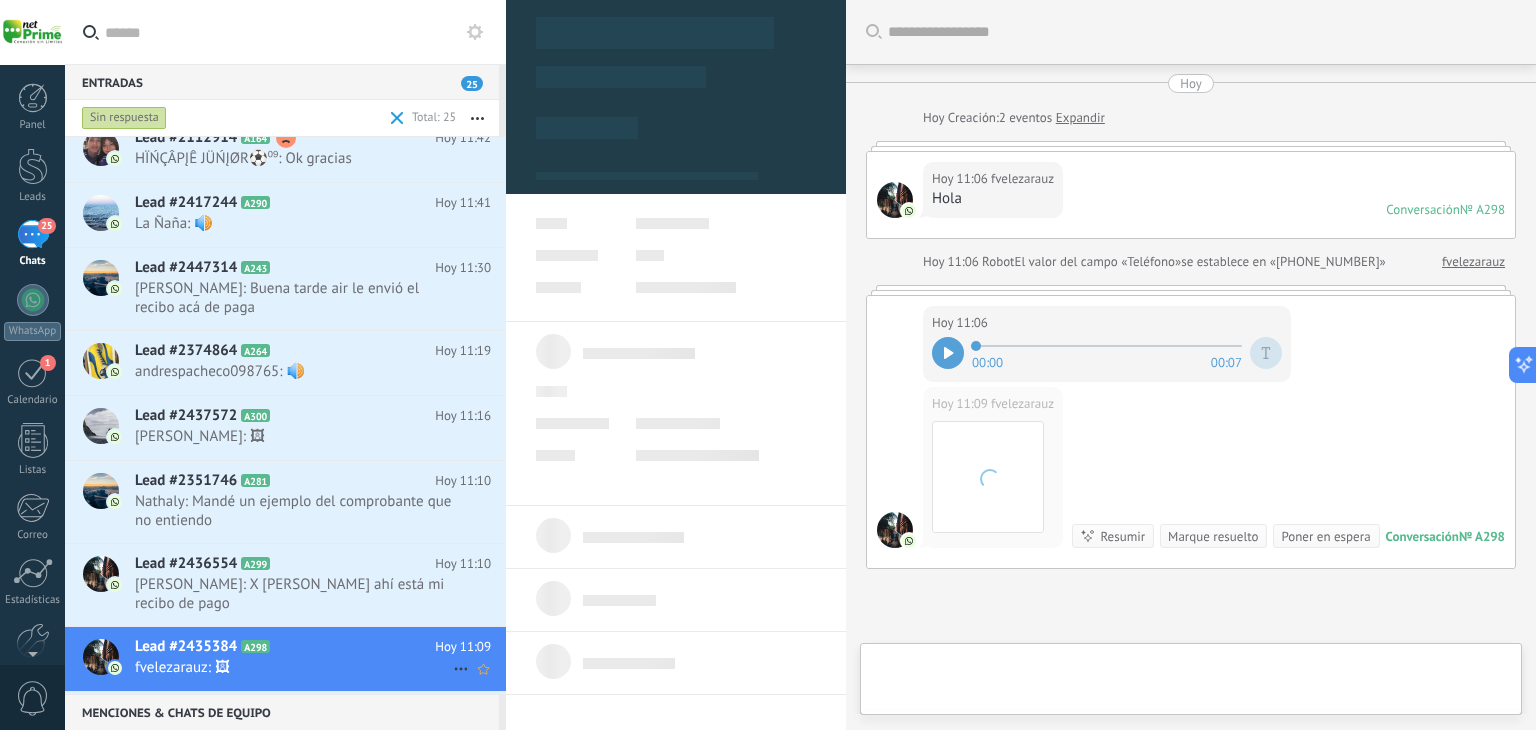 type on "**********" 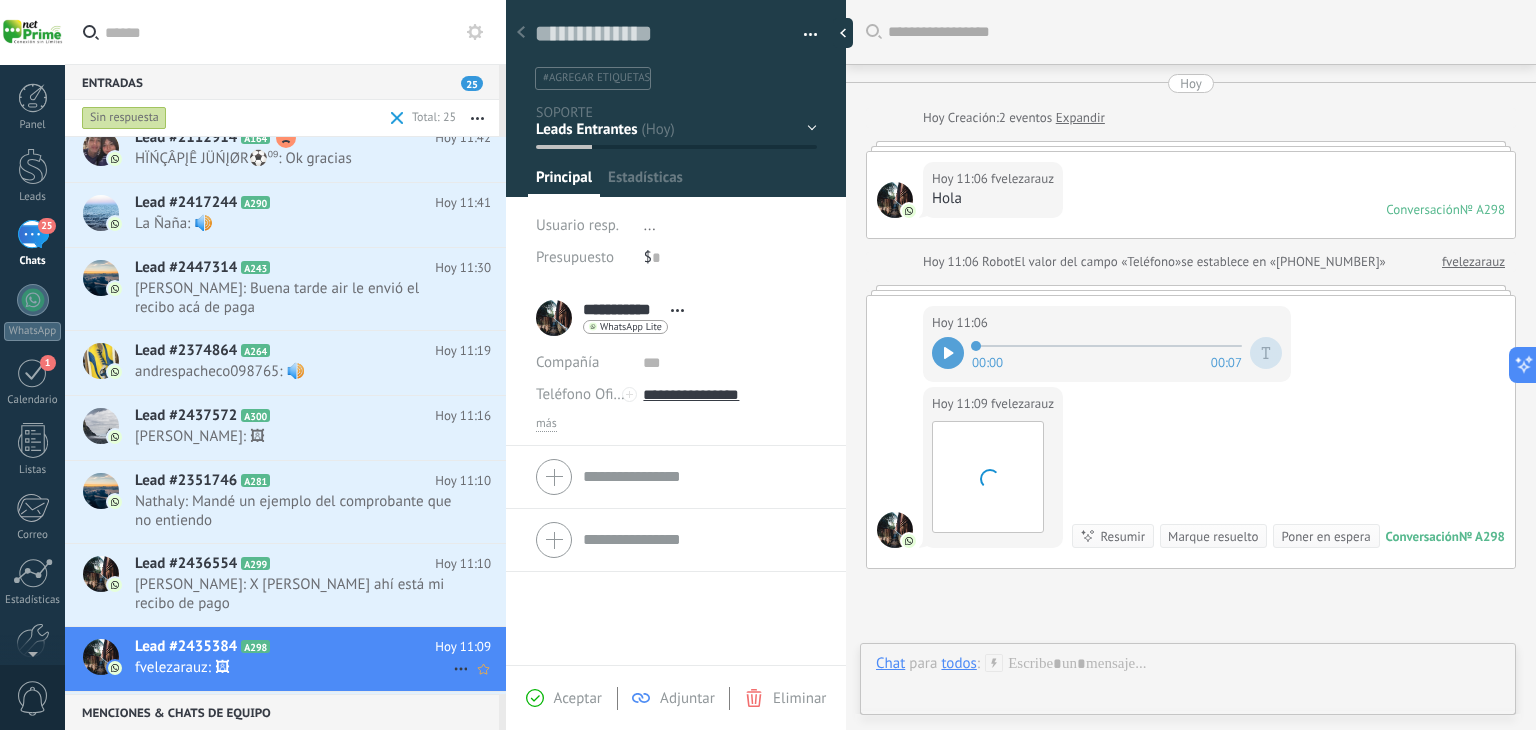 scroll, scrollTop: 230, scrollLeft: 0, axis: vertical 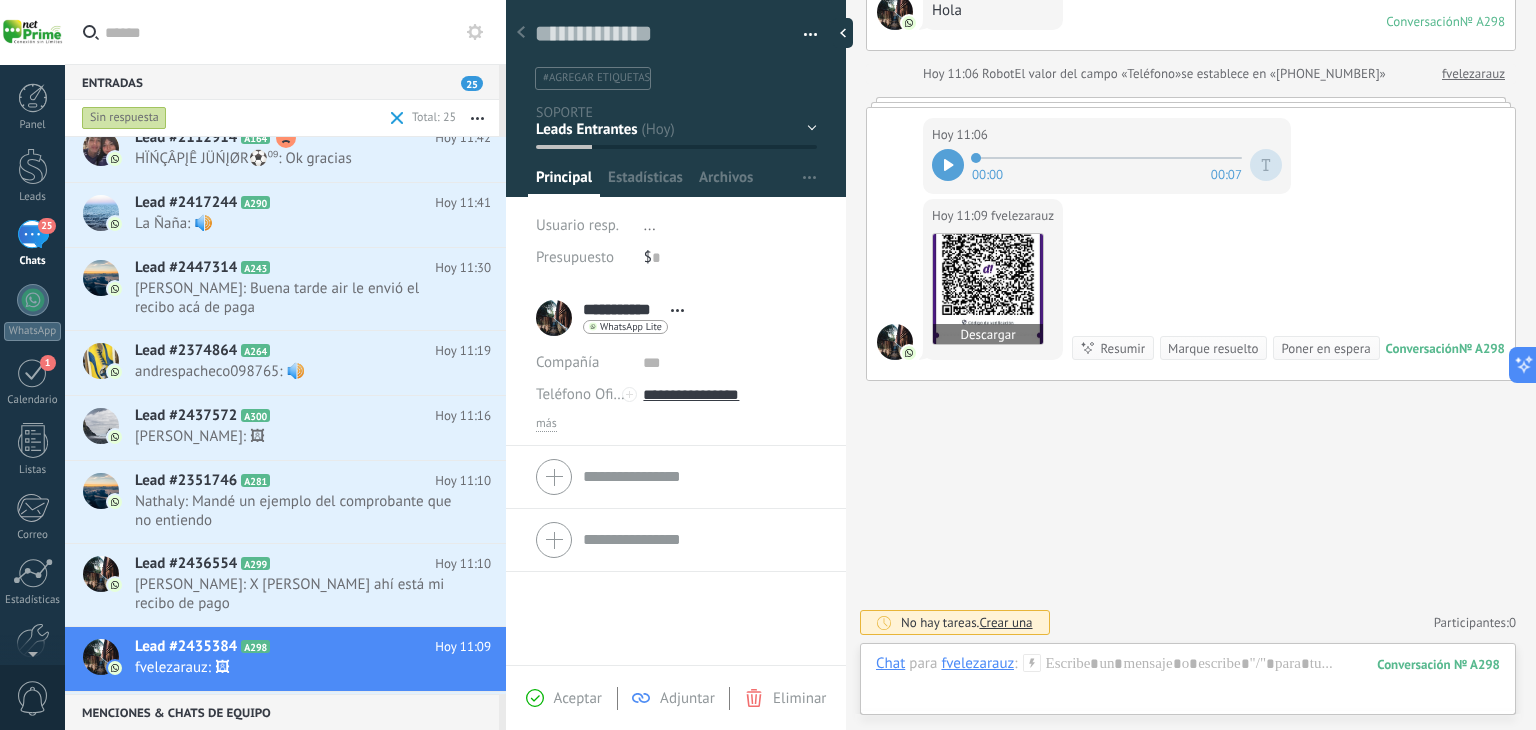 click at bounding box center [988, 289] 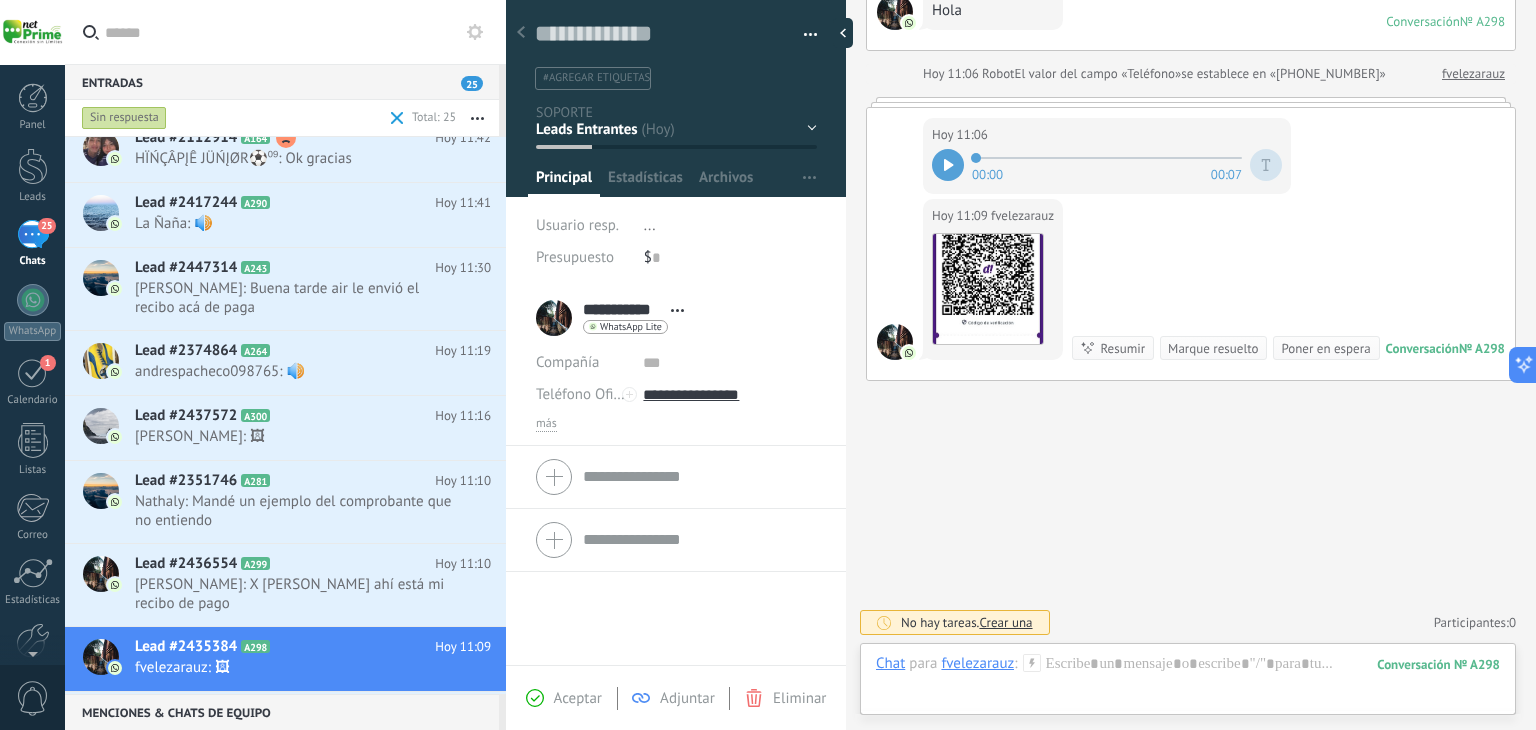 click at bounding box center (948, 165) 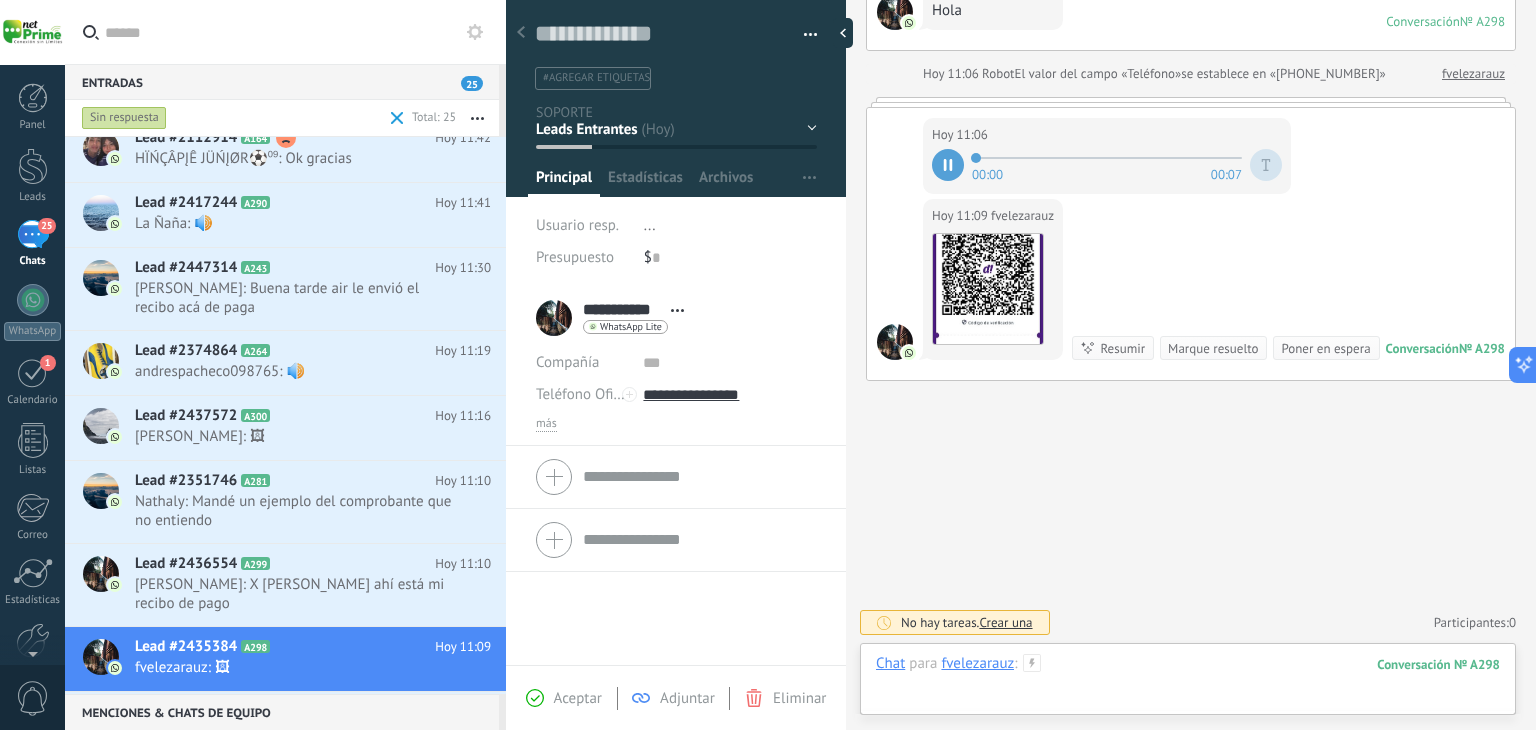 click at bounding box center [1188, 684] 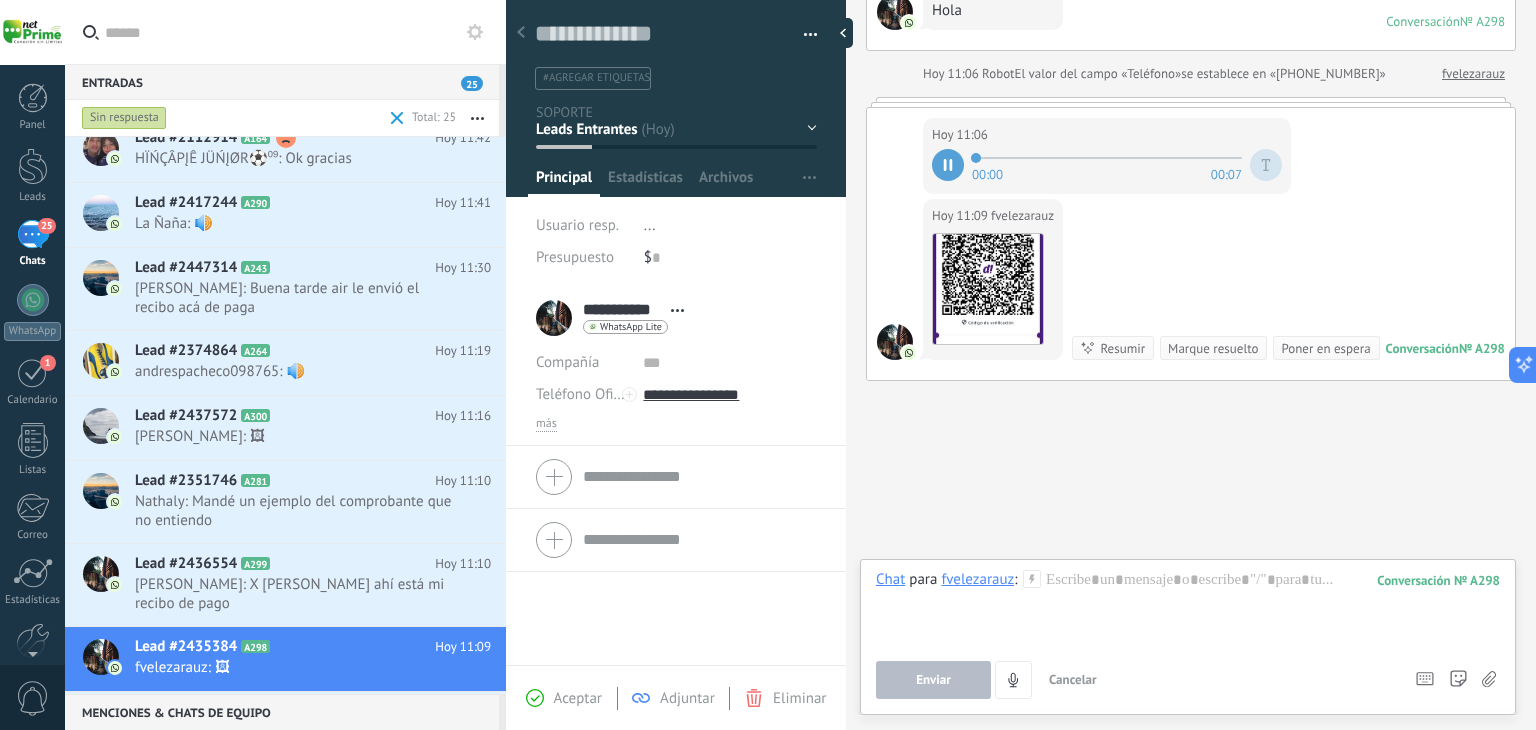 click on "Cancelar" at bounding box center [1073, 679] 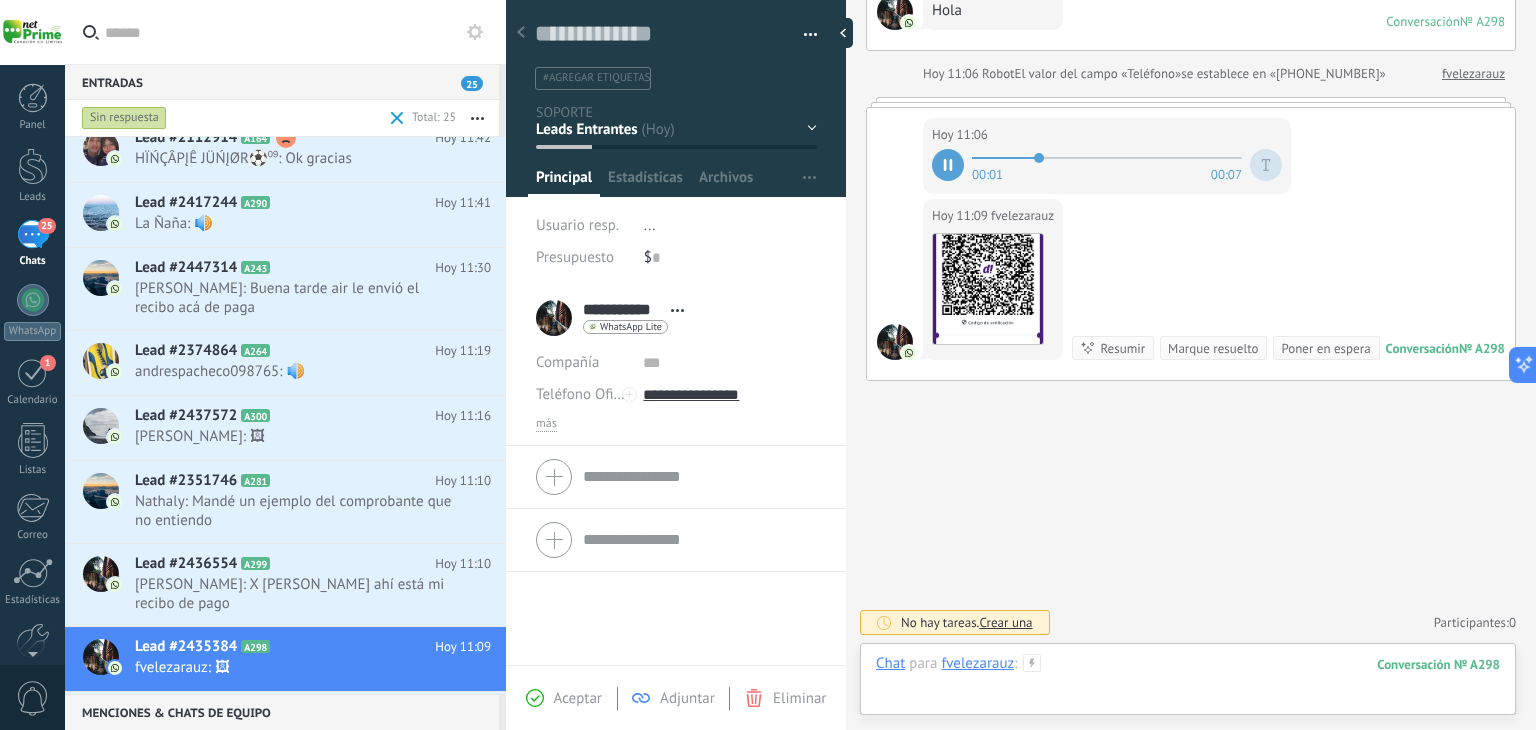 click at bounding box center (1188, 684) 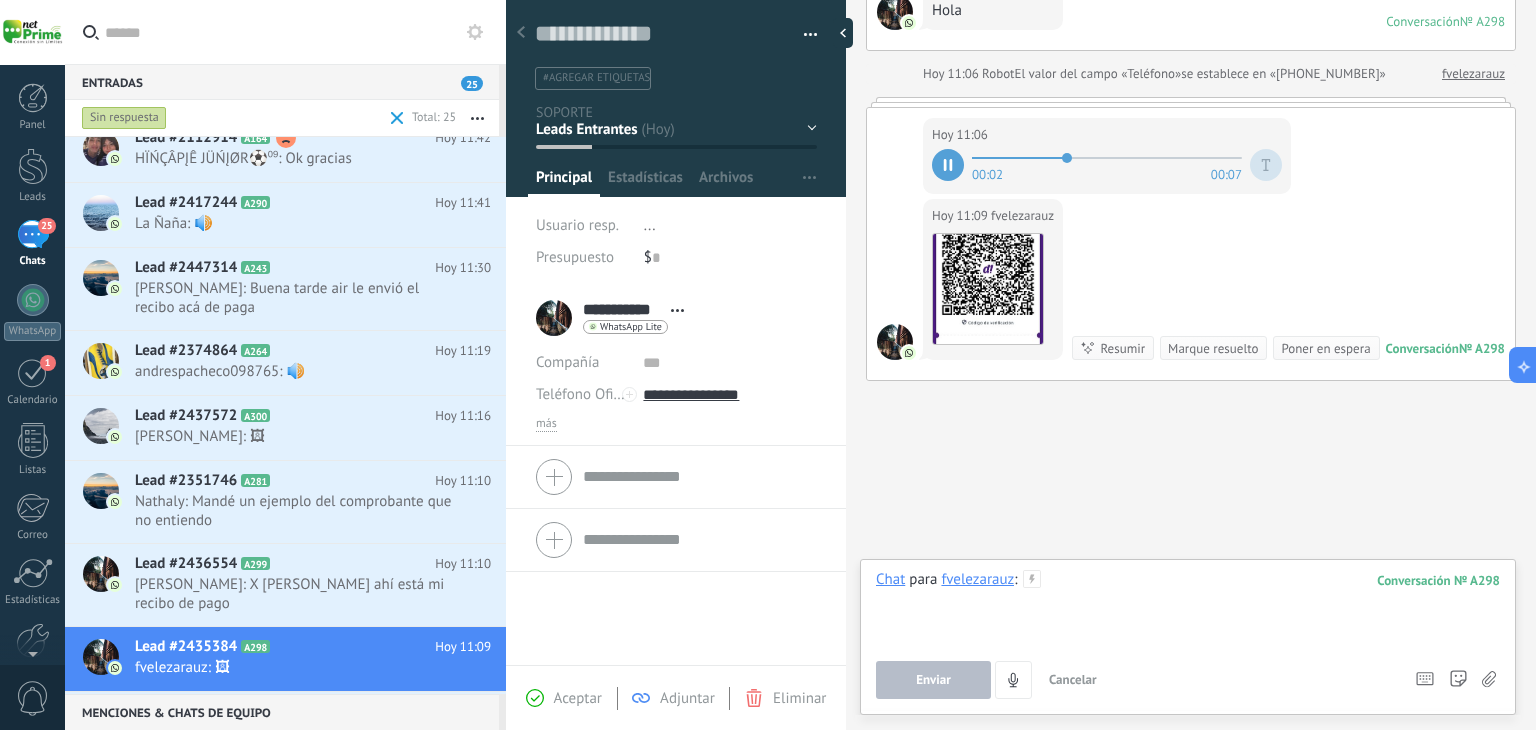 type 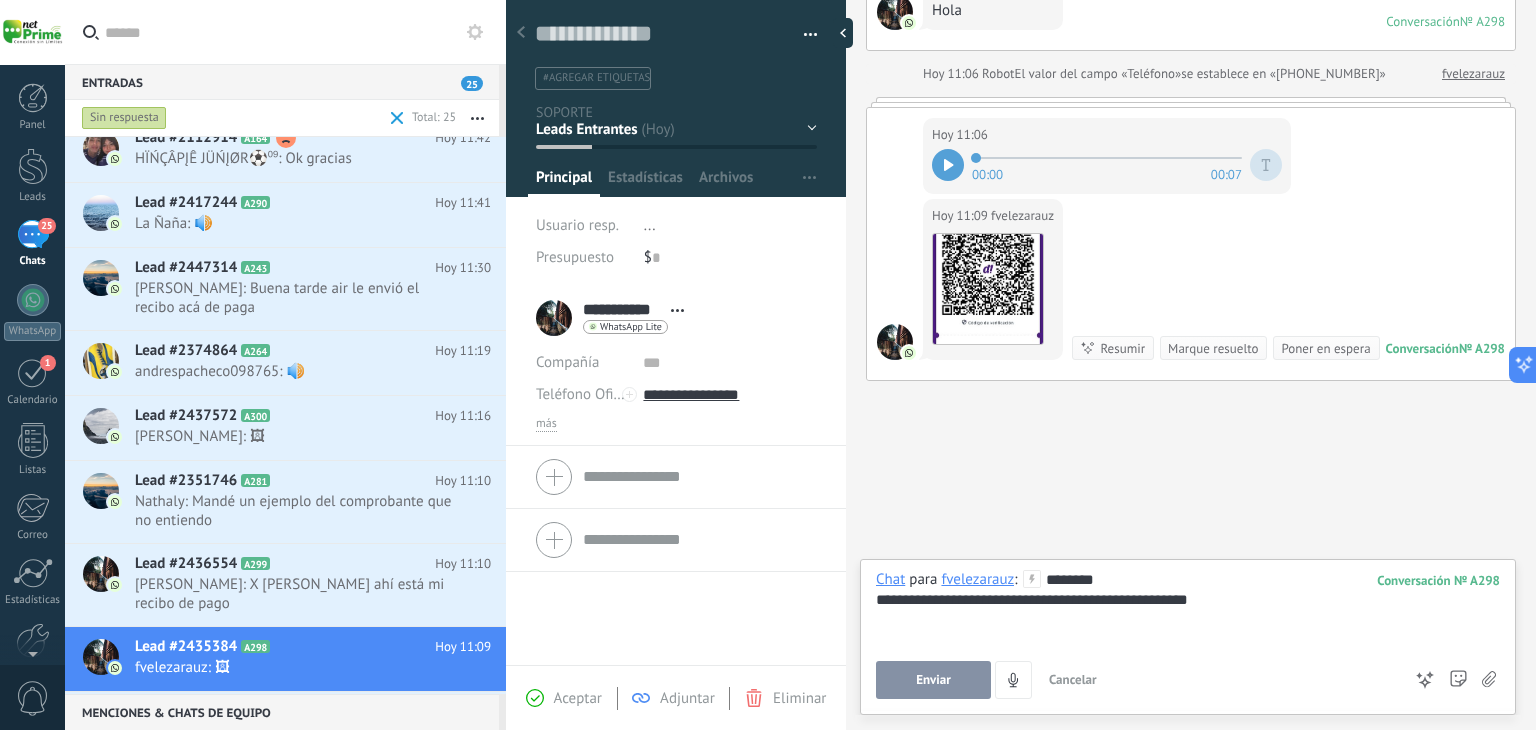 click on "Enviar" at bounding box center [933, 680] 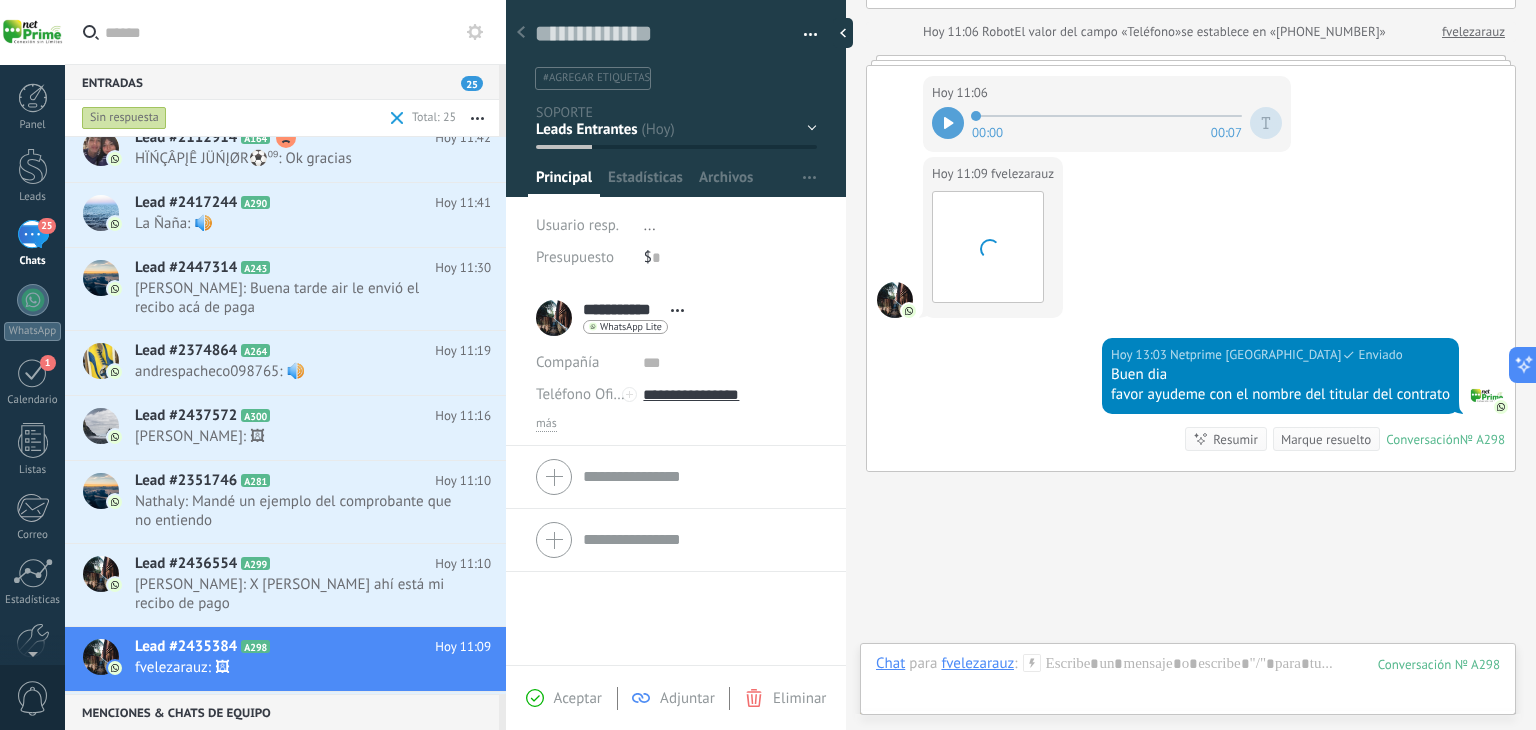 scroll, scrollTop: 319, scrollLeft: 0, axis: vertical 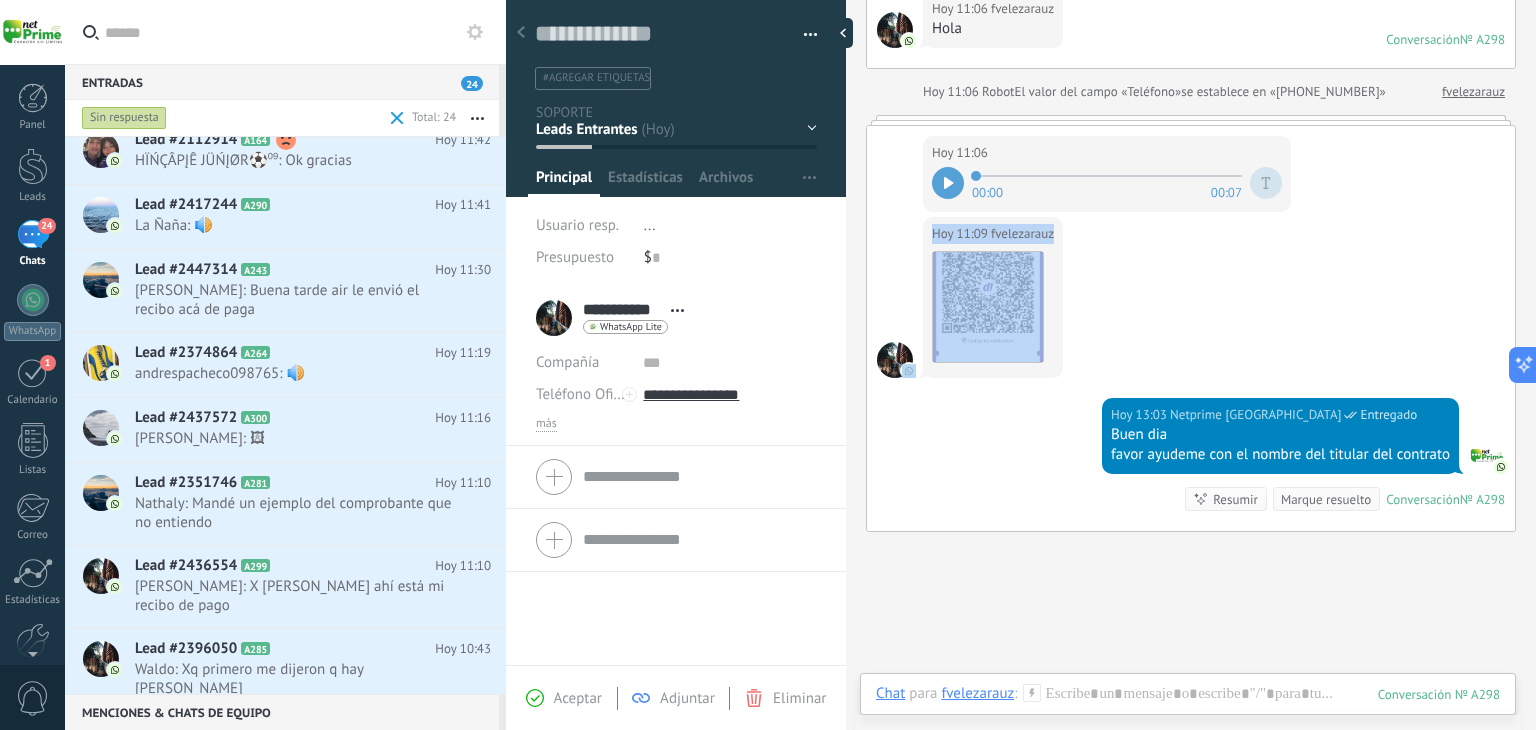 drag, startPoint x: 1525, startPoint y: 279, endPoint x: 1525, endPoint y: 188, distance: 91 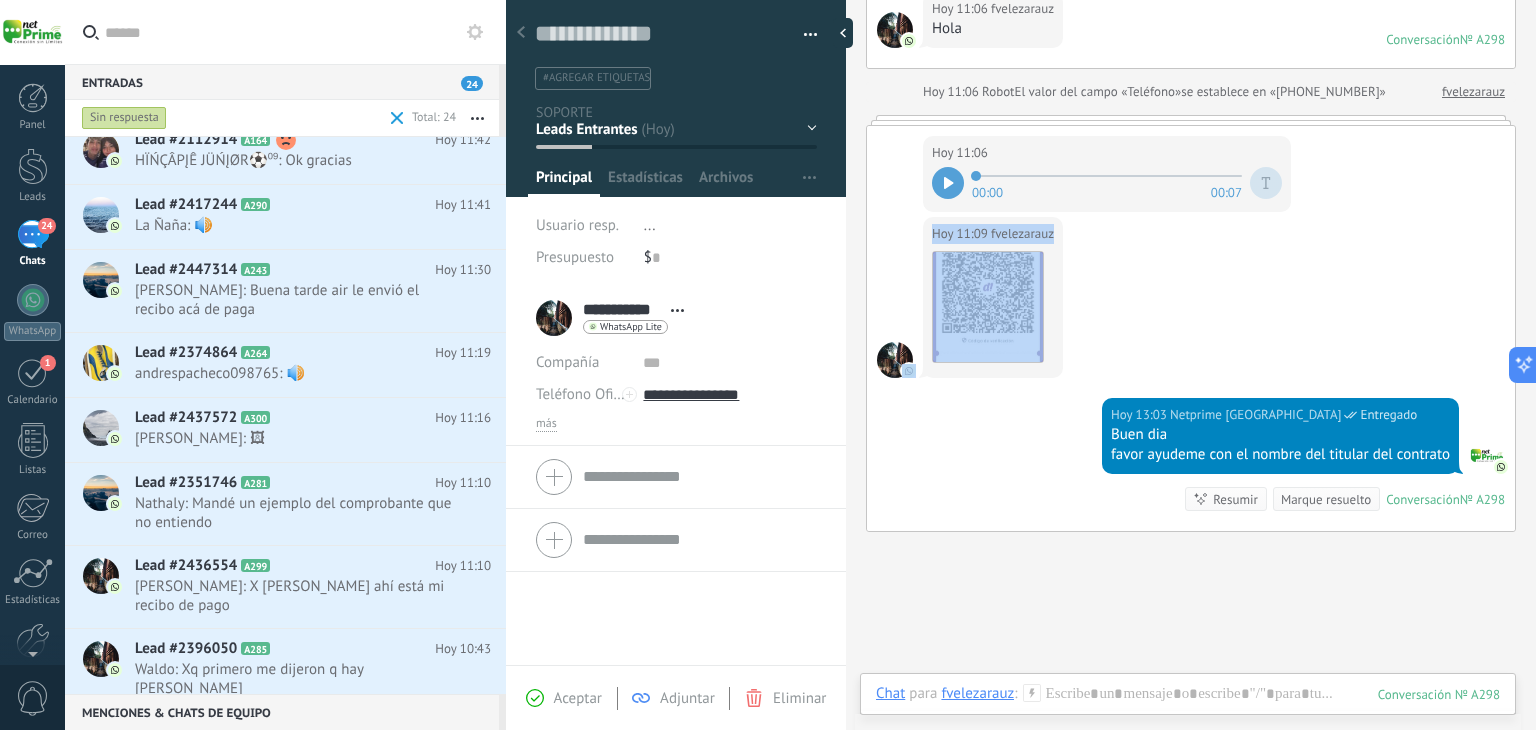 click on "Buscar Carga más Hoy Hoy Creación:  2  eventos   Expandir Hoy 11:06 fvelezarauz  Hola Conversación  № A298 Conversación № A298 Hoy 11:06 Robot  El valor del campo «Teléfono»  se establece en «+593961611227» fvelezarauz Hoy 11:06 fvelezarauz  00:00 00:07 Hoy 11:09 fvelezarauz  Descargar Hoy 13:03 Netprime Ecuador  Entregado Buen dia favor ayudeme con el nombre del titular del contrato Conversación  № A298 Conversación № A298 Resumir Resumir Marque resuelto Hoy 13:03 Netprime Ecuador: Buen dia
favor ayudeme con el nombre del titular del contrato Conversación № A298 No hay tareas.  Crear una Participantes:  0 Agregar usuario Bots:  0" at bounding box center [1191, 355] 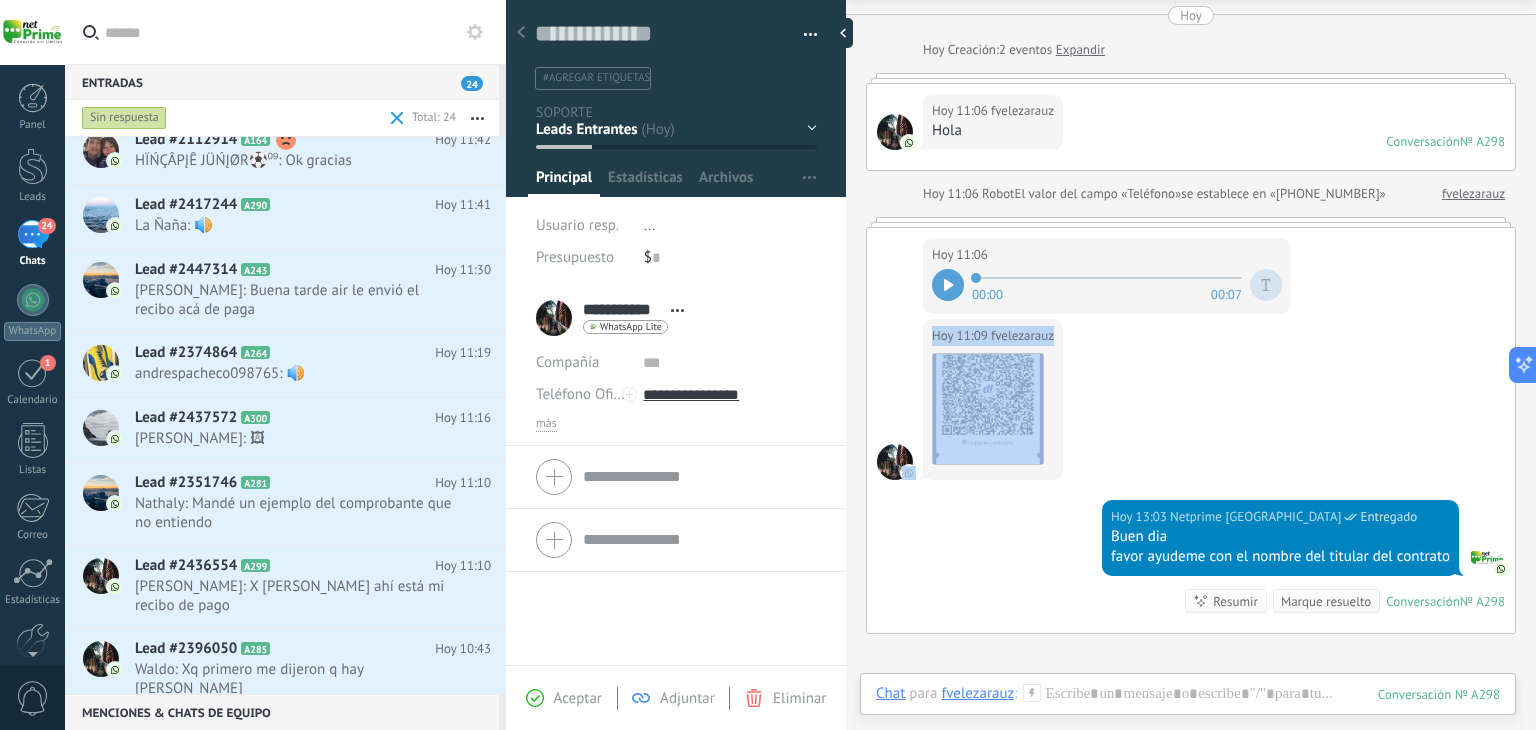 scroll, scrollTop: 0, scrollLeft: 0, axis: both 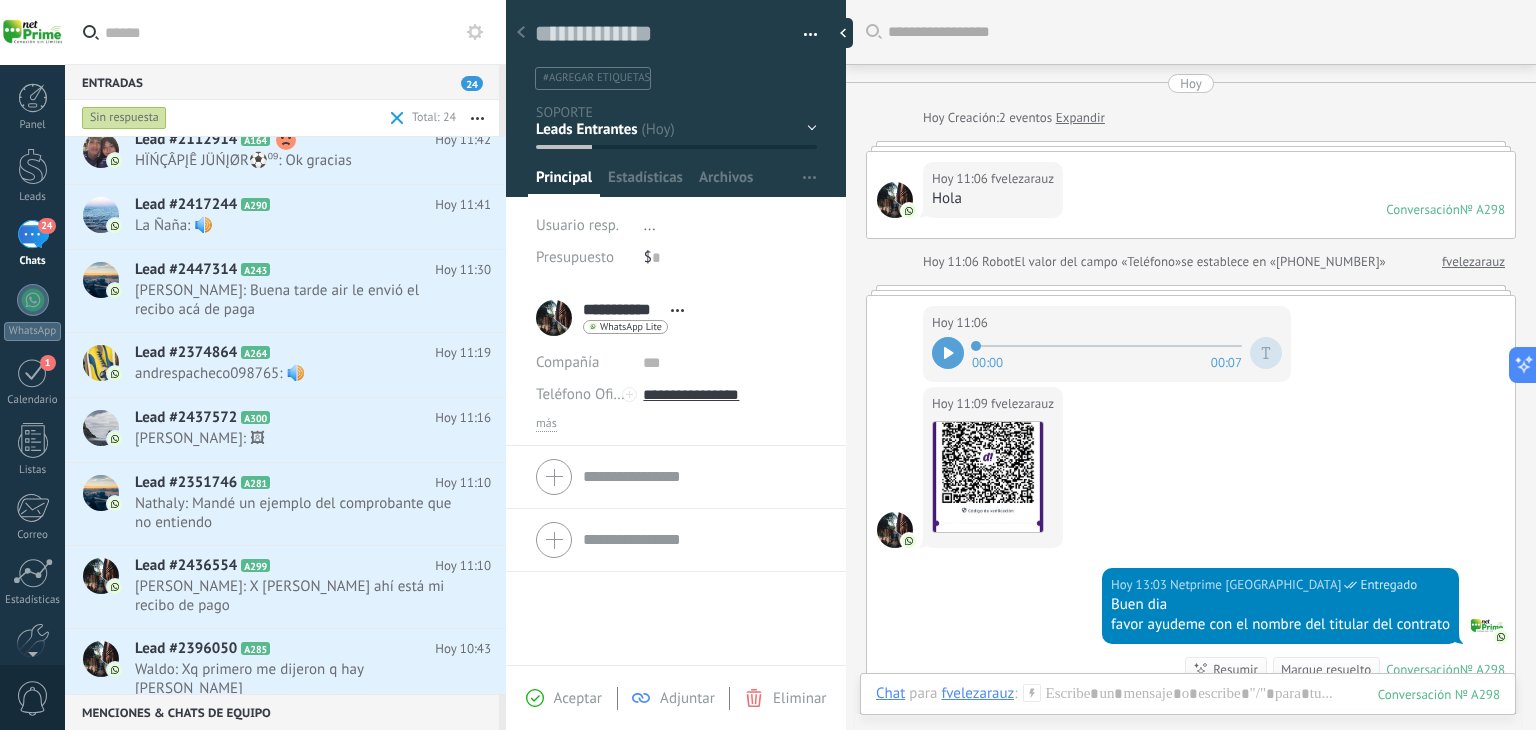 click on "se establece en «+593961611227»" at bounding box center [1283, 262] 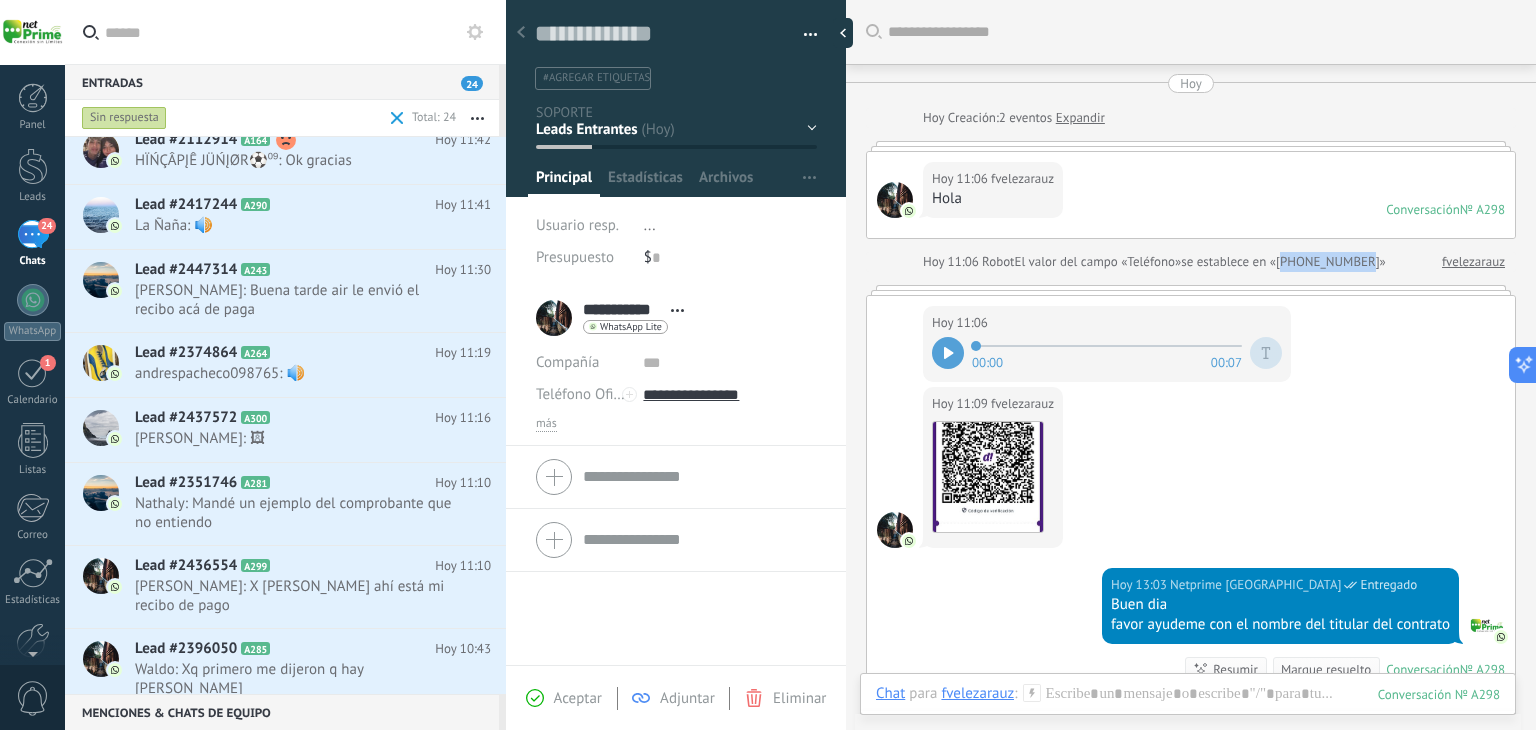 drag, startPoint x: 1321, startPoint y: 262, endPoint x: 1338, endPoint y: 265, distance: 17.262676 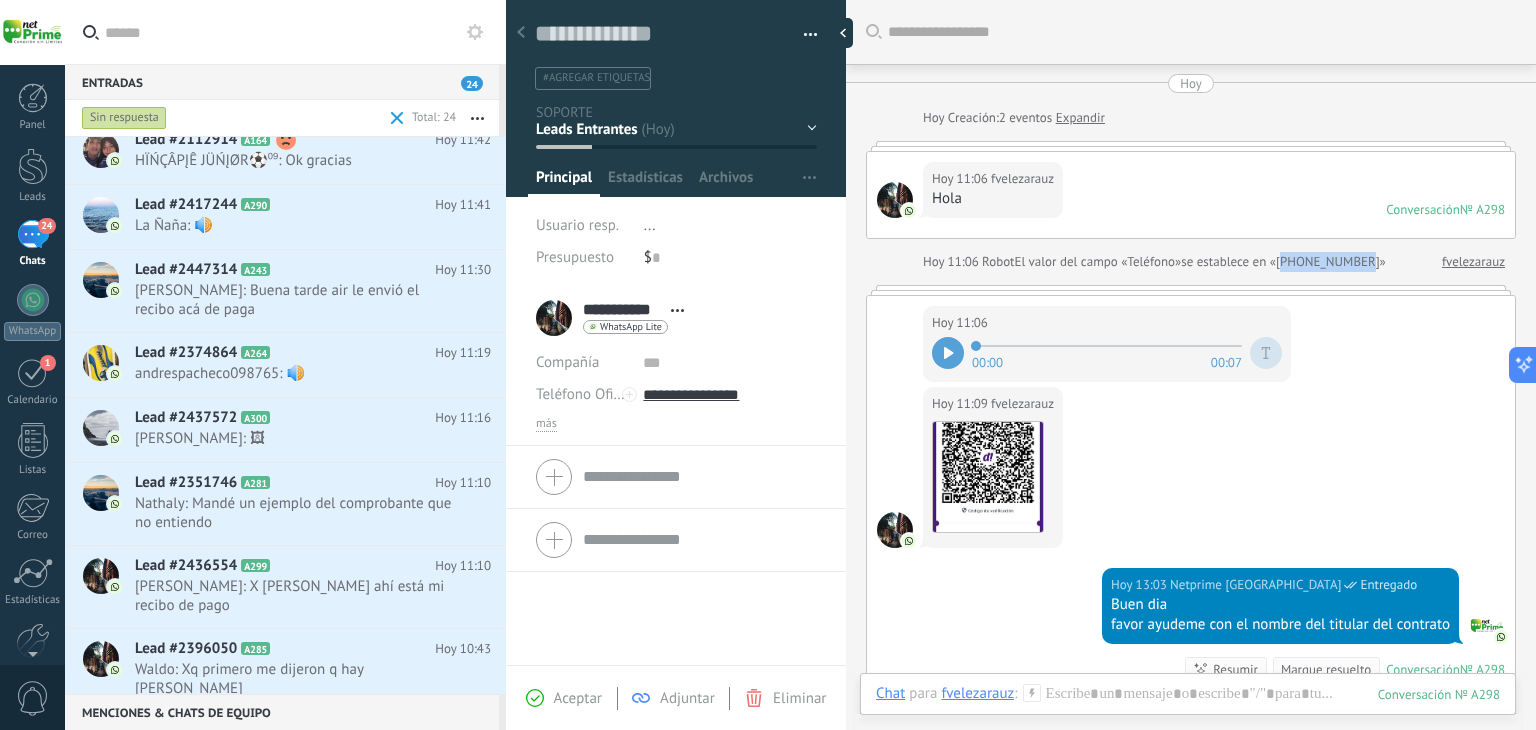 click on "se establece en «+593961611227»" at bounding box center (1283, 262) 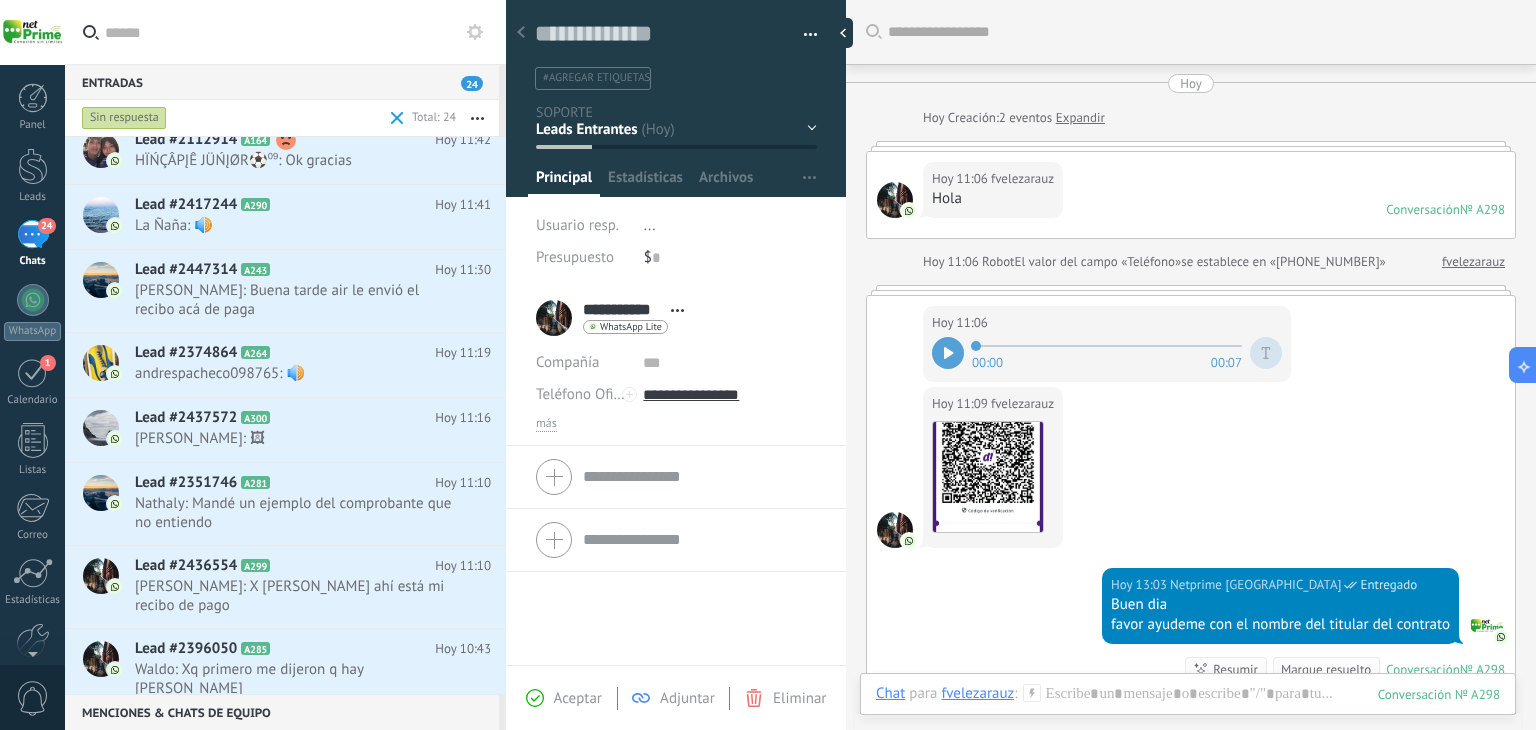 click on "se establece en «+593961611227»" at bounding box center (1283, 262) 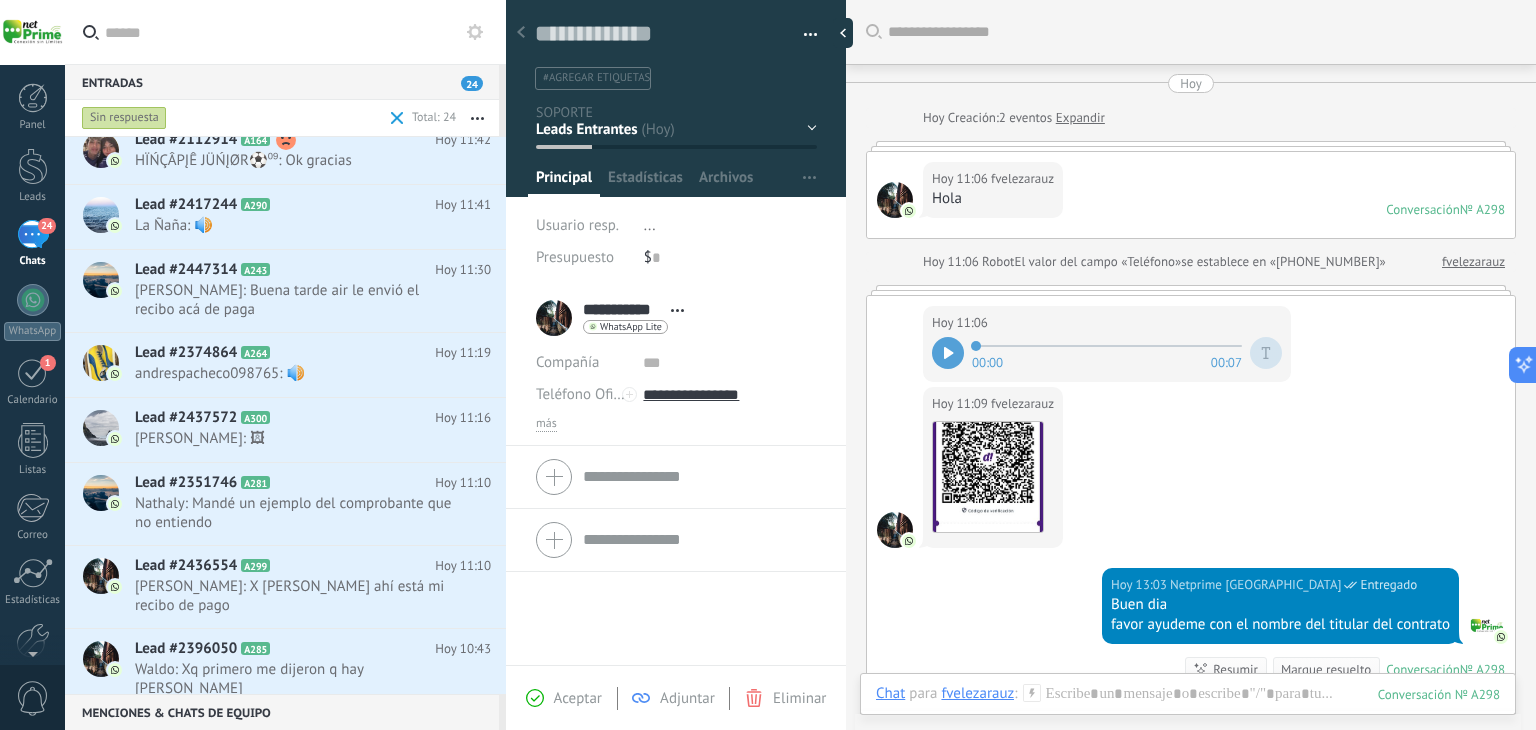 click on "se establece en «+593961611227»" at bounding box center [1283, 262] 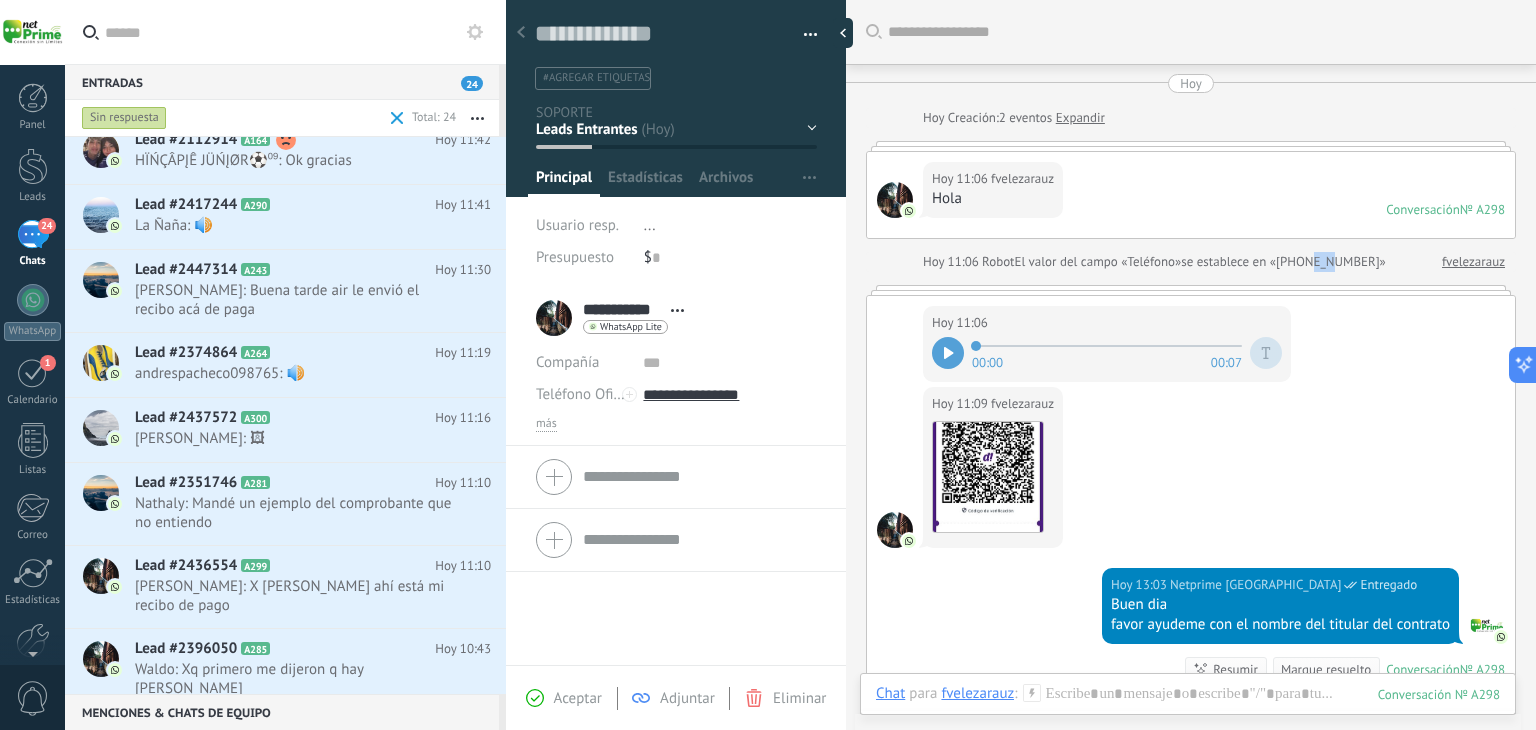 drag, startPoint x: 1322, startPoint y: 259, endPoint x: 1341, endPoint y: 260, distance: 19.026299 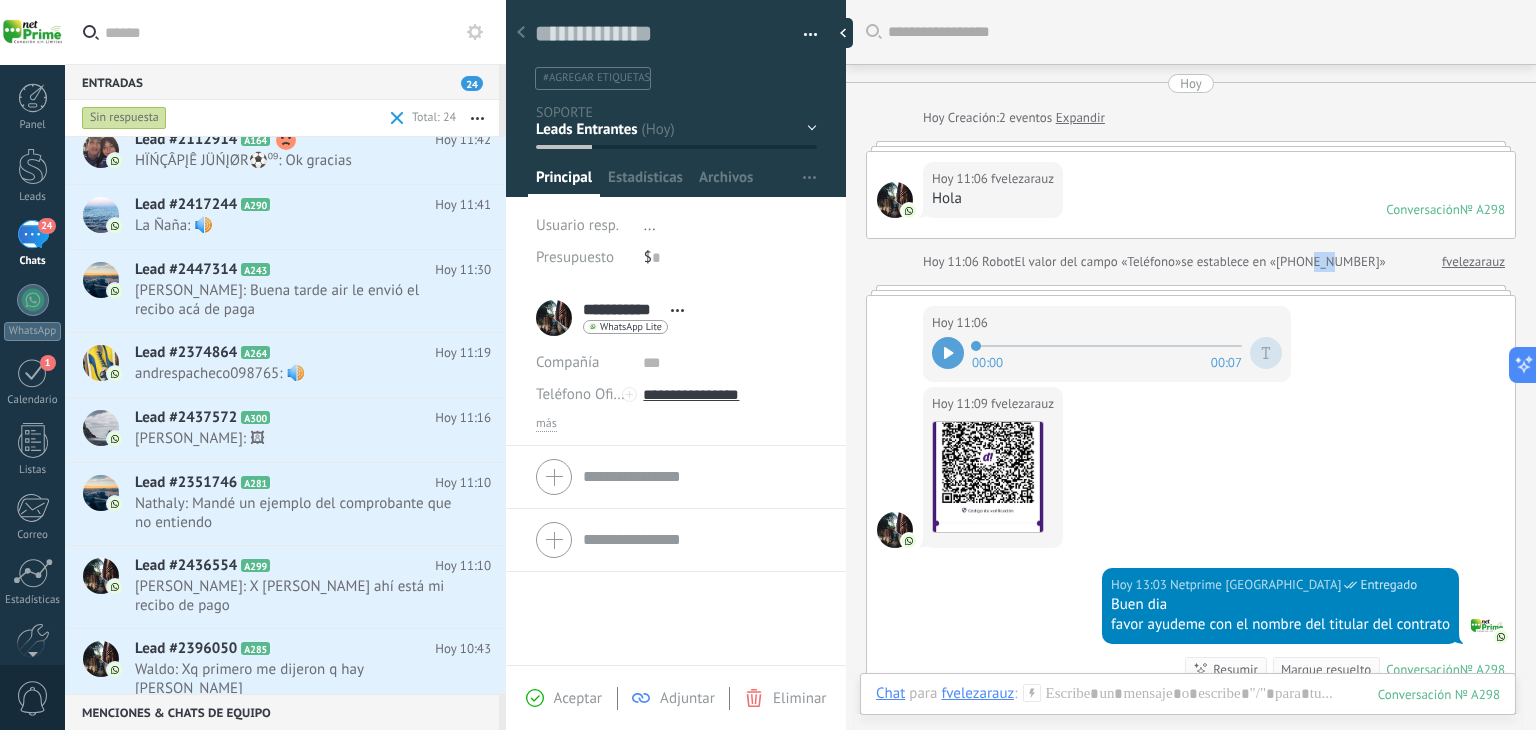 click on "se establece en «+593961611227»" at bounding box center (1283, 262) 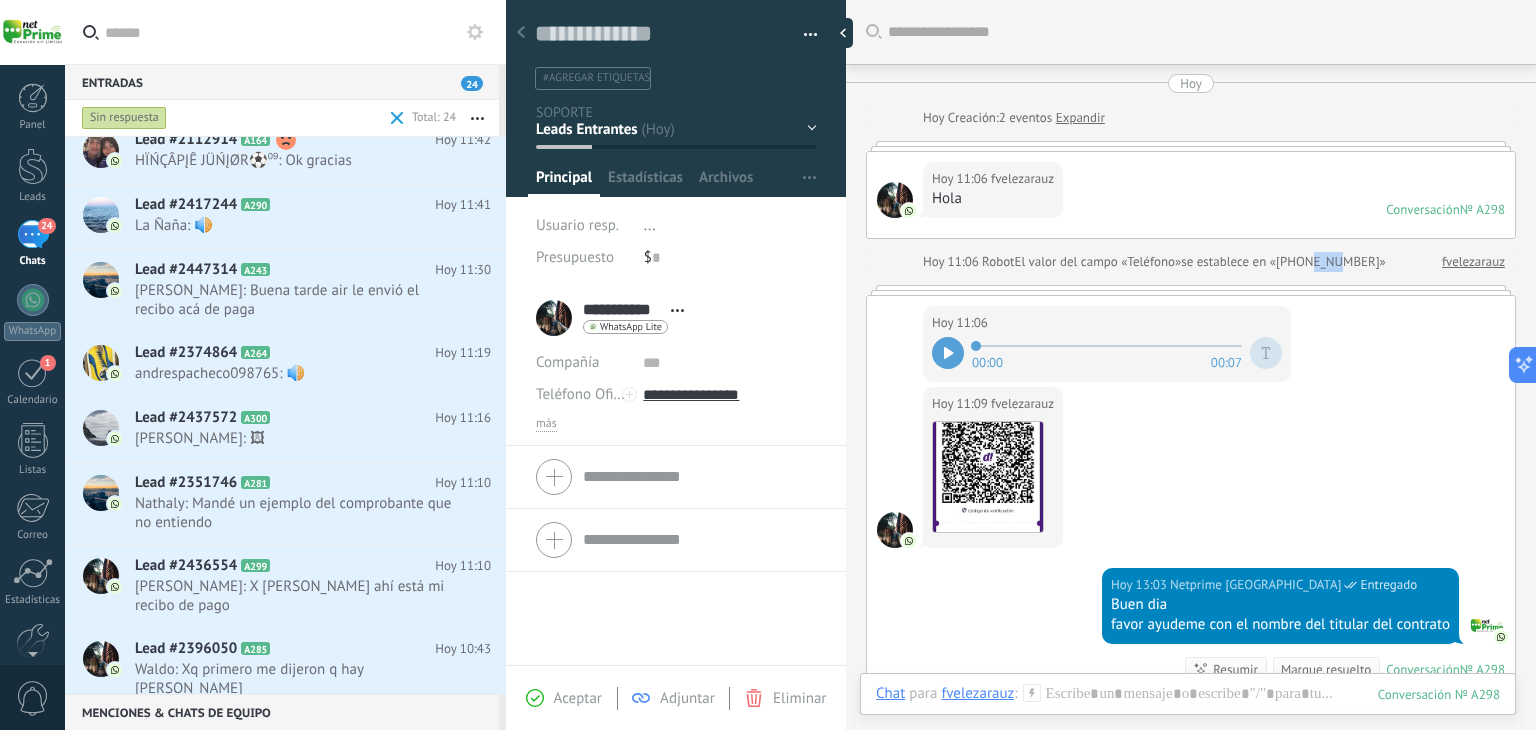drag, startPoint x: 1324, startPoint y: 261, endPoint x: 1348, endPoint y: 261, distance: 24 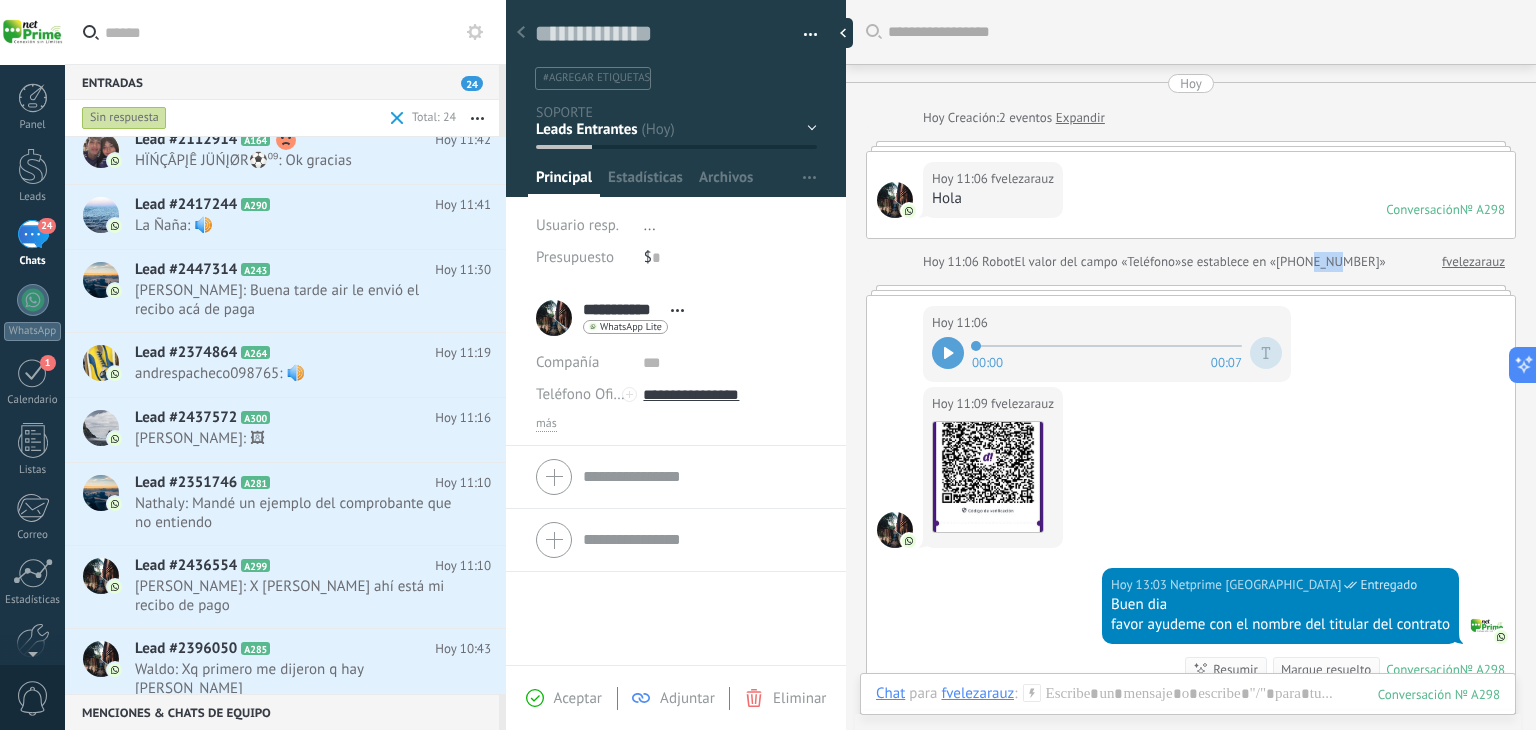 click on "se establece en «+593961611227»" at bounding box center (1283, 262) 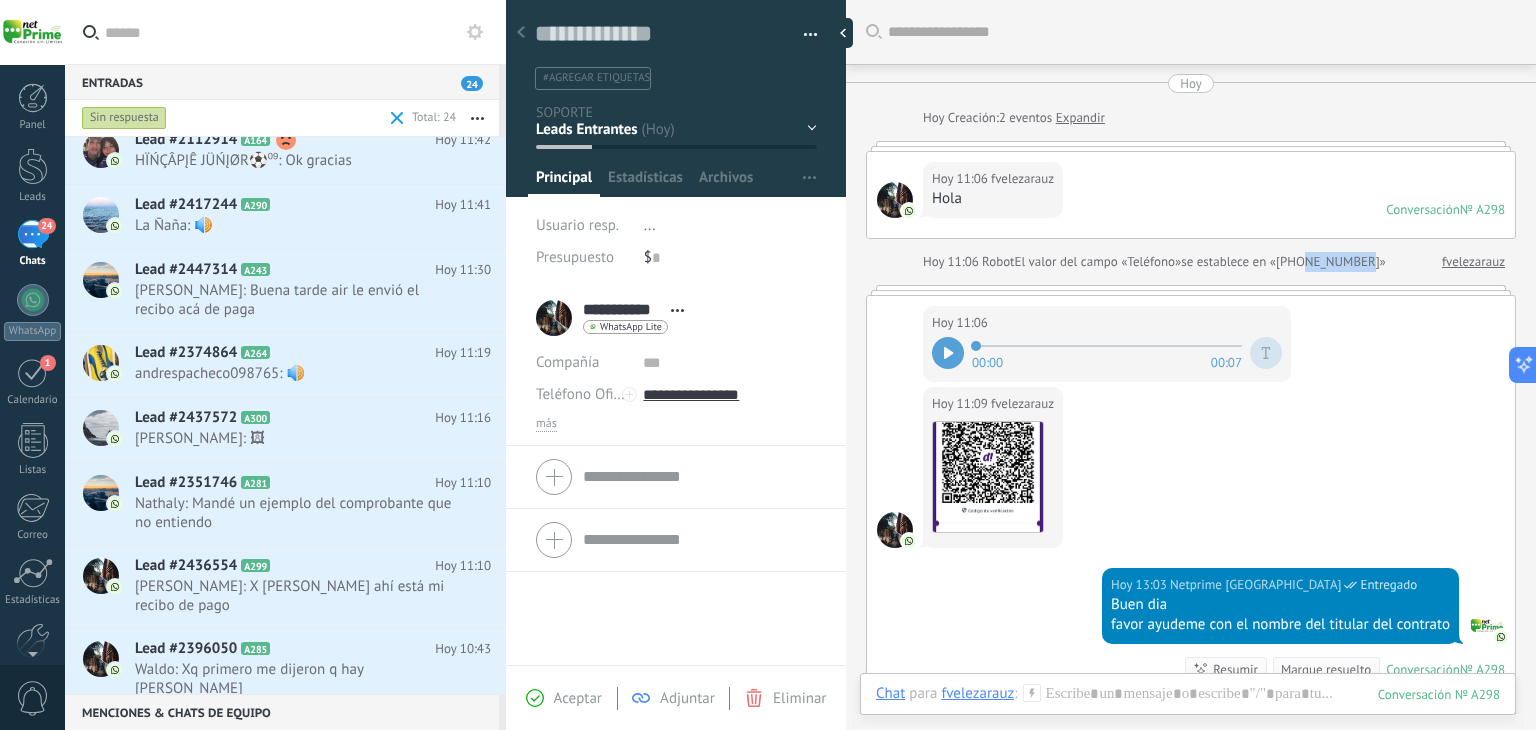 copy on "961611227" 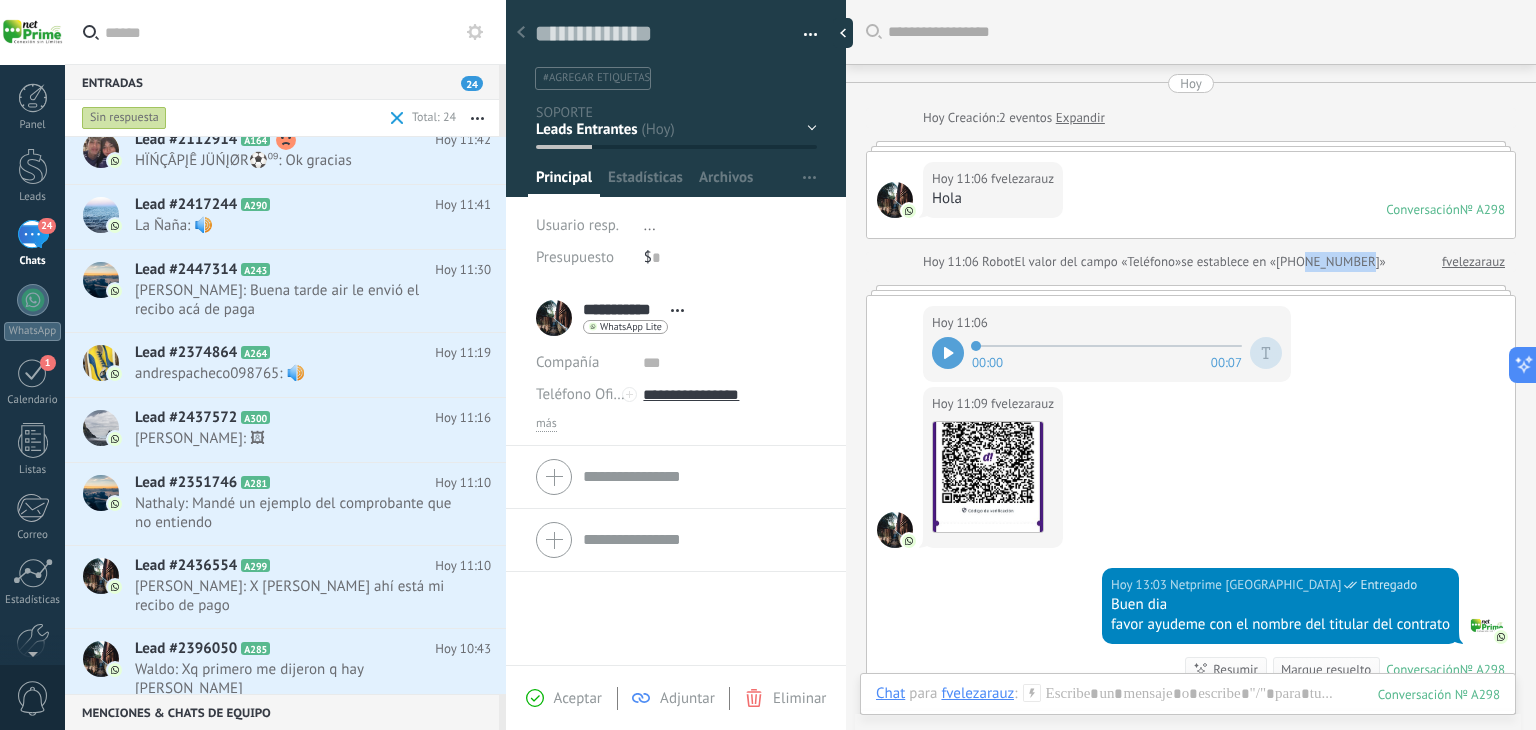 drag, startPoint x: 1312, startPoint y: 261, endPoint x: 1373, endPoint y: 267, distance: 61.294373 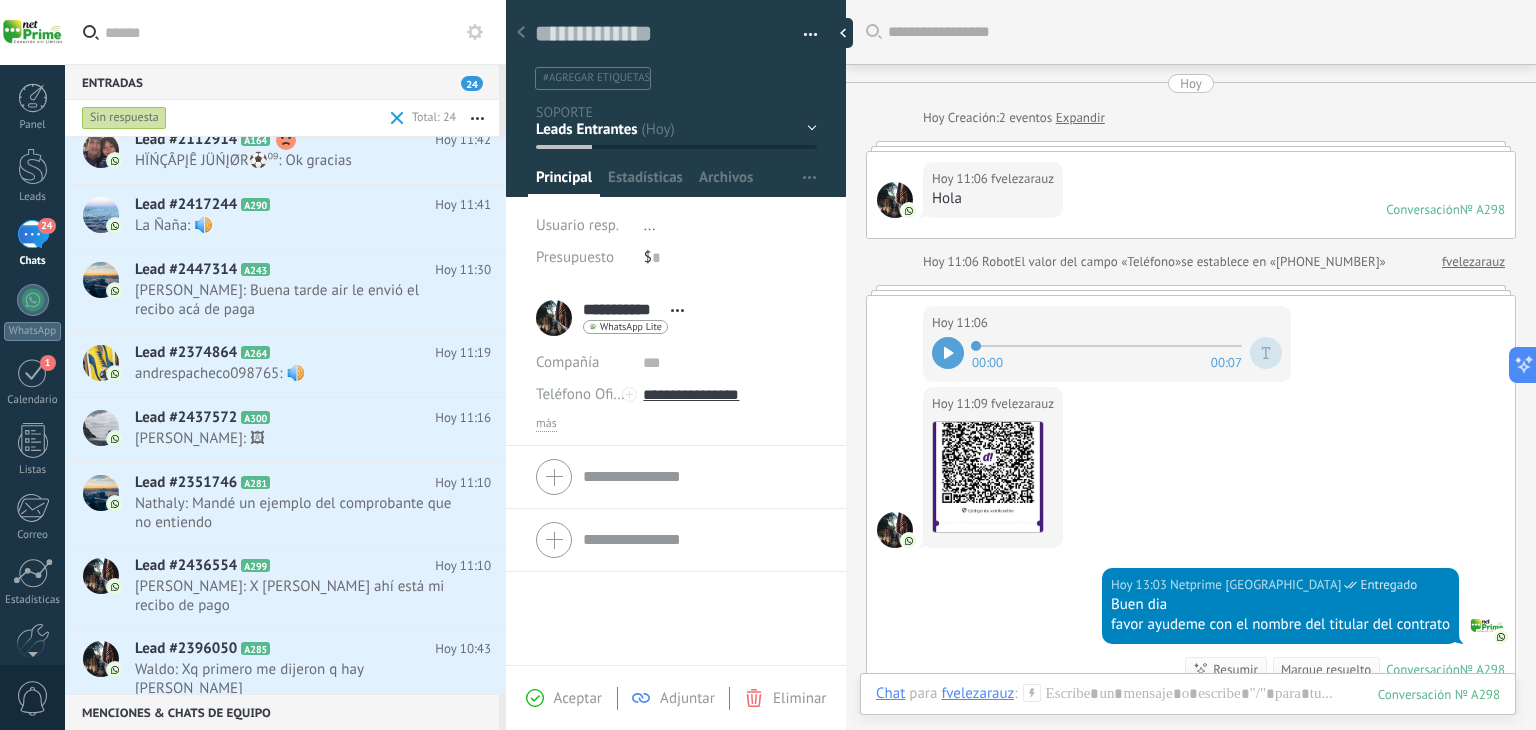click at bounding box center (1191, 290) 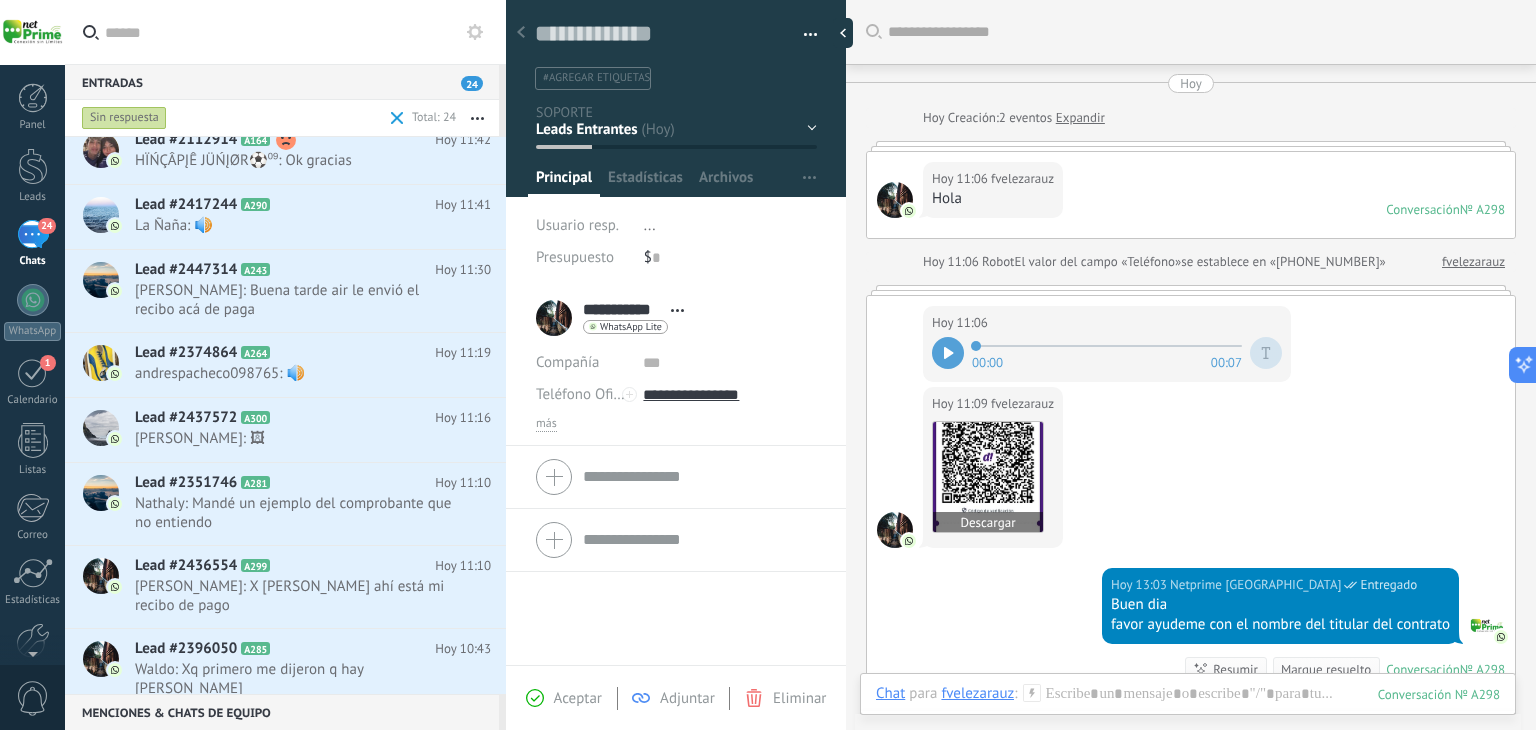 click at bounding box center (988, 477) 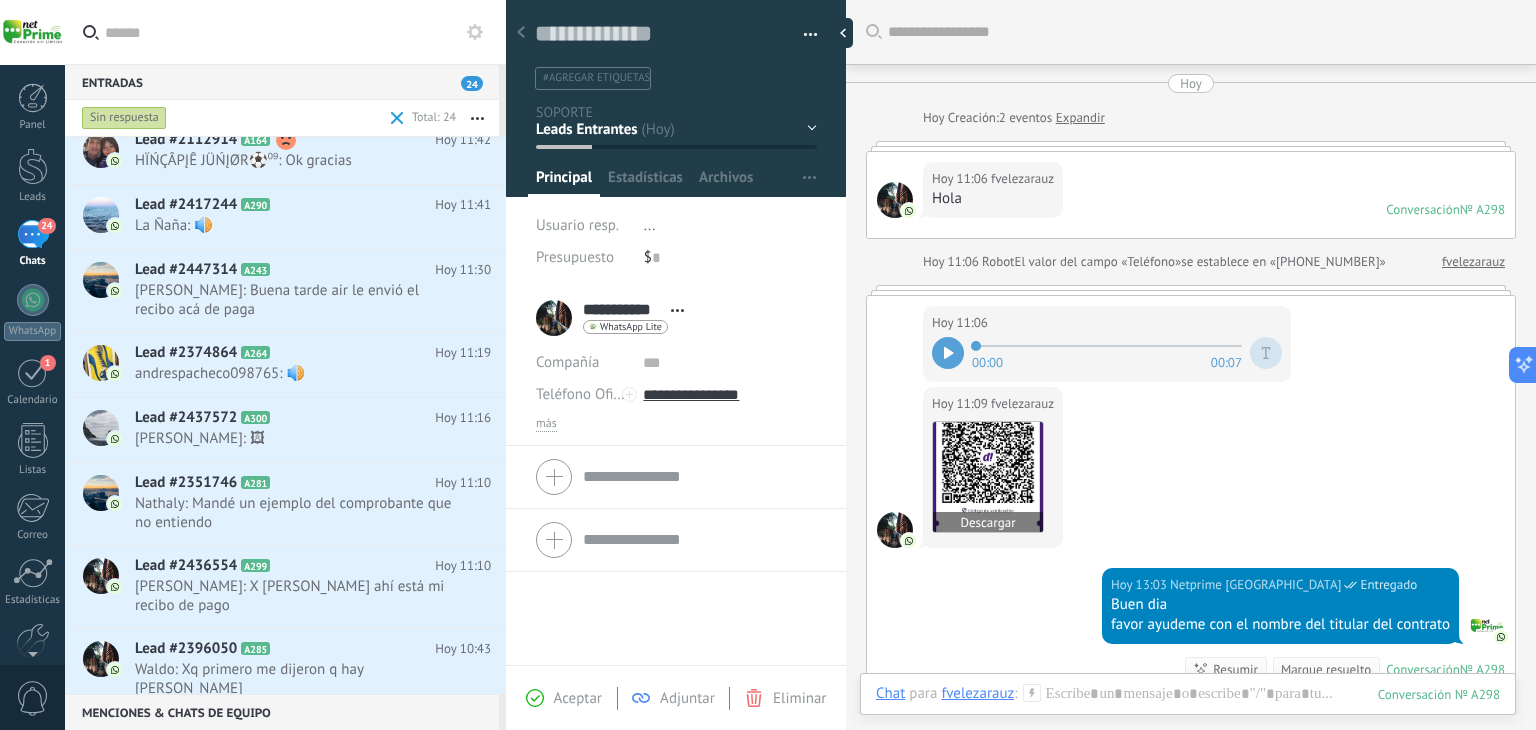 click at bounding box center (988, 477) 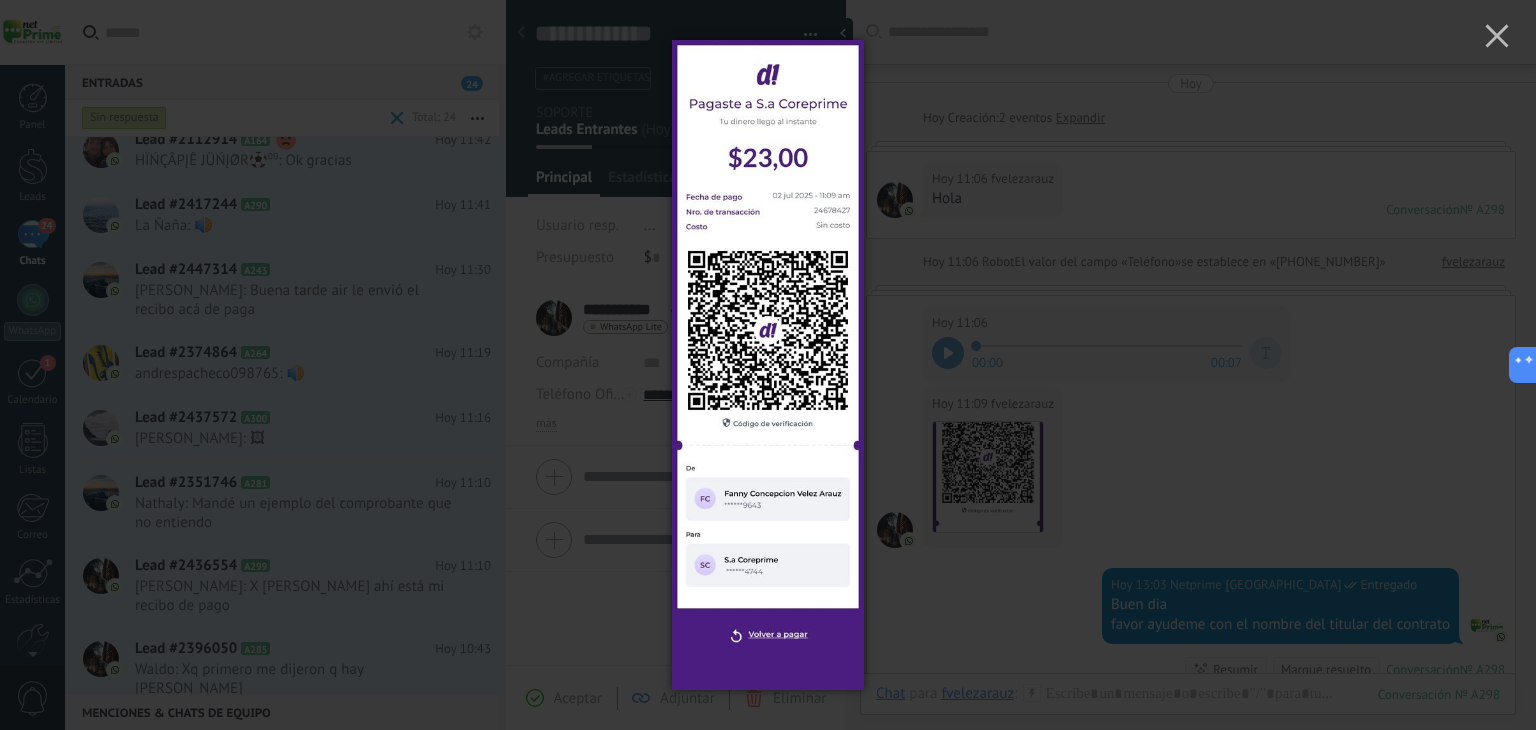 click at bounding box center (767, 365) 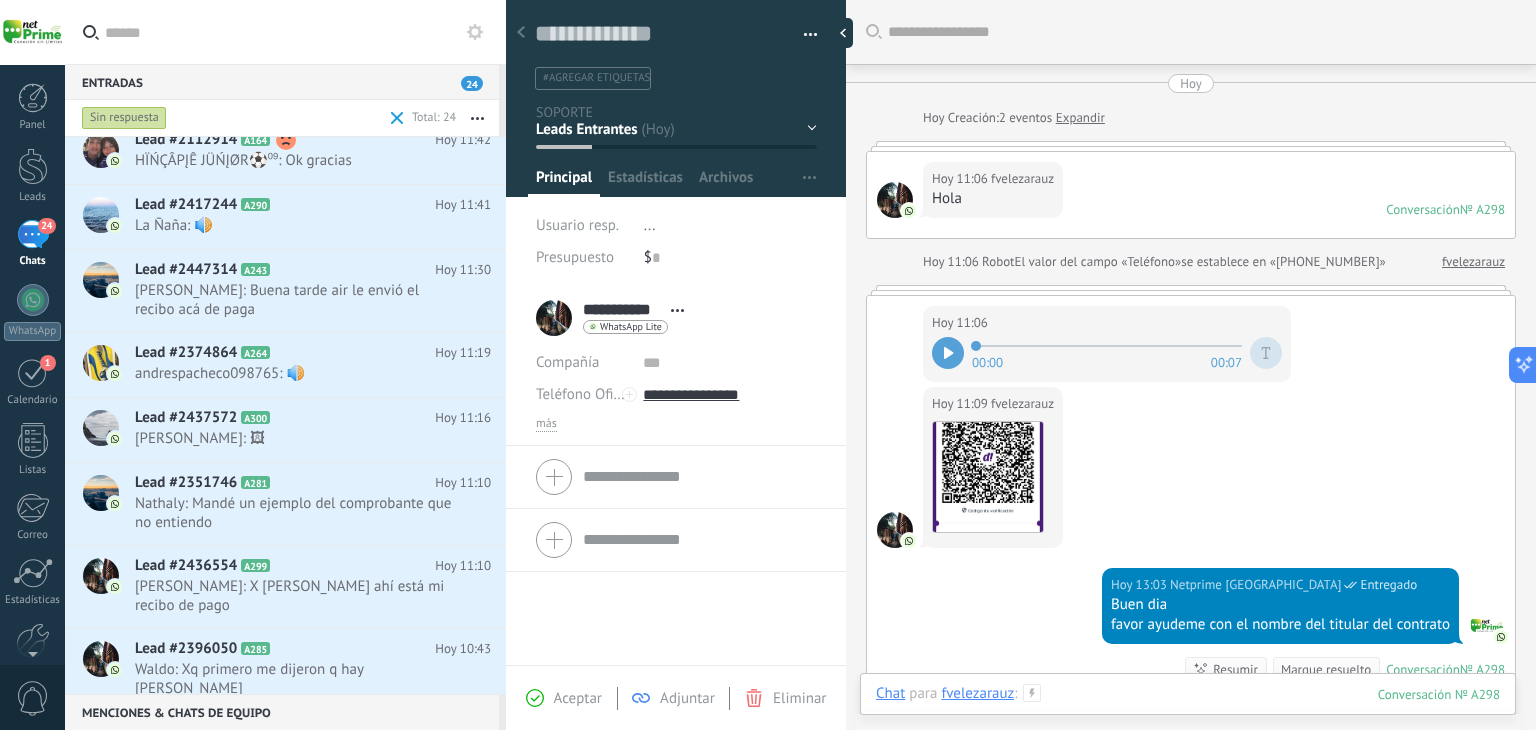 click at bounding box center (1188, 714) 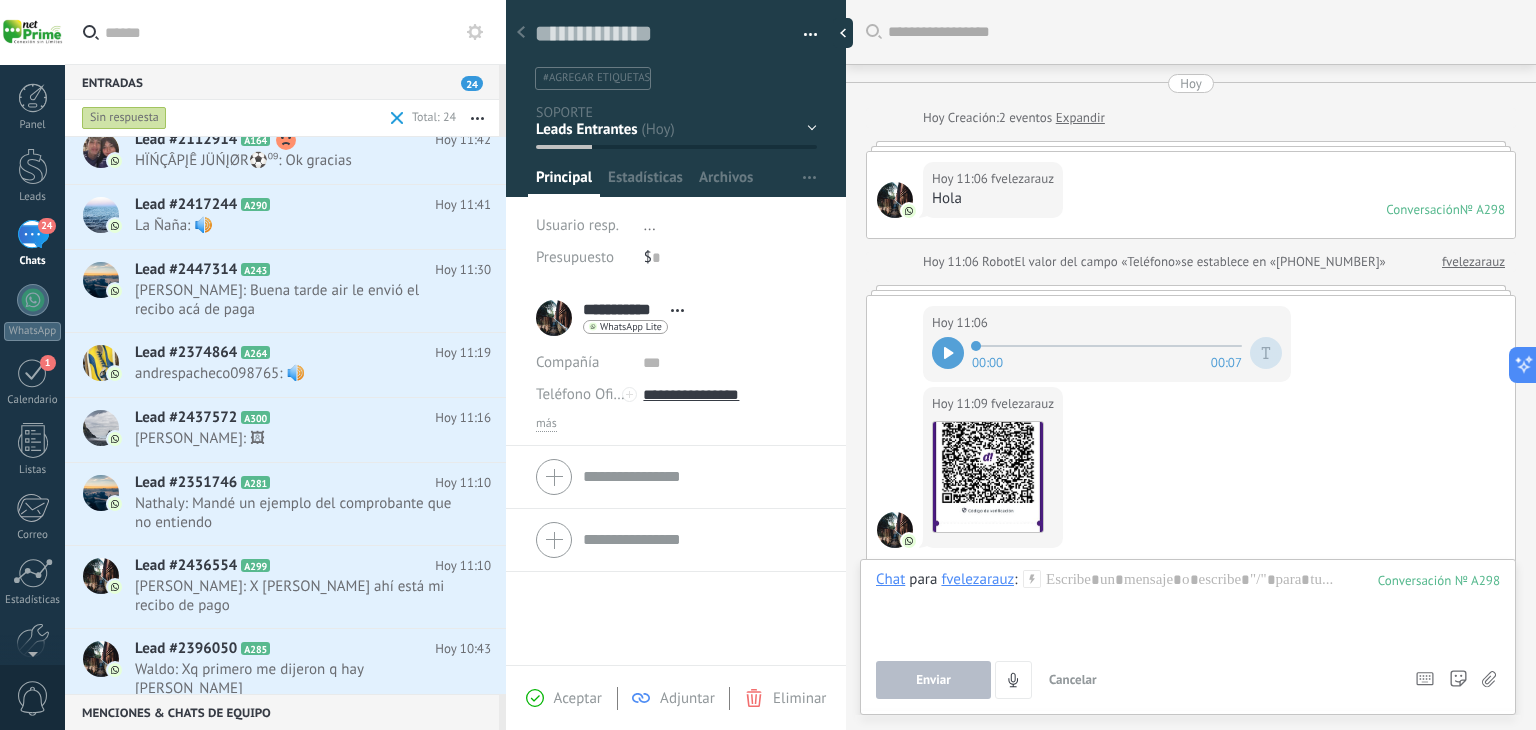 click on "Hoy 11:09 fvelezarauz  Descargar" at bounding box center [1191, 477] 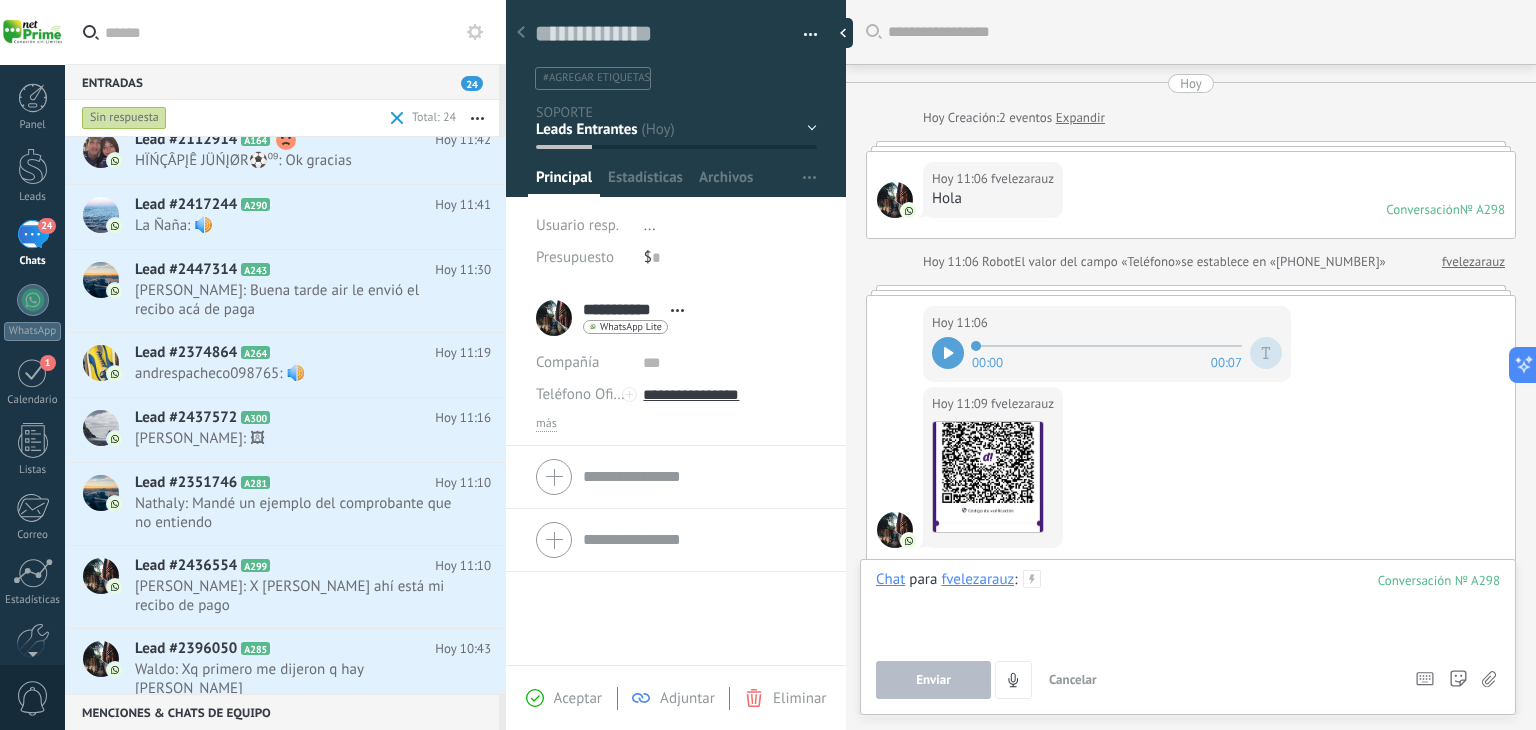 click at bounding box center (1188, 608) 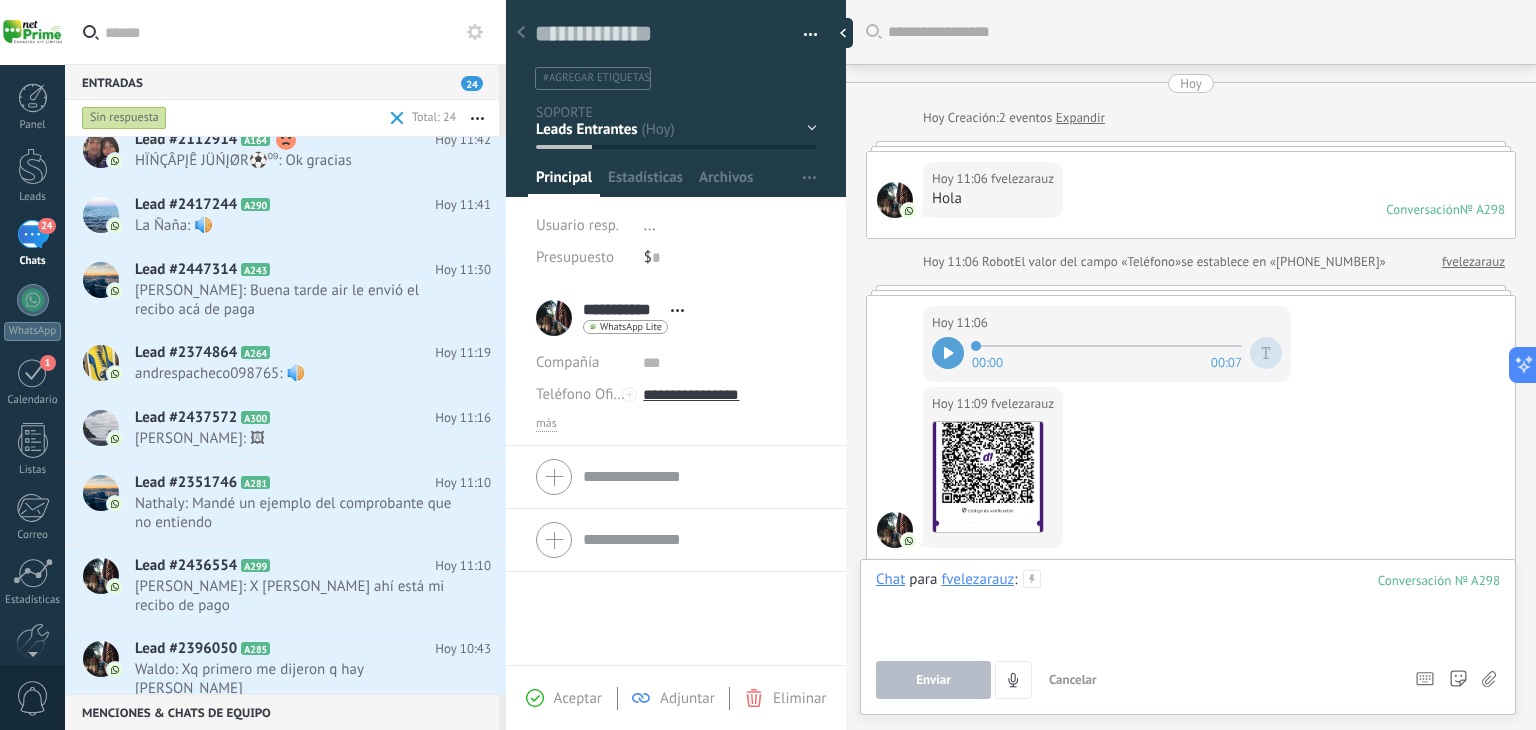 type 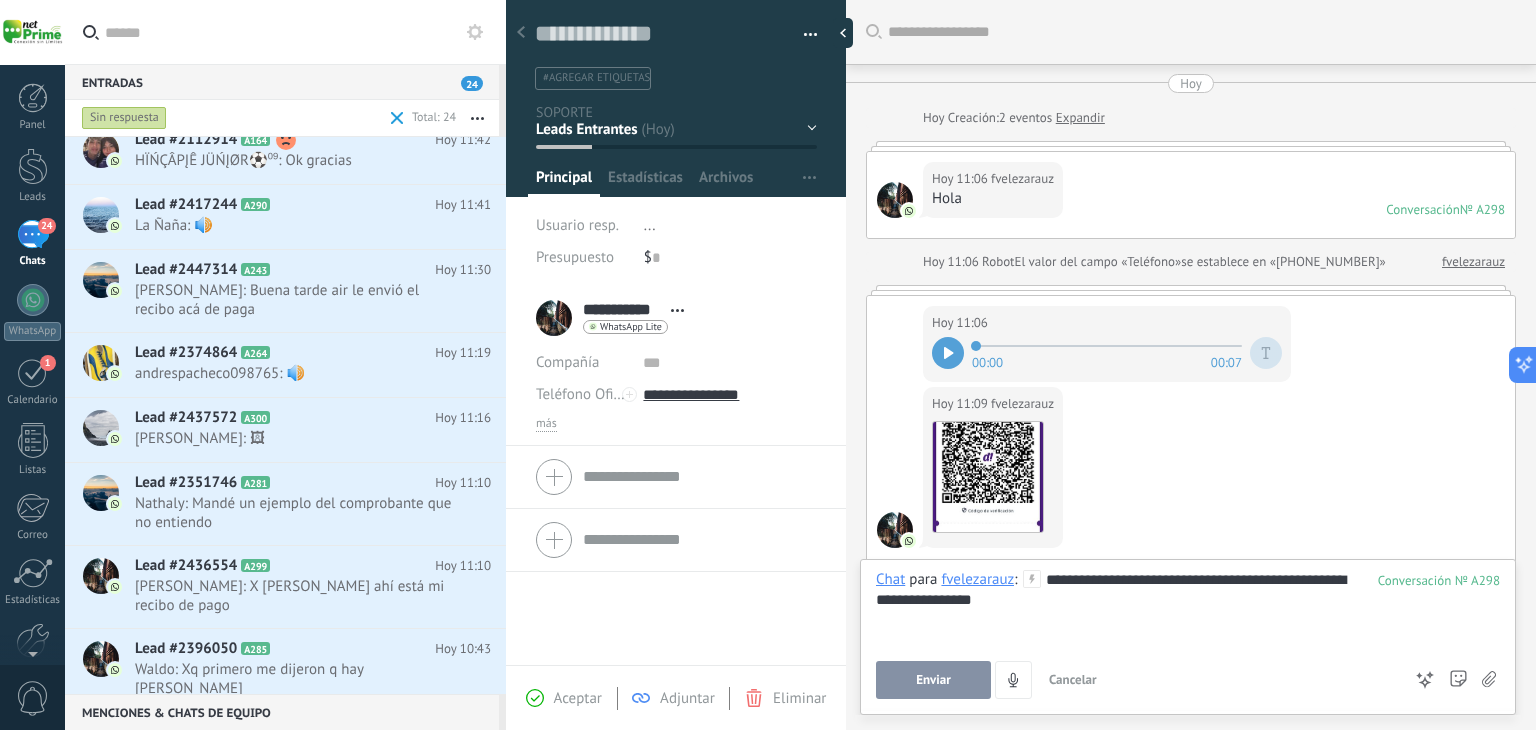 click on "**********" at bounding box center [1188, 608] 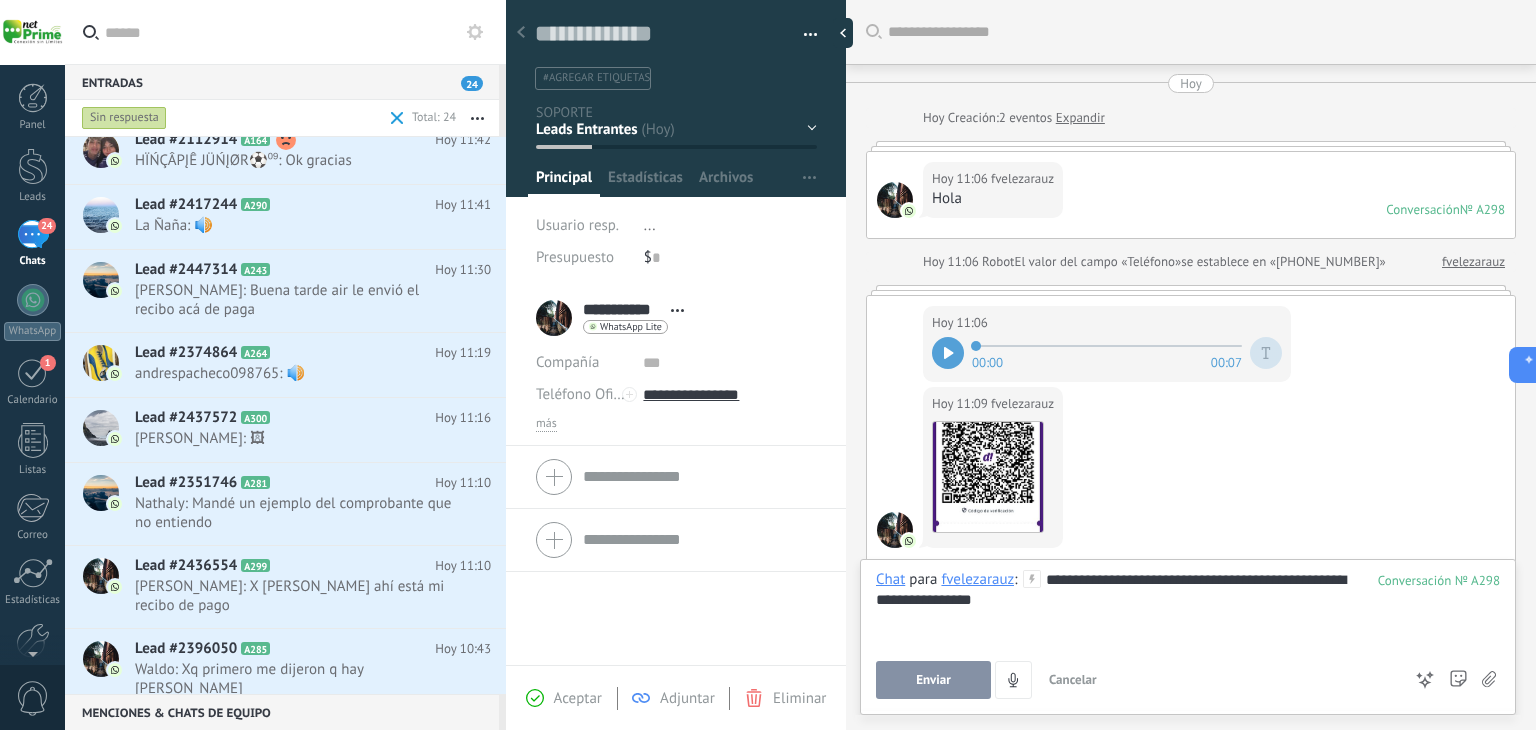 click on "Enviar" at bounding box center (933, 680) 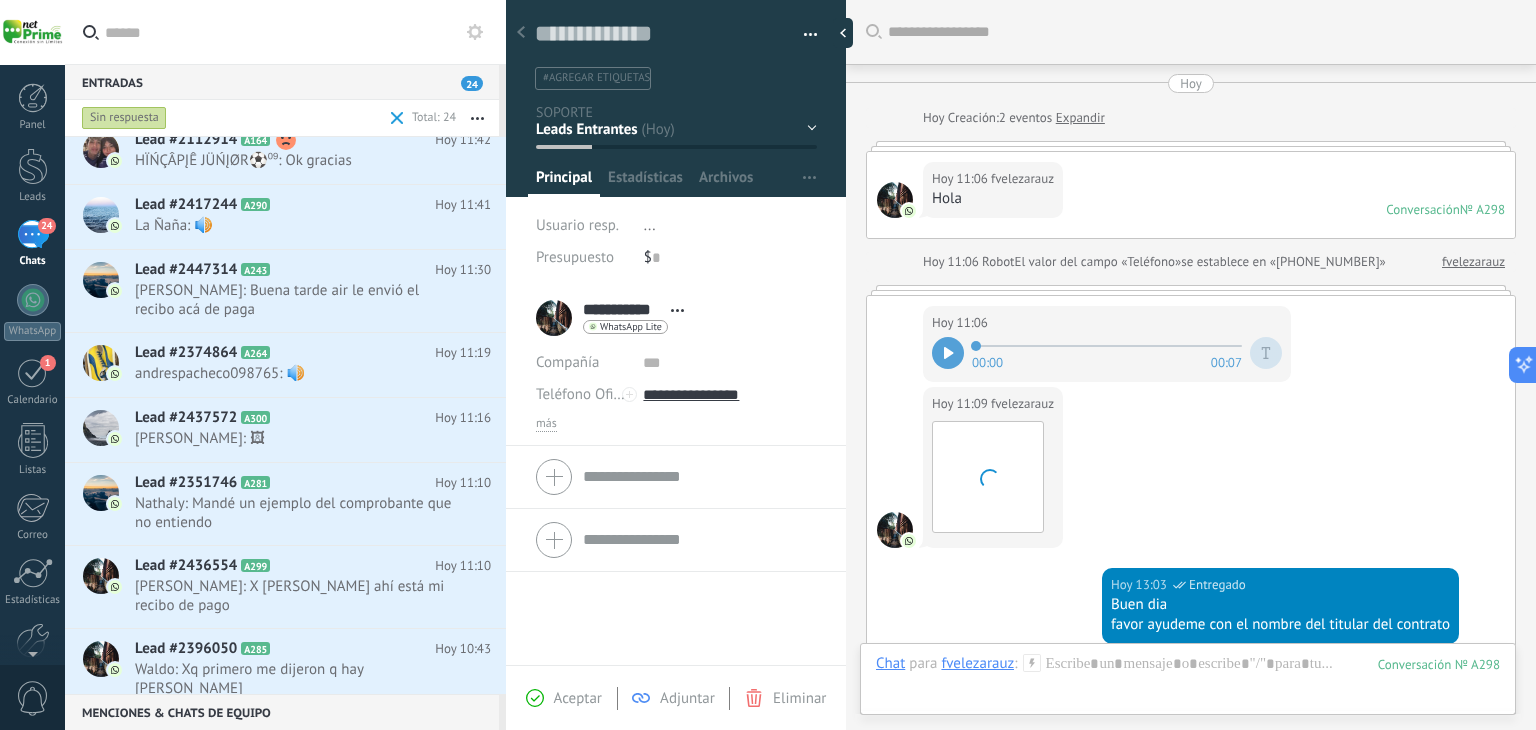 scroll, scrollTop: 380, scrollLeft: 0, axis: vertical 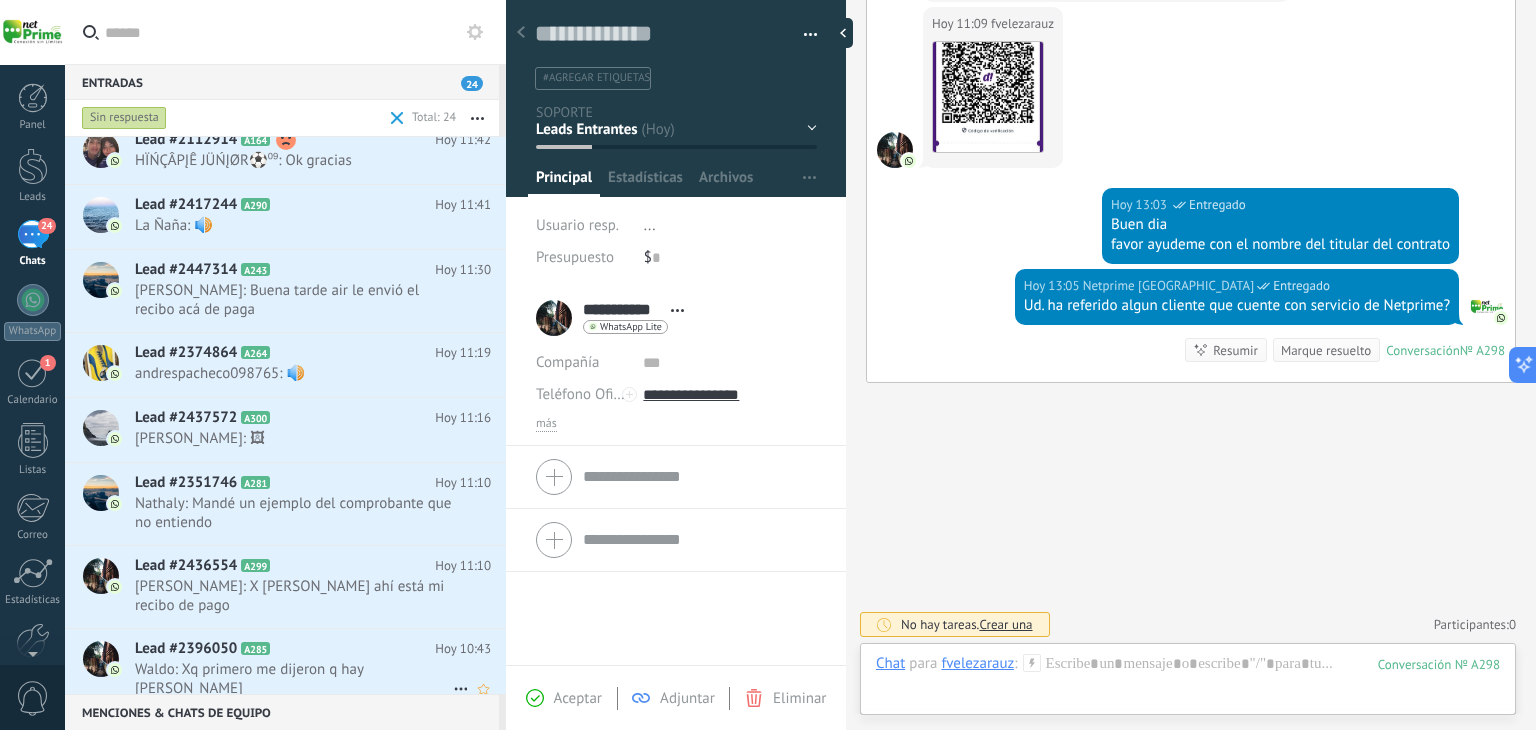 click on "Lead #2396050
A285" at bounding box center [285, 649] 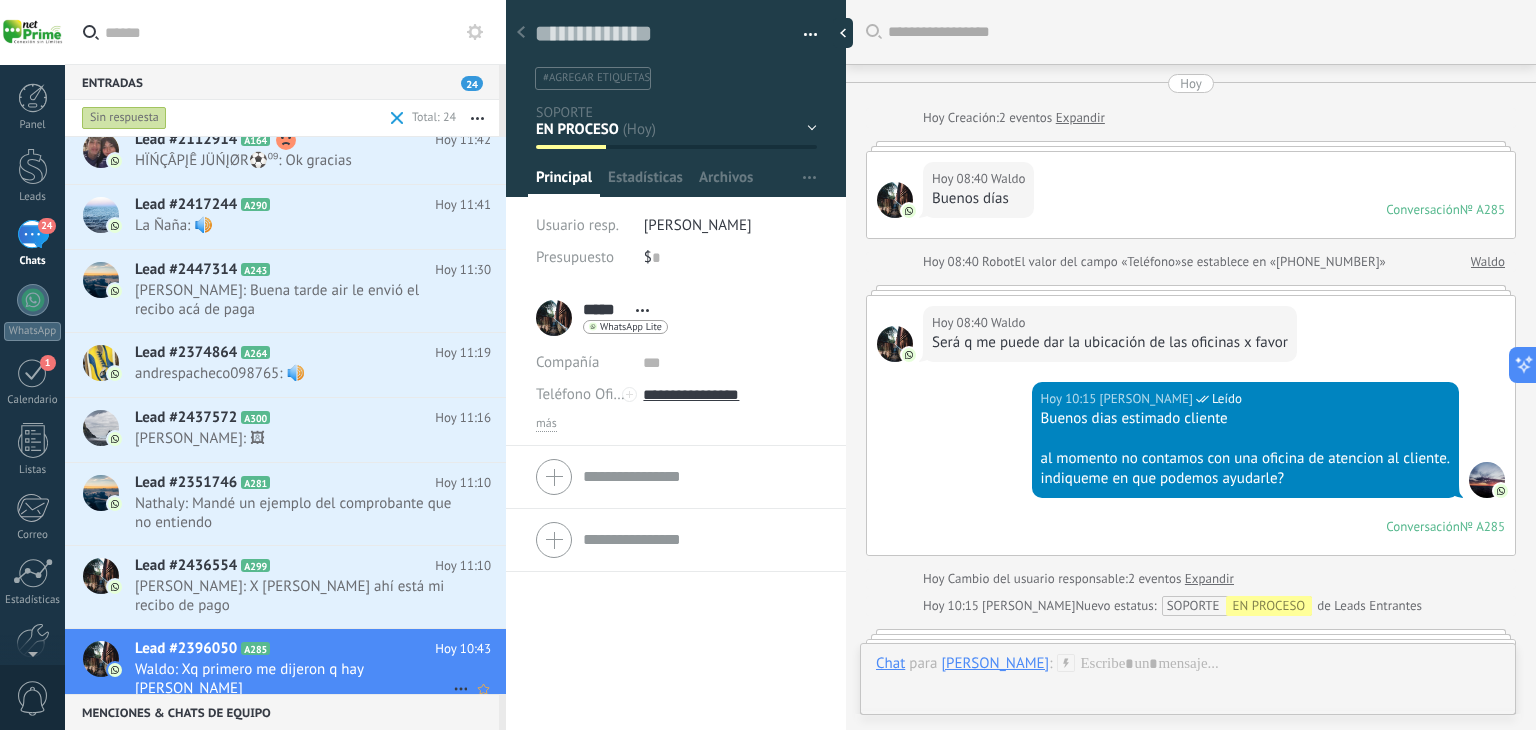 scroll, scrollTop: 29, scrollLeft: 0, axis: vertical 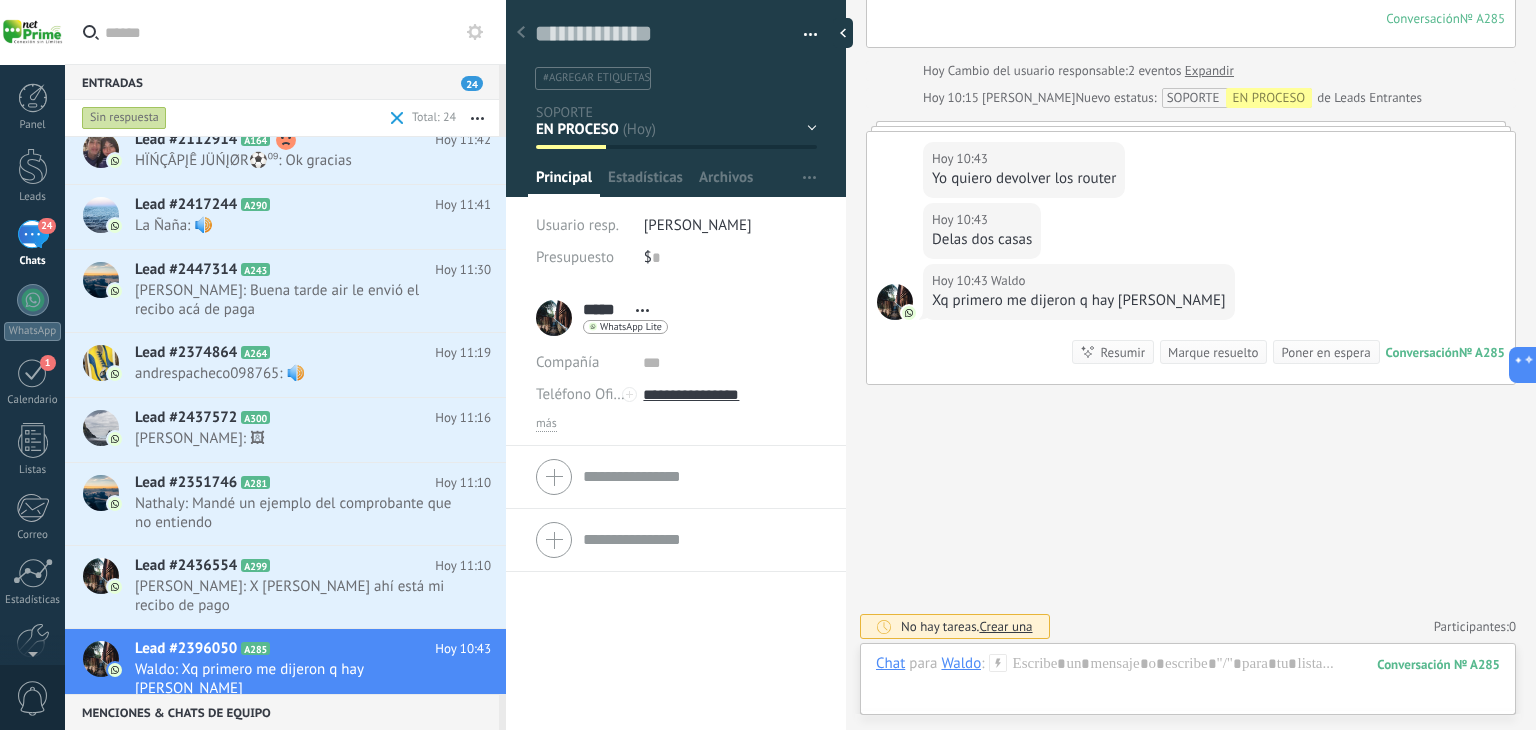 click on "Buscar Carga más Hoy Hoy Creación:  2  eventos   Expandir Hoy 08:40 Waldo  Buenos días Conversación  № A285 Conversación № A285 Hoy 08:40 Robot  El valor del campo «Teléfono»  se establece en «+593990616239» Waldo Hoy 08:40 Waldo  Será q me puede dar la ubicación de las oficinas x favor Hoy 10:15 Mayra Soledispa  Leído Buenos dias estimado cliente   al momento no contamos con una oficina de atencion al cliente. indiqueme en que podemos ayudarle? Conversación  № A285 Conversación № A285 Hoy Cambio del usuario responsable:  2  eventos   Expandir Hoy 10:15 Mayra Soledispa  Nuevo estatus: SOPORTE EN PROCESO de Leads Entrantes Hoy 10:43 Waldo  Yo quiero devolver los router Hoy 10:43 Waldo  Delas dos casas Hoy 10:43 Waldo  Xq primero me dijeron q hay Durán Conversación  № A285 Conversación № A285 Resumir Resumir Marque resuelto Poner en espera Hoy 10:43 Waldo: Xq primero me dijeron q hay Durán Conversación № A285 No hay tareas.  Crear una Participantes:  0 Bots:" at bounding box center [1191, 365] 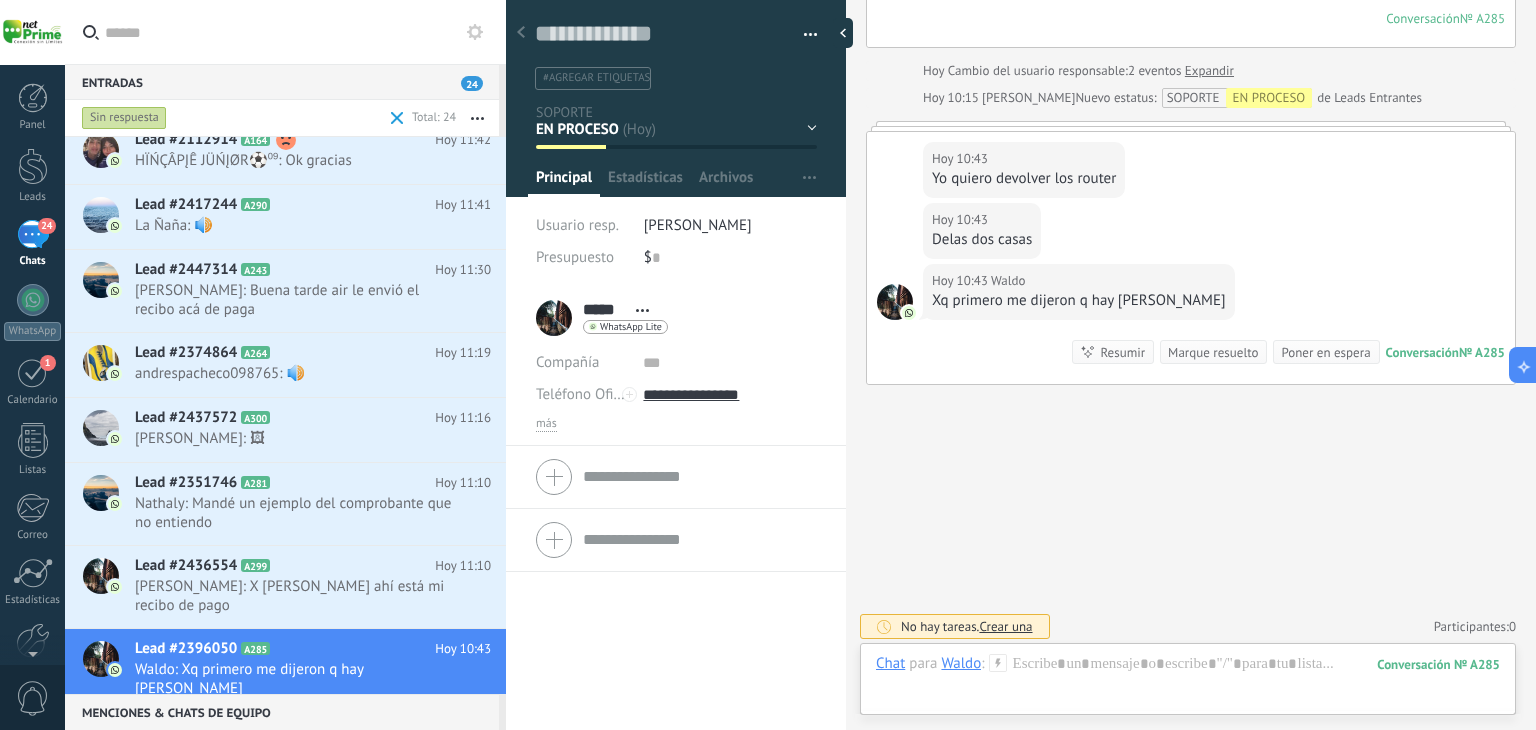scroll, scrollTop: 0, scrollLeft: 0, axis: both 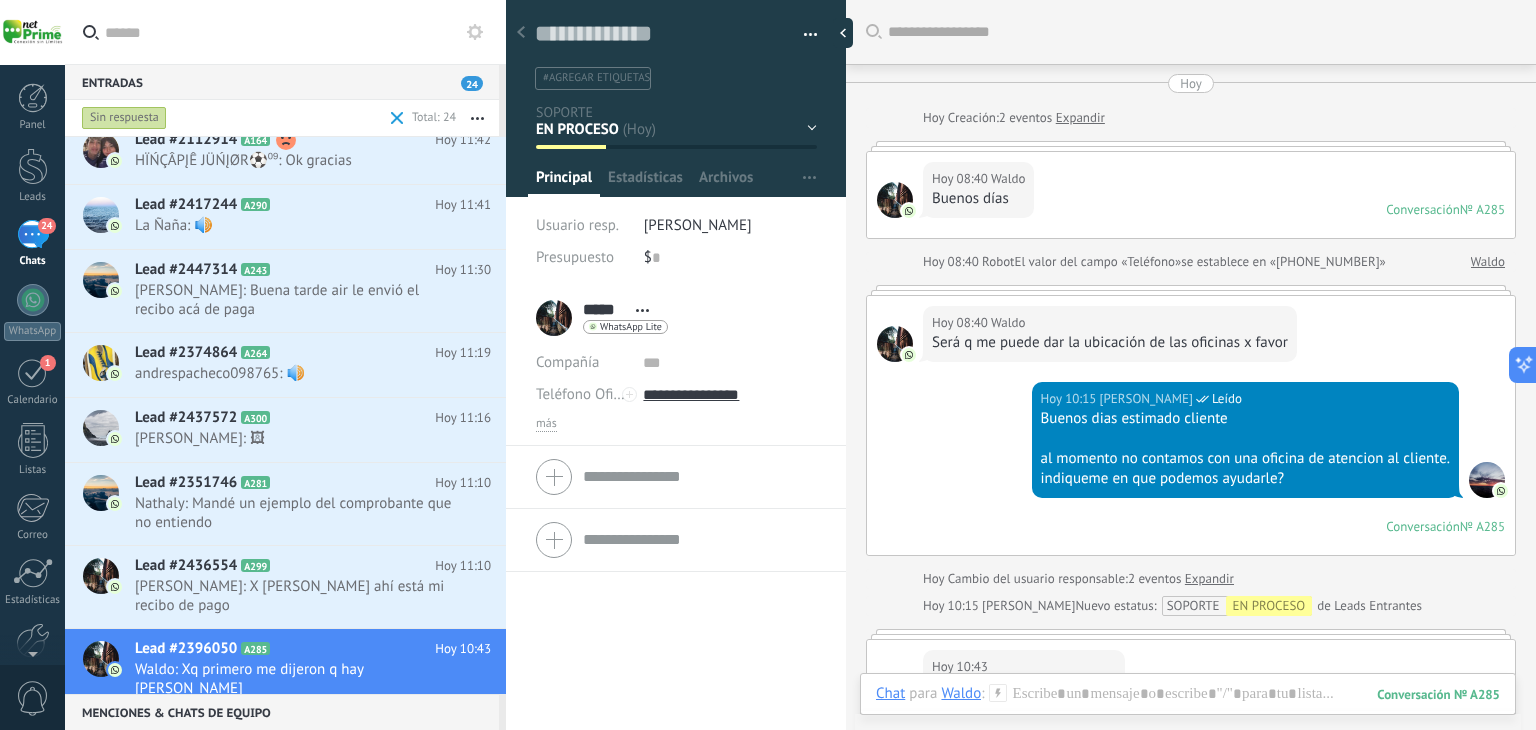 drag, startPoint x: 1535, startPoint y: 255, endPoint x: 1533, endPoint y: 300, distance: 45.044422 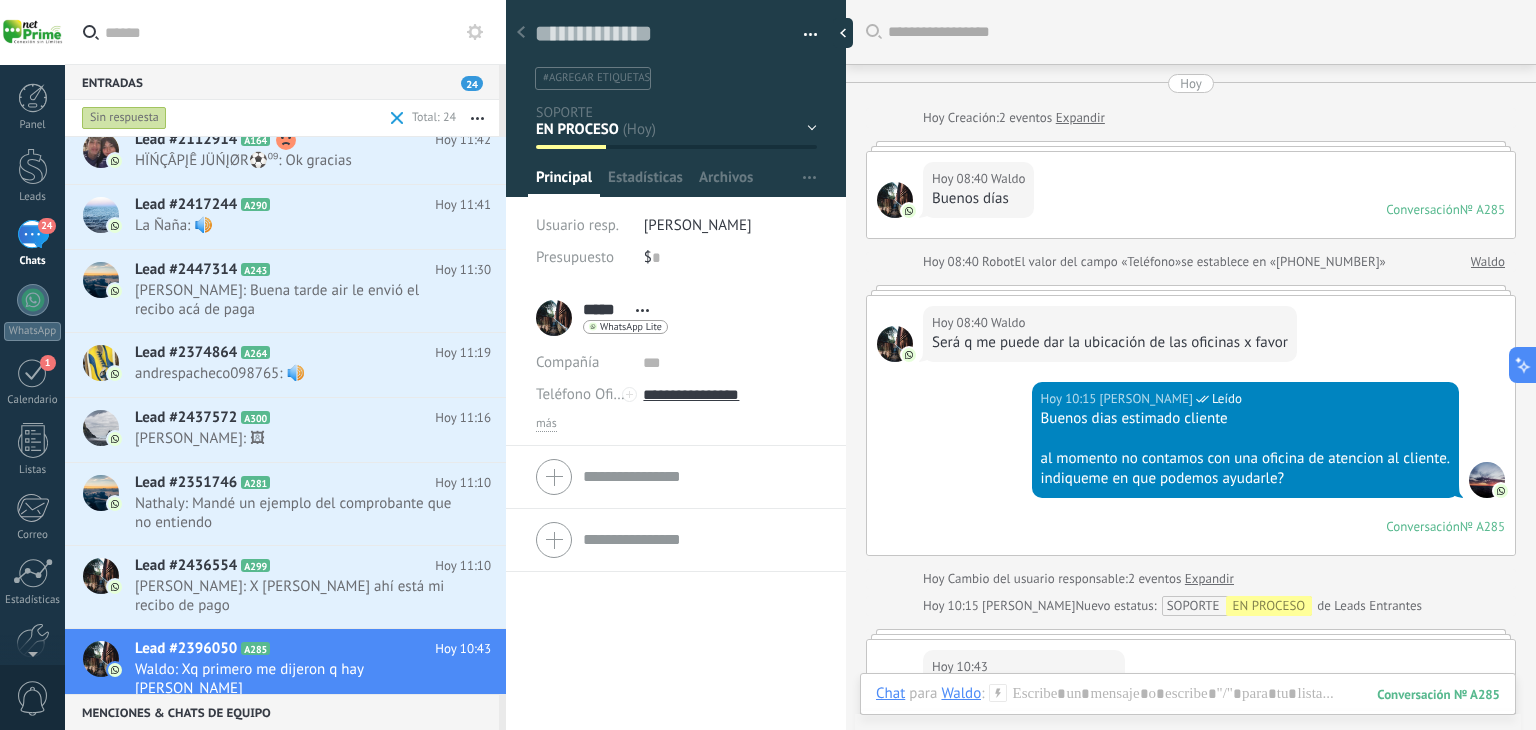 scroll, scrollTop: 91, scrollLeft: 0, axis: vertical 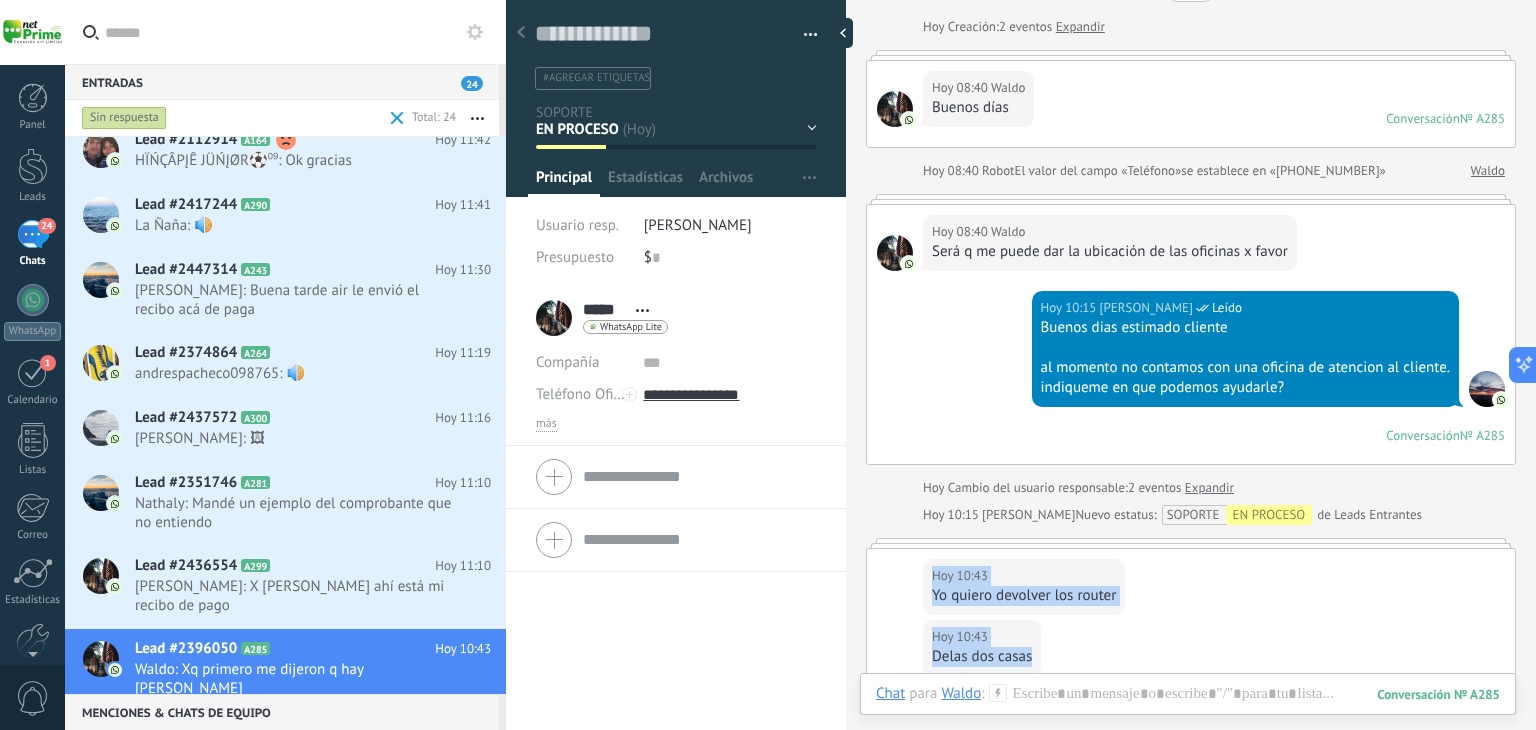 drag, startPoint x: 1508, startPoint y: 605, endPoint x: 1504, endPoint y: 668, distance: 63.126858 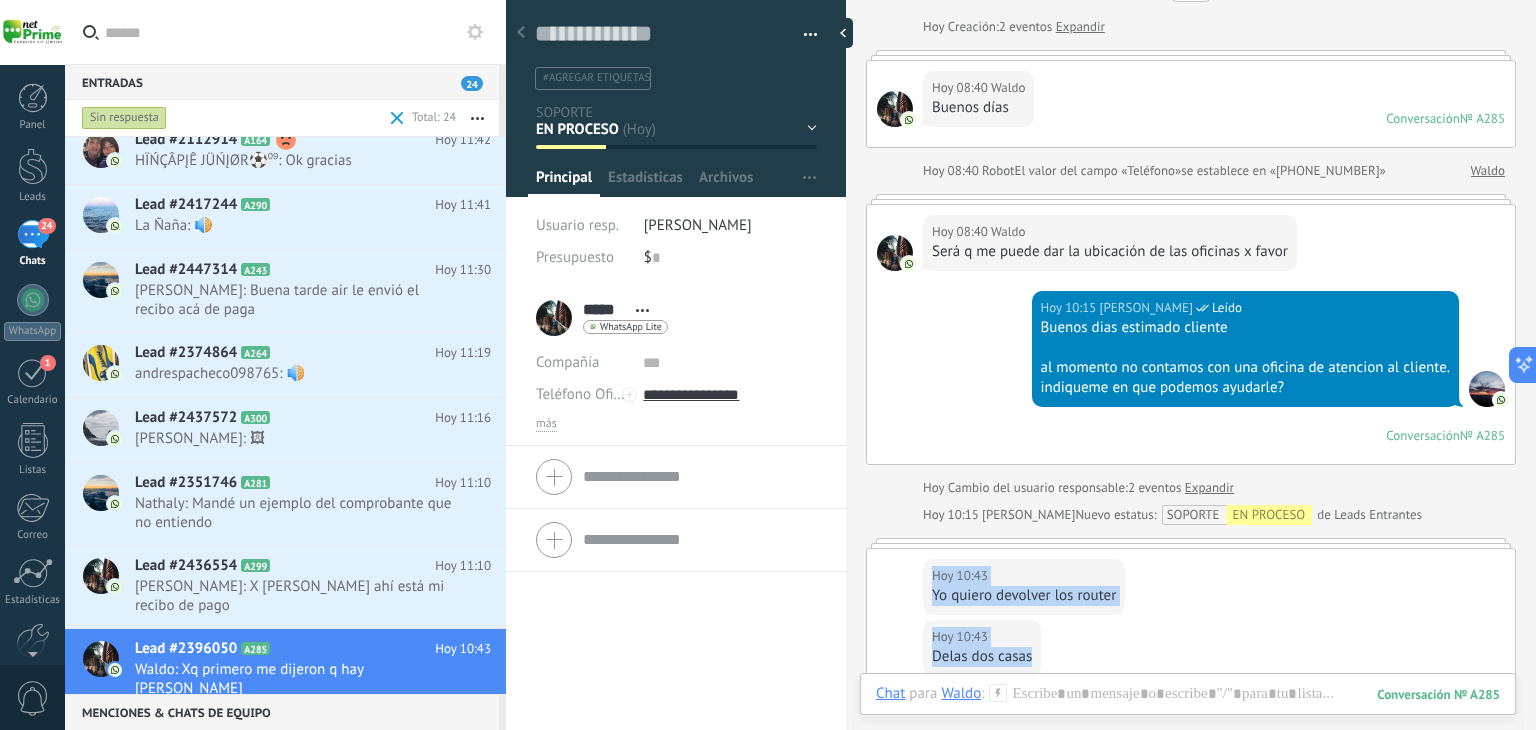 click on "Buscar Carga más Hoy Hoy Creación:  2  eventos   Expandir Hoy 08:40 Waldo  Buenos días Conversación  № A285 Conversación № A285 Hoy 08:40 Robot  El valor del campo «Teléfono»  se establece en «+593990616239» Waldo Hoy 08:40 Waldo  Será q me puede dar la ubicación de las oficinas x favor Hoy 10:15 Mayra Soledispa  Leído Buenos dias estimado cliente   al momento no contamos con una oficina de atencion al cliente. indiqueme en que podemos ayudarle? Conversación  № A285 Conversación № A285 Hoy Cambio del usuario responsable:  2  eventos   Expandir Hoy 10:15 Mayra Soledispa  Nuevo estatus: SOPORTE EN PROCESO de Leads Entrantes Hoy 10:43 Waldo  Yo quiero devolver los router Hoy 10:43 Waldo  Delas dos casas Hoy 10:43 Waldo  Xq primero me dijeron q hay Durán Conversación  № A285 Conversación № A285 Resumir Resumir Marque resuelto Poner en espera Hoy 10:43 Waldo: Xq primero me dijeron q hay Durán Conversación № A285 No hay tareas.  Crear una Participantes:  0 Bots:" at bounding box center [1191, 530] 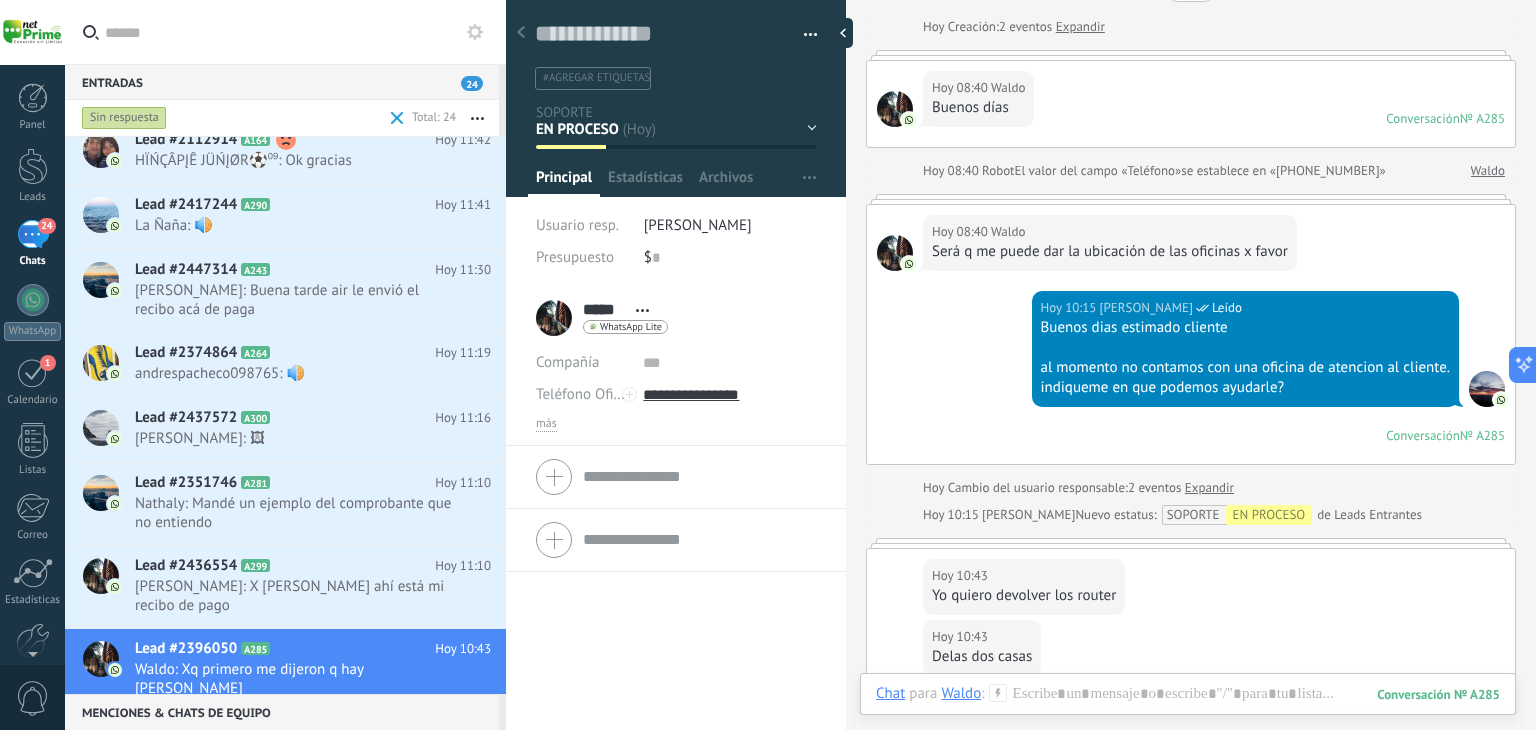 scroll, scrollTop: 175, scrollLeft: 0, axis: vertical 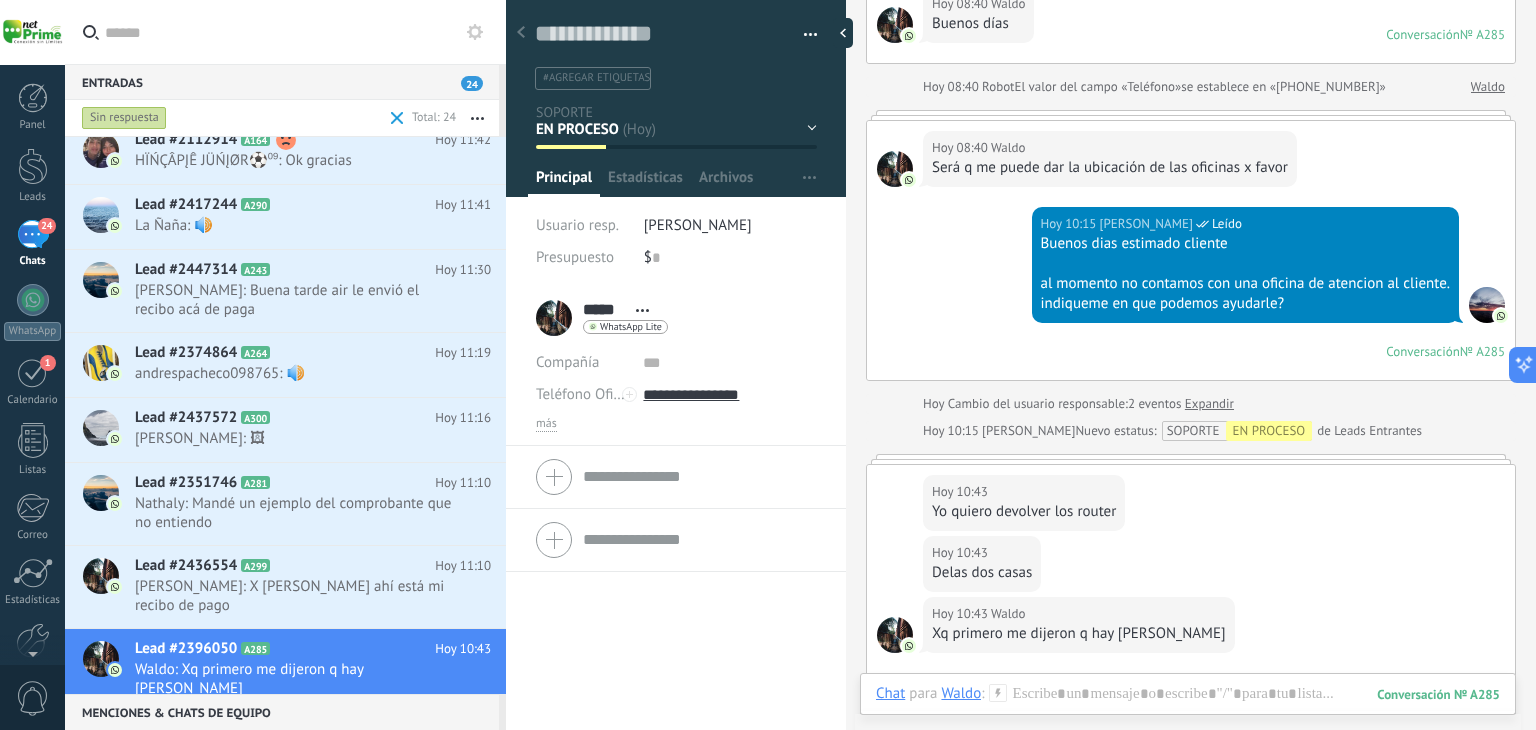 click on "Buscar Carga más Hoy Hoy Creación:  2  eventos   Expandir Hoy 08:40 Waldo  Buenos días Conversación  № A285 Conversación № A285 Hoy 08:40 Robot  El valor del campo «Teléfono»  se establece en «+593990616239» Waldo Hoy 08:40 Waldo  Será q me puede dar la ubicación de las oficinas x favor Hoy 10:15 Mayra Soledispa  Leído Buenos dias estimado cliente   al momento no contamos con una oficina de atencion al cliente. indiqueme en que podemos ayudarle? Conversación  № A285 Conversación № A285 Hoy Cambio del usuario responsable:  2  eventos   Expandir Hoy 10:15 Mayra Soledispa  Nuevo estatus: SOPORTE EN PROCESO de Leads Entrantes Hoy 10:43 Waldo  Yo quiero devolver los router Hoy 10:43 Waldo  Delas dos casas Hoy 10:43 Waldo  Xq primero me dijeron q hay Durán Conversación  № A285 Conversación № A285 Resumir Resumir Marque resuelto Poner en espera Hoy 10:43 Waldo: Xq primero me dijeron q hay Durán Conversación № A285 No hay tareas.  Crear una Participantes:  0 Bots:" at bounding box center (1191, 446) 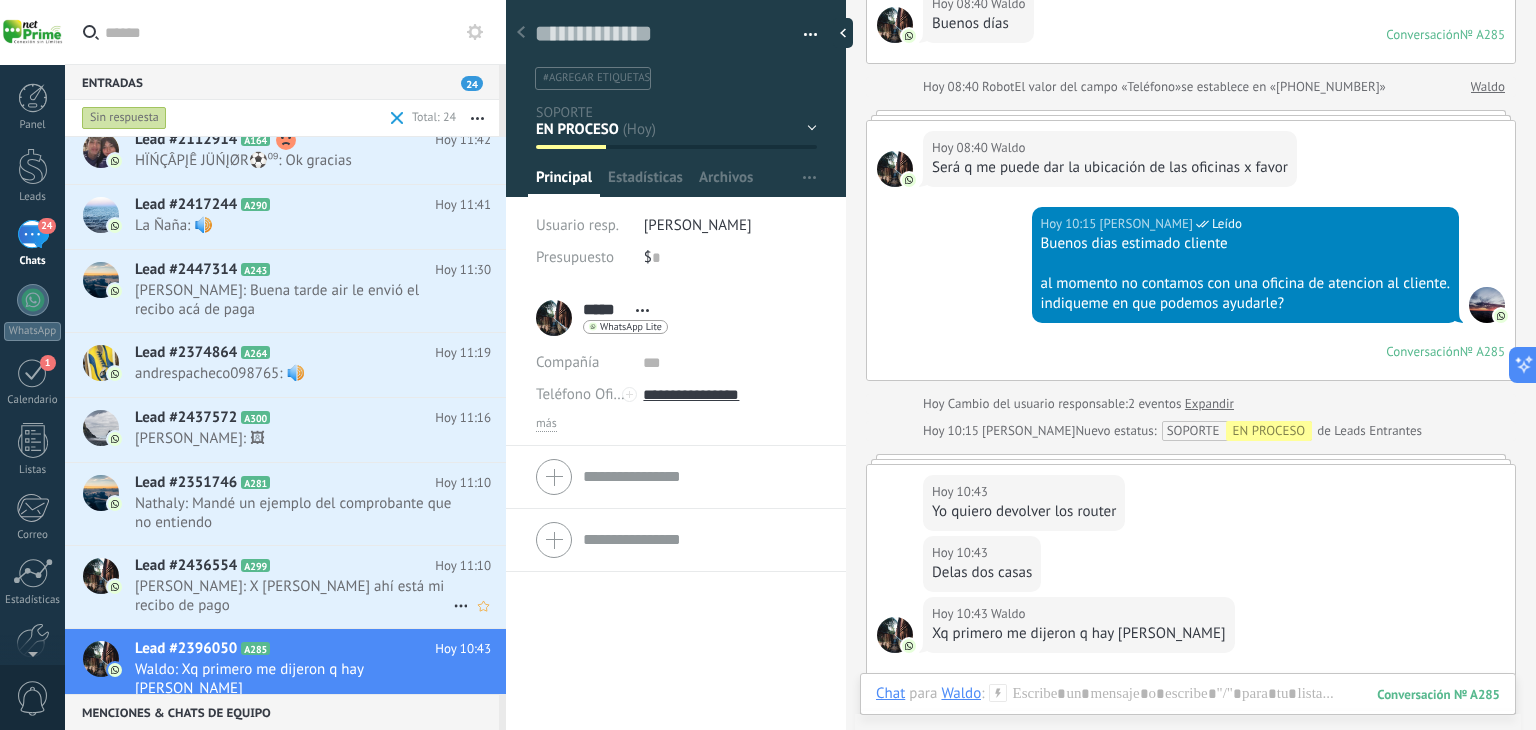 click on "Sara Álvarez Guerrero: X fabor ahí está mi recibo de pago" at bounding box center [294, 596] 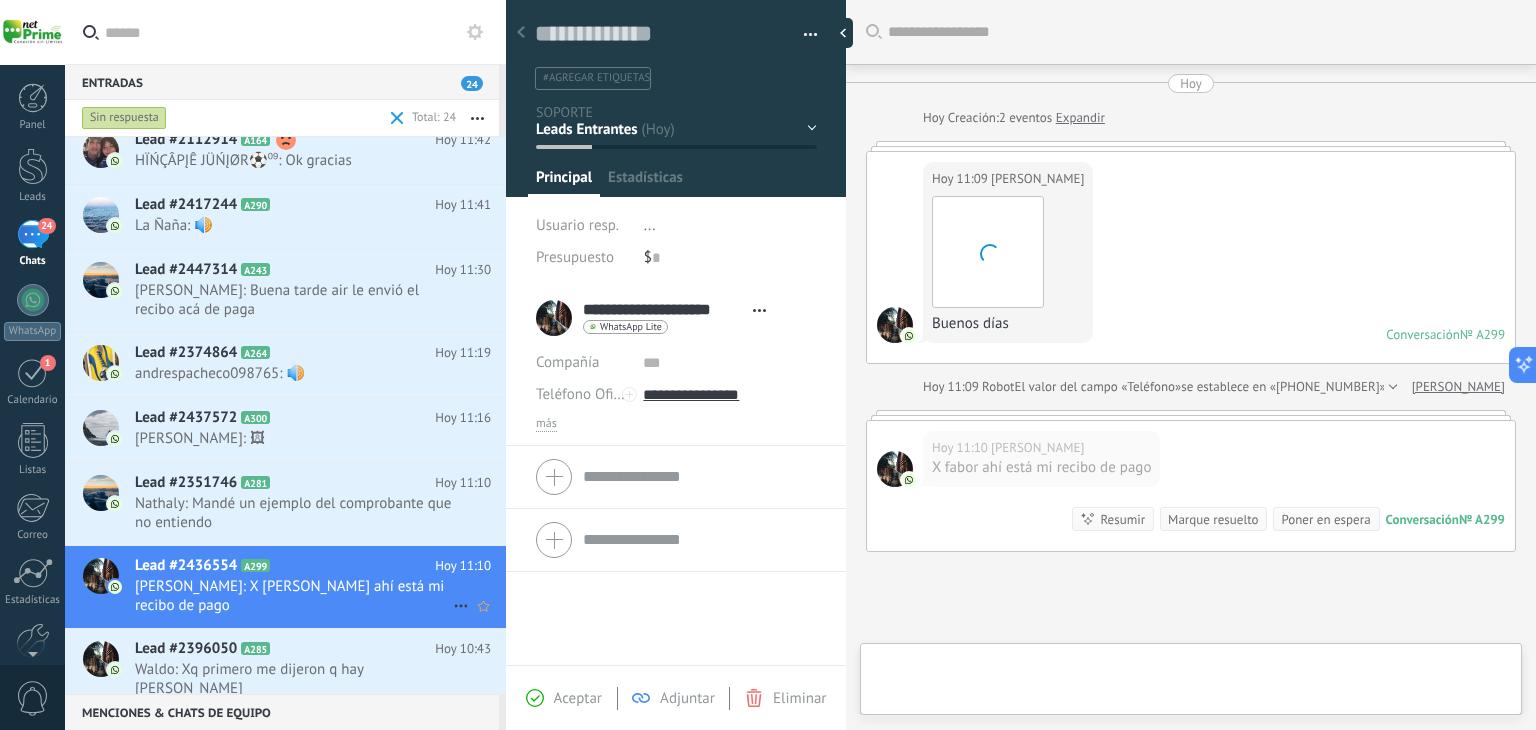 type on "**********" 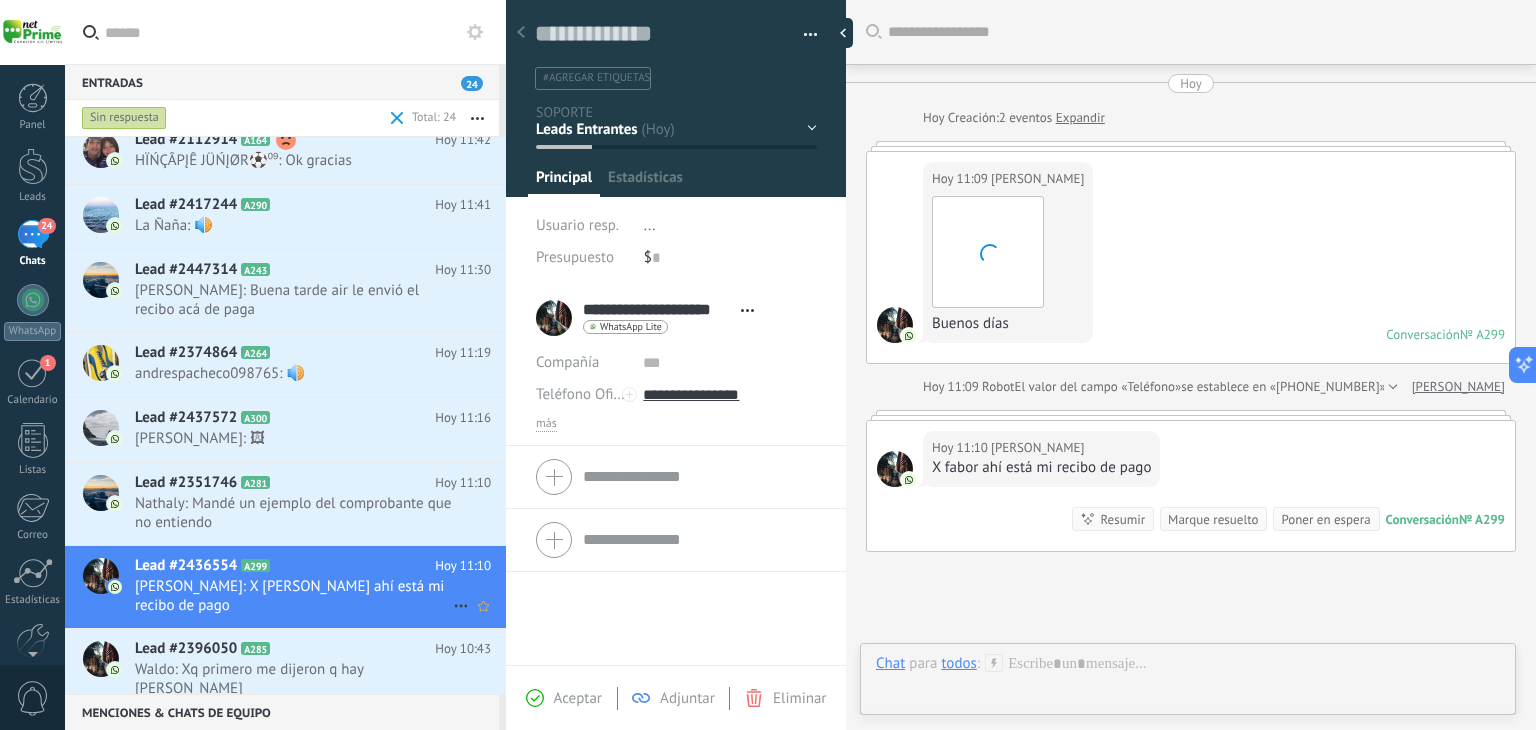 scroll, scrollTop: 29, scrollLeft: 0, axis: vertical 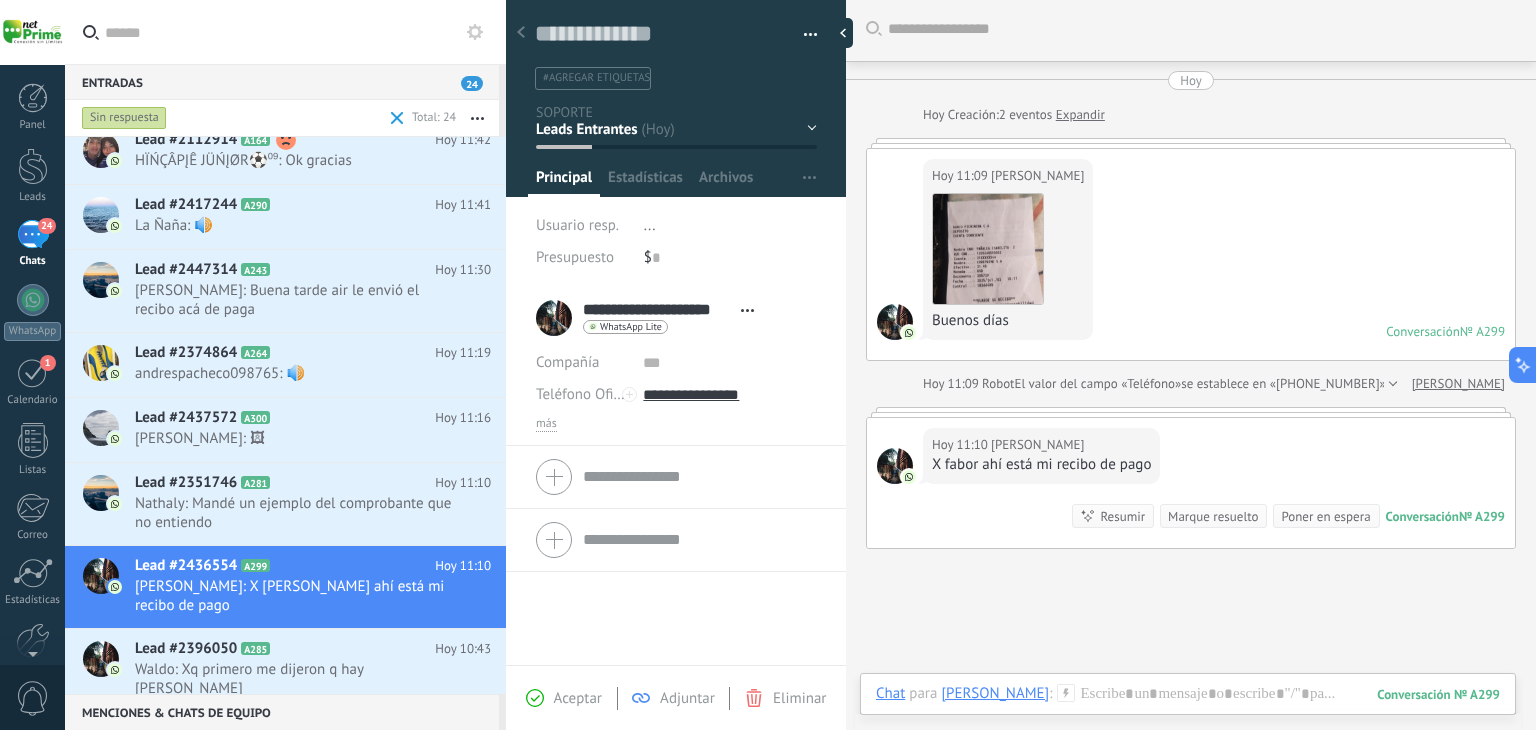 drag, startPoint x: 1535, startPoint y: 307, endPoint x: 1532, endPoint y: 286, distance: 21.213203 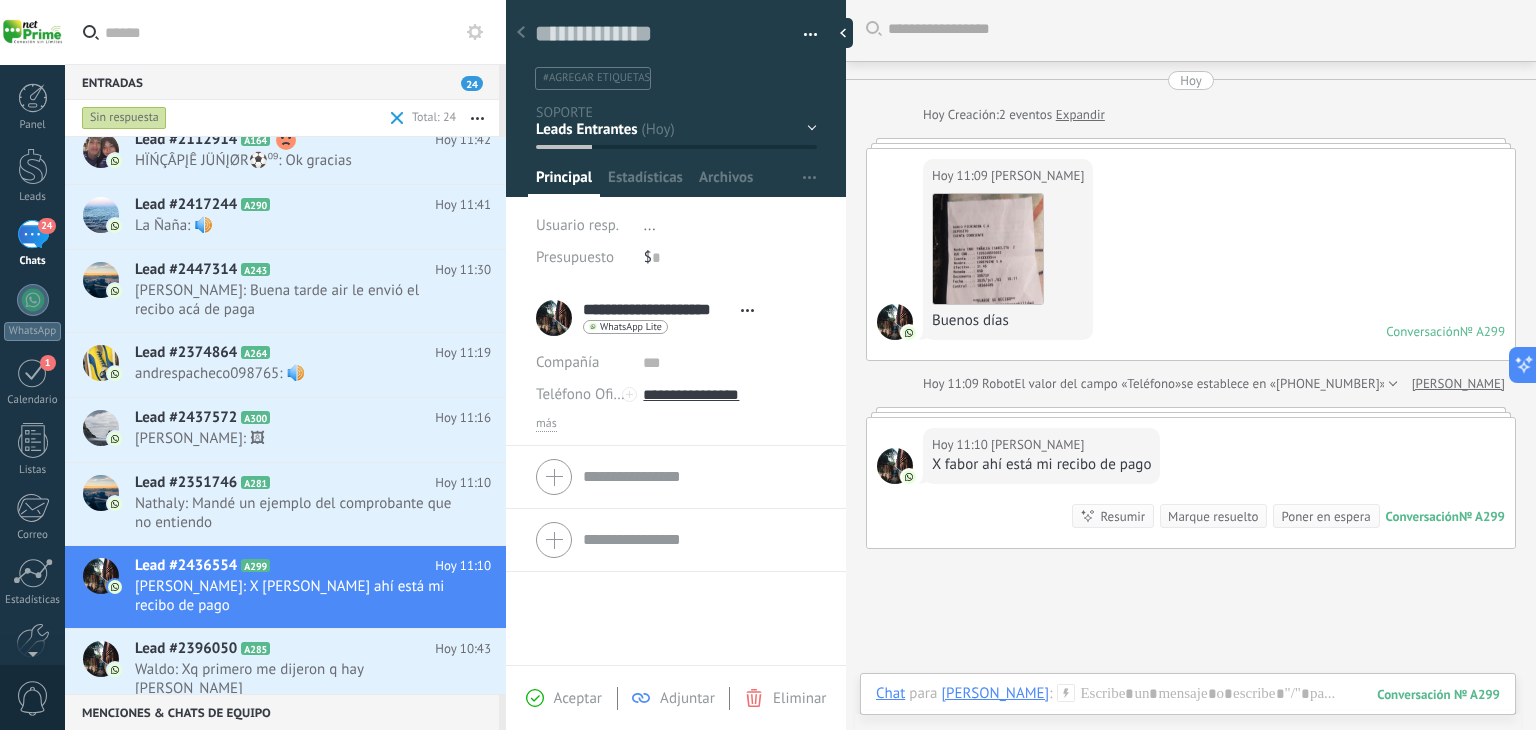 click on "Hoy 11:09 Sara Álvarez Guerrero  Descargar Buenos días Conversación  № A299 Conversación № A299" at bounding box center [1191, 254] 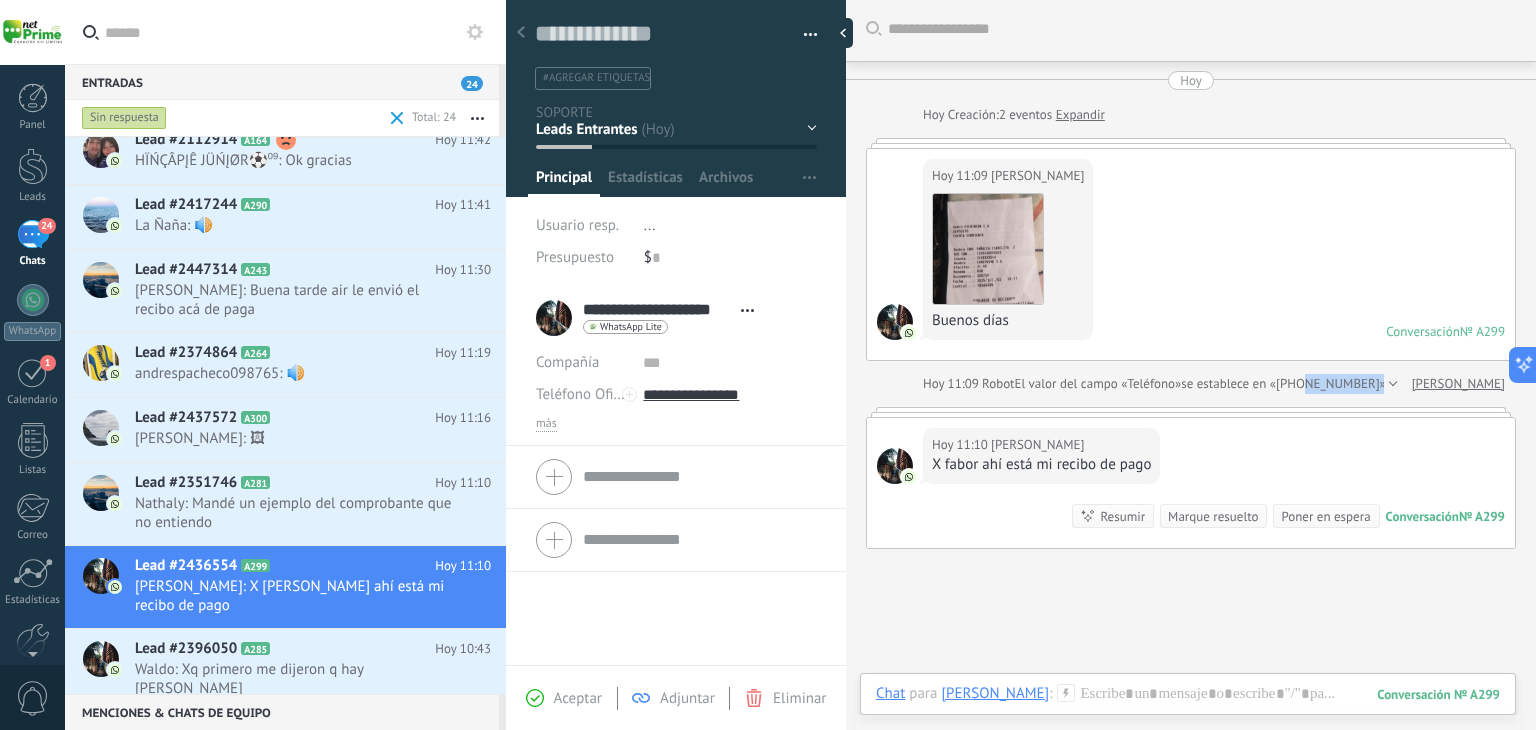 drag, startPoint x: 1311, startPoint y: 386, endPoint x: 1352, endPoint y: 391, distance: 41.303753 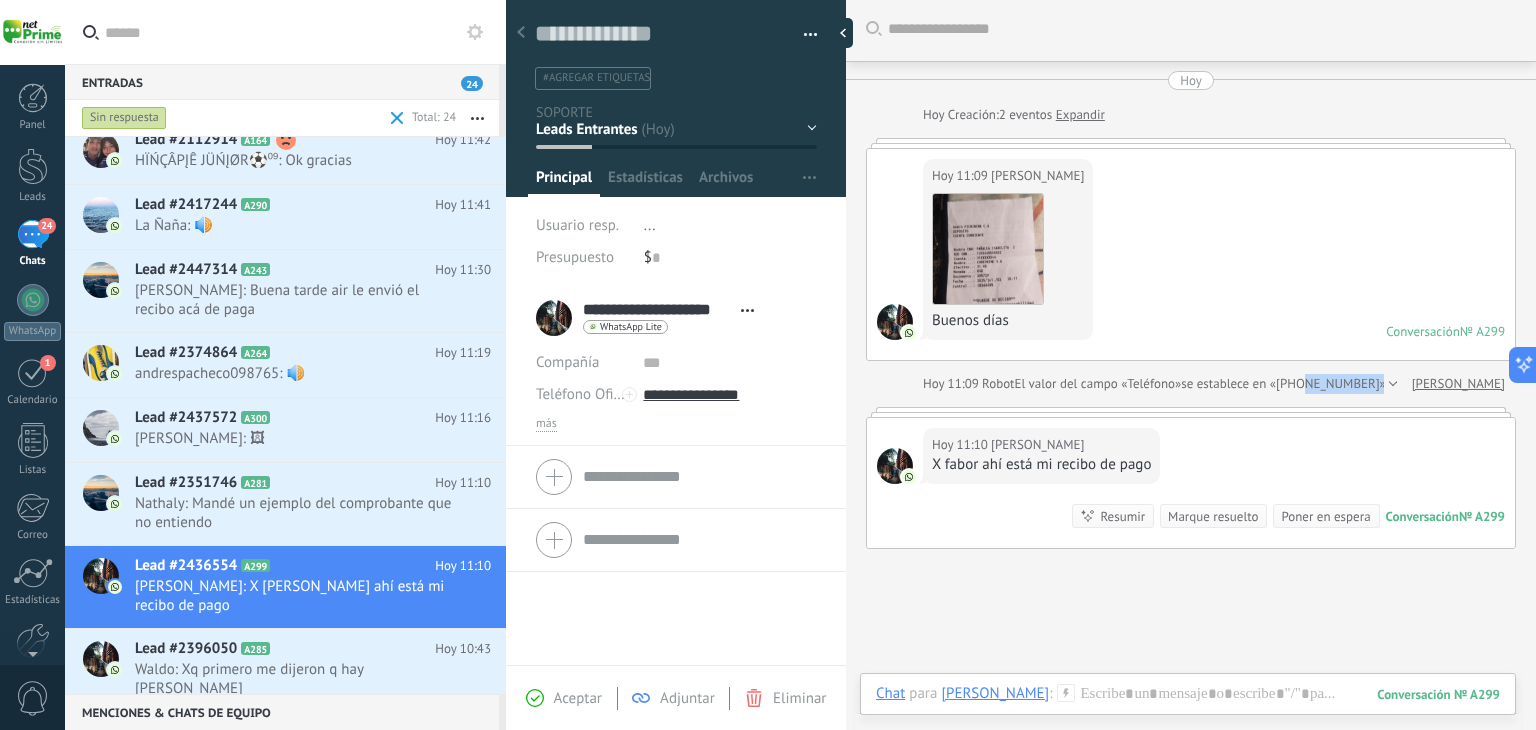 click on "Hoy 11:09 Robot  El valor del campo «Teléfono»  se establece en «+593968434474»" at bounding box center [1160, 384] 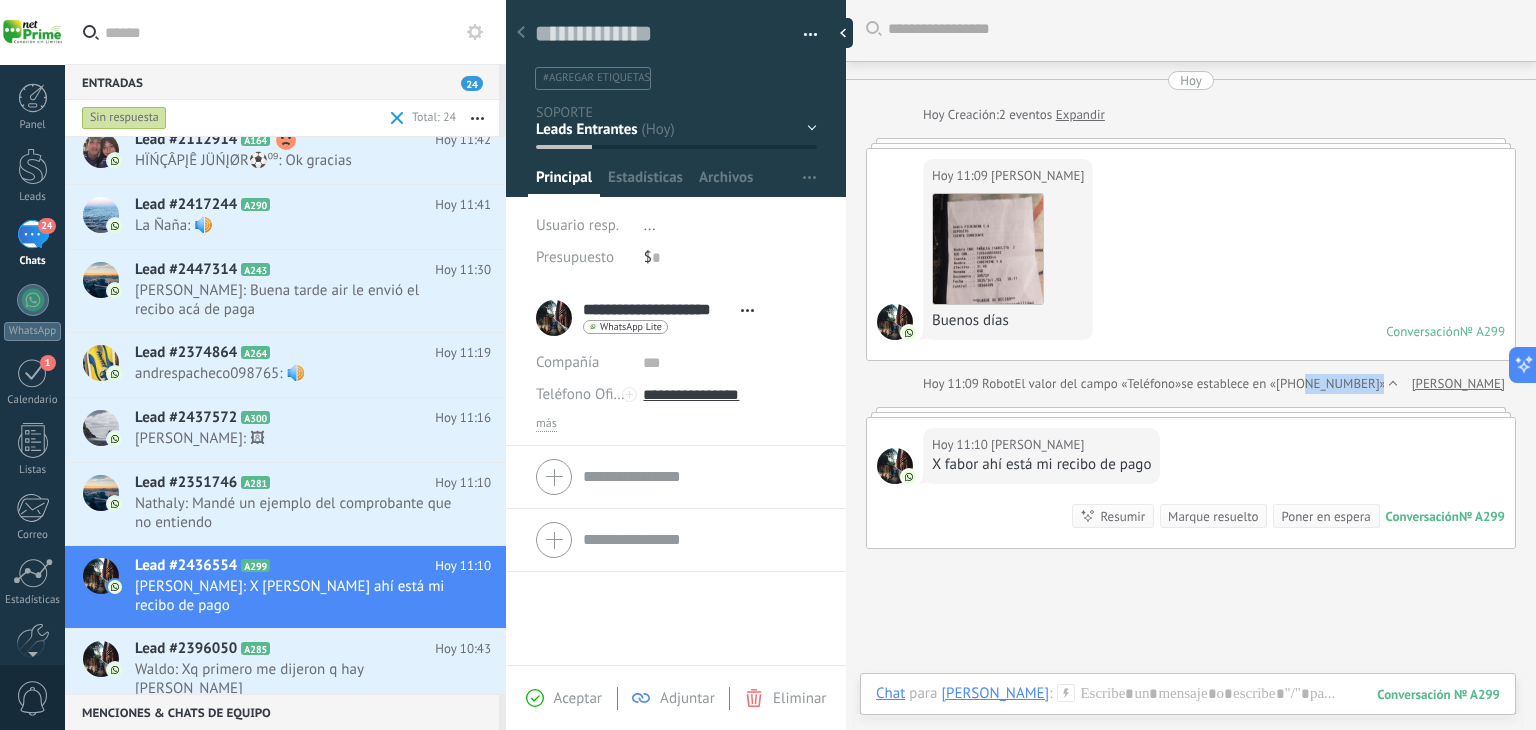 click at bounding box center (1390, 384) 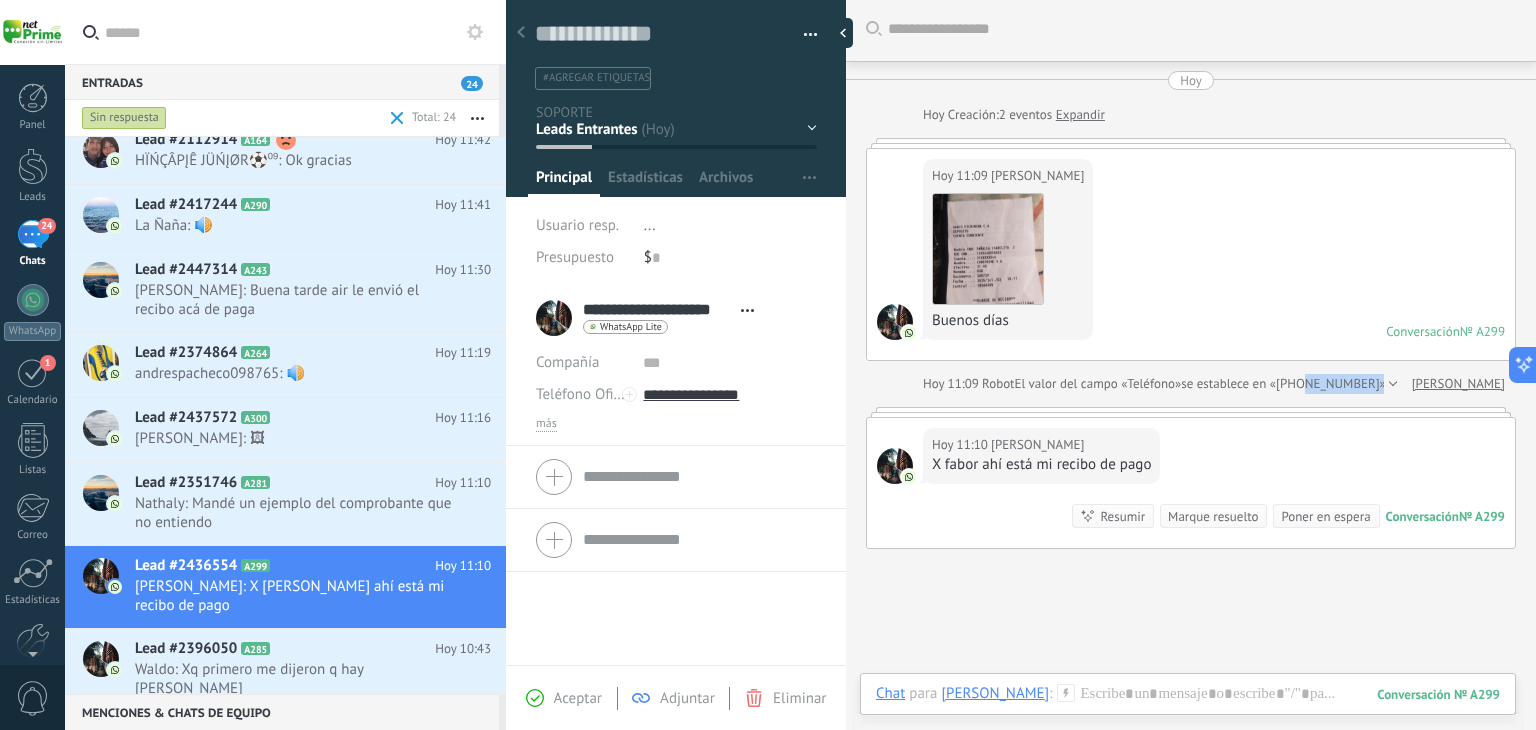 copy on "968434474»" 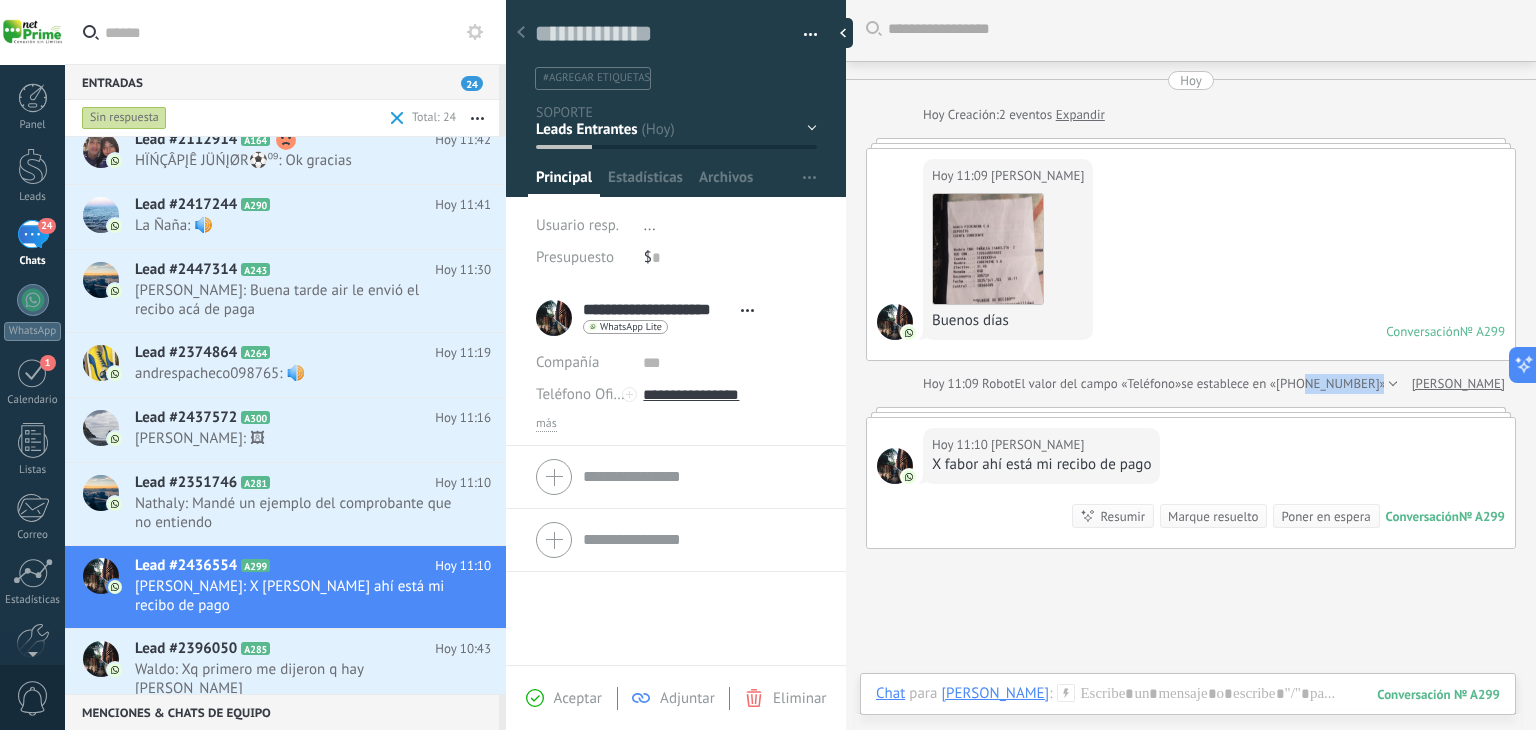 click at bounding box center [1390, 384] 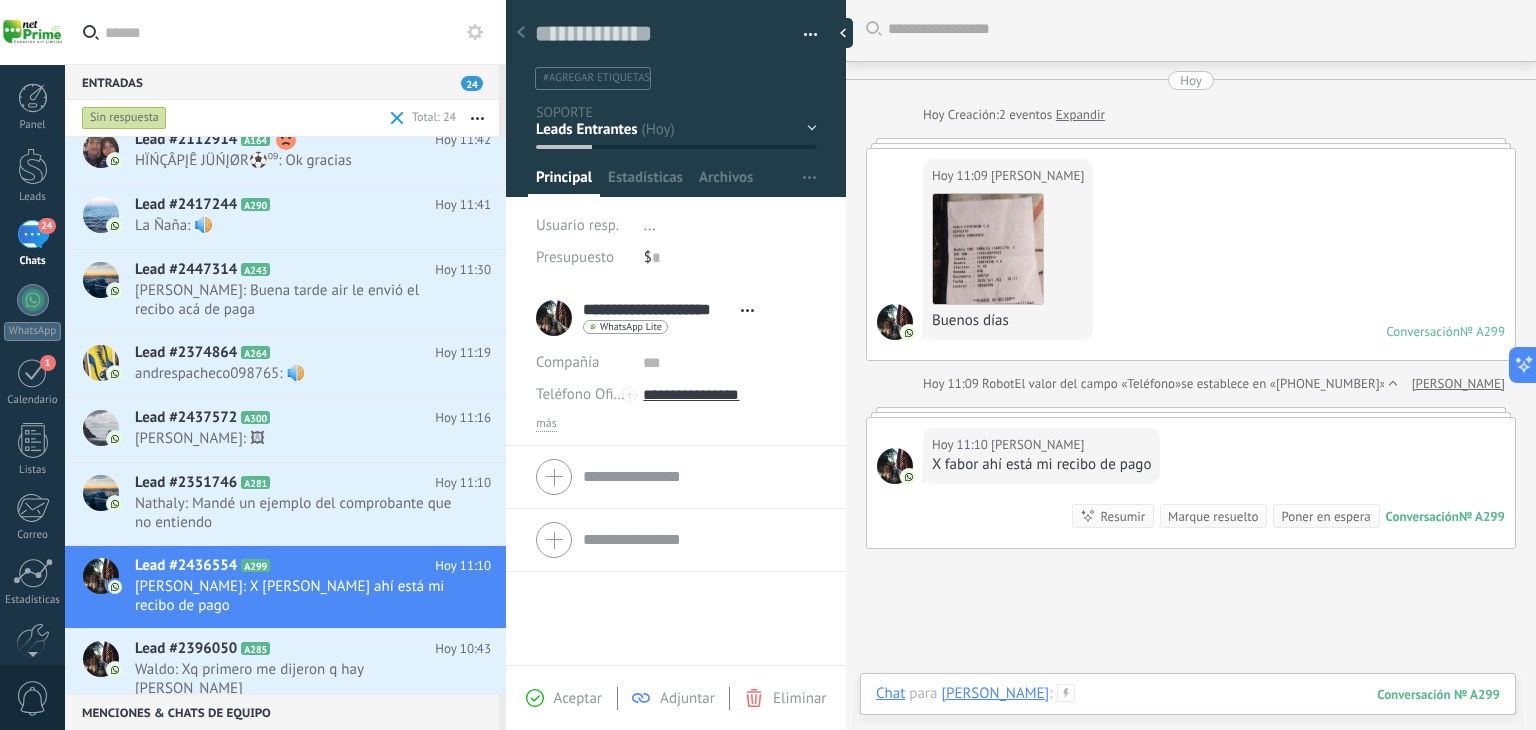 click at bounding box center (1188, 714) 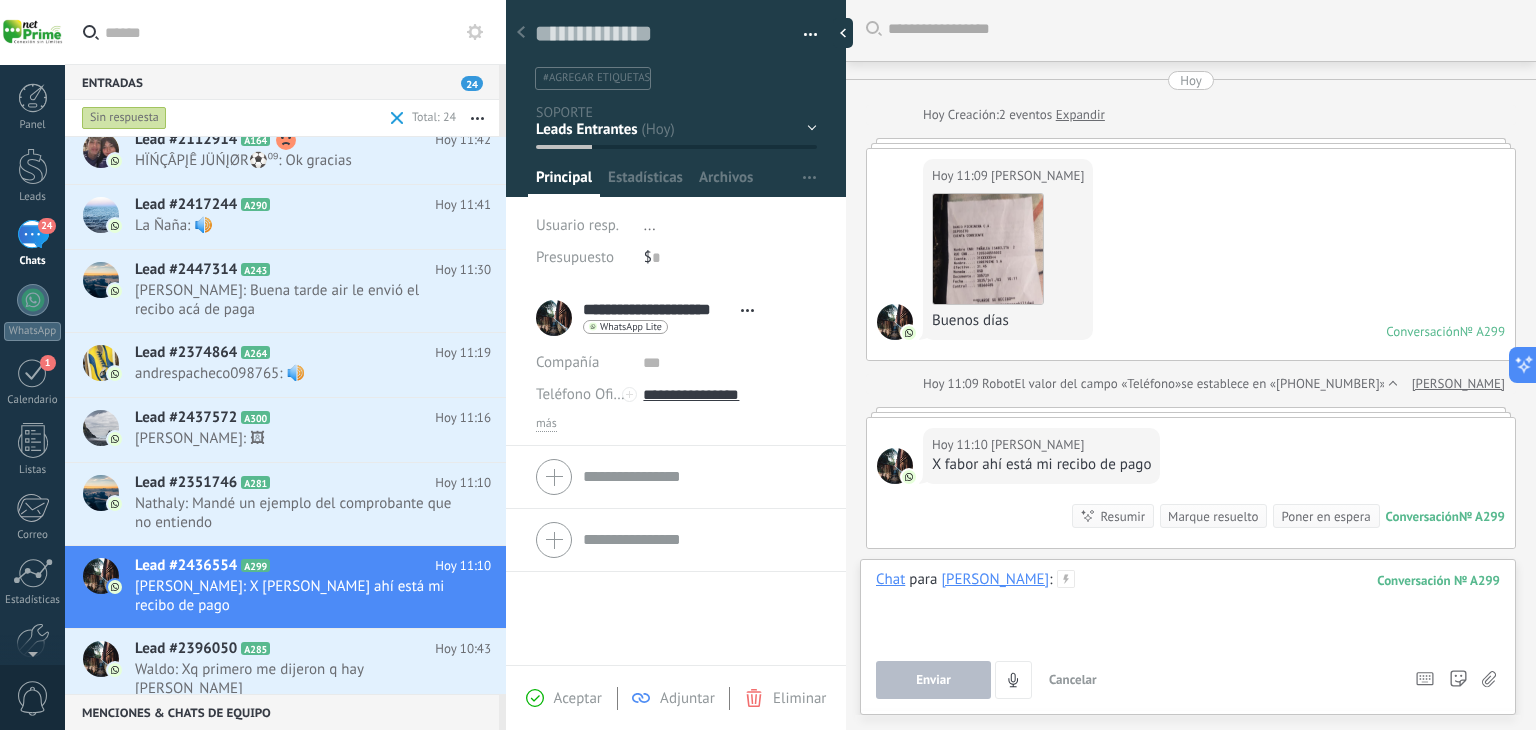 type 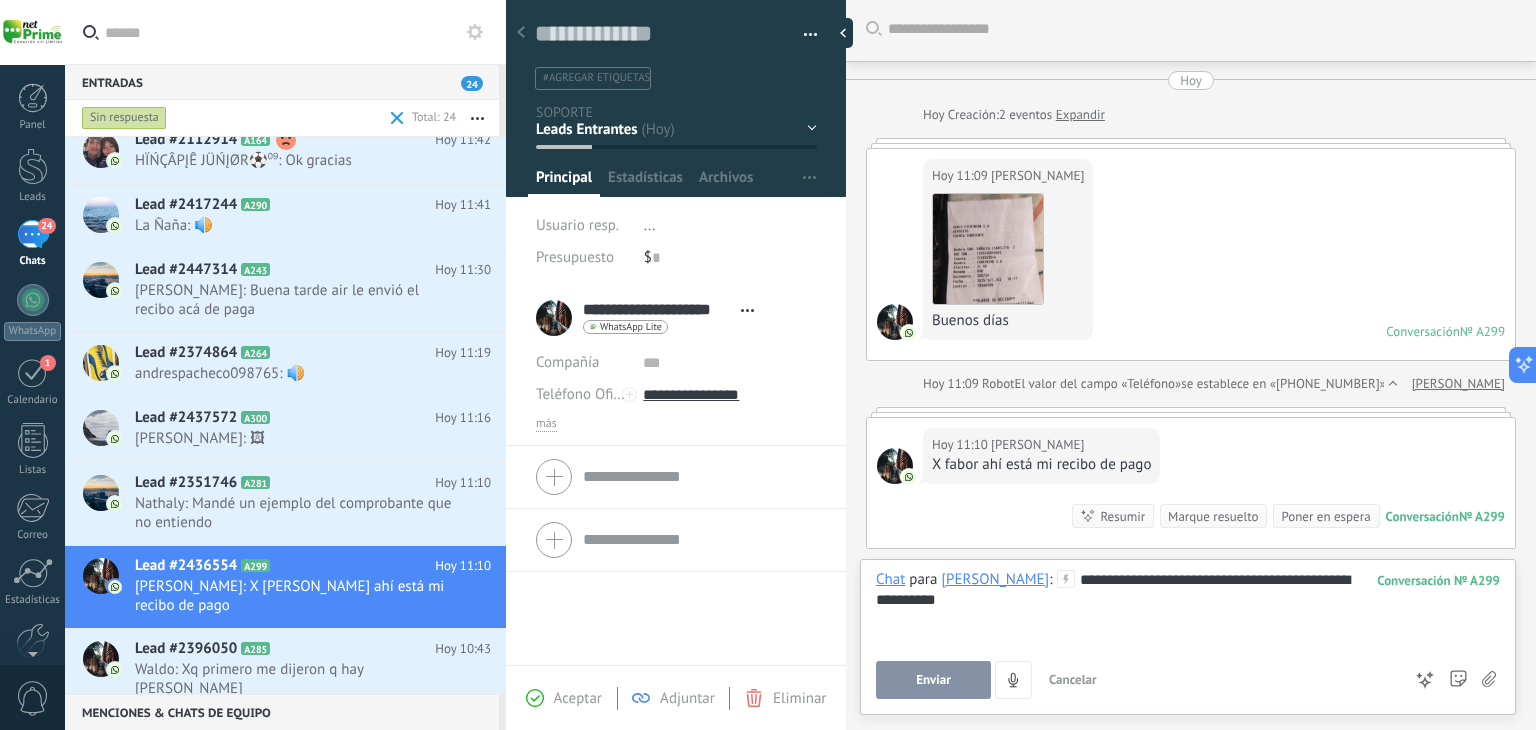 click on "Enviar" at bounding box center (933, 680) 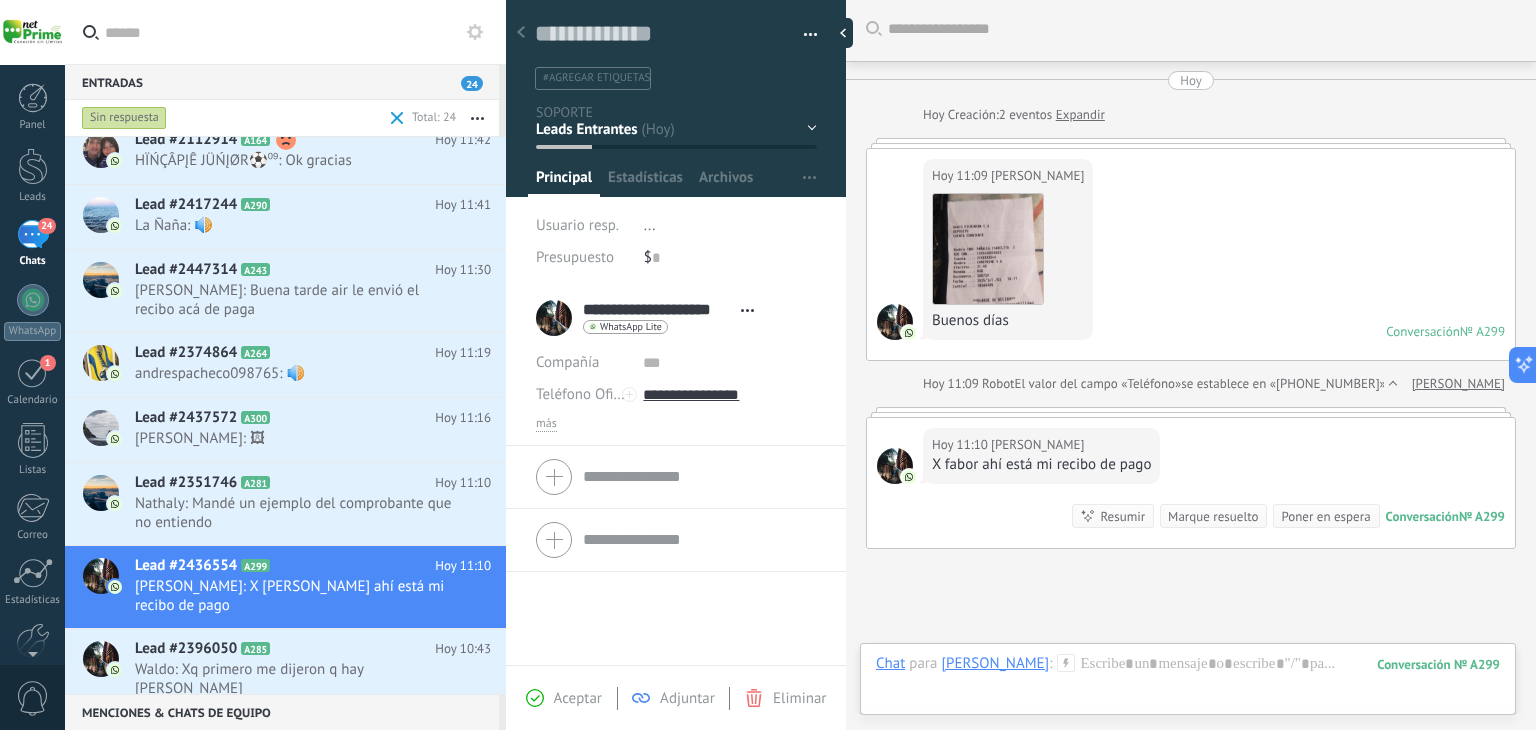scroll, scrollTop: 258, scrollLeft: 0, axis: vertical 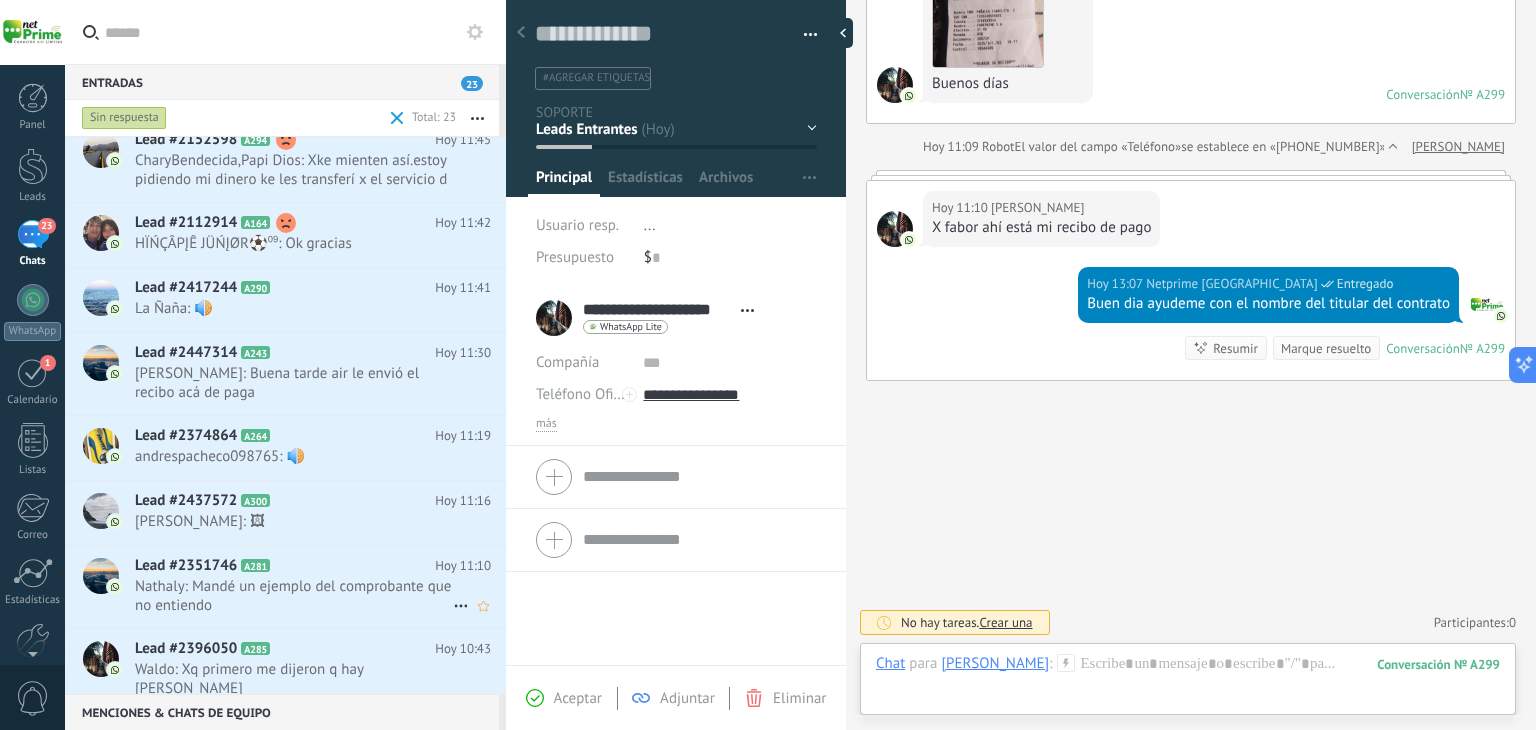 click on "Nathaly: Mandé un ejemplo del comprobante que no entiendo" at bounding box center [294, 596] 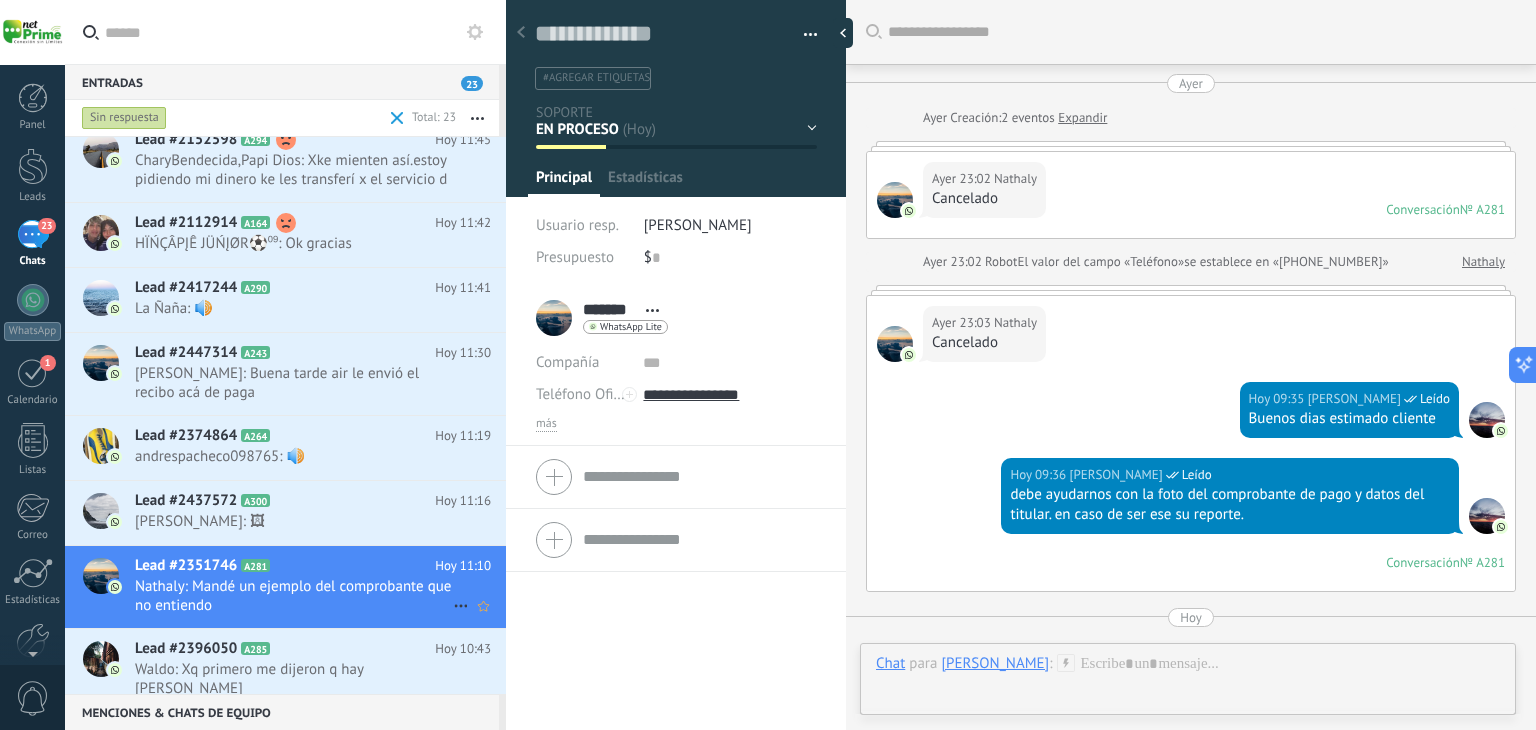 scroll, scrollTop: 29, scrollLeft: 0, axis: vertical 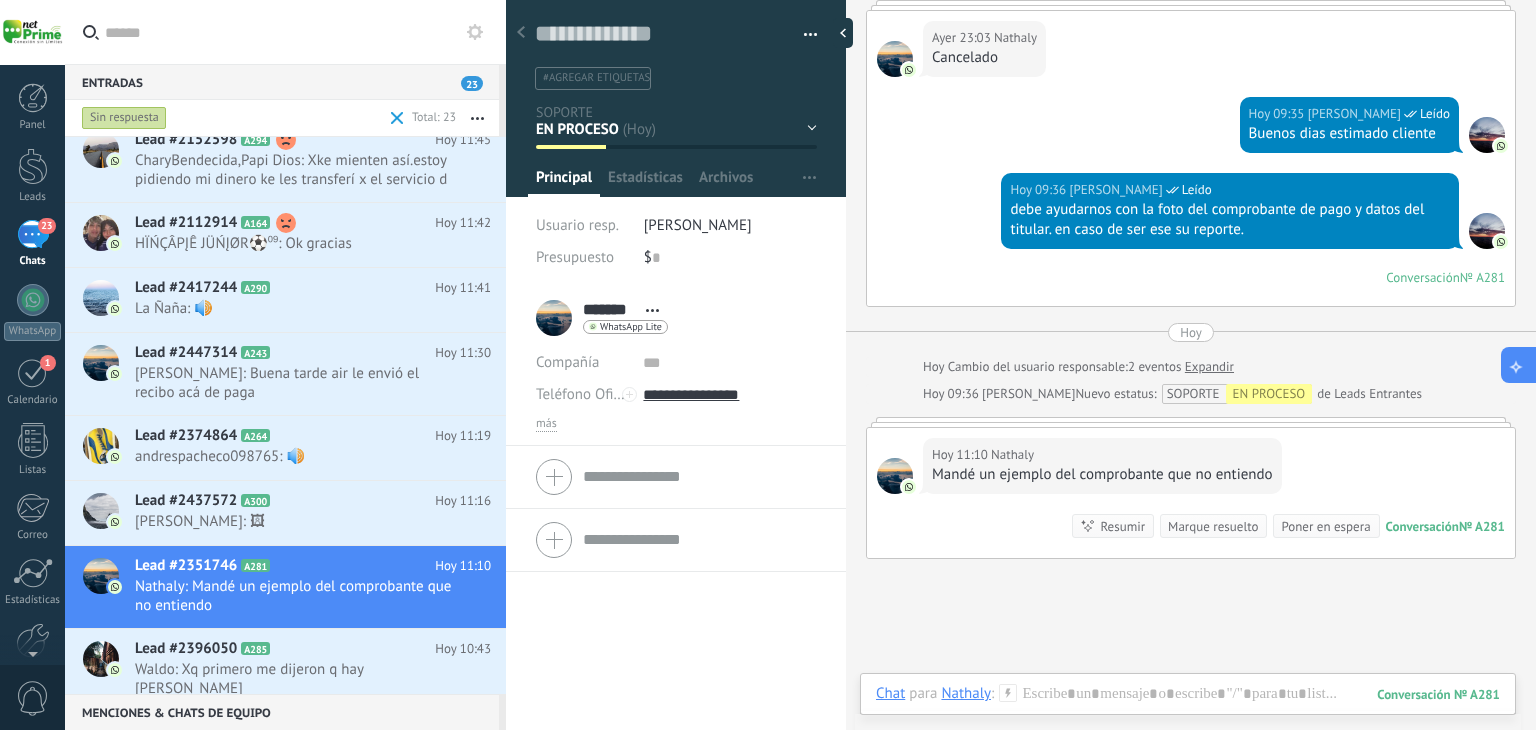 click 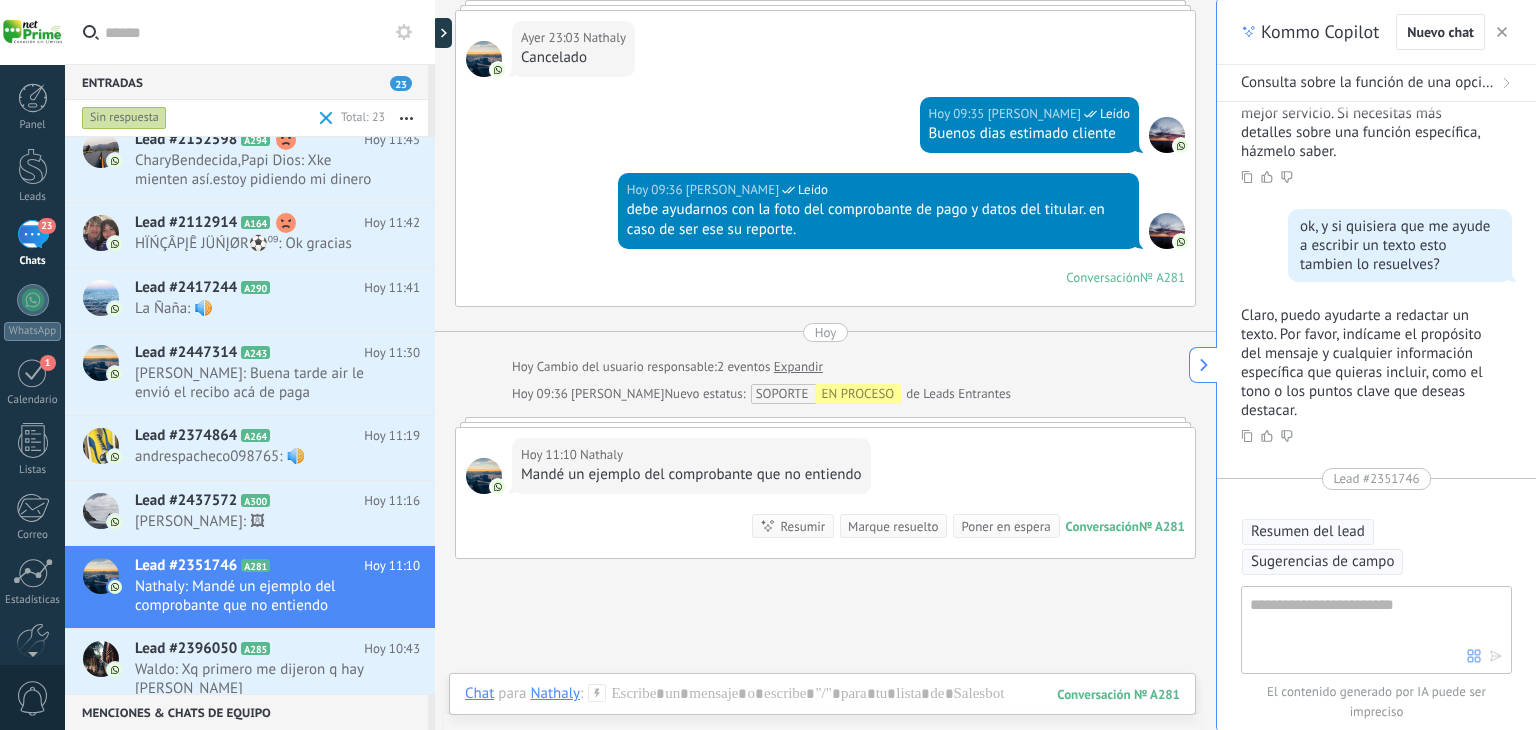 type on "**********" 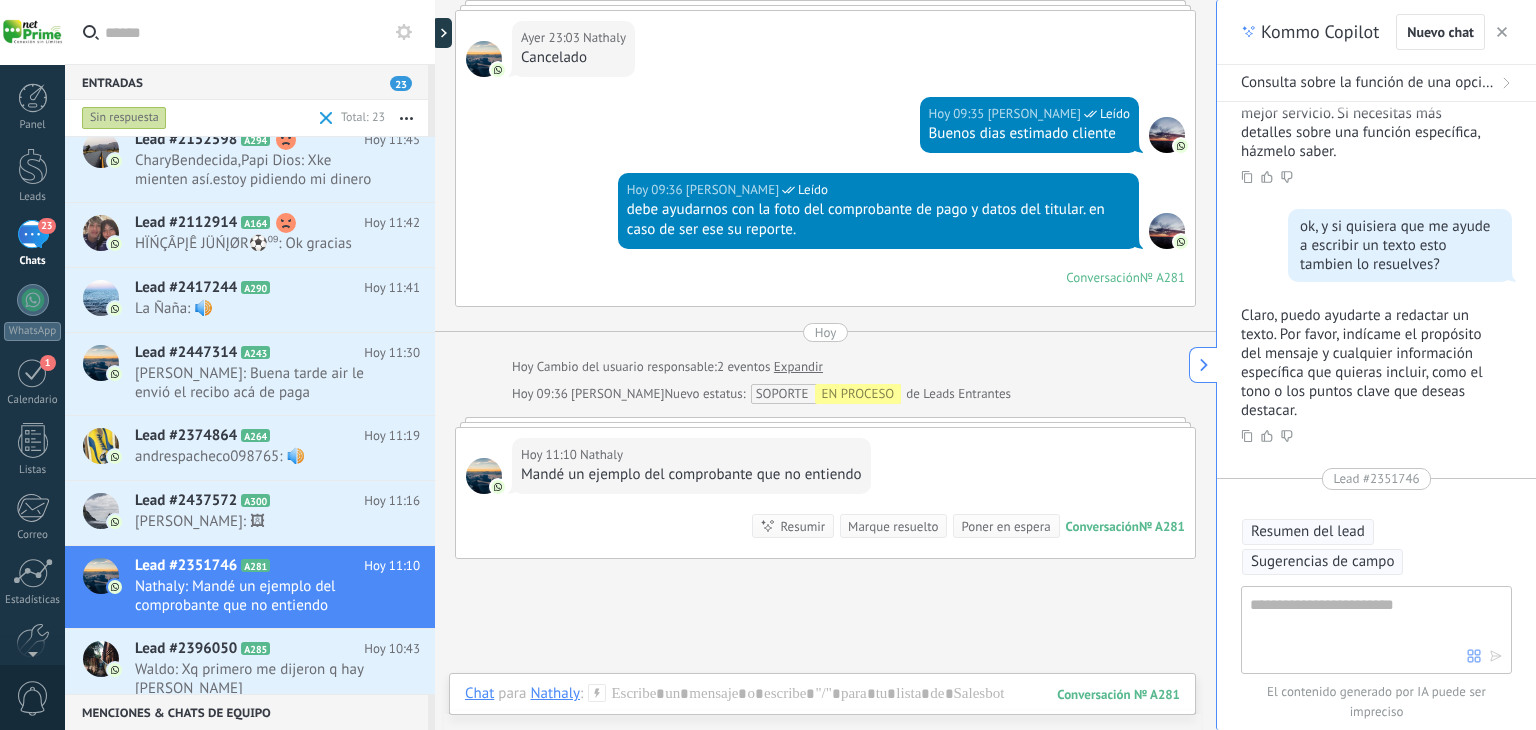 scroll, scrollTop: 60, scrollLeft: 0, axis: vertical 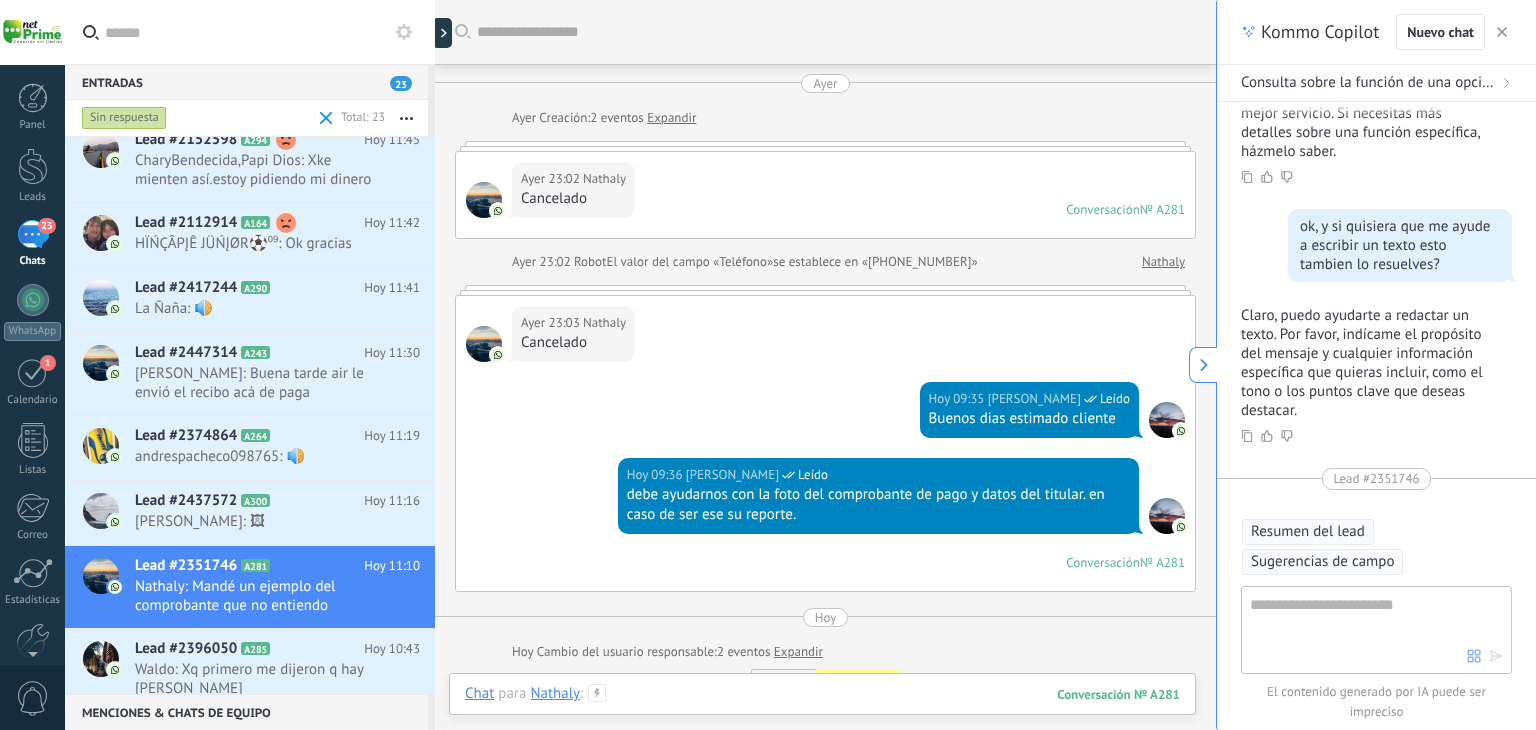 click at bounding box center (822, 714) 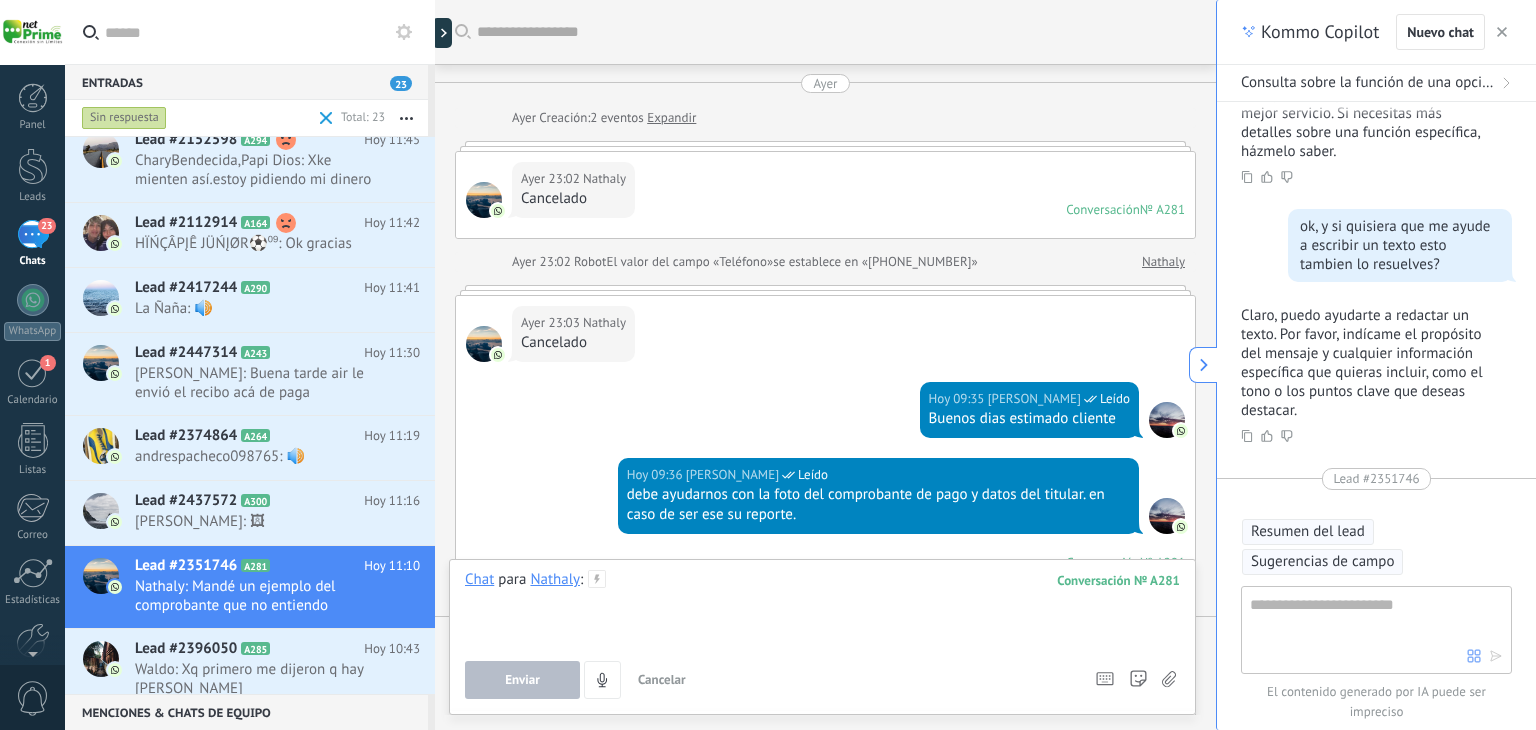type 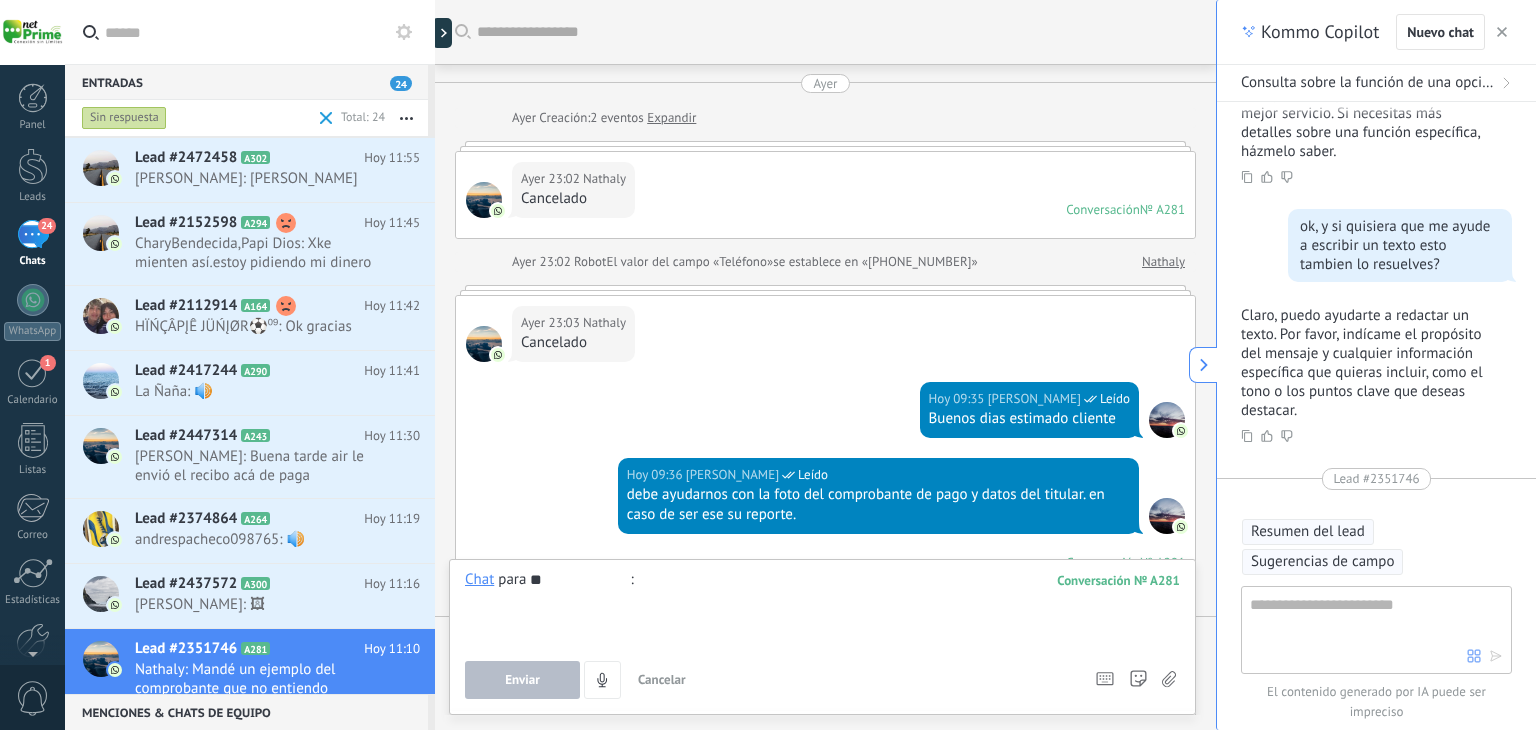 type on "*" 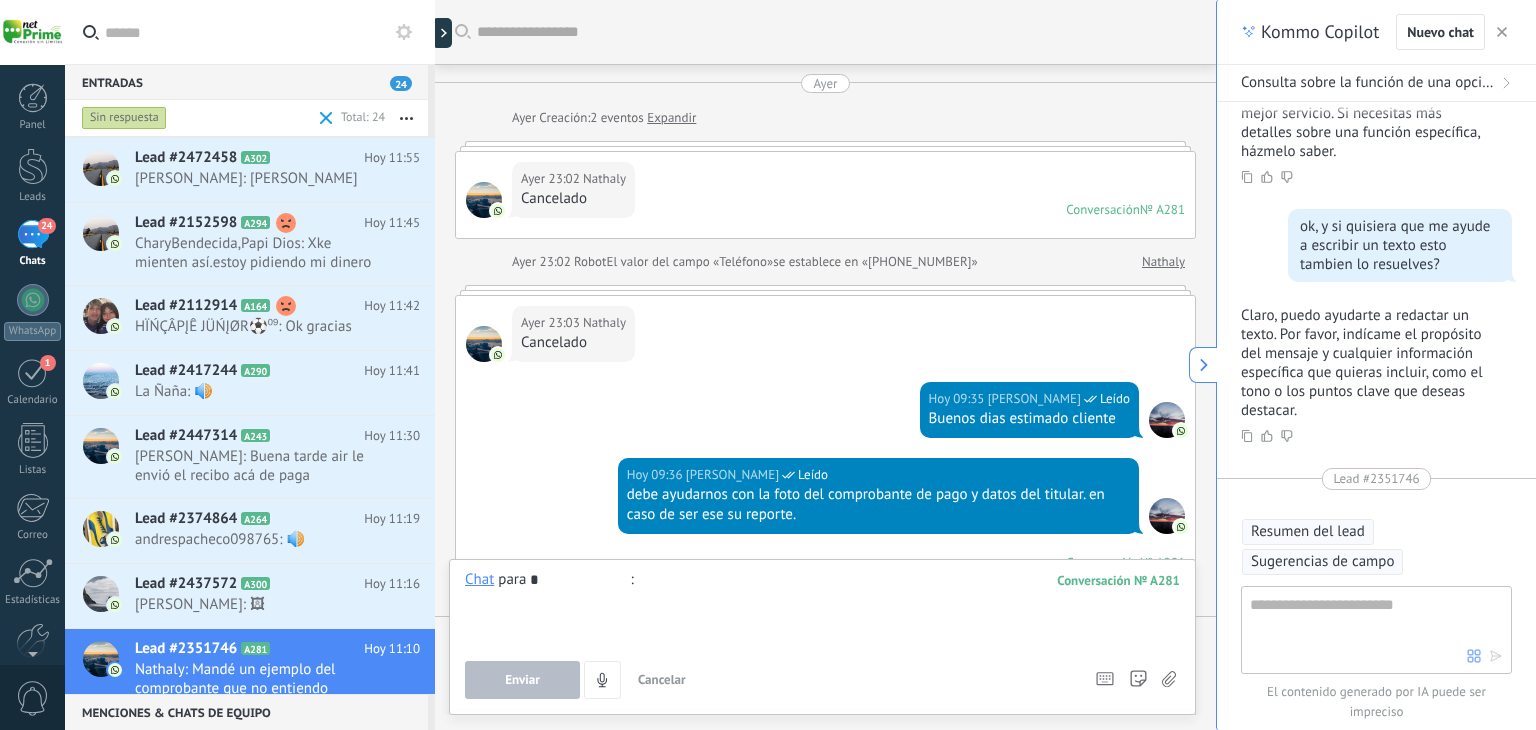 type 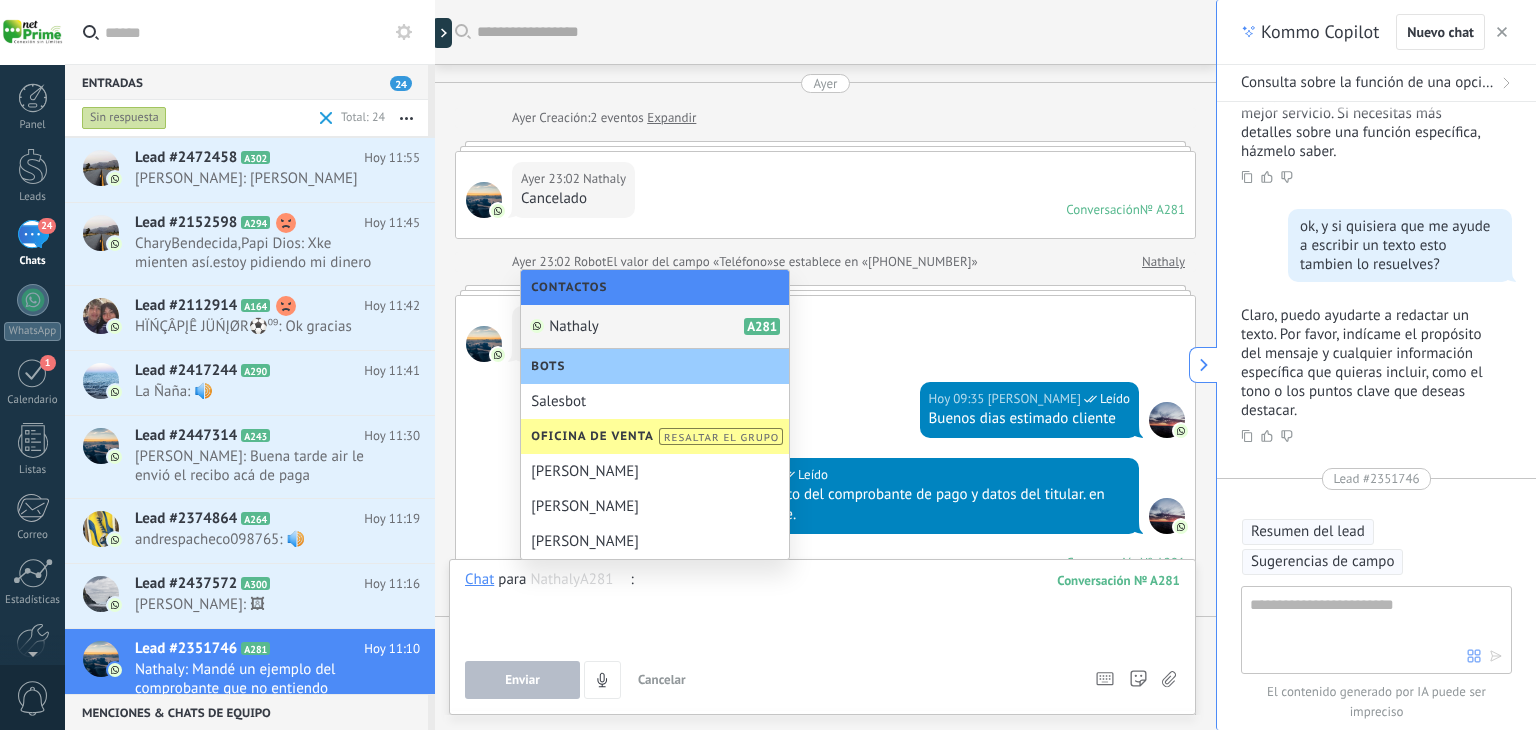 click on "Enviar Cancelar Rastrear clics en links ? Reducir links largos y rastrear clics: cuando se habilita, los URLs que envías serán reemplazados con links de rastreo. Una vez clickeados, un evento se registrará en el feed del lead. Abajo seleccione las fuentes que utilizan esta  en Ajustes" at bounding box center (771, 680) 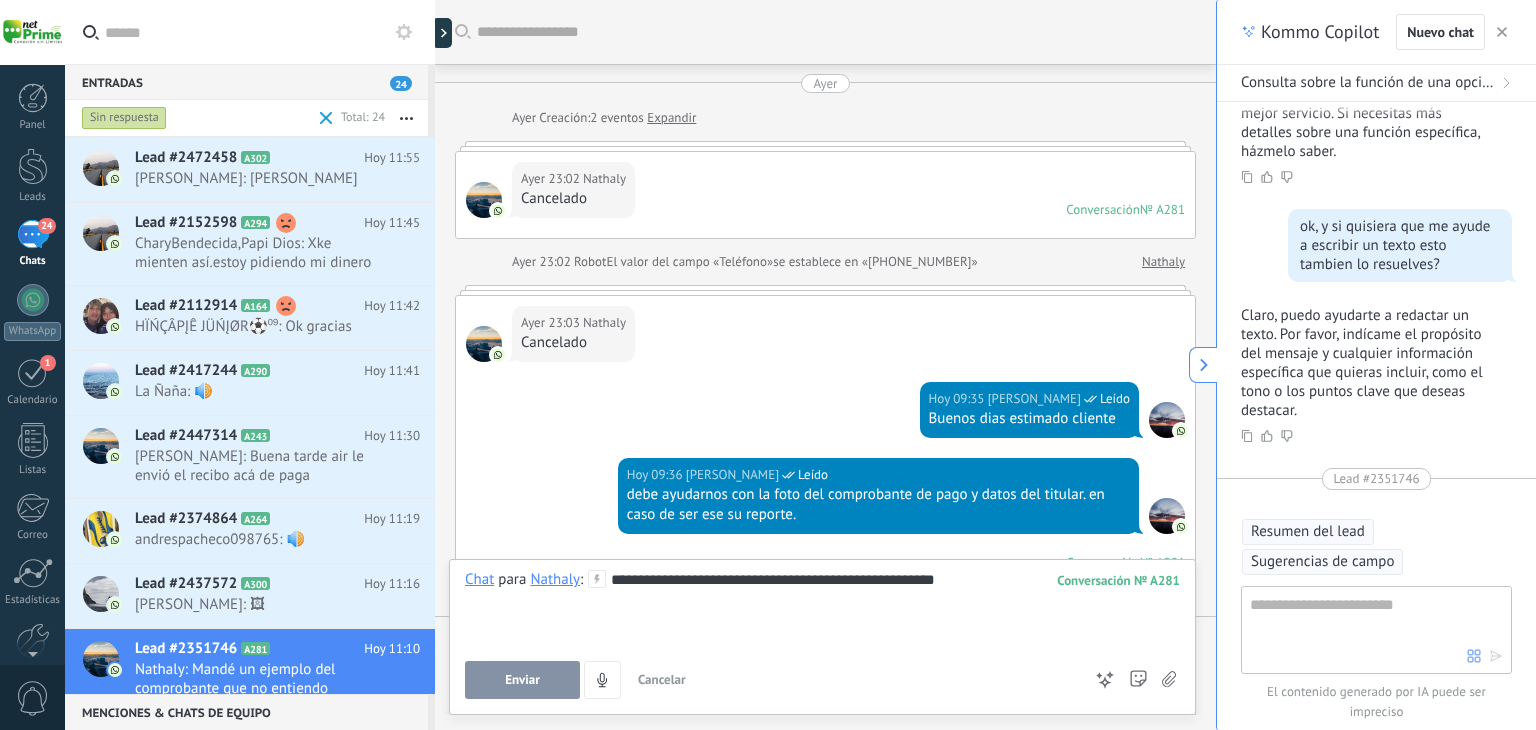 click on "Enviar" at bounding box center (522, 680) 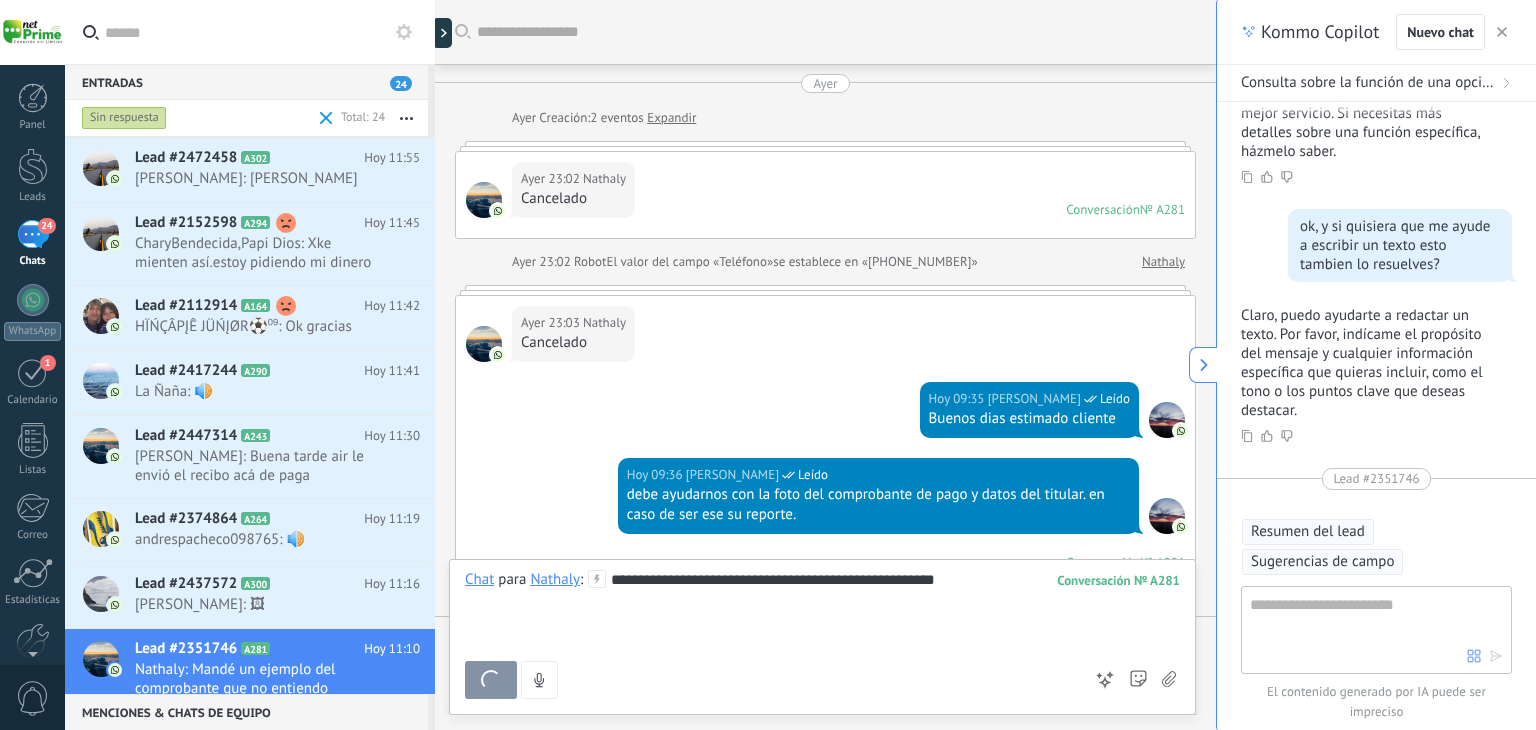 scroll, scrollTop: 529, scrollLeft: 0, axis: vertical 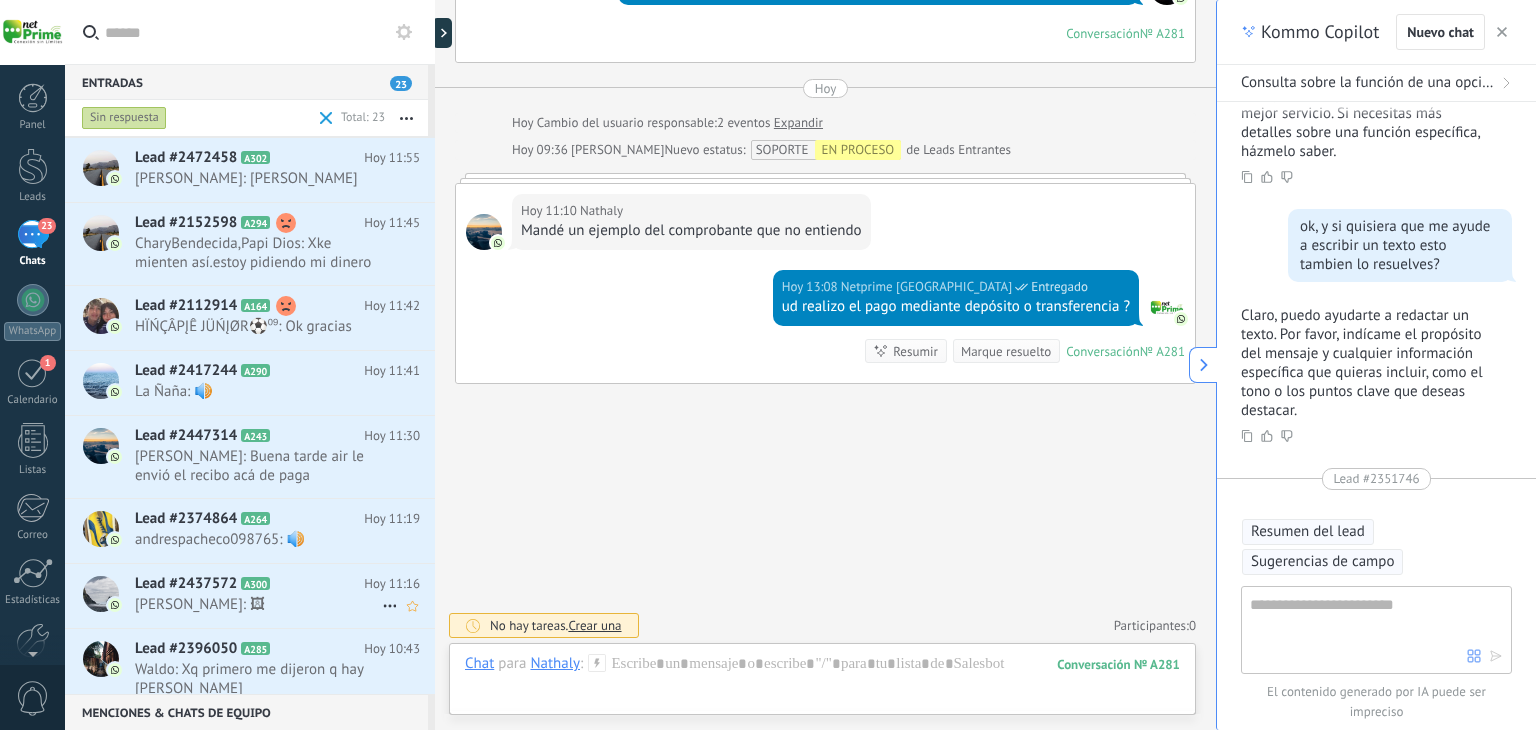 click on "Lead #2437572
A300" at bounding box center (249, 584) 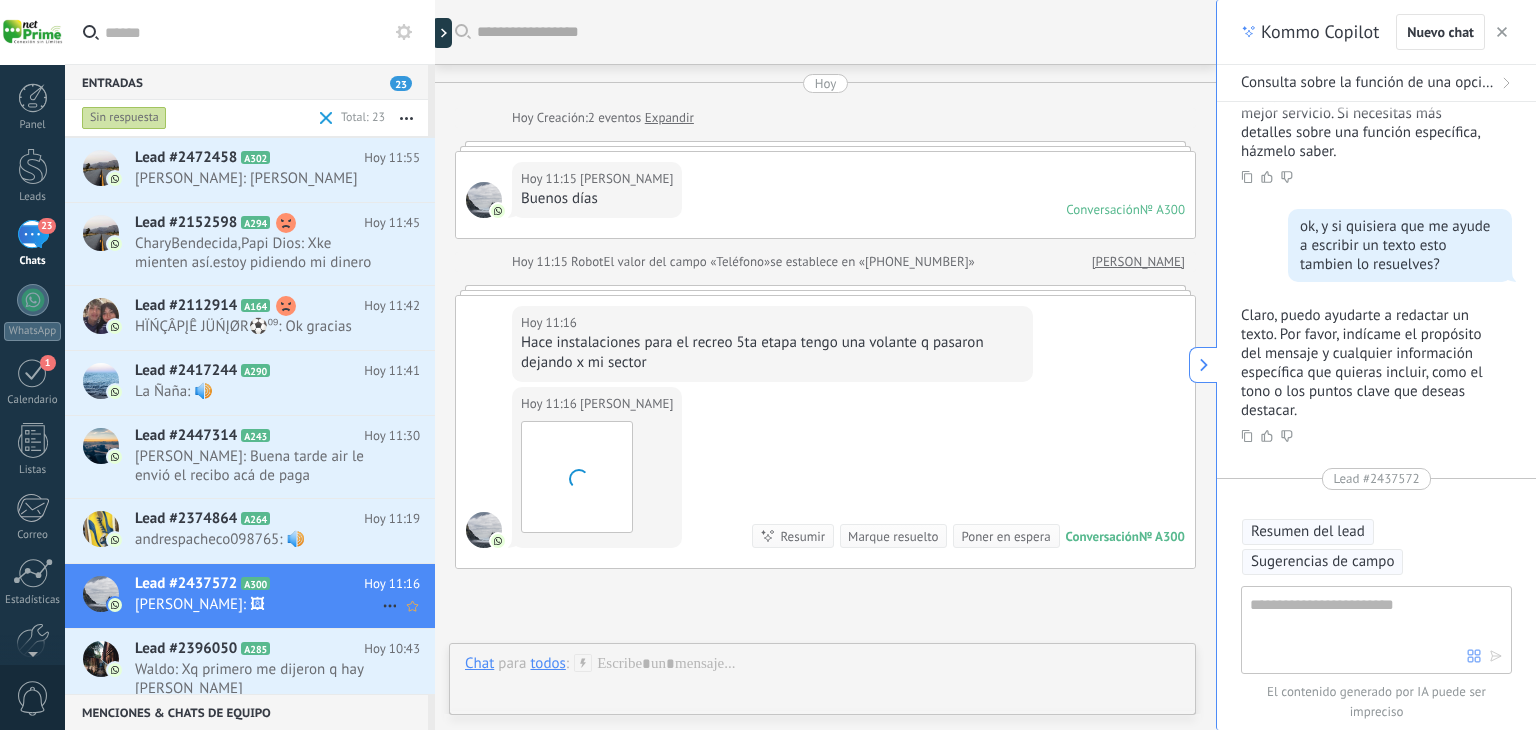 scroll, scrollTop: 186, scrollLeft: 0, axis: vertical 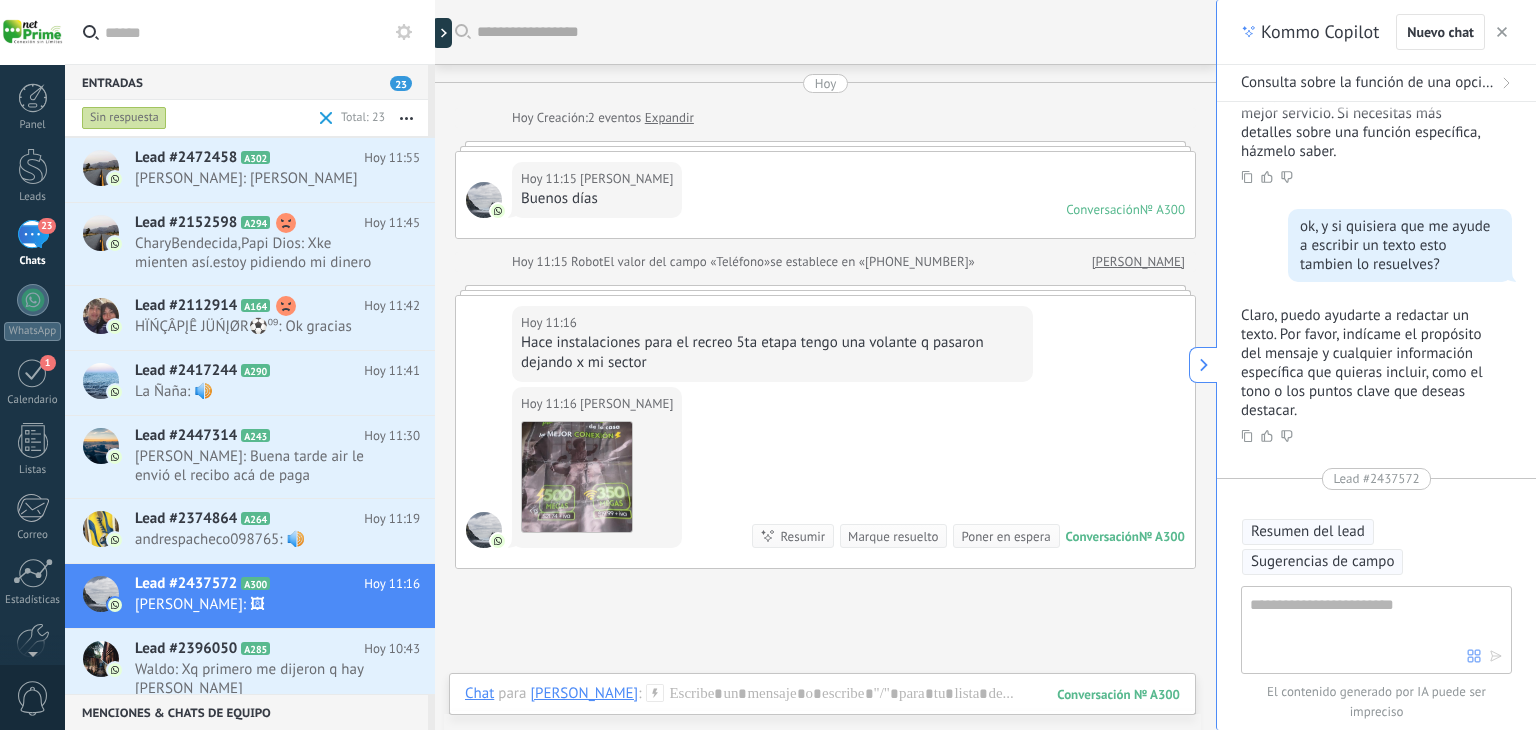 click on "Buscar Carga más Hoy Hoy Creación:  2  eventos   Expandir Hoy 11:15 Mari Ros  Buenos días Conversación  № A300 Conversación № A300 Hoy 11:15 Robot  El valor del campo «Teléfono»  se establece en «+593988069430» Mari Ros Hoy 11:16 Mari Ros  Hace instalaciones para el recreo 5ta etapa tengo una volante q pasaron dejando x mi sector Hoy 11:16 Mari Ros  Descargar Conversación  № A300 Conversación № A300 Resumir Resumir Marque resuelto Poner en espera Hoy 11:16 Mari Ros: 🖼 Conversación № A300 No hay tareas.  Crear una Participantes:  0 Agregar usuario Bots:  0" at bounding box center [825, 459] 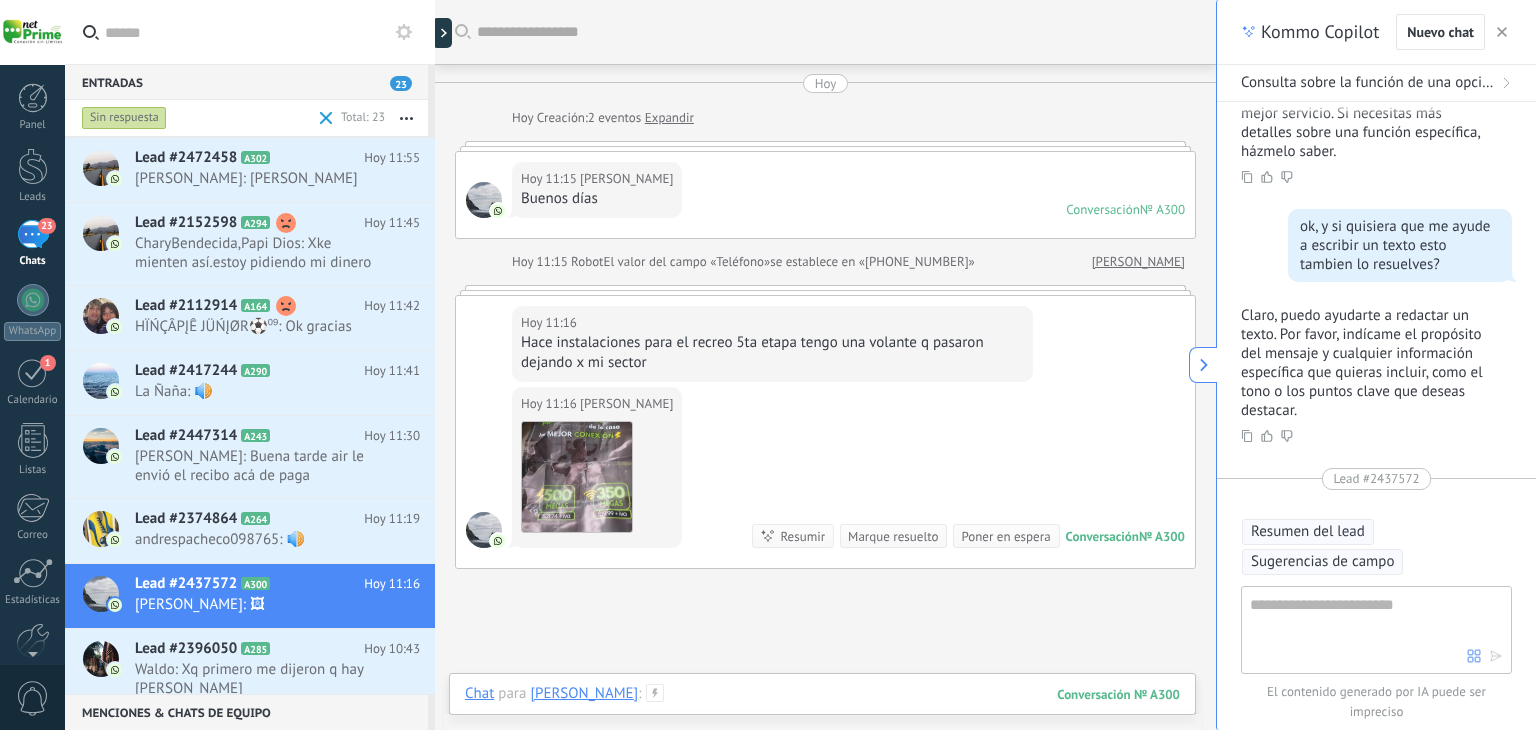 click at bounding box center [822, 714] 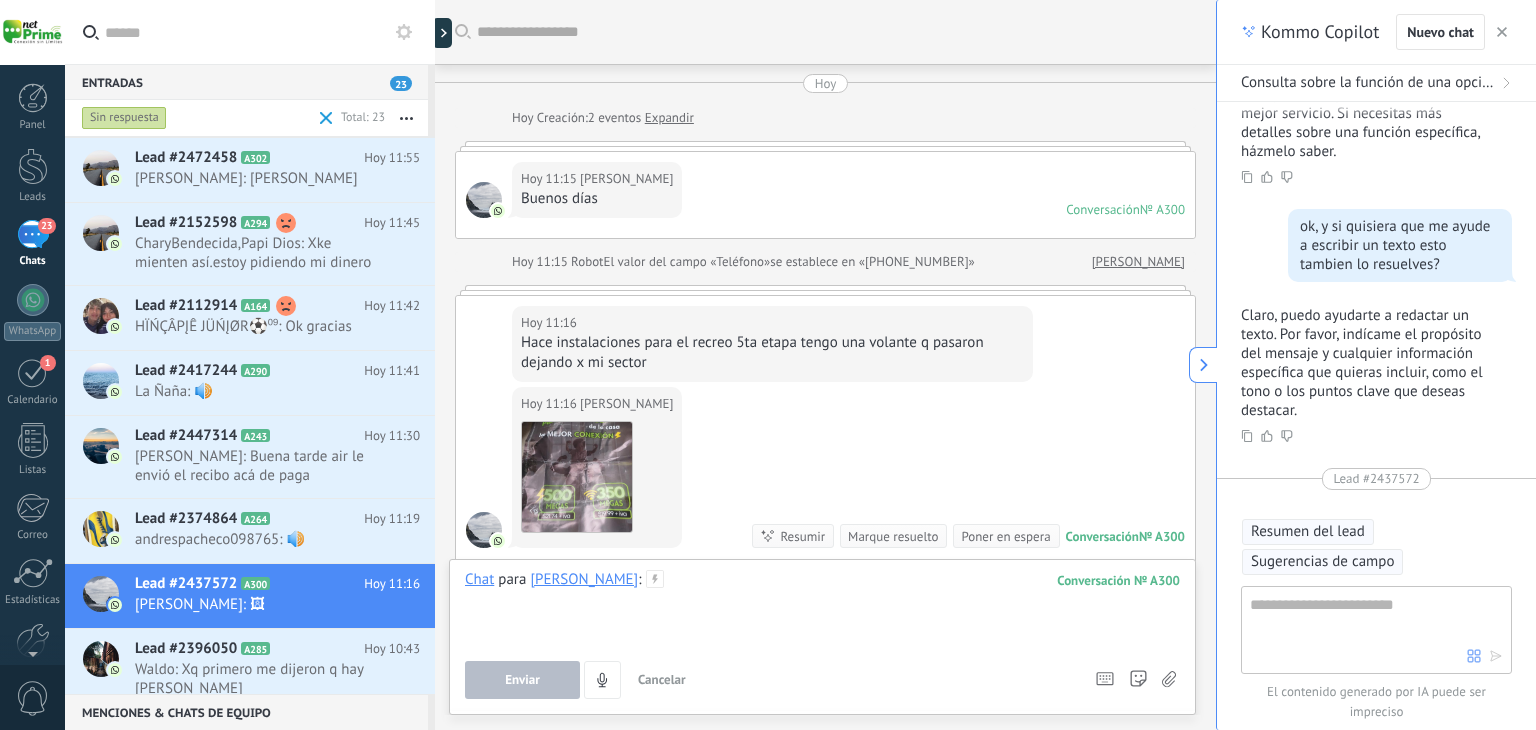 type 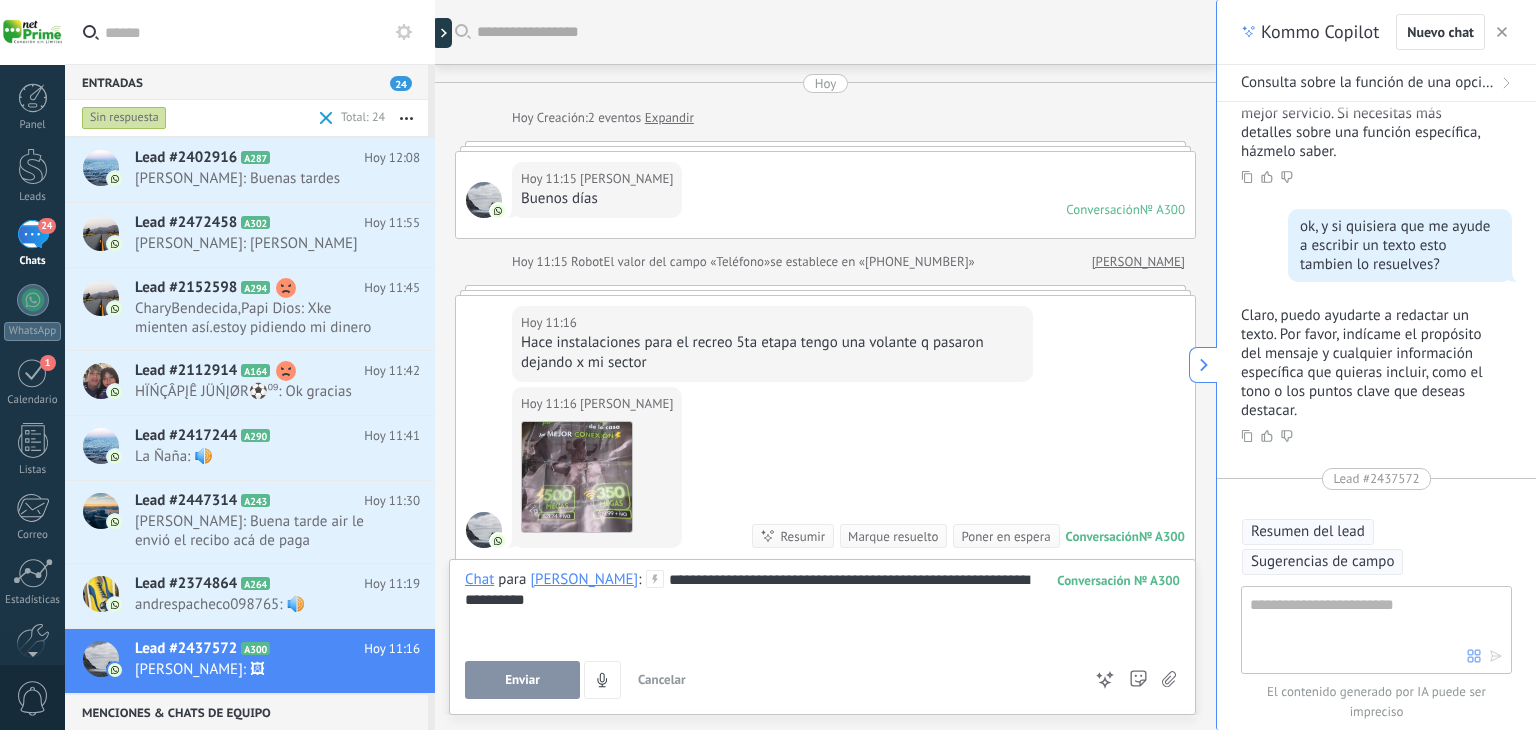 click on "Enviar" at bounding box center (522, 680) 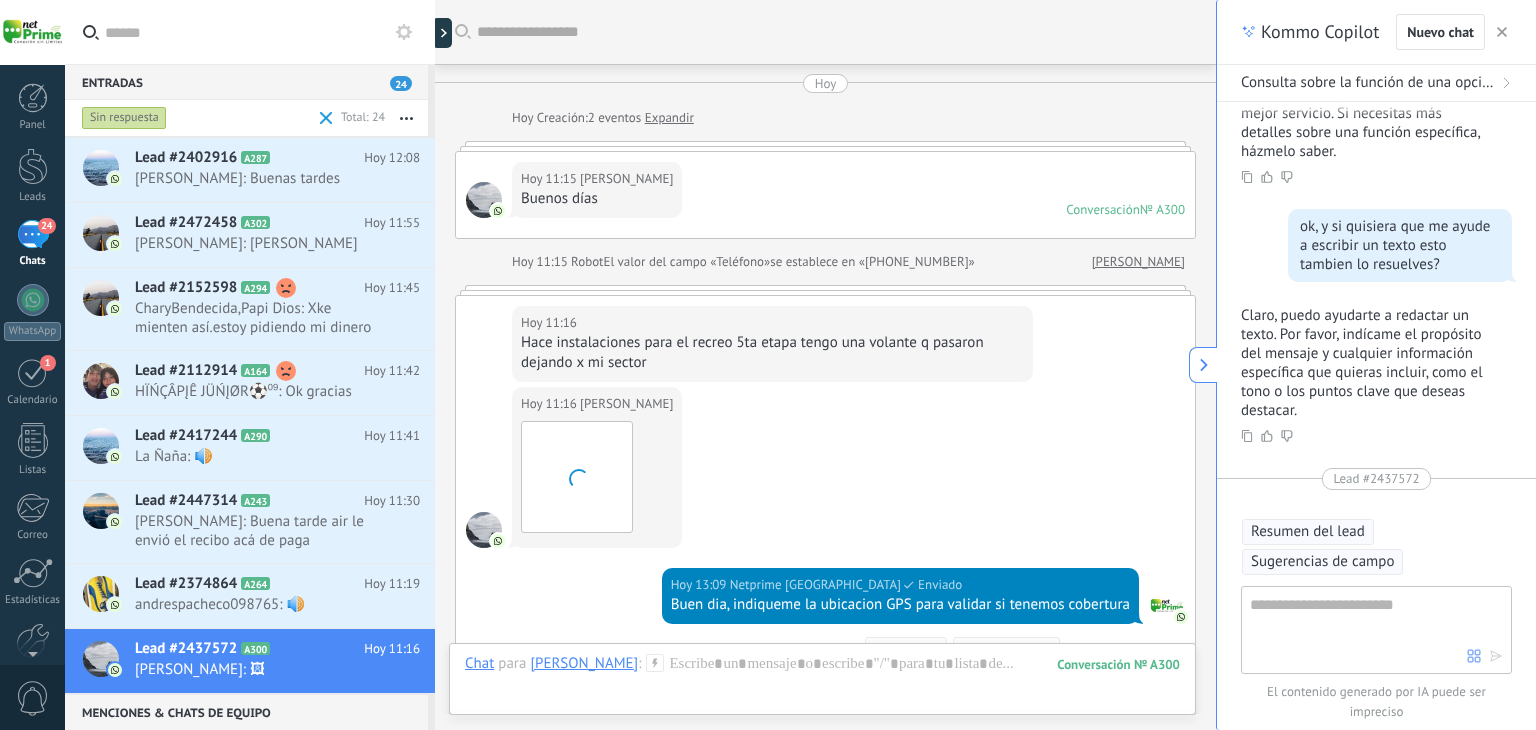 scroll, scrollTop: 299, scrollLeft: 0, axis: vertical 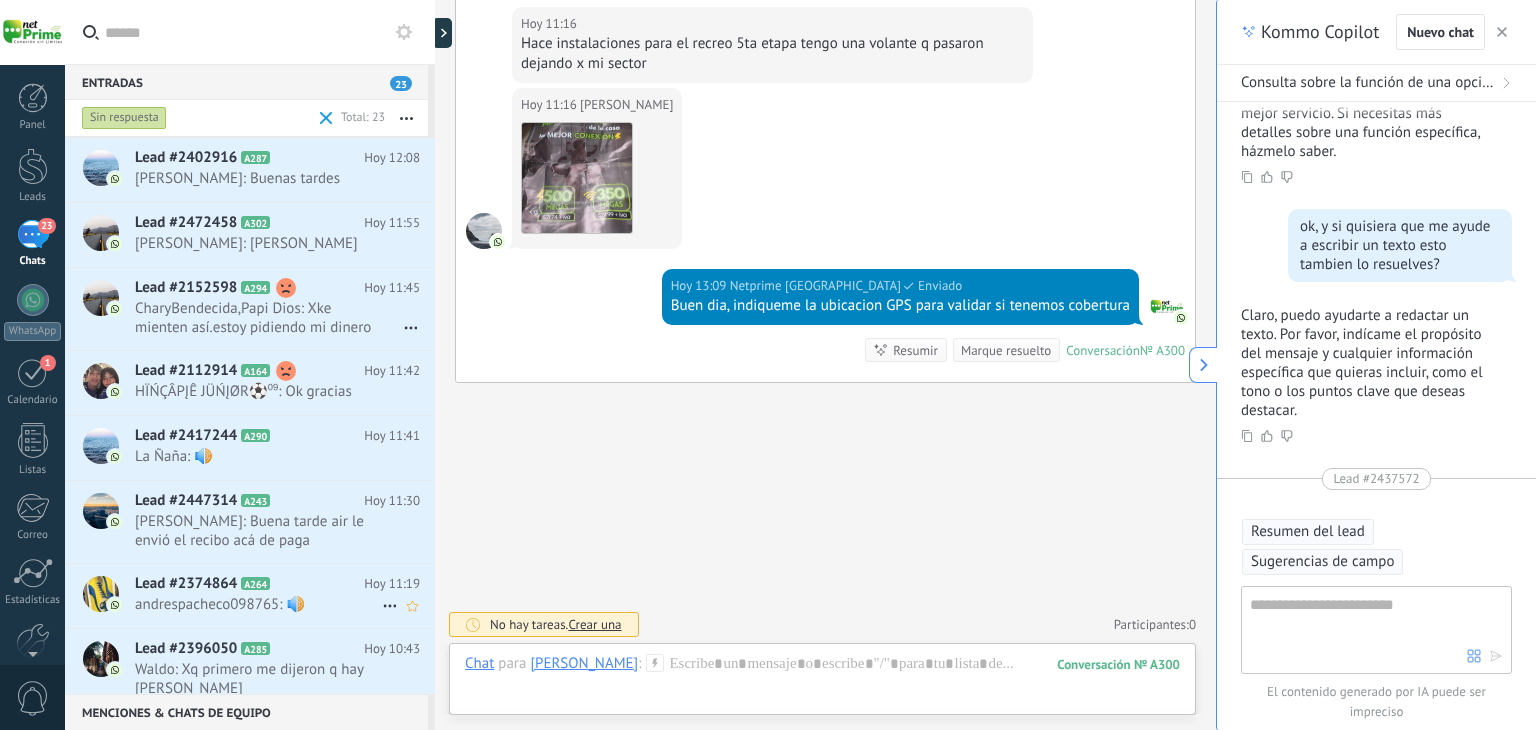 click on "andrespacheco098765: 🔊" at bounding box center [258, 604] 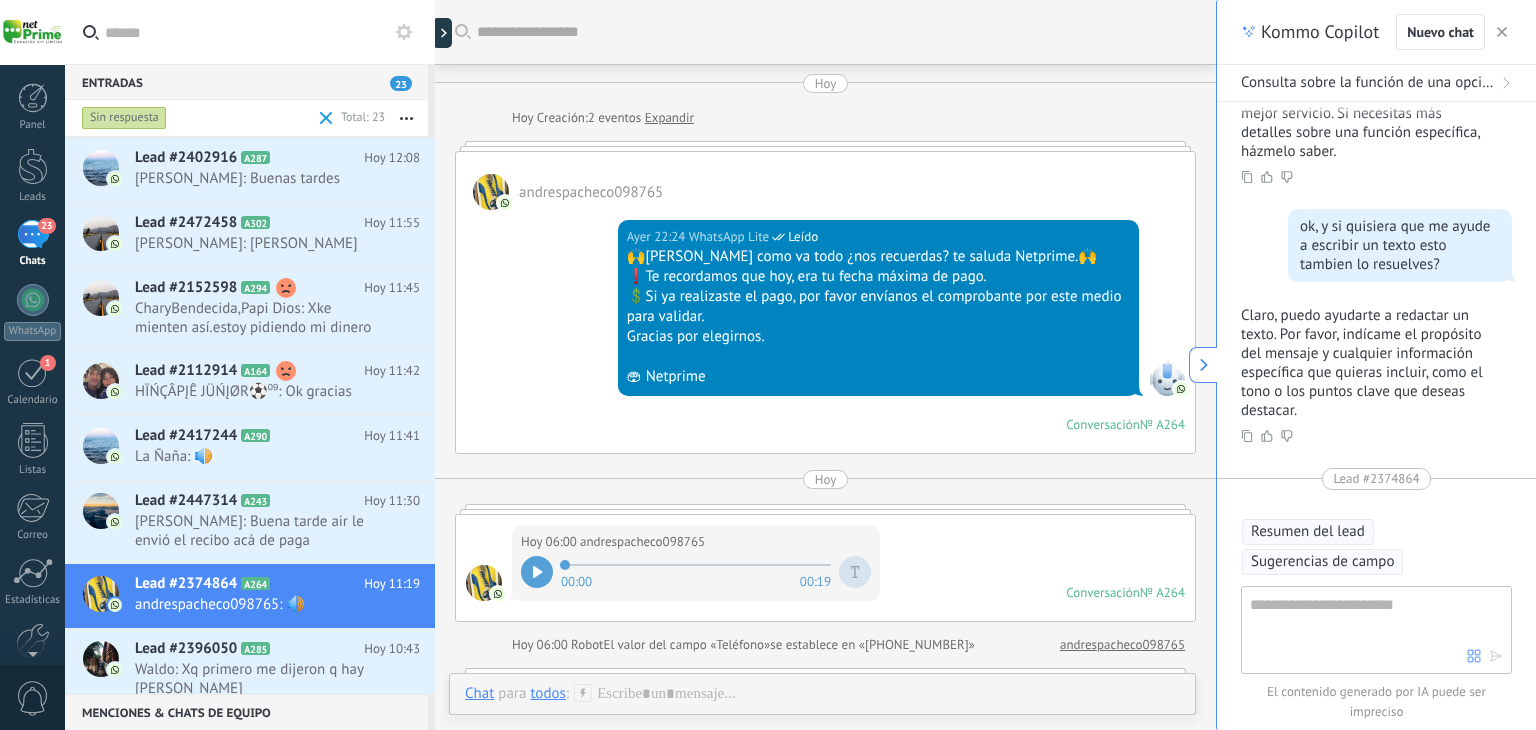 scroll, scrollTop: 1201, scrollLeft: 0, axis: vertical 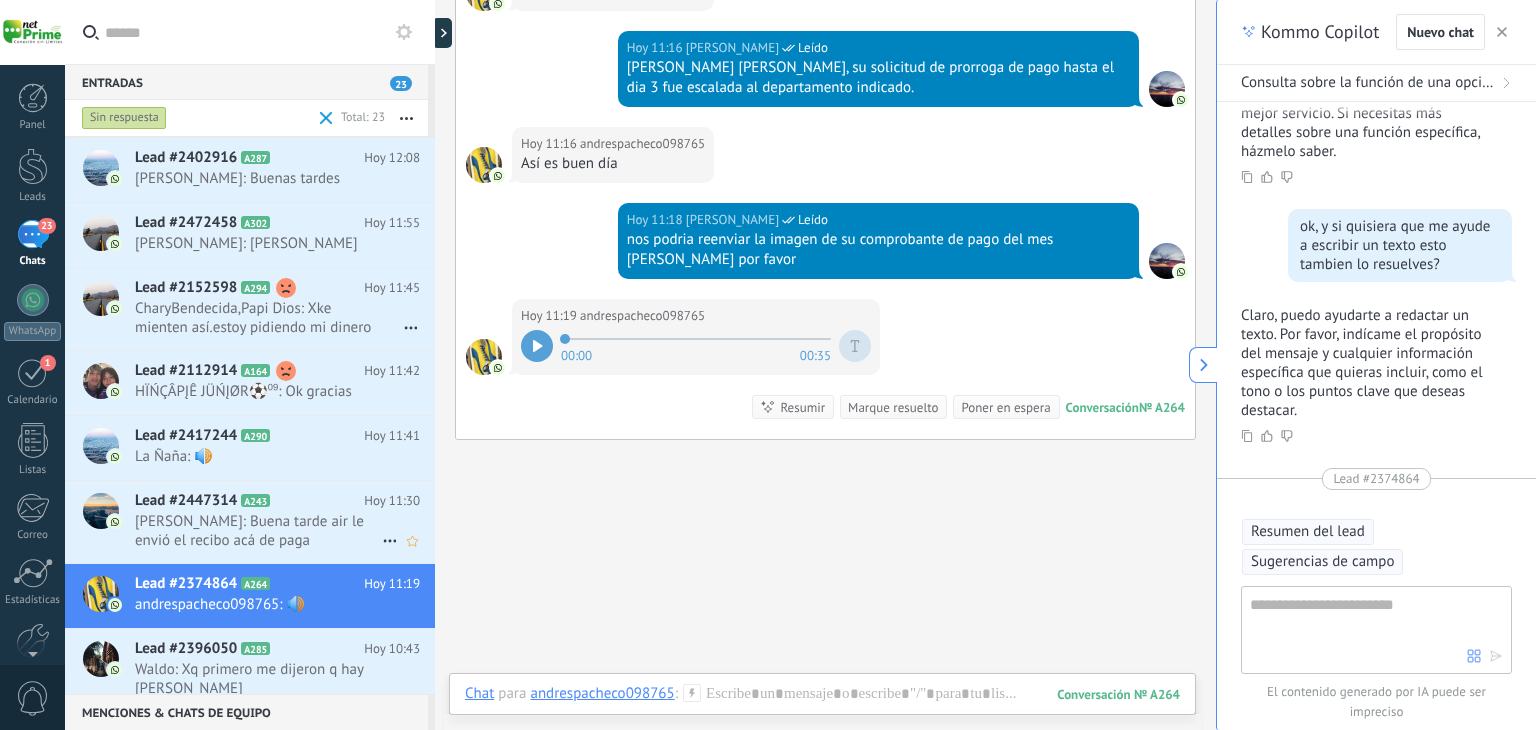 click on "Gloria Trevi: Buena tarde air le envió el recibo acá de paga" at bounding box center (258, 531) 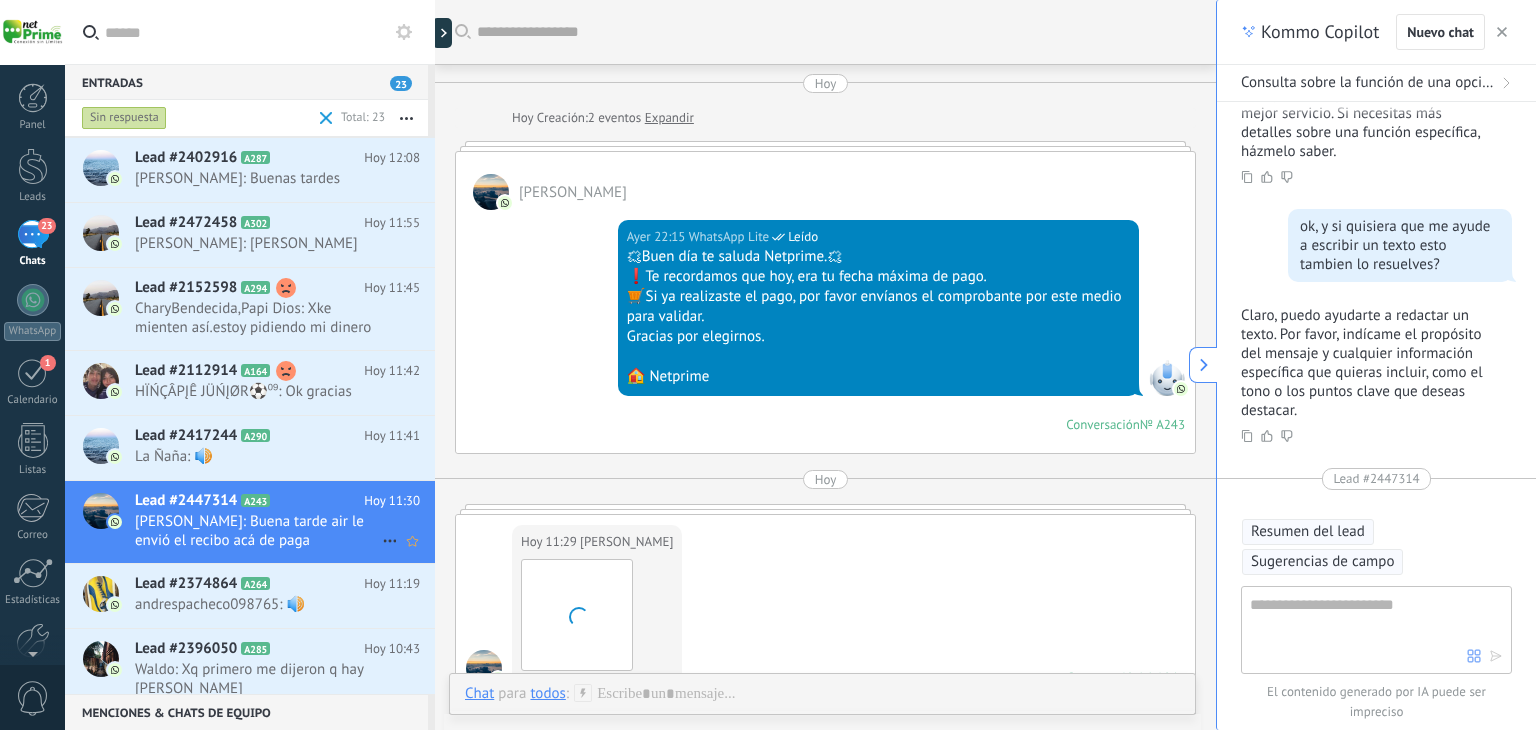 scroll, scrollTop: 456, scrollLeft: 0, axis: vertical 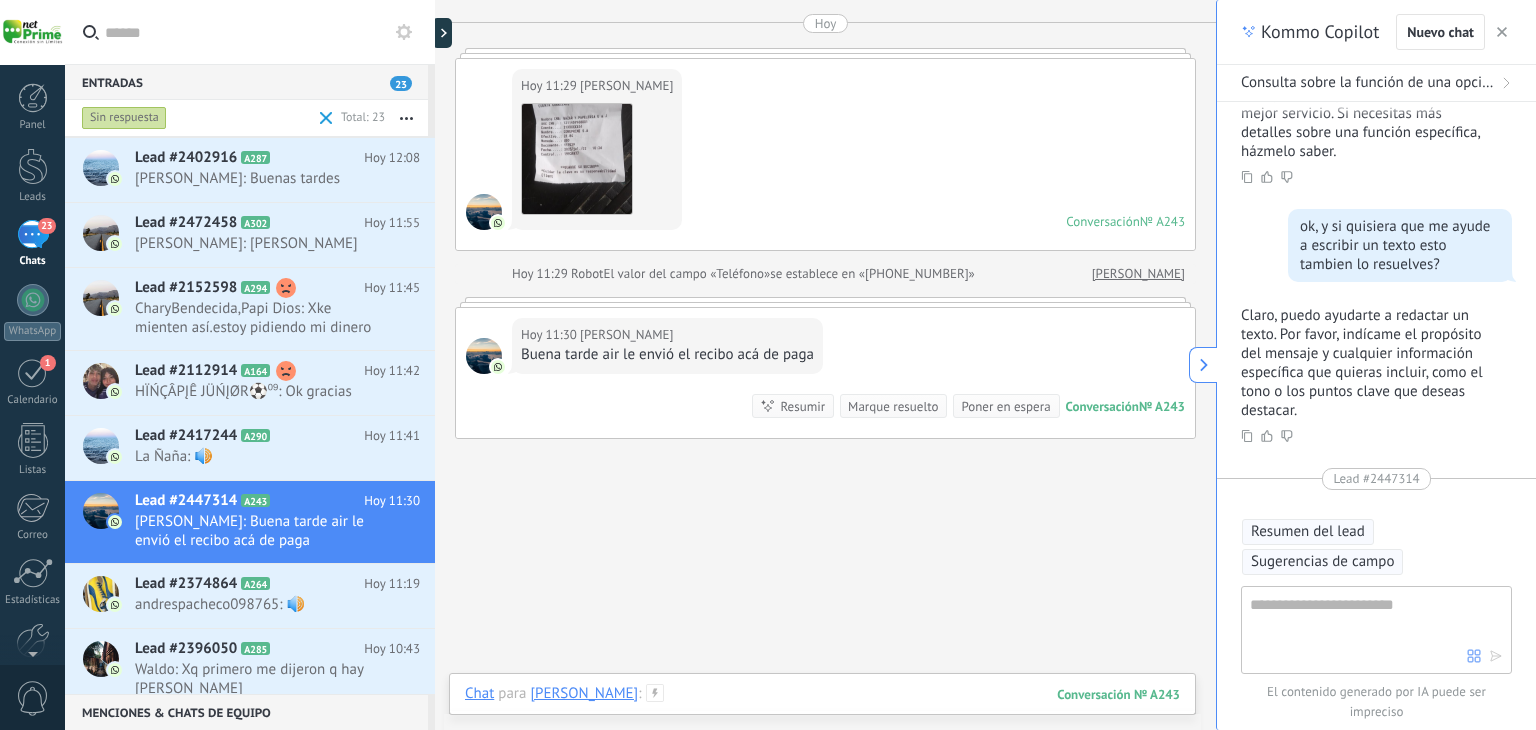 click at bounding box center [822, 714] 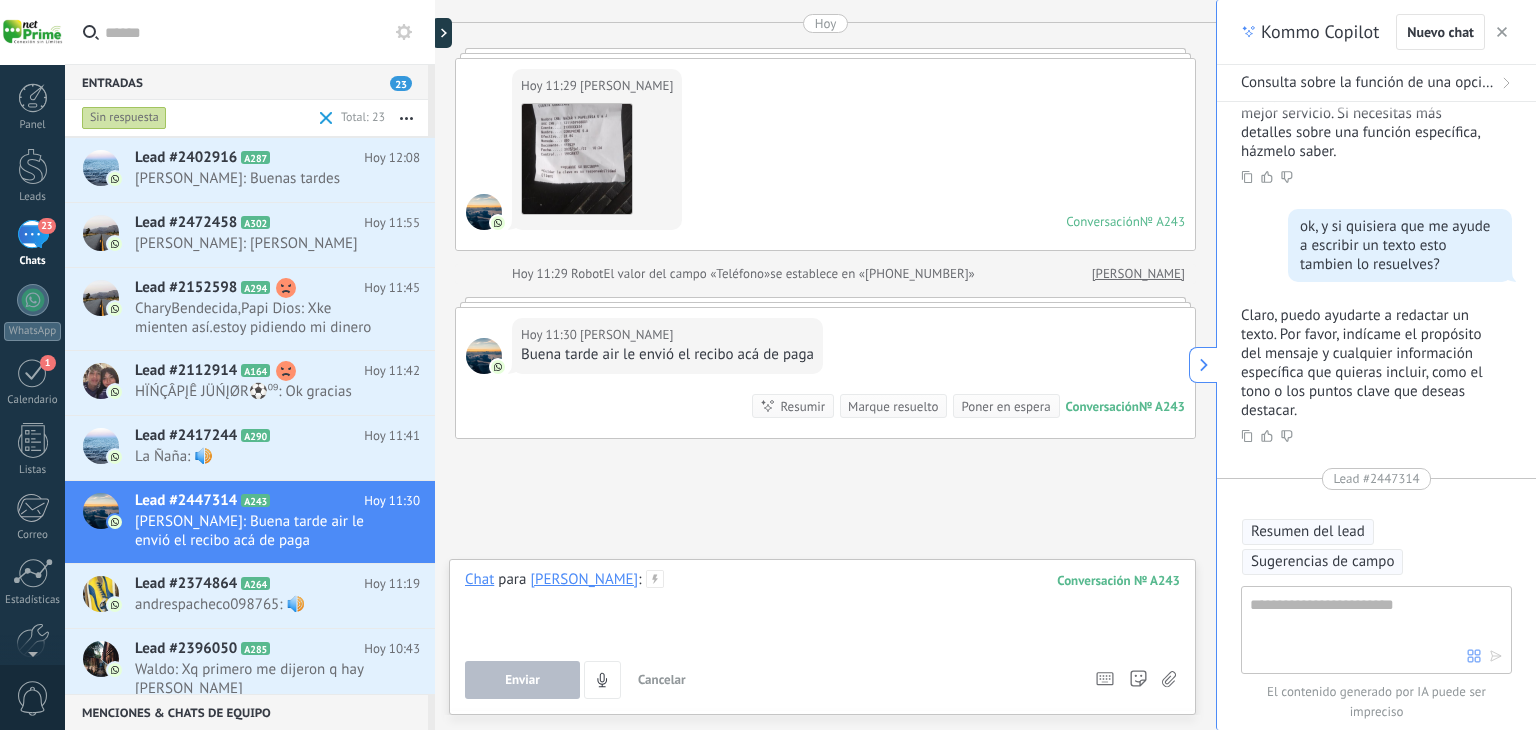 type 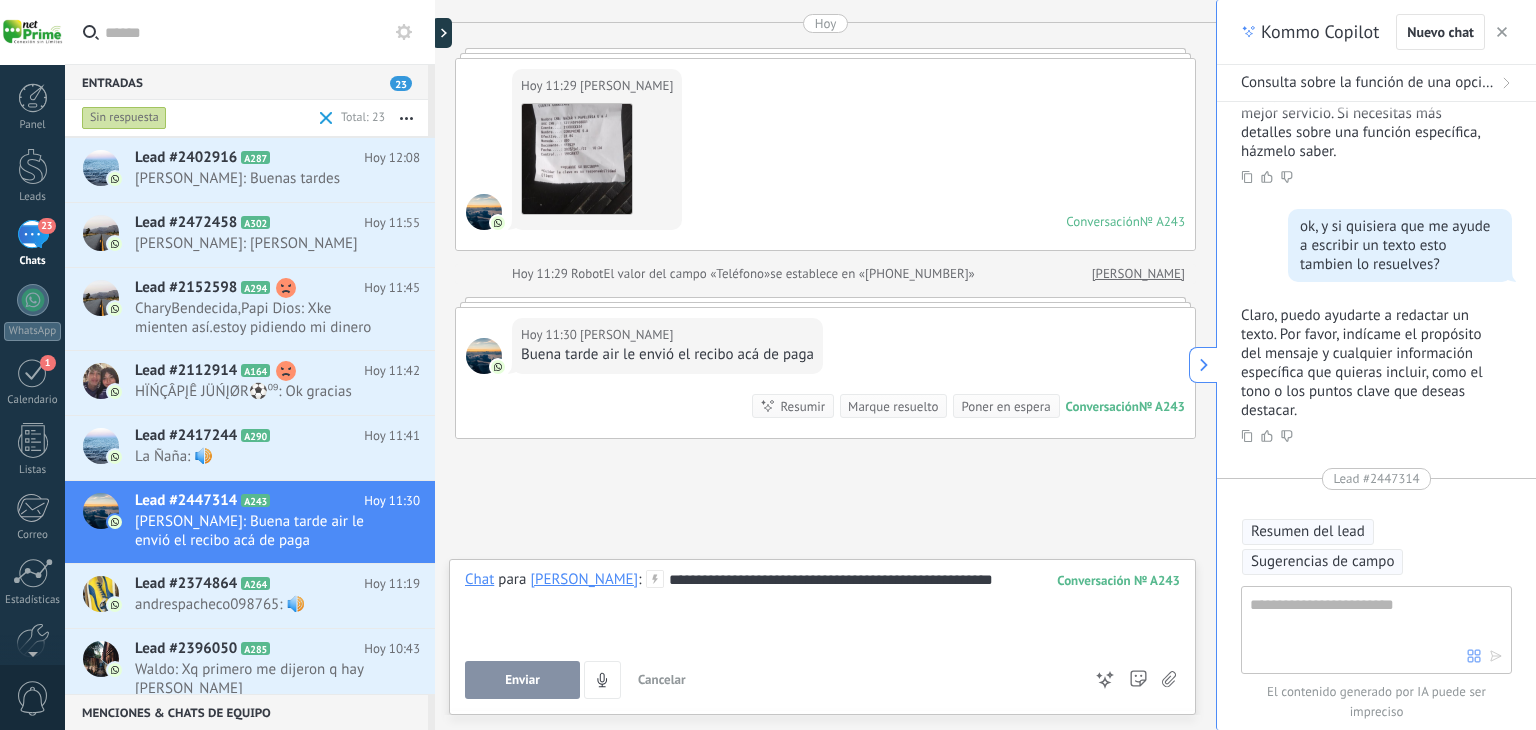 click on "Enviar" at bounding box center [522, 680] 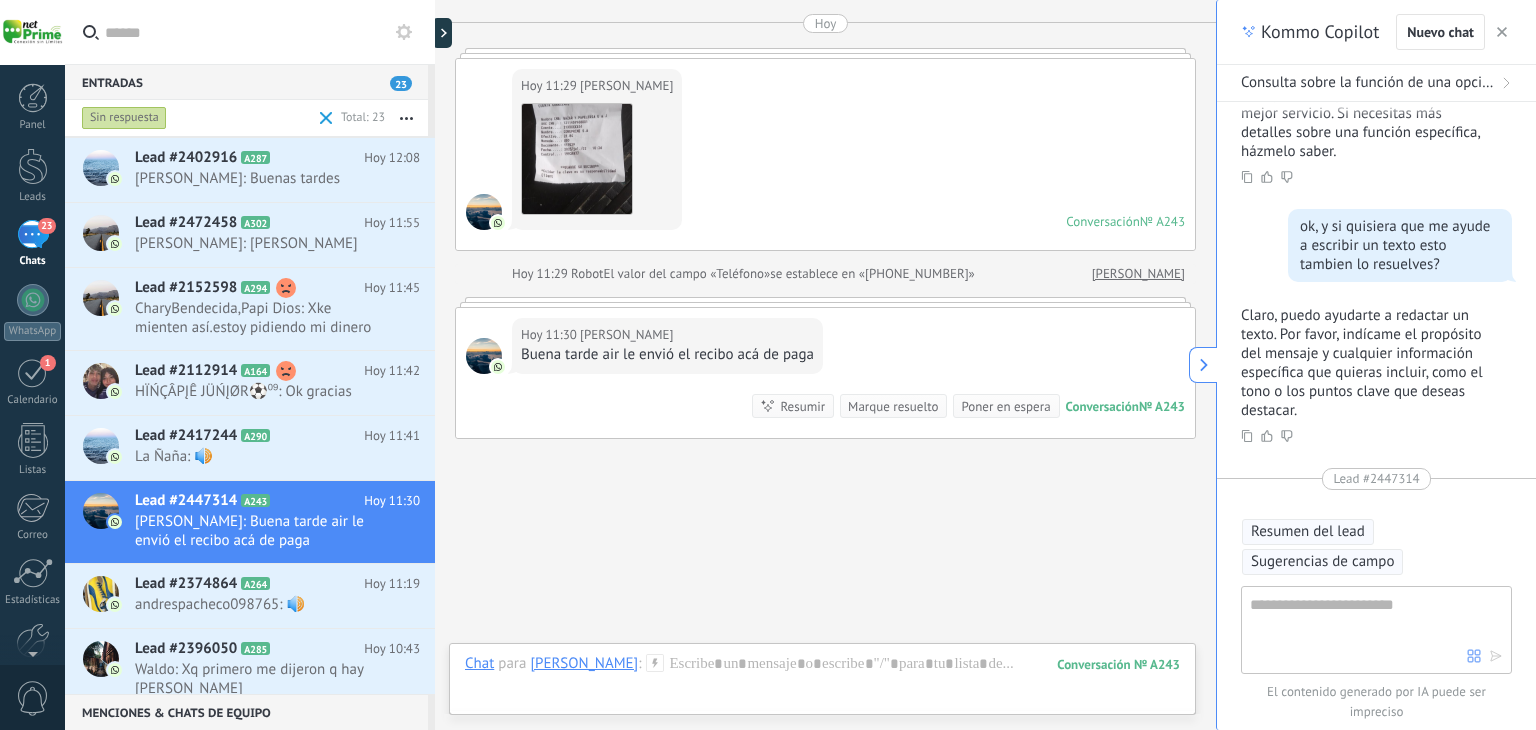 scroll, scrollTop: 580, scrollLeft: 0, axis: vertical 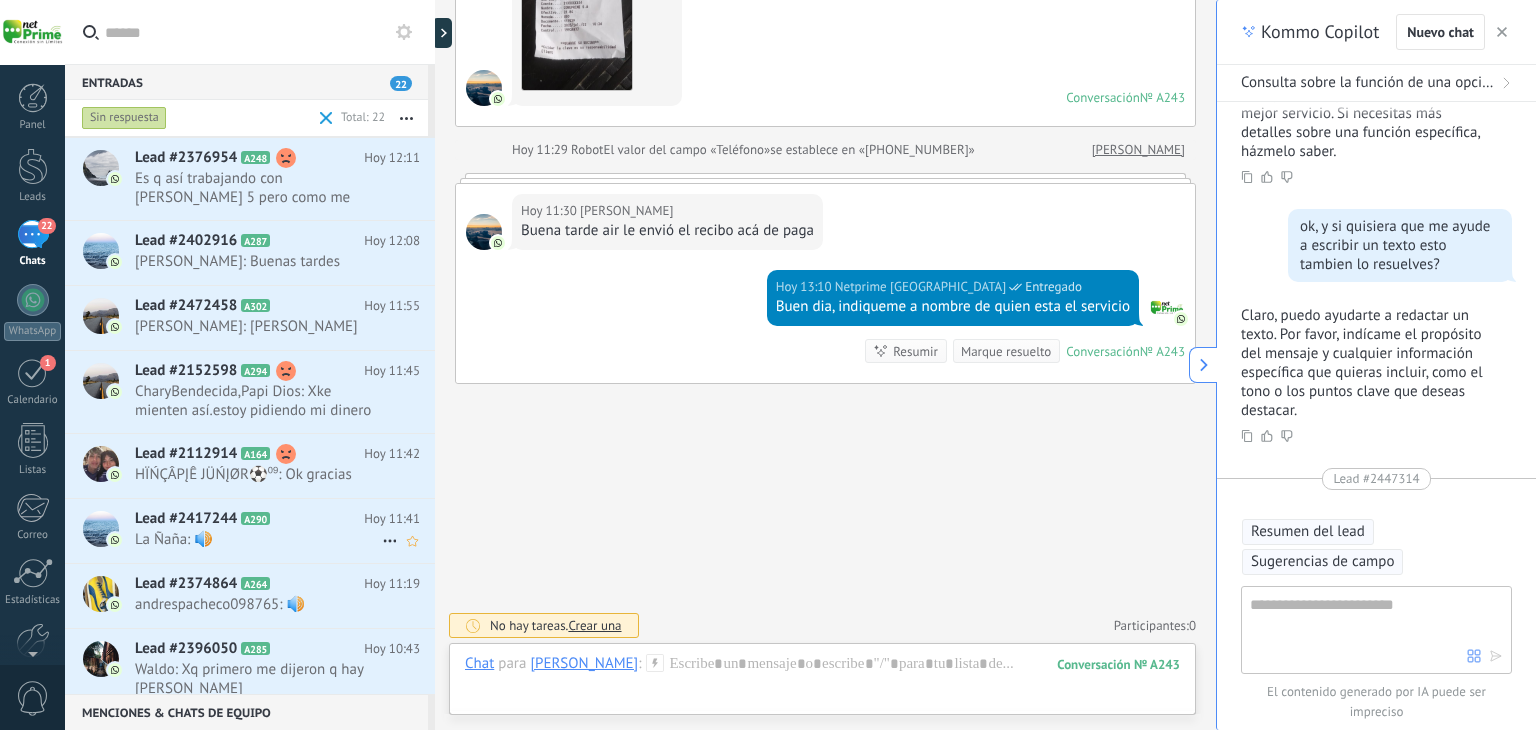 click 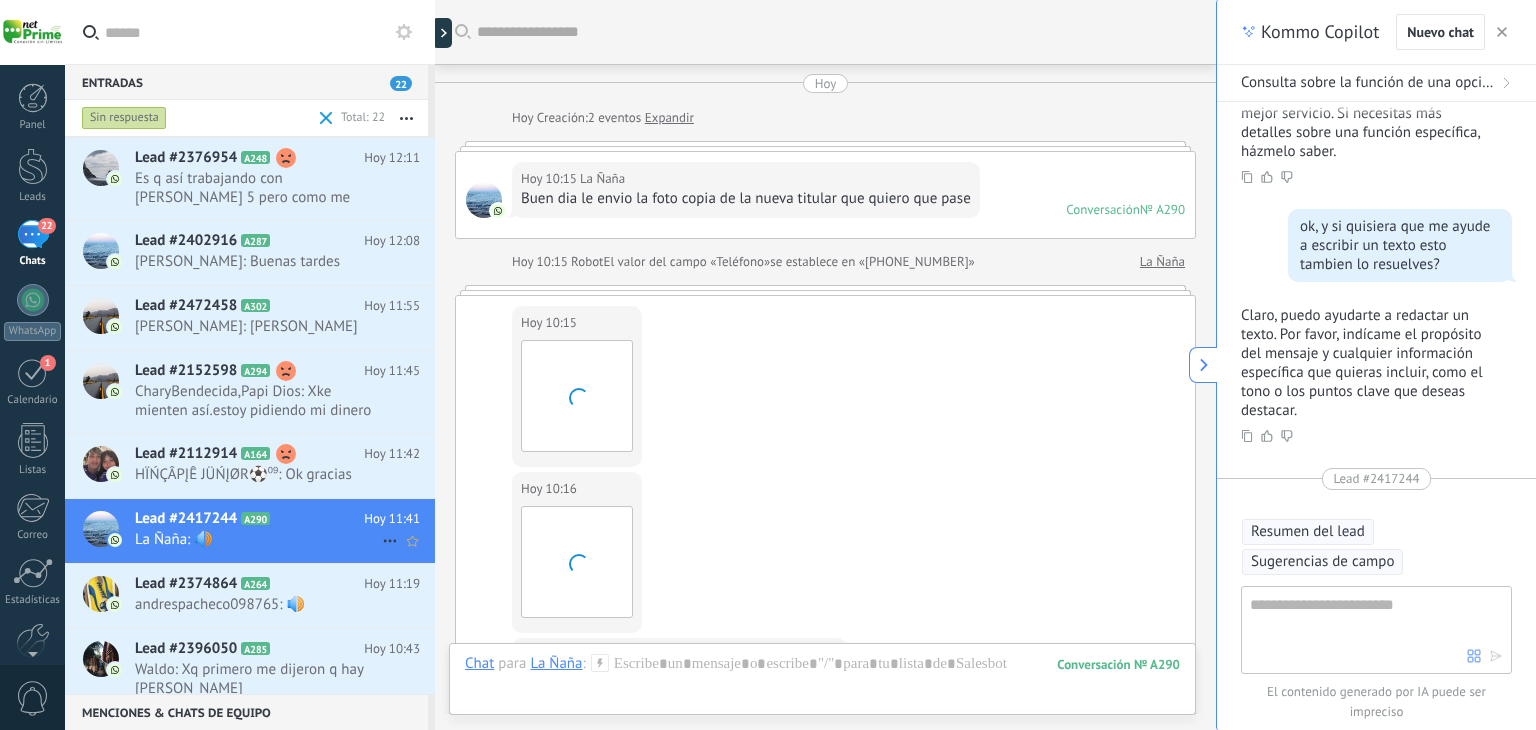 scroll, scrollTop: 836, scrollLeft: 0, axis: vertical 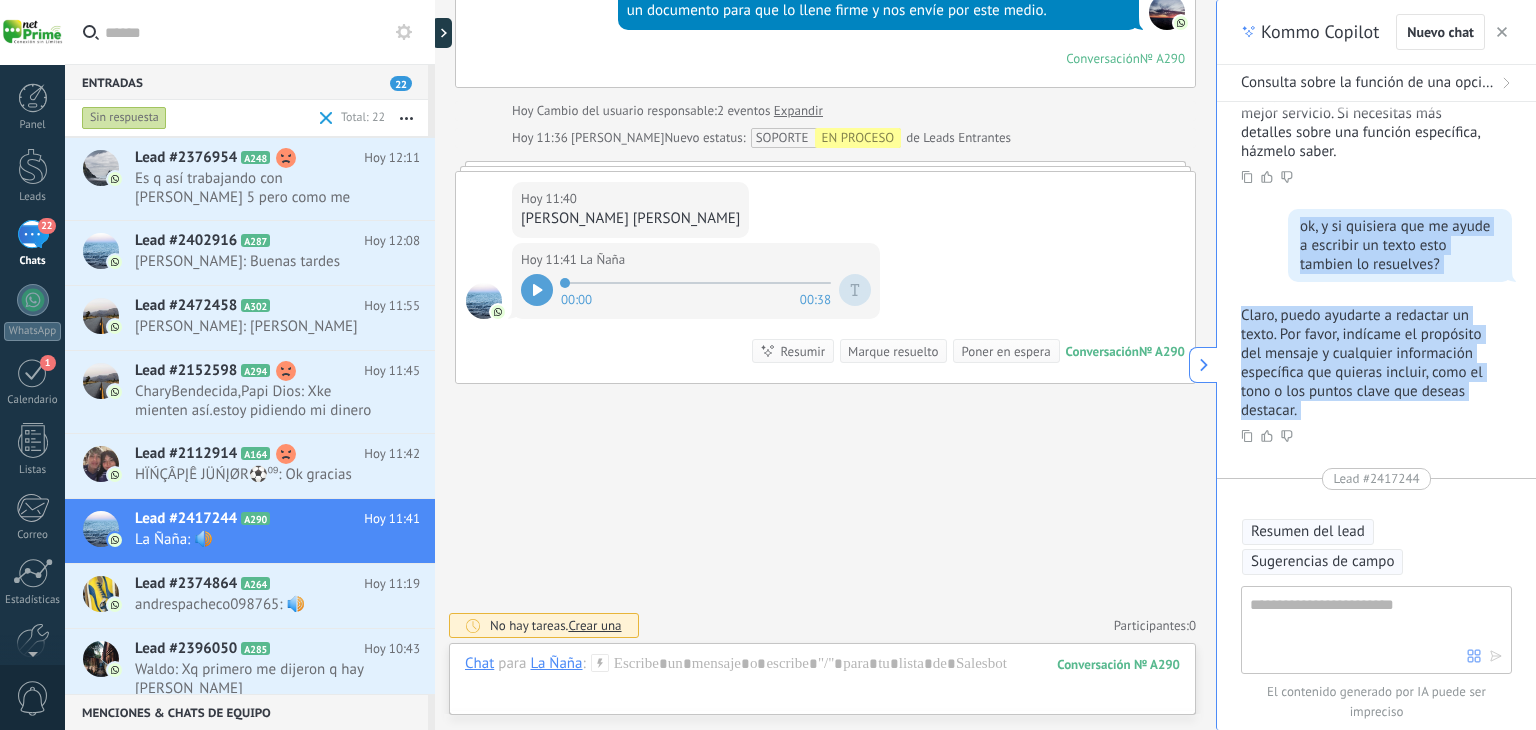 drag, startPoint x: 1224, startPoint y: 297, endPoint x: 1224, endPoint y: 230, distance: 67 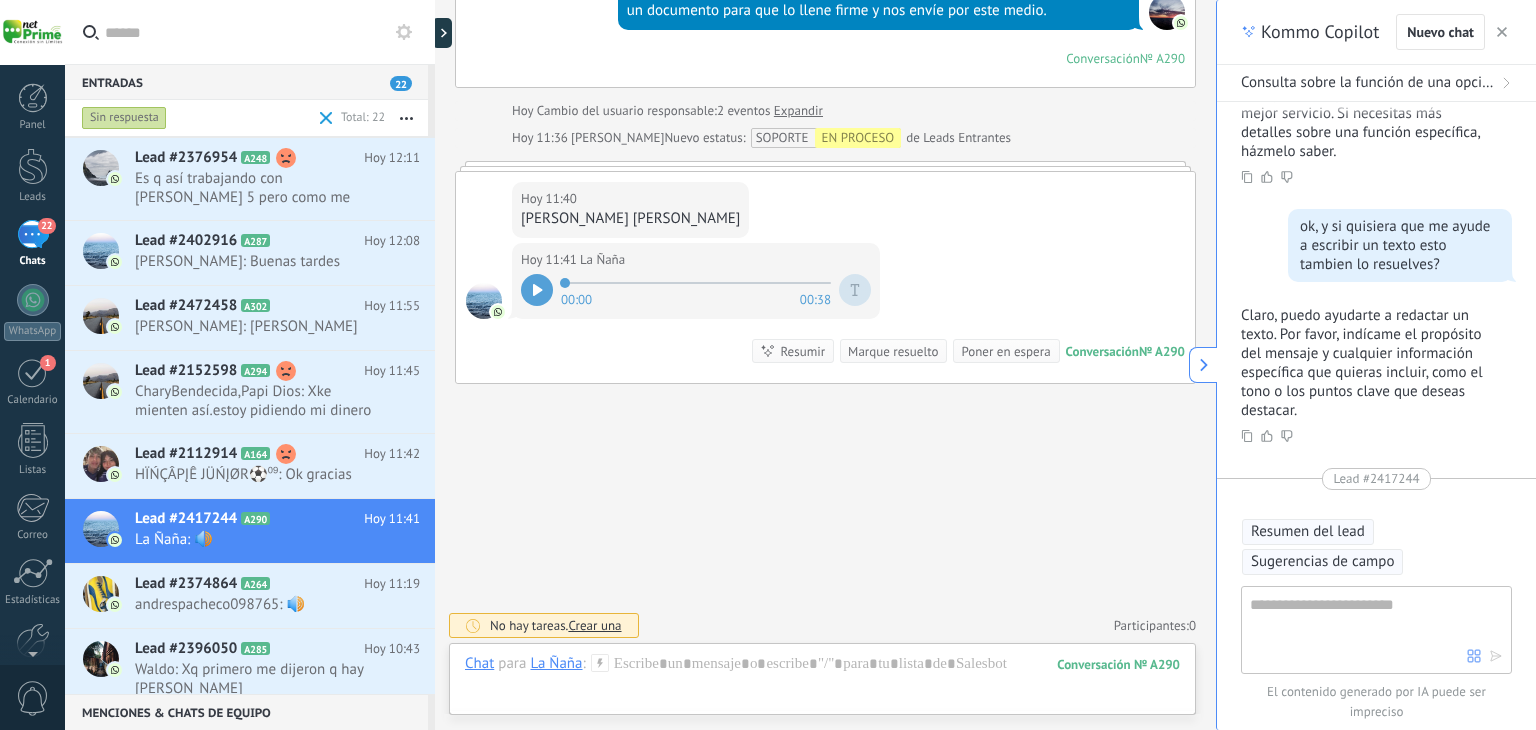 click on "Buscar Carga más Hoy Hoy Creación:  2  eventos   Expandir Hoy 10:15 La Ñaña  Buen dia le envio la foto copia de la nueva titular que quiero que pase Conversación  № A290 Conversación № A290 Hoy 10:15 Robot  El valor del campo «Teléfono»  se establece en «+593982155235» La Ñaña Hoy 10:15 La Ñaña  Descargar Hoy 10:16 La Ñaña  Descargar Hoy 10:16 La Ñaña  Agradesco de antemano su colaboracion prestada Hoy 11:21 Mayra Soledispa  Leído Buenos dias estimado cliente Hoy 11:34 Mayra Soledispa  Leído ayudeme con los datos del titular actual, en el transcurso del dia le compartiré un documento para que lo llene firme y nos envíe por este medio. Conversación  № A290 Conversación № A290 Hoy Cambio del usuario responsable:  2  eventos   Expandir Hoy 11:36 Mayra Soledispa  Nuevo estatus: SOPORTE EN PROCESO de Leads Entrantes Hoy 11:40 La Ñaña  Angela Josefina Vera cedeño Hoy 11:41 La Ñaña  00:00 00:38 Conversación  № A290 Conversación № A290 Resumir Resumir 0 0" at bounding box center [825, -52] 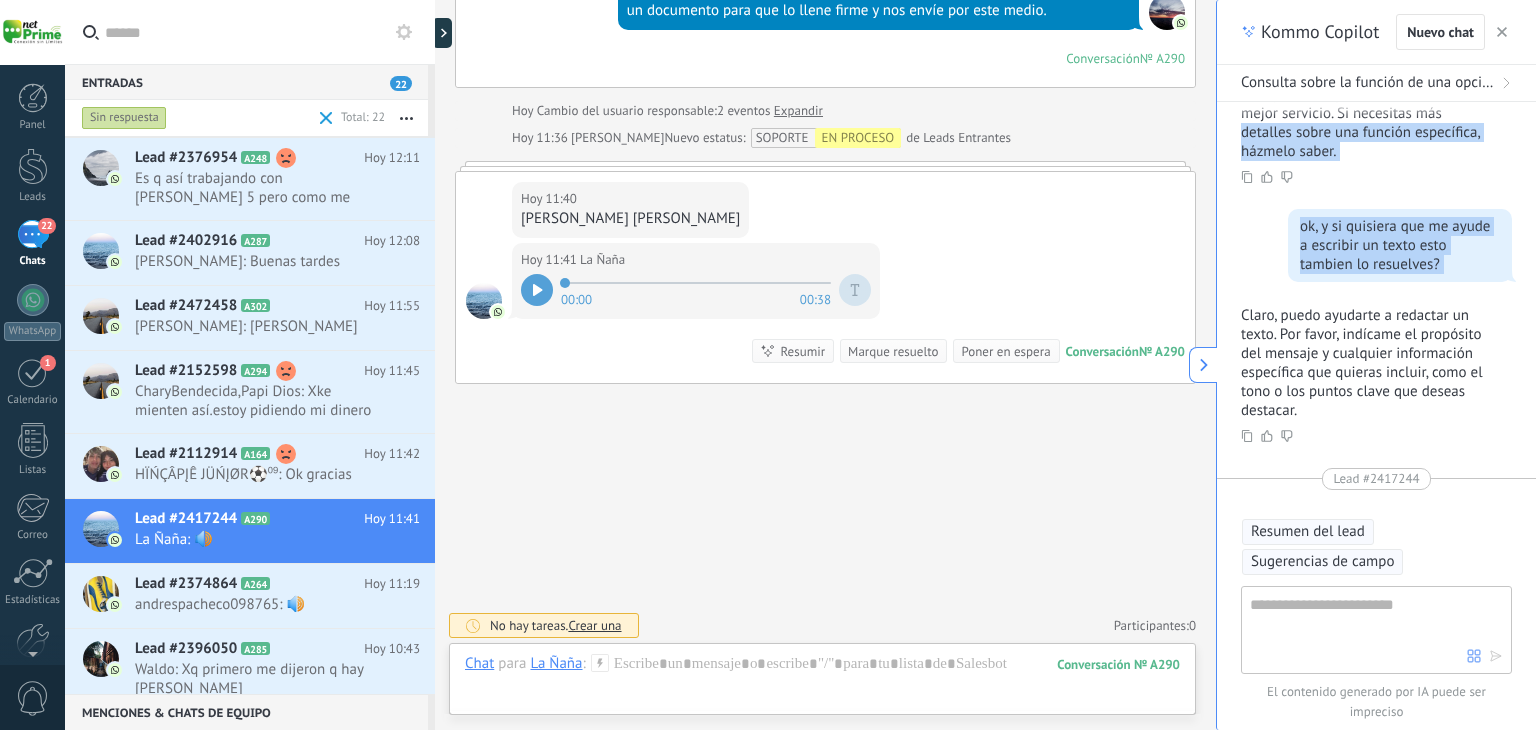 drag, startPoint x: 1216, startPoint y: 284, endPoint x: 1216, endPoint y: 139, distance: 145 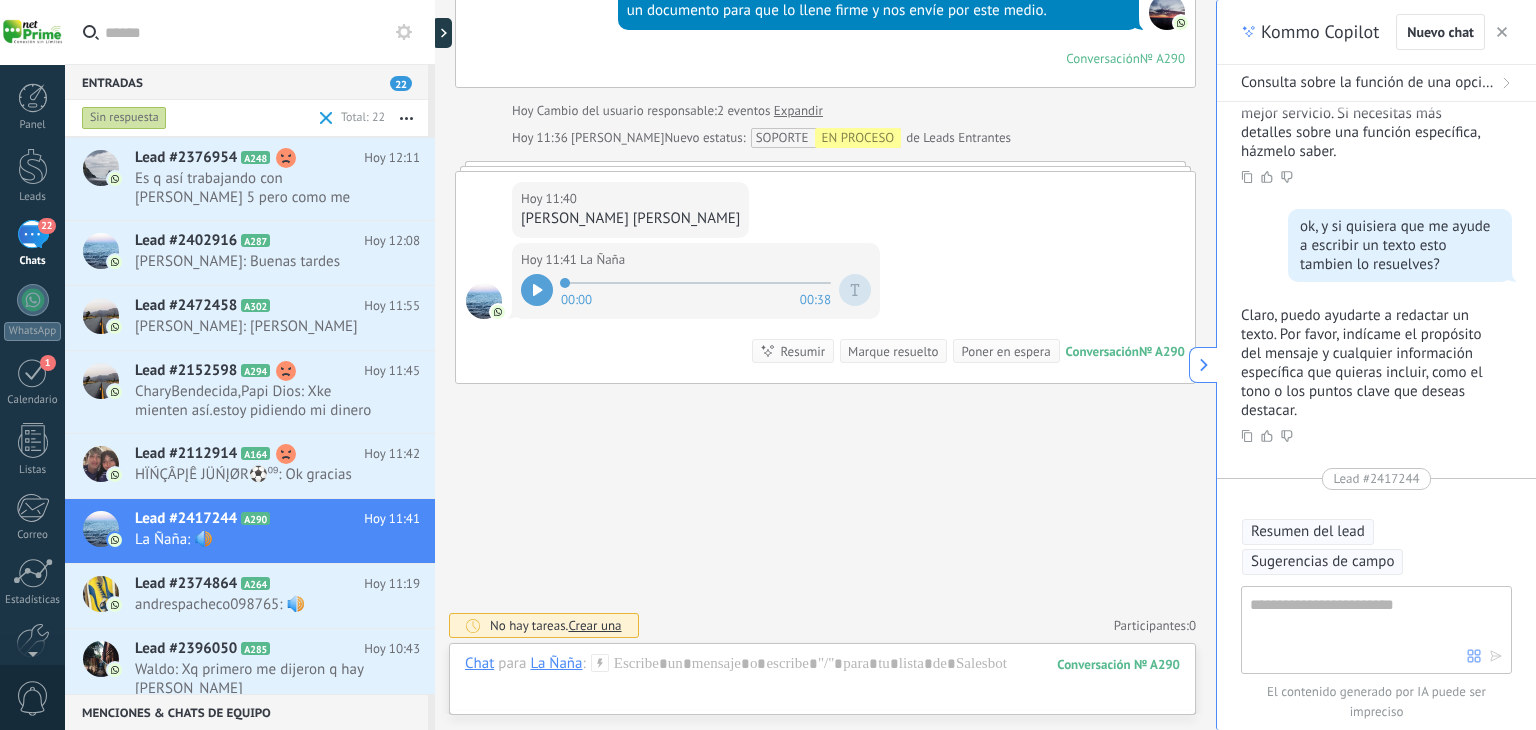 click on "Buscar Carga más Hoy Hoy Creación:  2  eventos   Expandir Hoy 10:15 La Ñaña  Buen dia le envio la foto copia de la nueva titular que quiero que pase Conversación  № A290 Conversación № A290 Hoy 10:15 Robot  El valor del campo «Teléfono»  se establece en «+593982155235» La Ñaña Hoy 10:15 La Ñaña  Descargar Hoy 10:16 La Ñaña  Descargar Hoy 10:16 La Ñaña  Agradesco de antemano su colaboracion prestada Hoy 11:21 Mayra Soledispa  Leído Buenos dias estimado cliente Hoy 11:34 Mayra Soledispa  Leído ayudeme con los datos del titular actual, en el transcurso del dia le compartiré un documento para que lo llene firme y nos envíe por este medio. Conversación  № A290 Conversación № A290 Hoy Cambio del usuario responsable:  2  eventos   Expandir Hoy 11:36 Mayra Soledispa  Nuevo estatus: SOPORTE EN PROCESO de Leads Entrantes Hoy 11:40 La Ñaña  Angela Josefina Vera cedeño Hoy 11:41 La Ñaña  00:00 00:38 Conversación  № A290 Conversación № A290 Resumir Resumir 0 0" at bounding box center (825, -52) 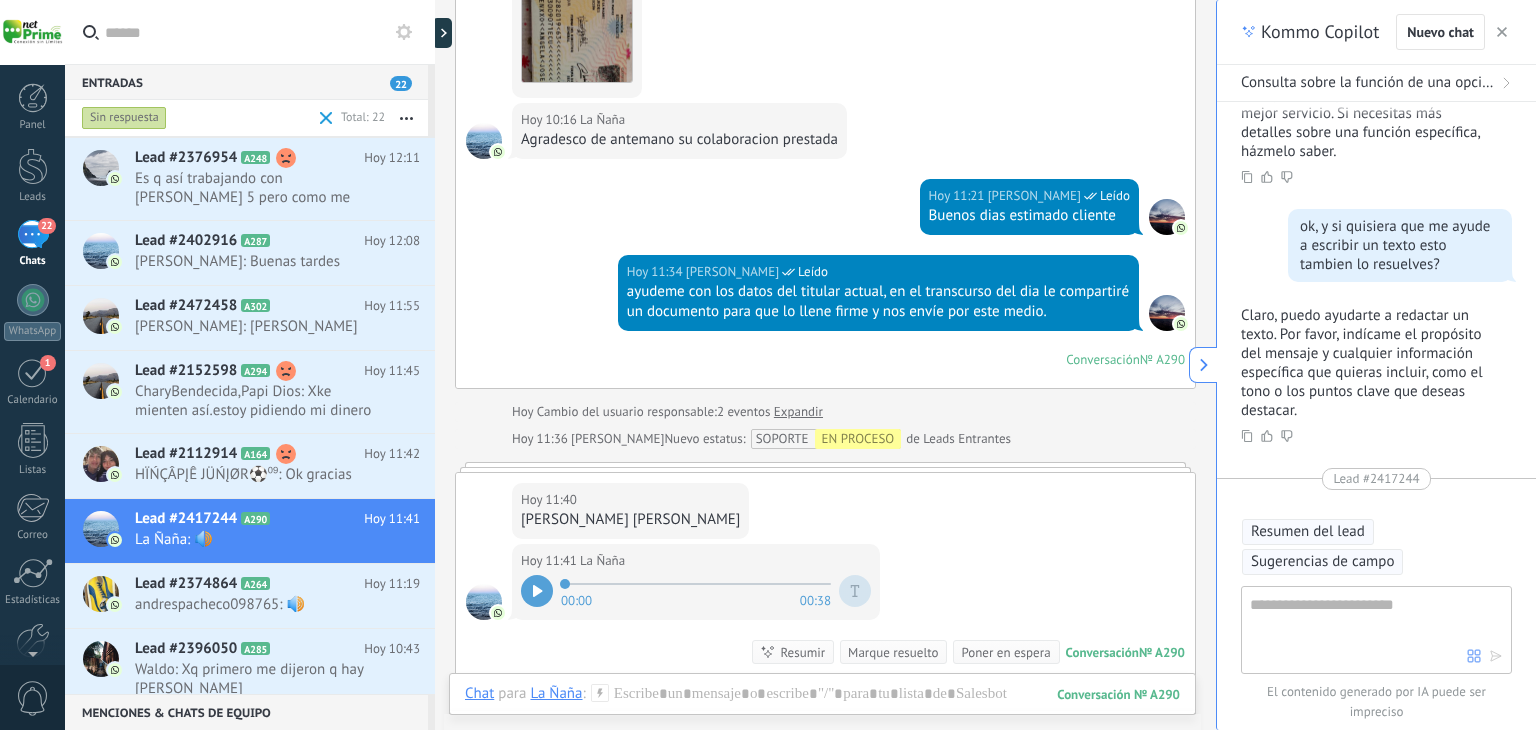 scroll, scrollTop: 836, scrollLeft: 0, axis: vertical 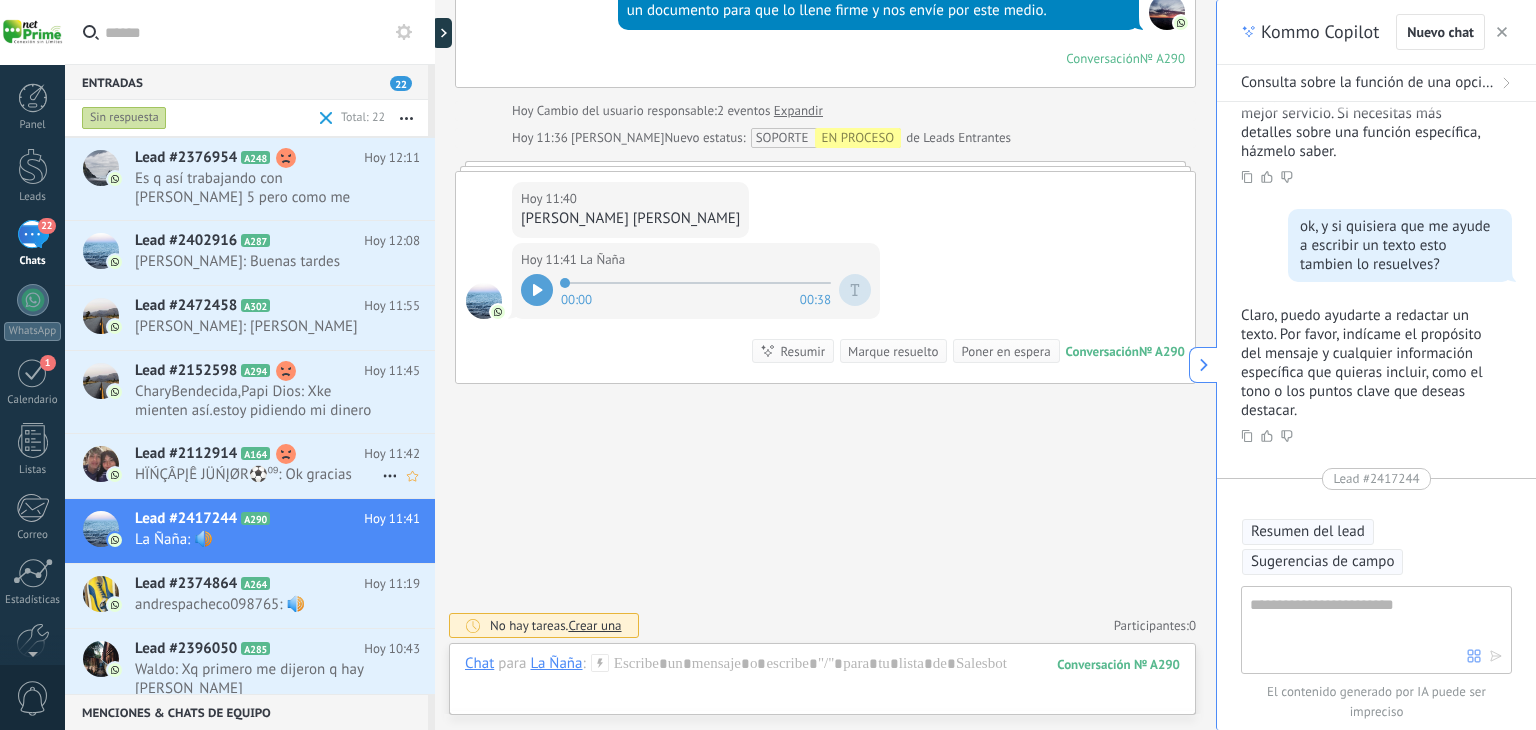 click 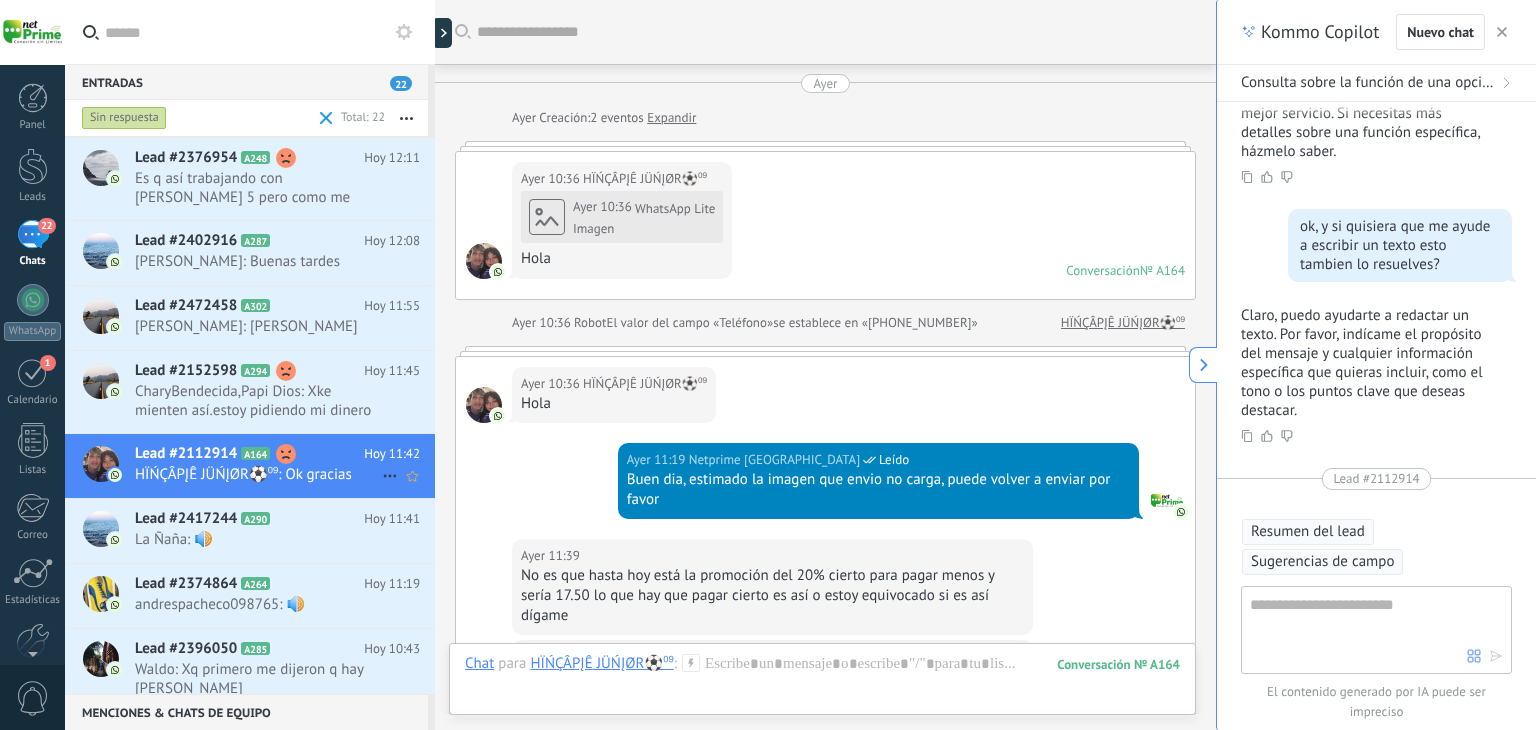scroll, scrollTop: 2662, scrollLeft: 0, axis: vertical 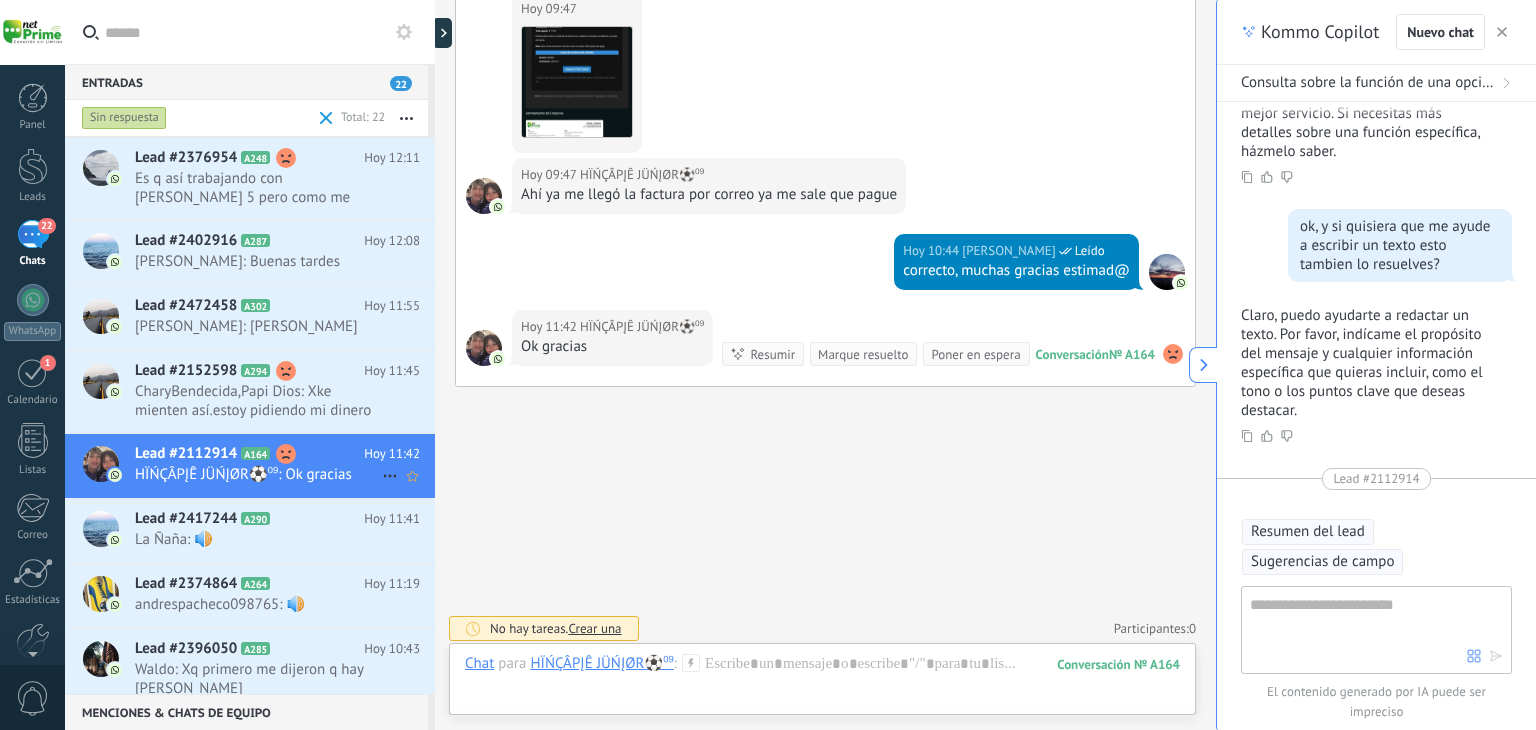 drag, startPoint x: 316, startPoint y: 455, endPoint x: 284, endPoint y: 461, distance: 32.55764 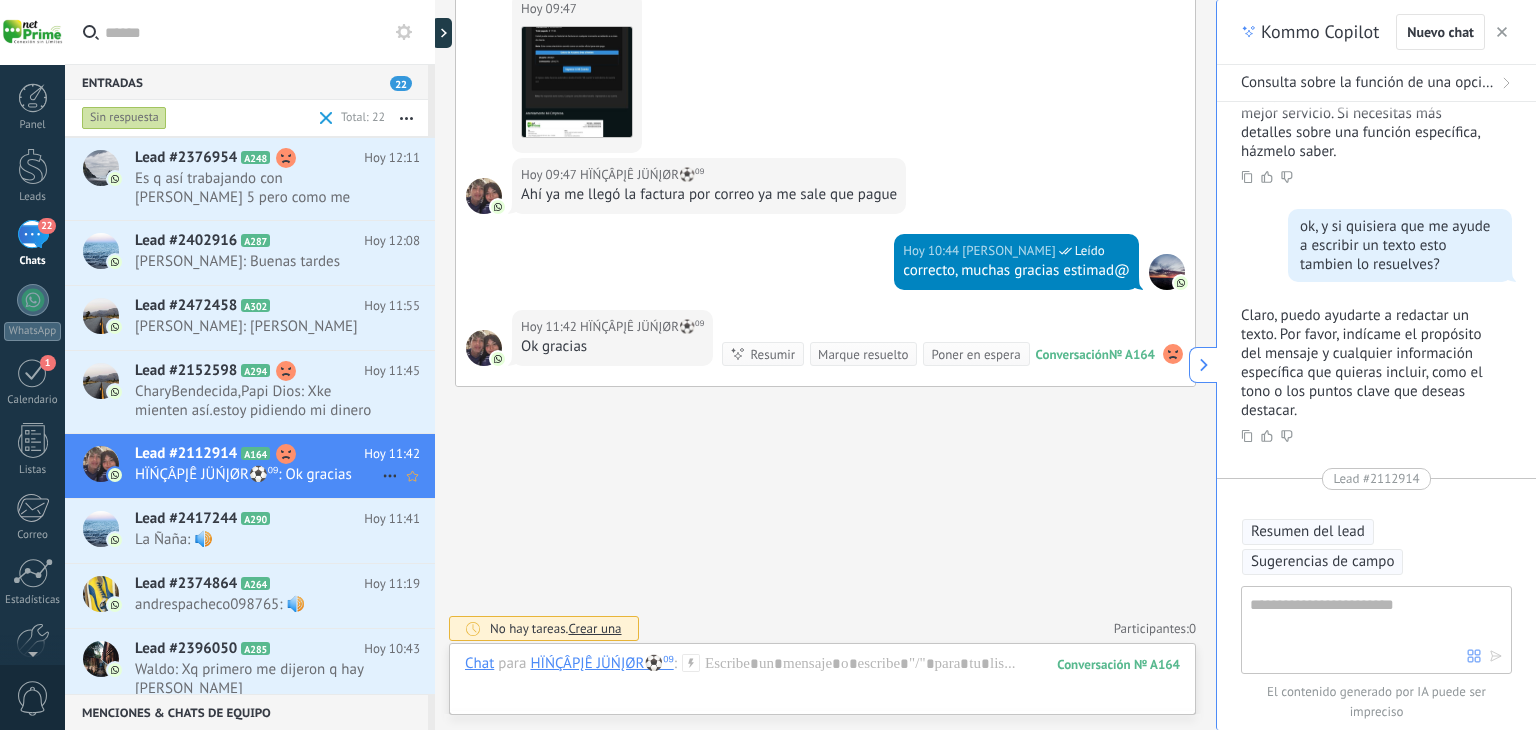 click 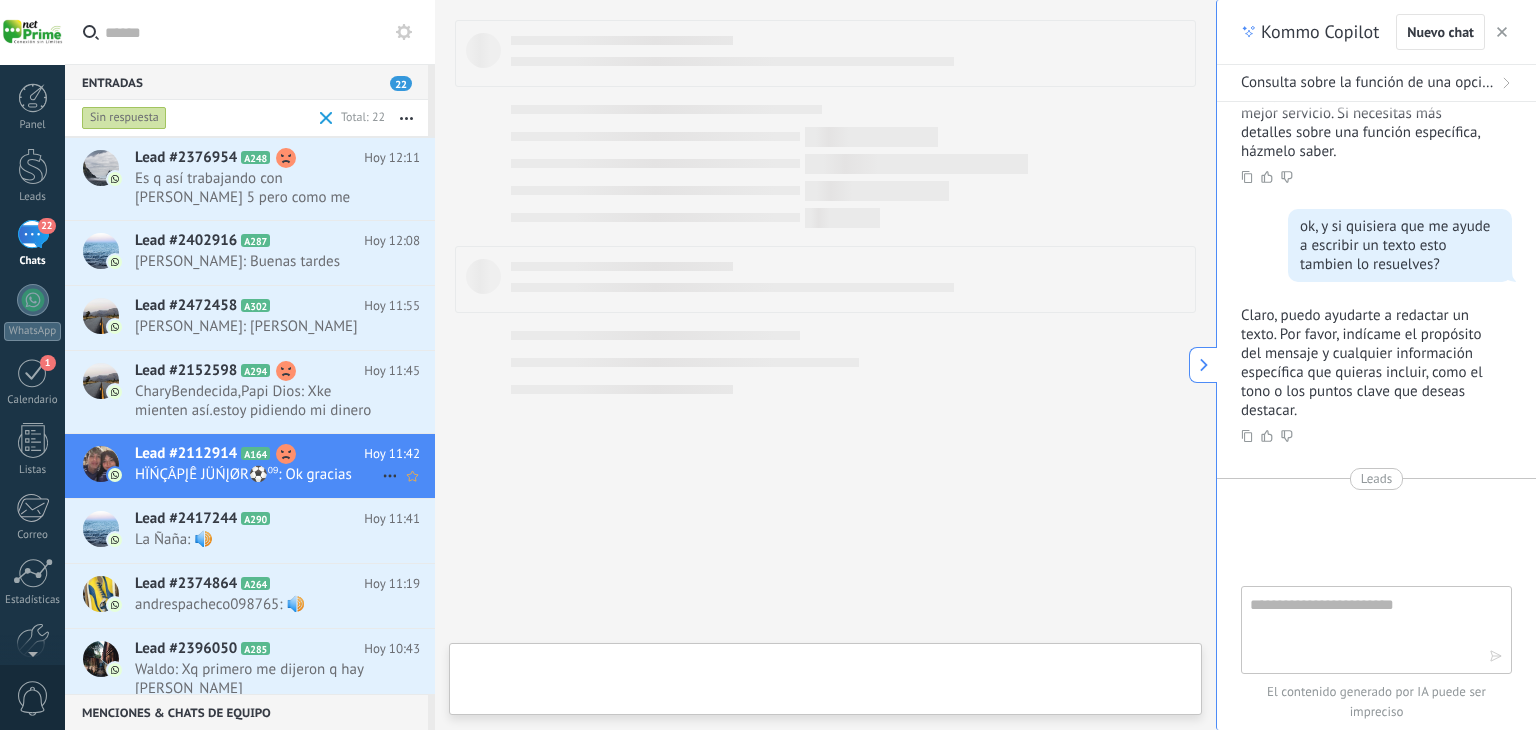 click 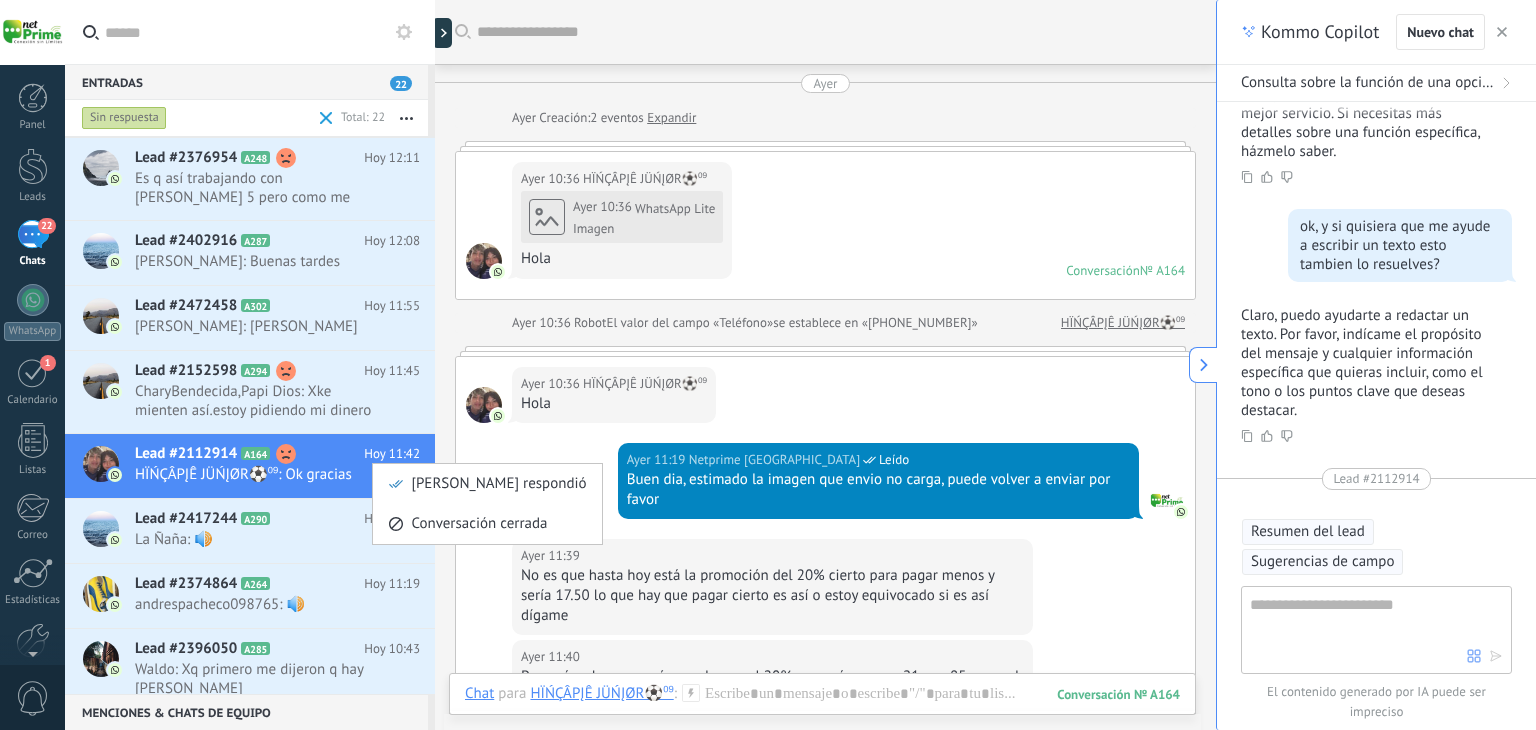 scroll, scrollTop: 2639, scrollLeft: 0, axis: vertical 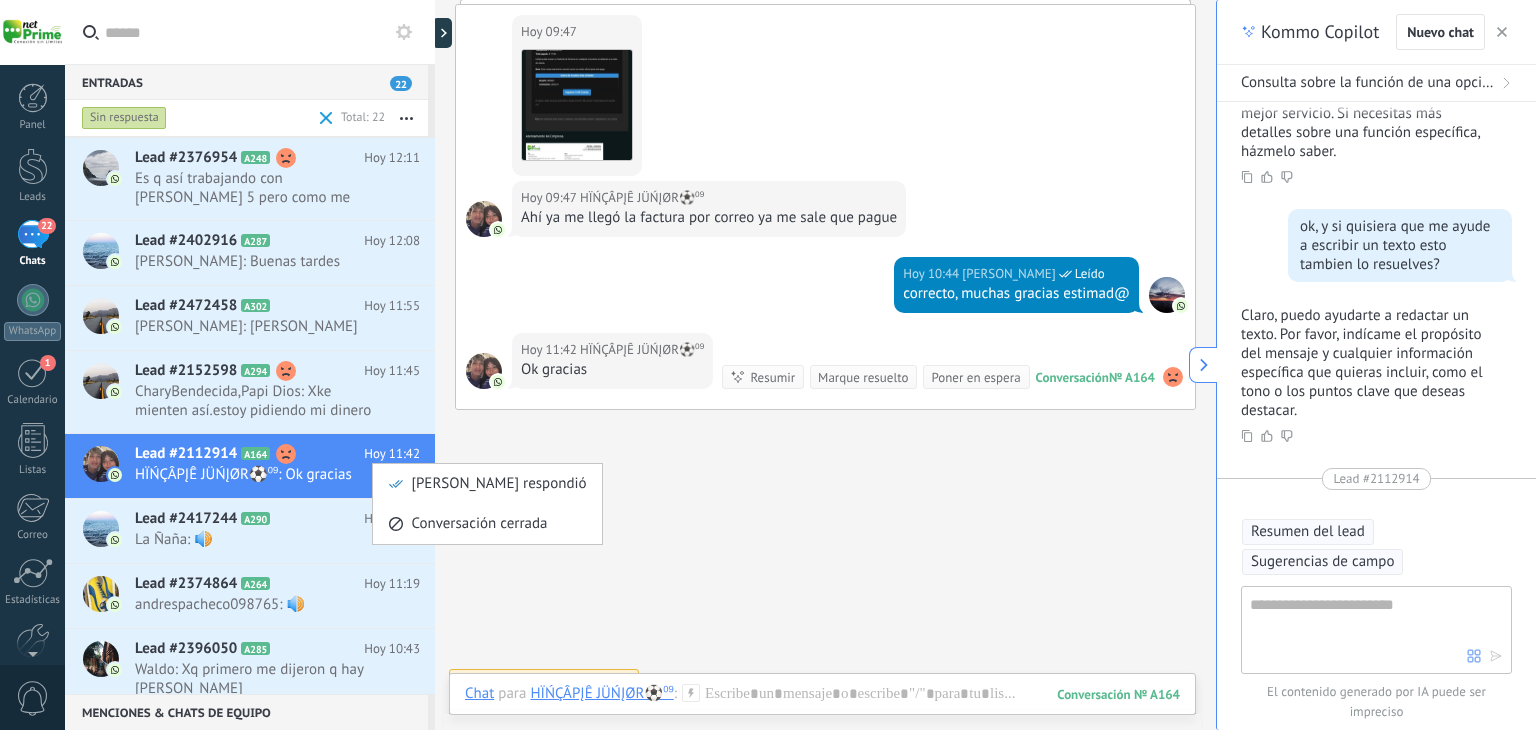 click at bounding box center (768, 365) 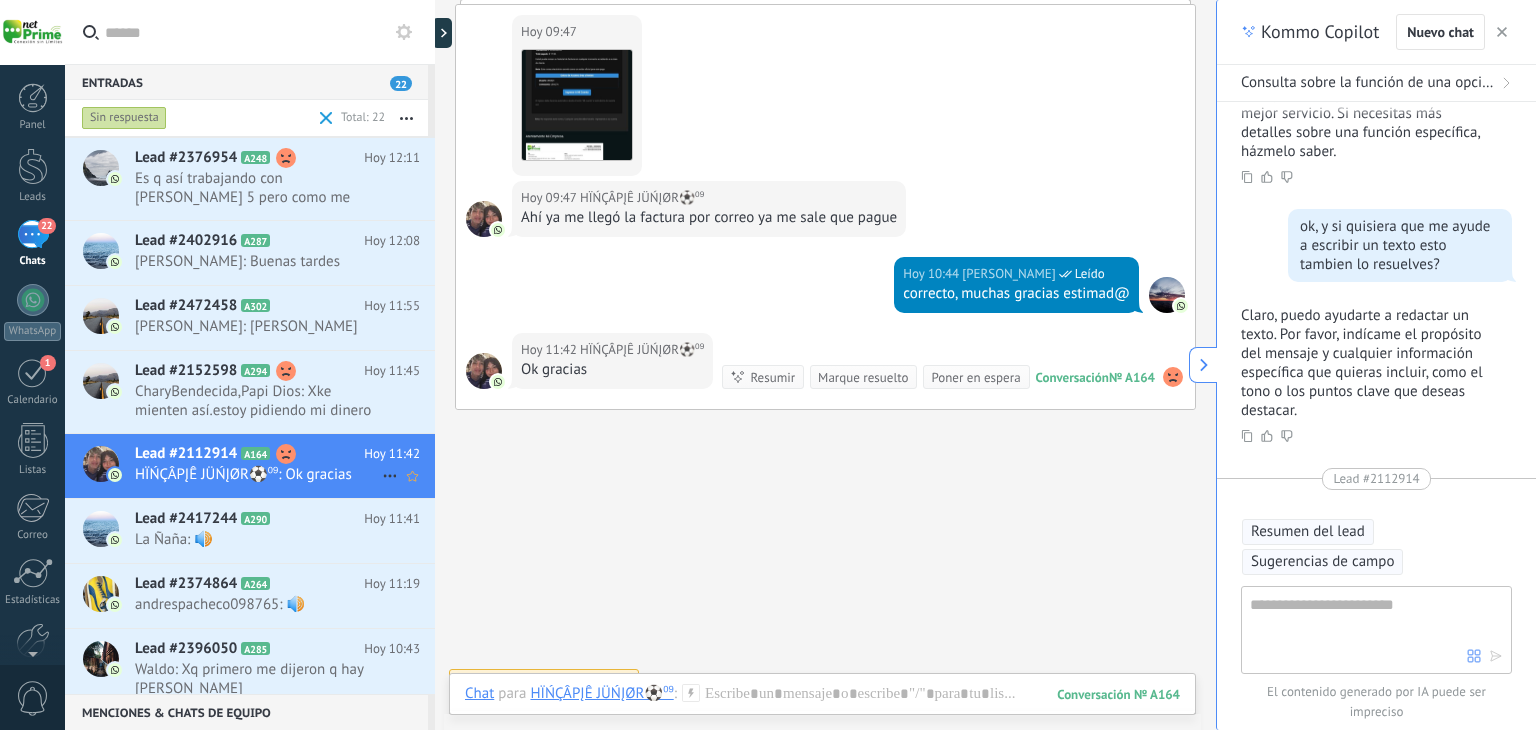 click on "Mark respondió Conversación cerrada" 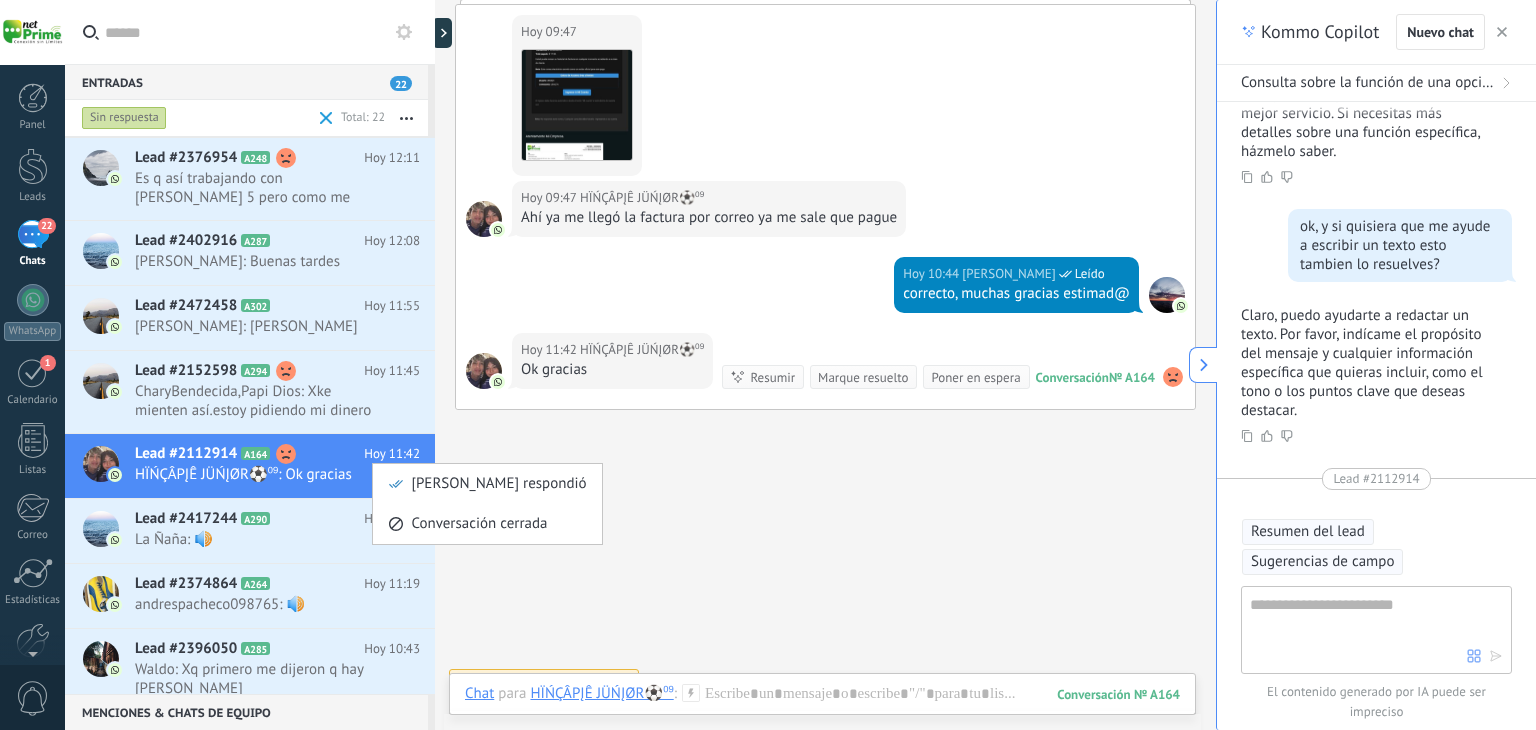 click at bounding box center (768, 365) 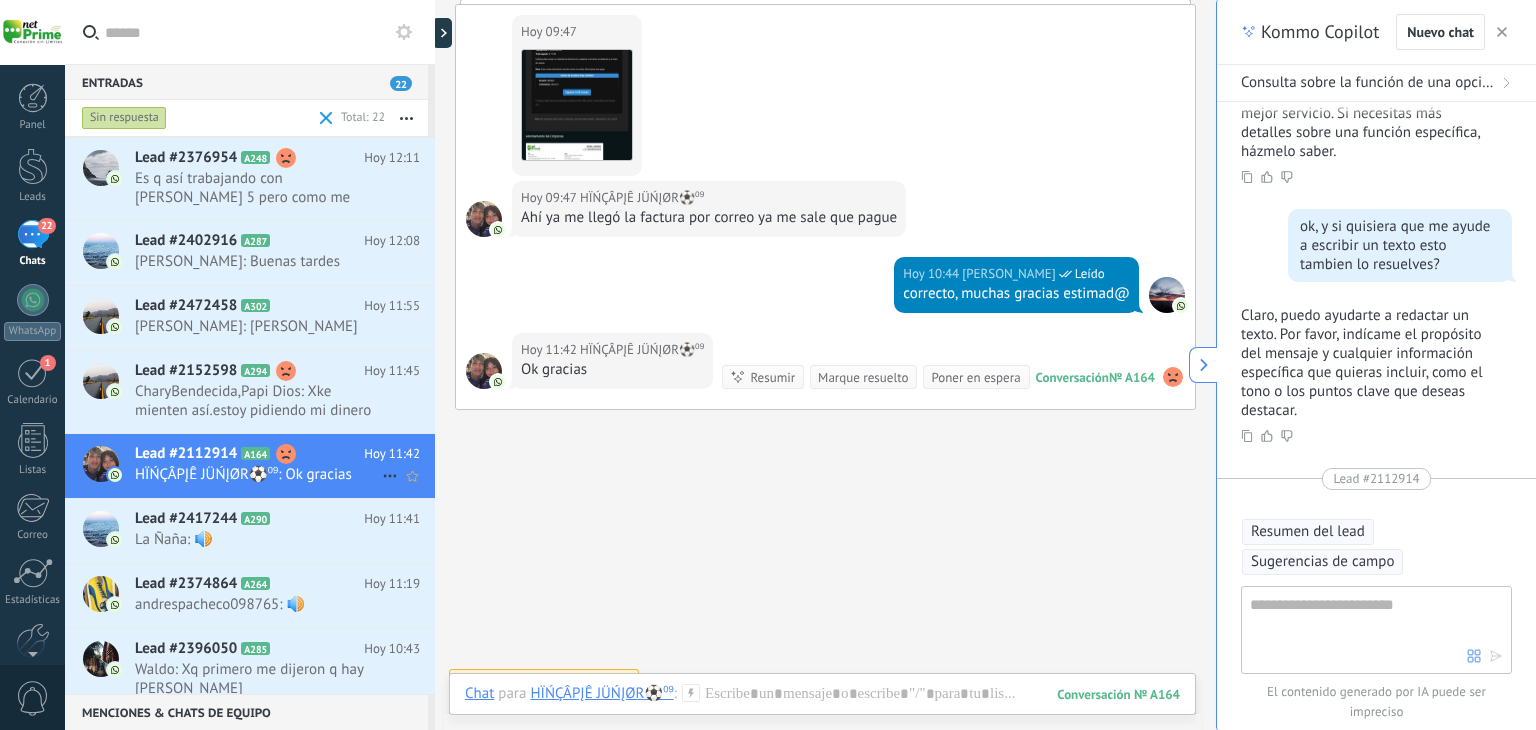 click on "Hoy 11:42" at bounding box center (392, 454) 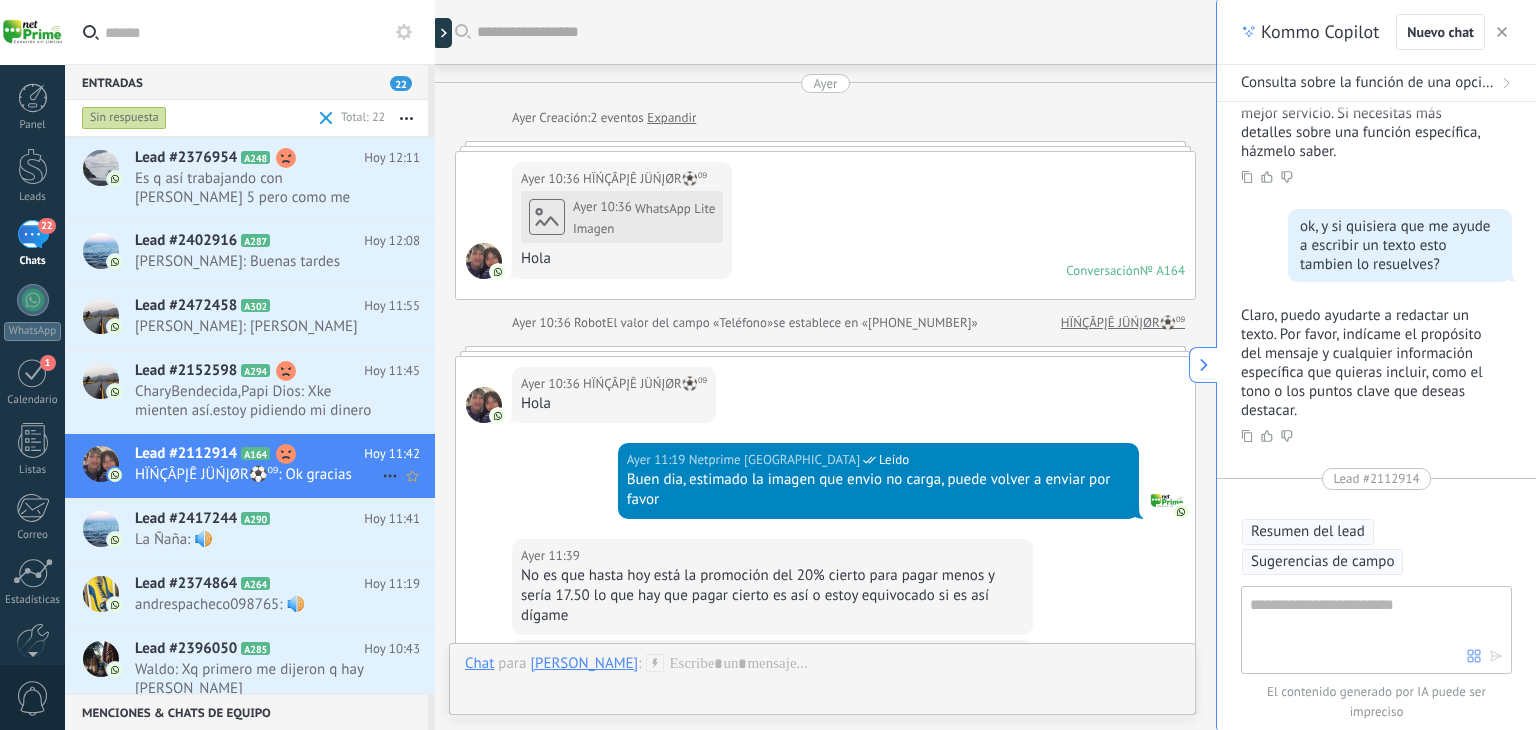 click 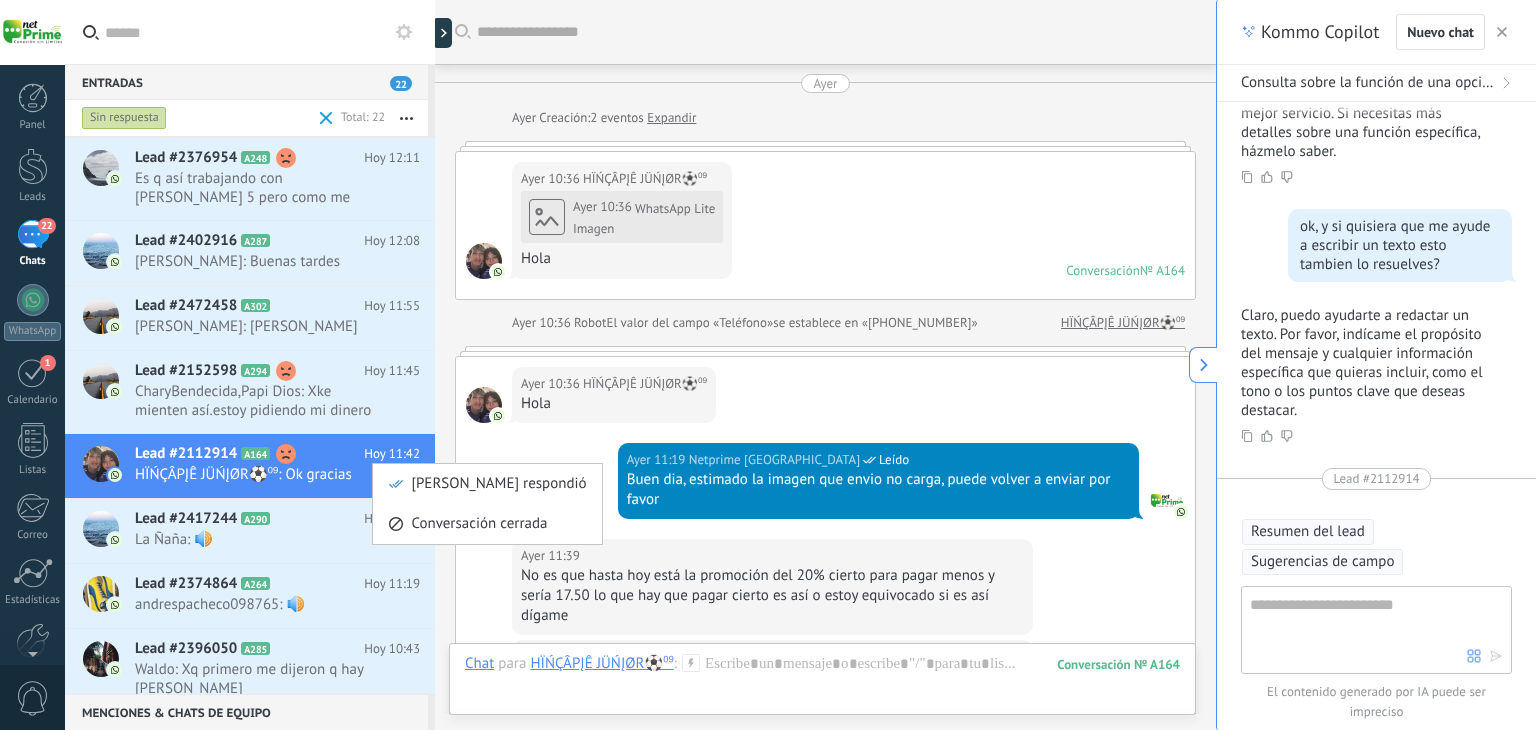 scroll, scrollTop: 2662, scrollLeft: 0, axis: vertical 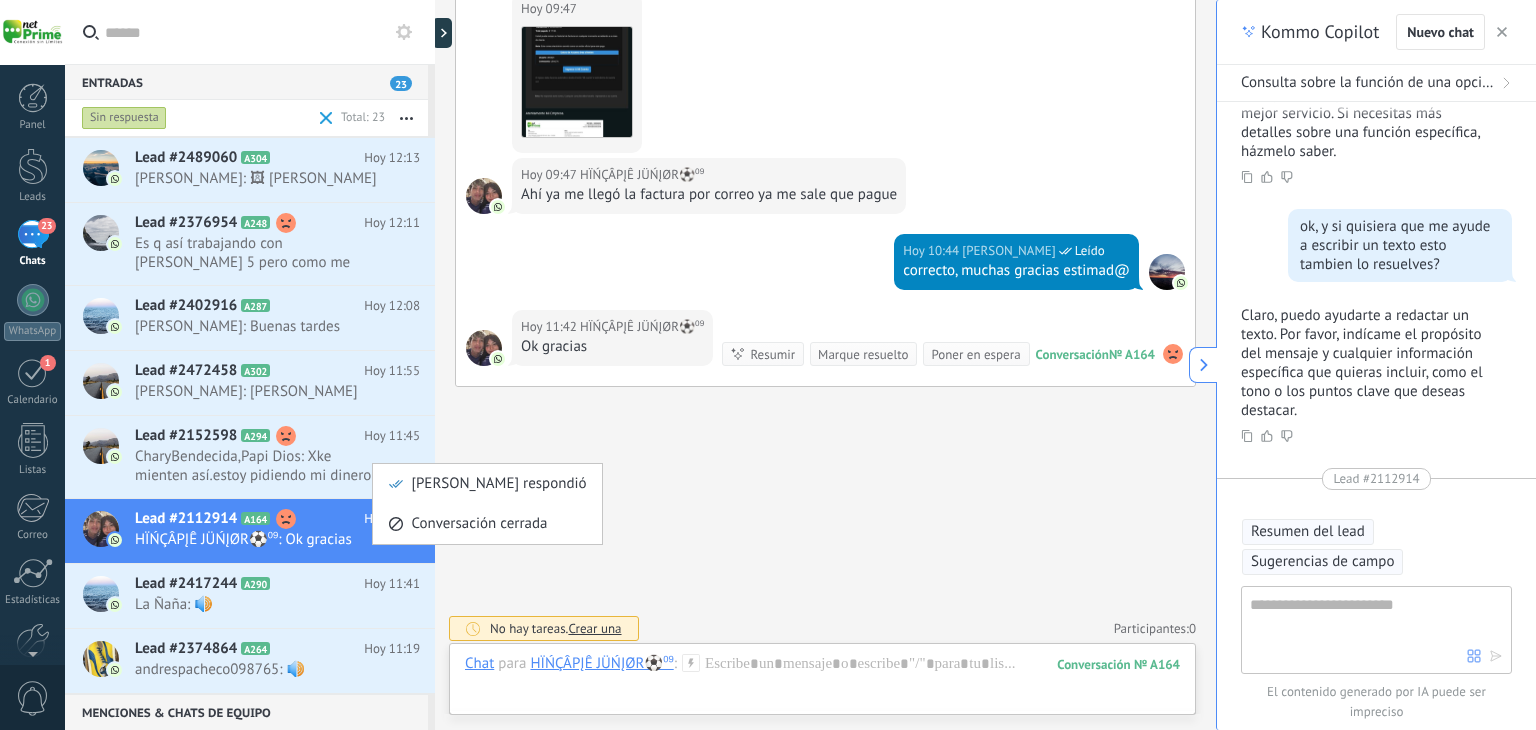 click at bounding box center [768, 365] 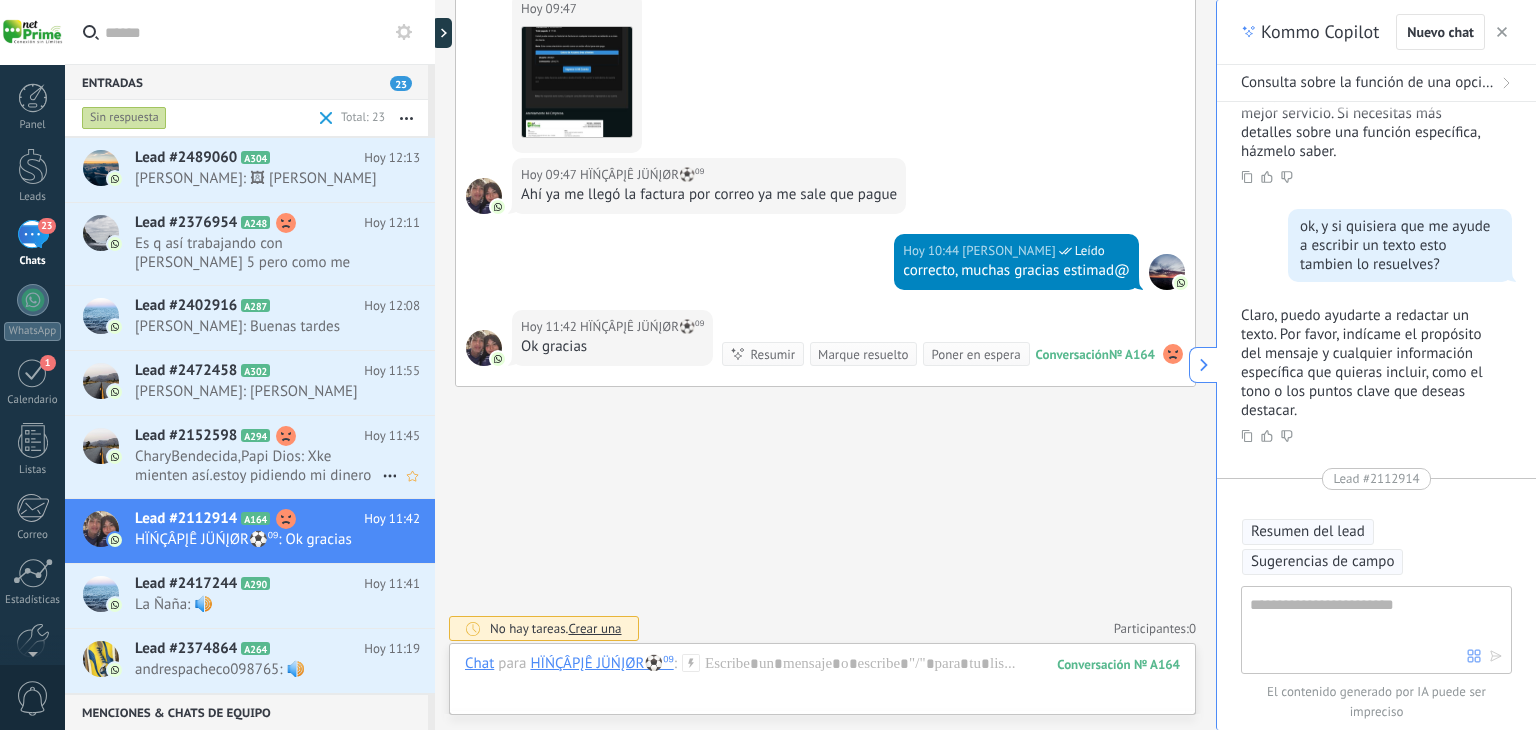 click on "CharyBendecida,Papi Dios: Xke mienten así.estoy pidiendo mi dinero ke les  transferí x el servicio d internet,lo cual no m dieron ni un ..." at bounding box center [258, 466] 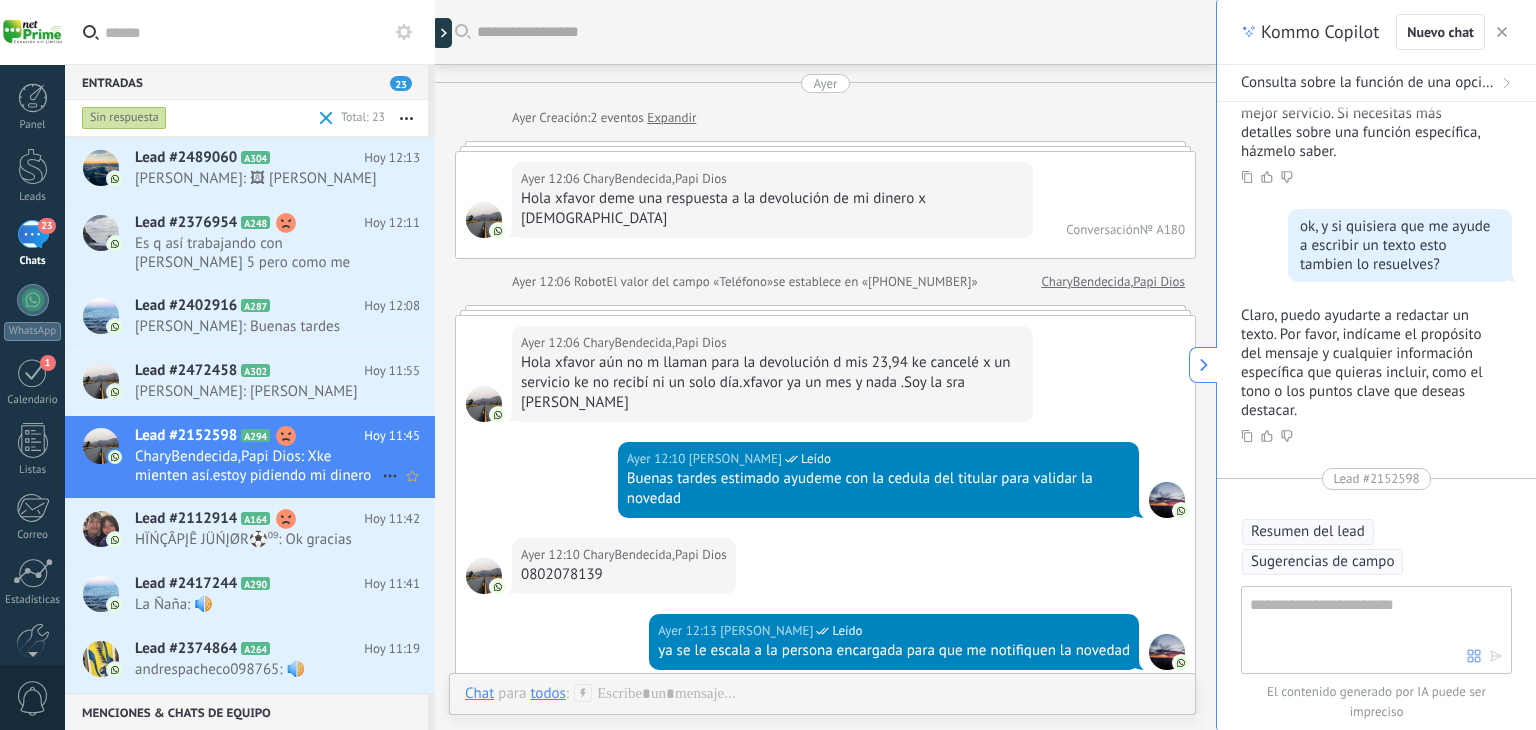 scroll, scrollTop: 2076, scrollLeft: 0, axis: vertical 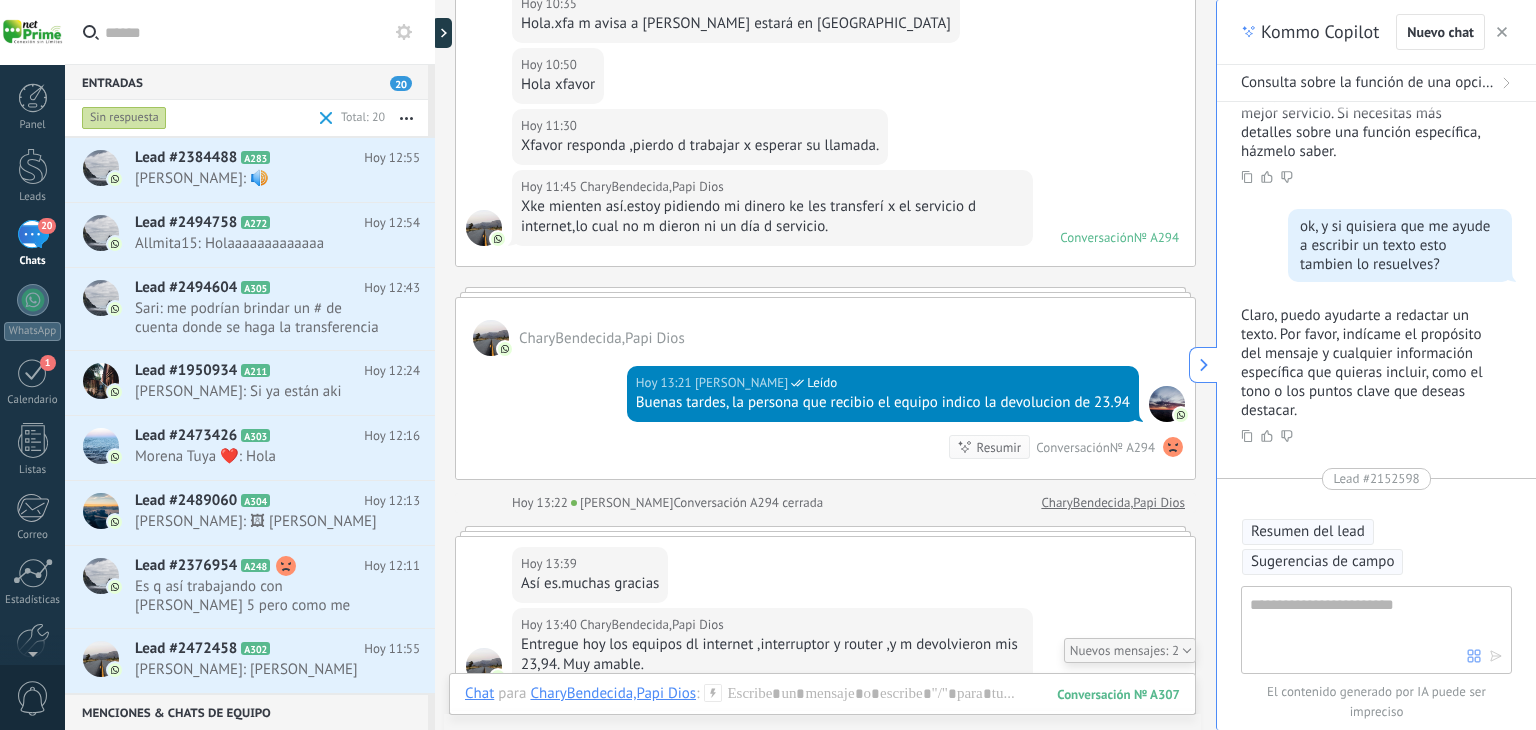 click at bounding box center (1358, 629) 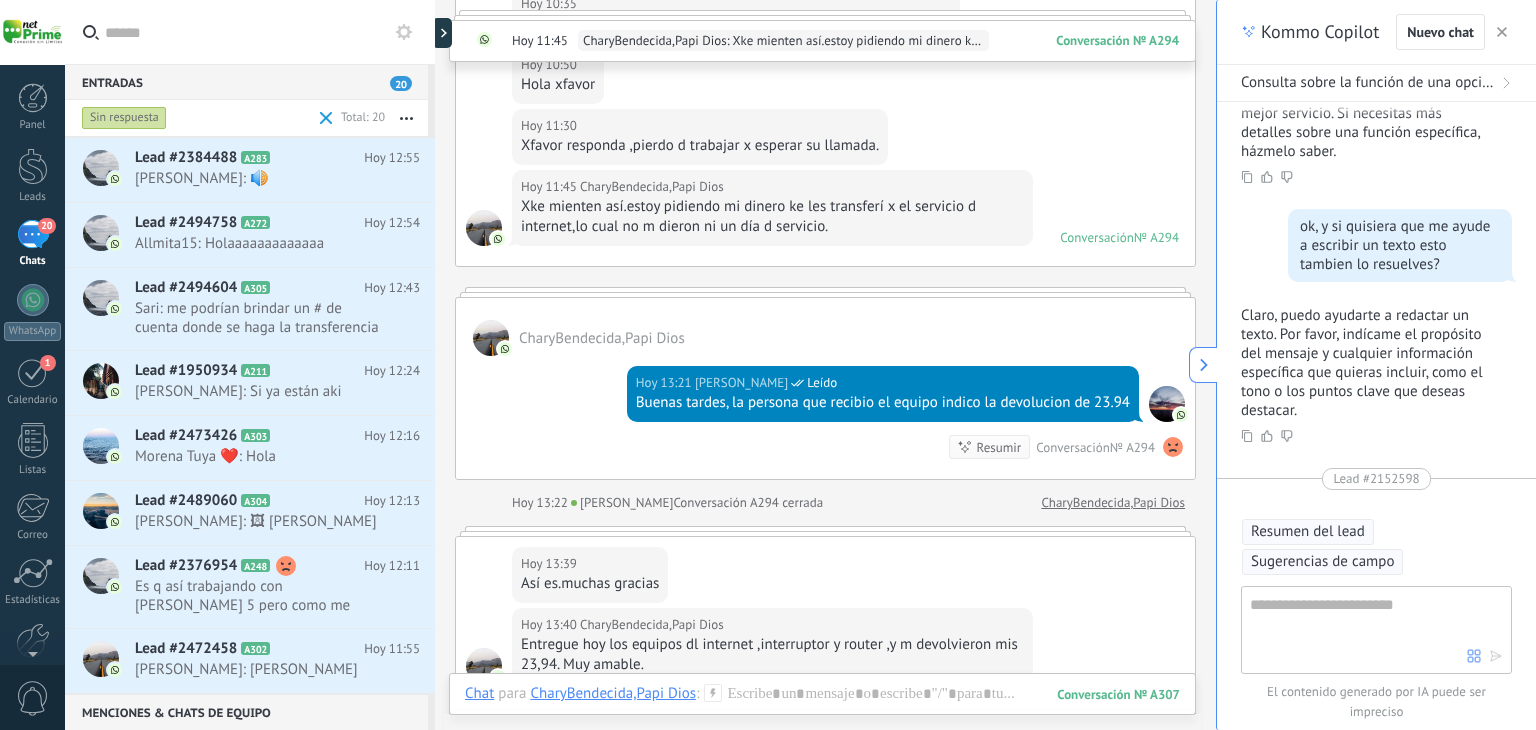 scroll, scrollTop: 2568, scrollLeft: 0, axis: vertical 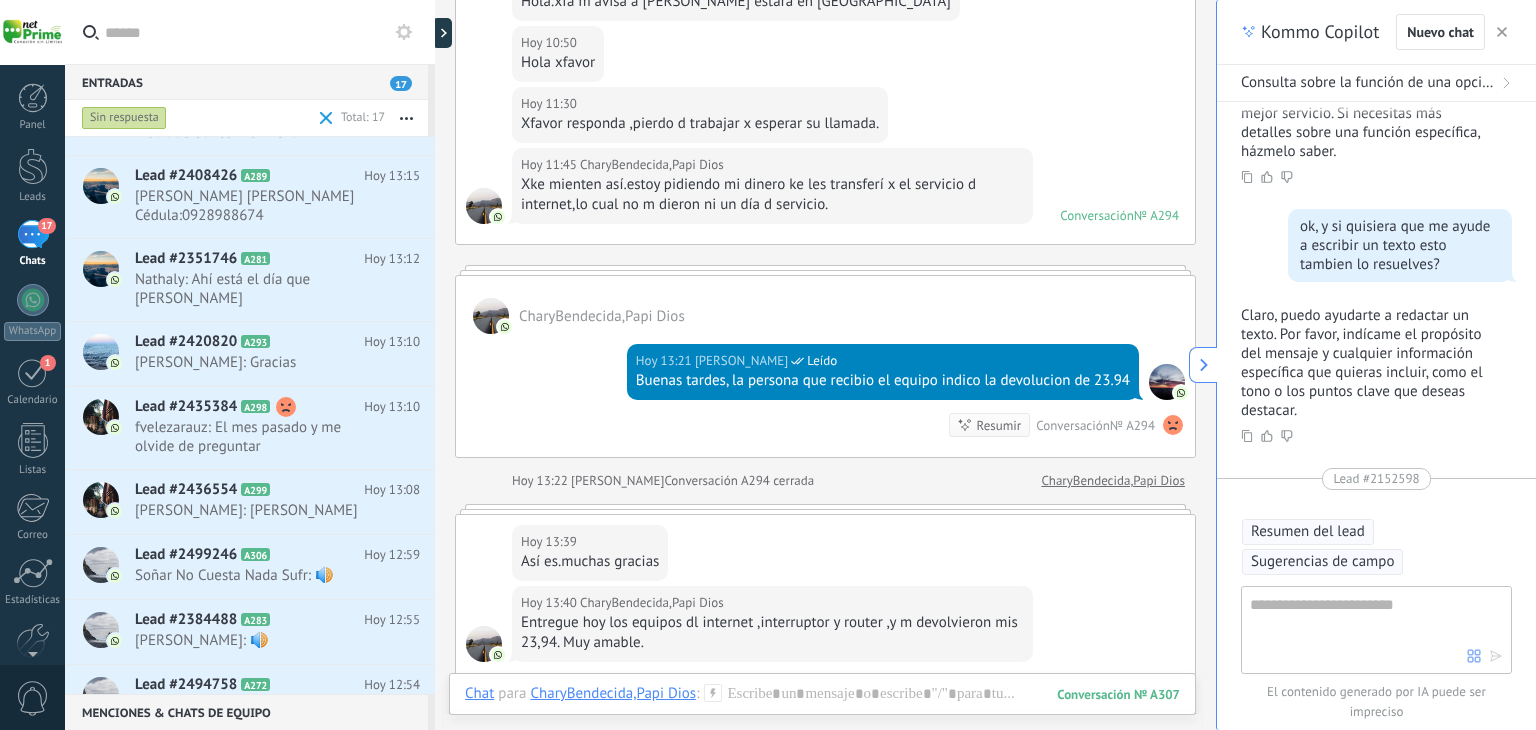 click on "Lead #2494758
A272" at bounding box center (249, 685) 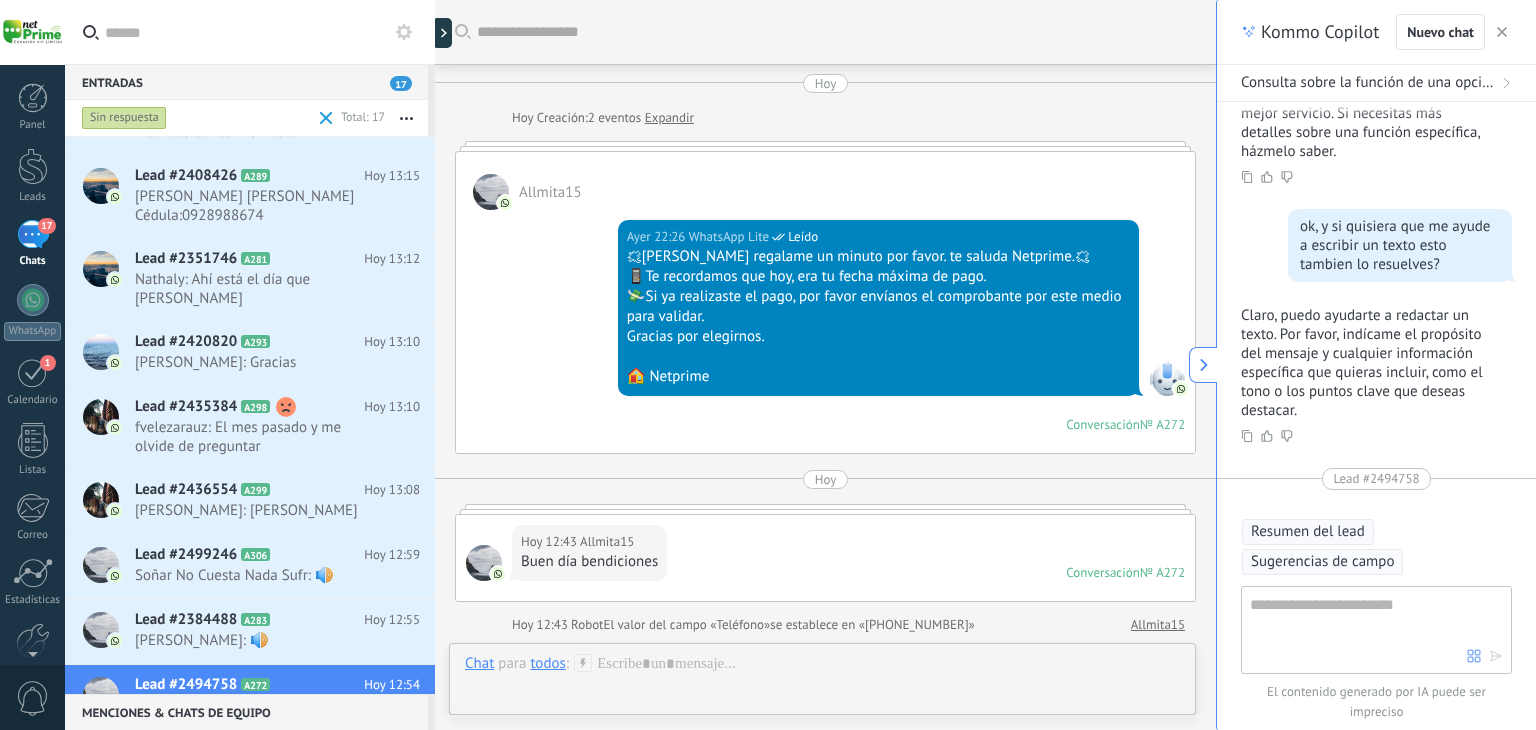 scroll, scrollTop: 484, scrollLeft: 0, axis: vertical 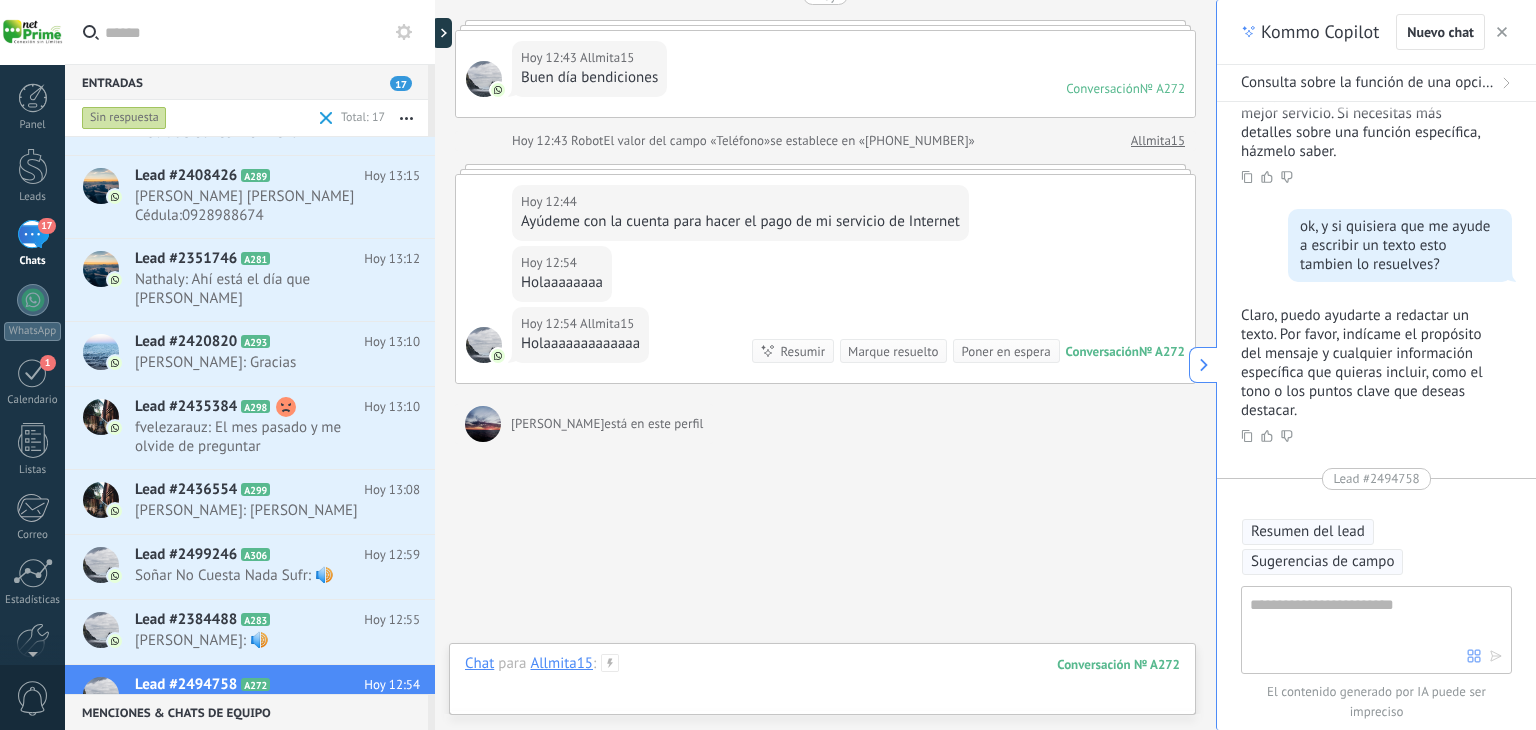 click at bounding box center (822, 684) 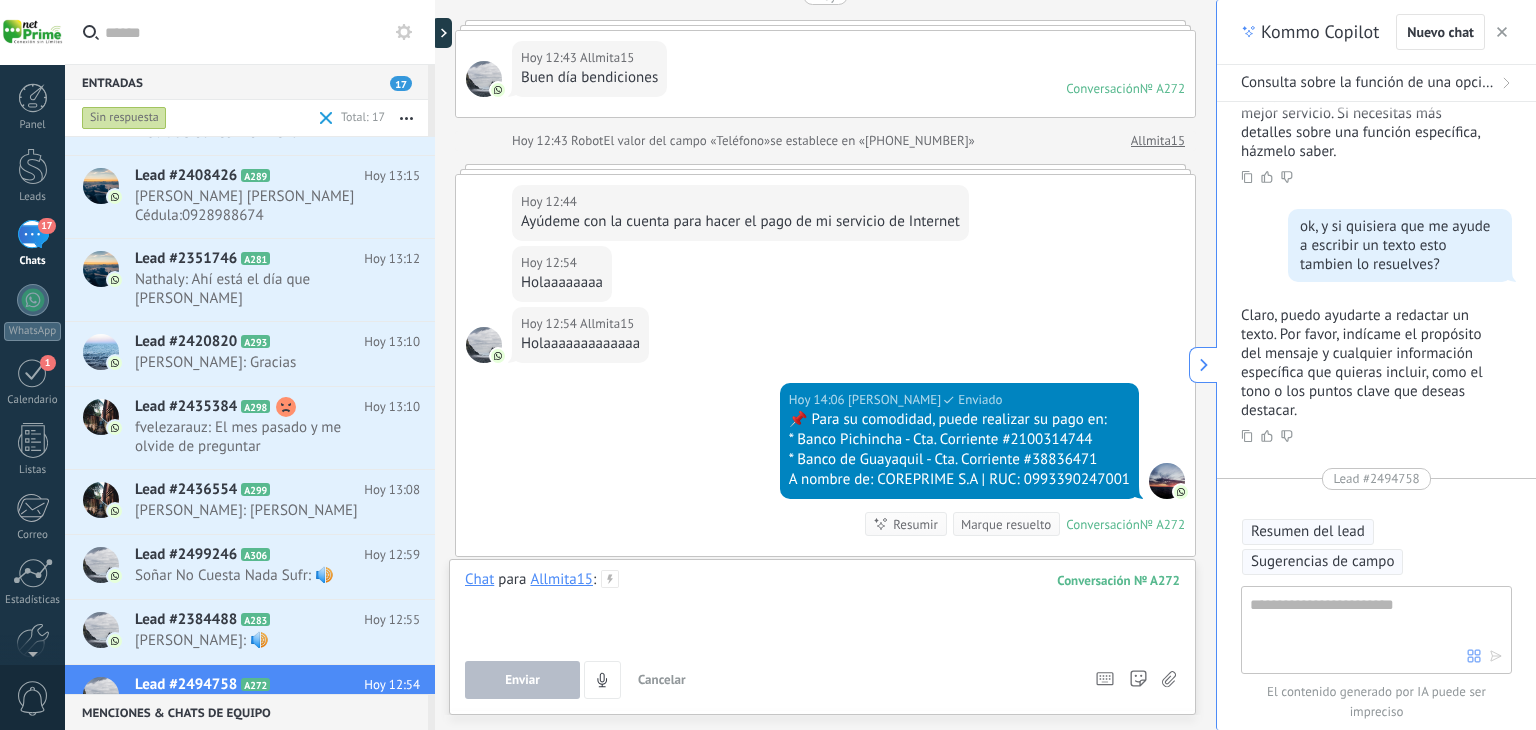 scroll, scrollTop: 660, scrollLeft: 0, axis: vertical 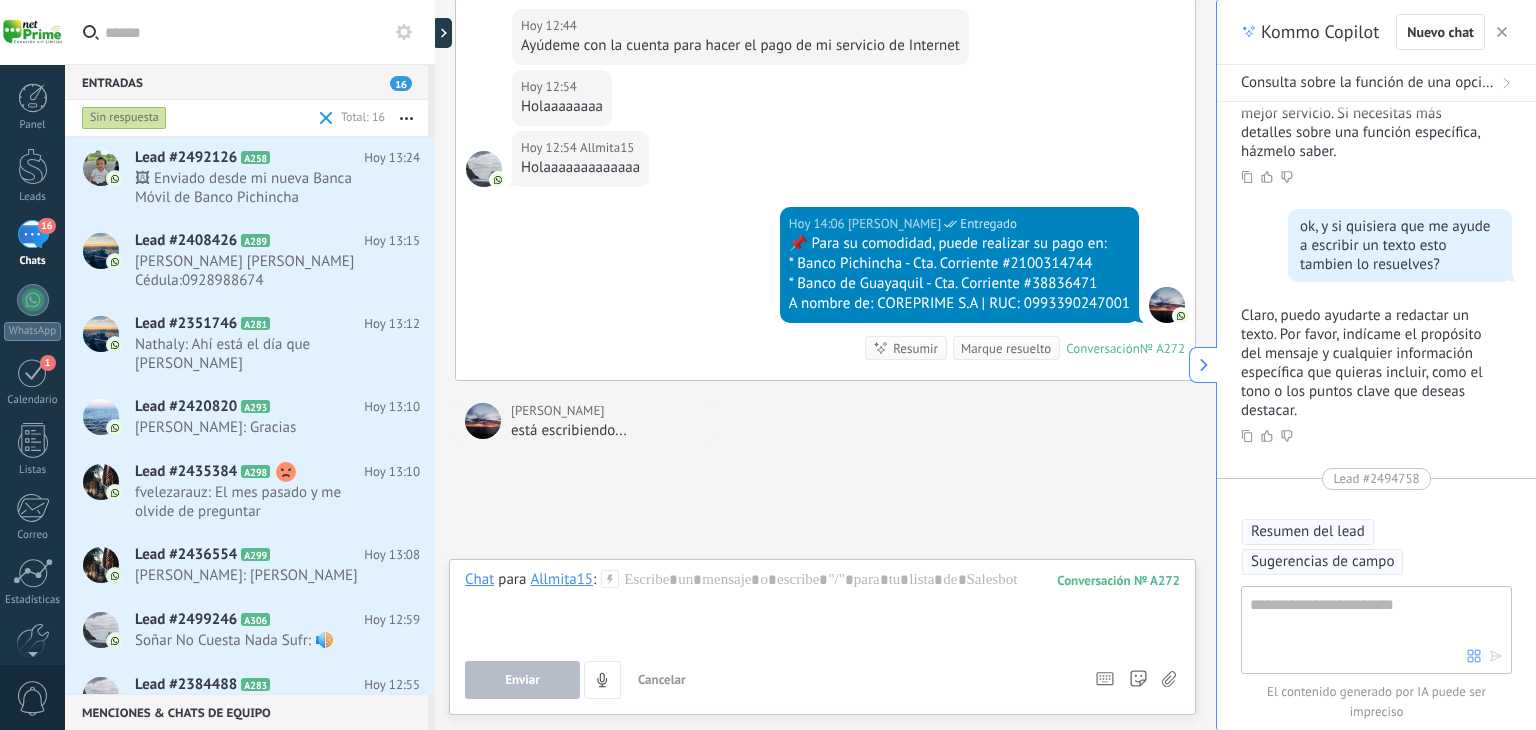 click on "📌 Para su comodidad, puede realizar su pago en:" at bounding box center (959, 244) 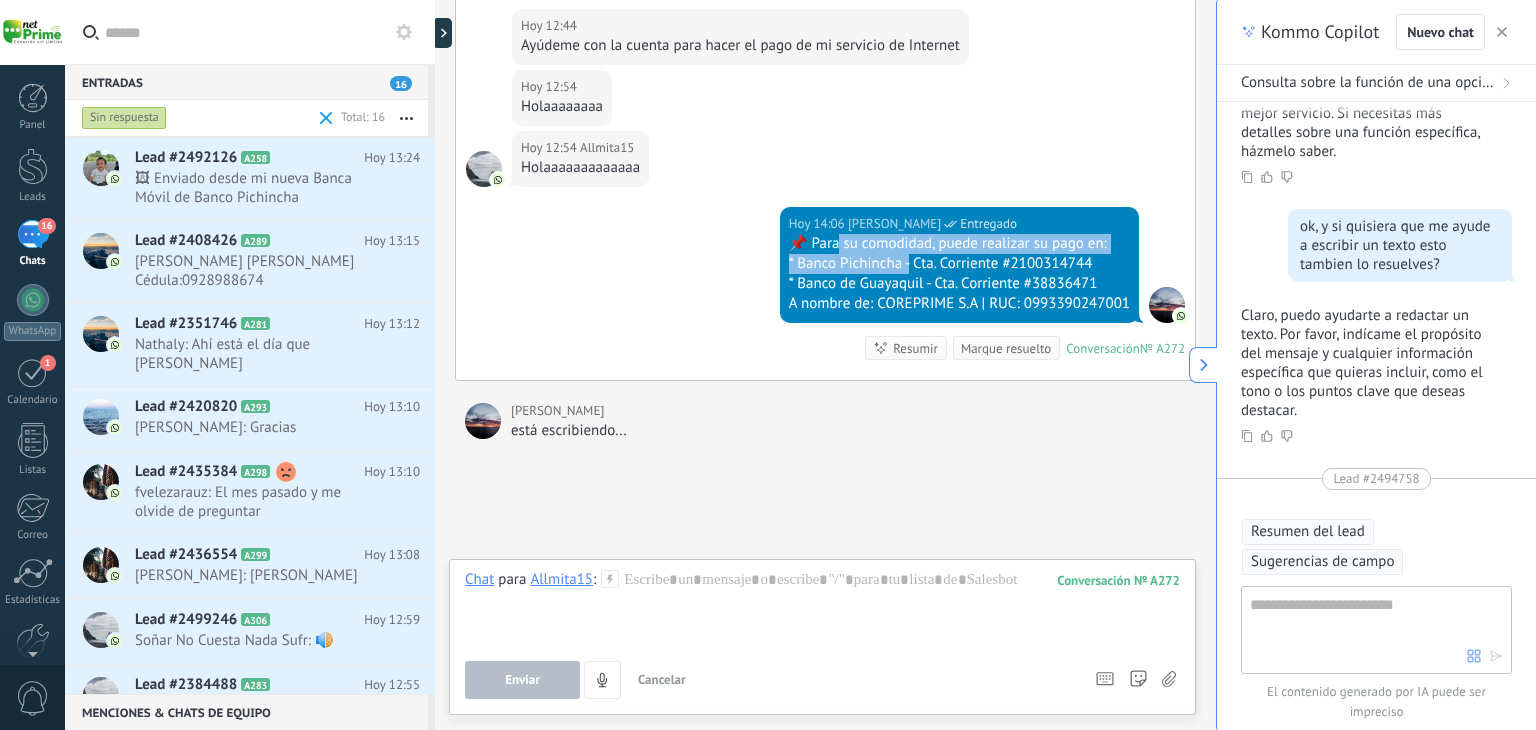 drag, startPoint x: 979, startPoint y: 269, endPoint x: 904, endPoint y: 261, distance: 75.42546 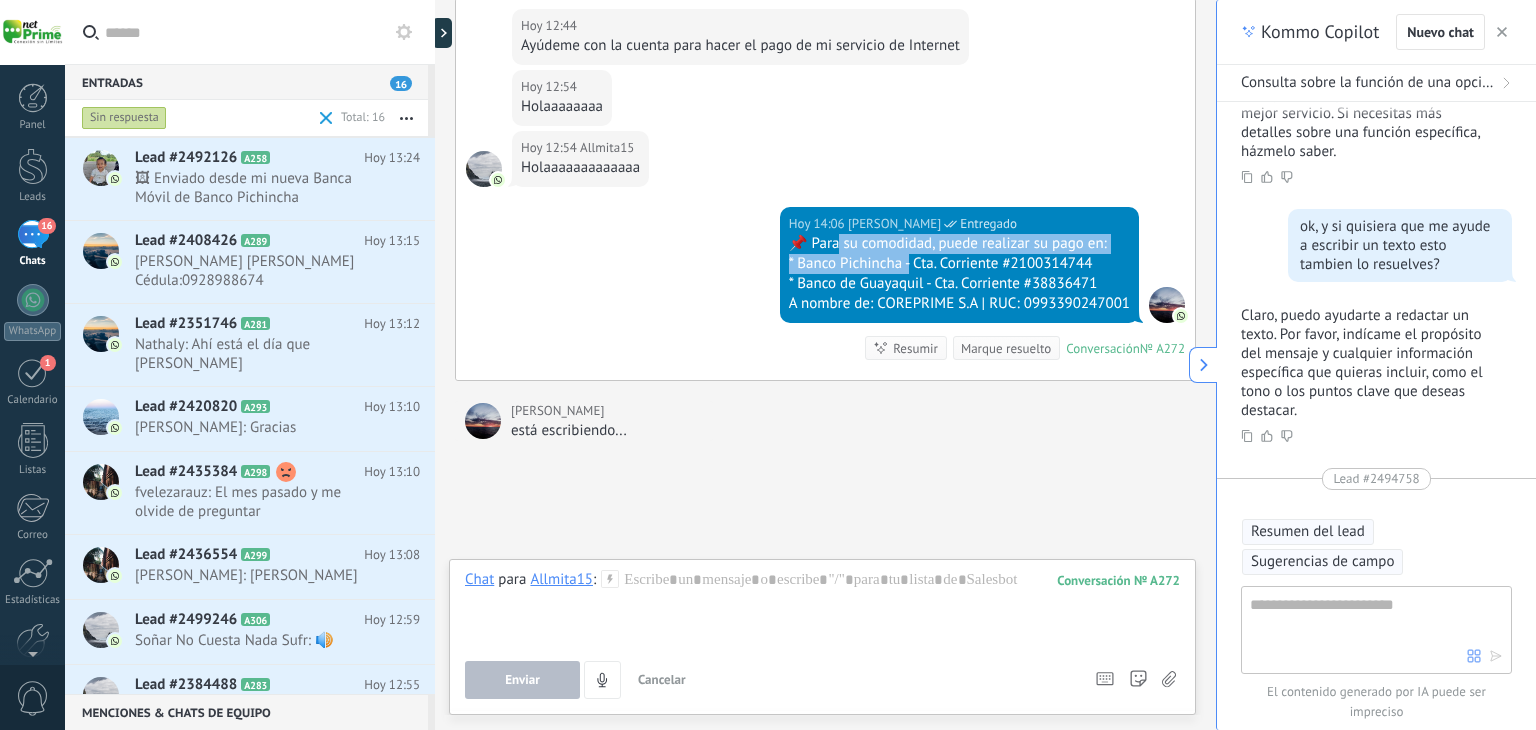 click on "📌 Para su comodidad, puede realizar su pago en: * Banco Pichincha - Cta. Corriente #2100314744 * Banco de Guayaquil - Cta. Corriente #38836471 A nombre de: COREPRIME S.A | RUC: 0993390247001" at bounding box center [959, 274] 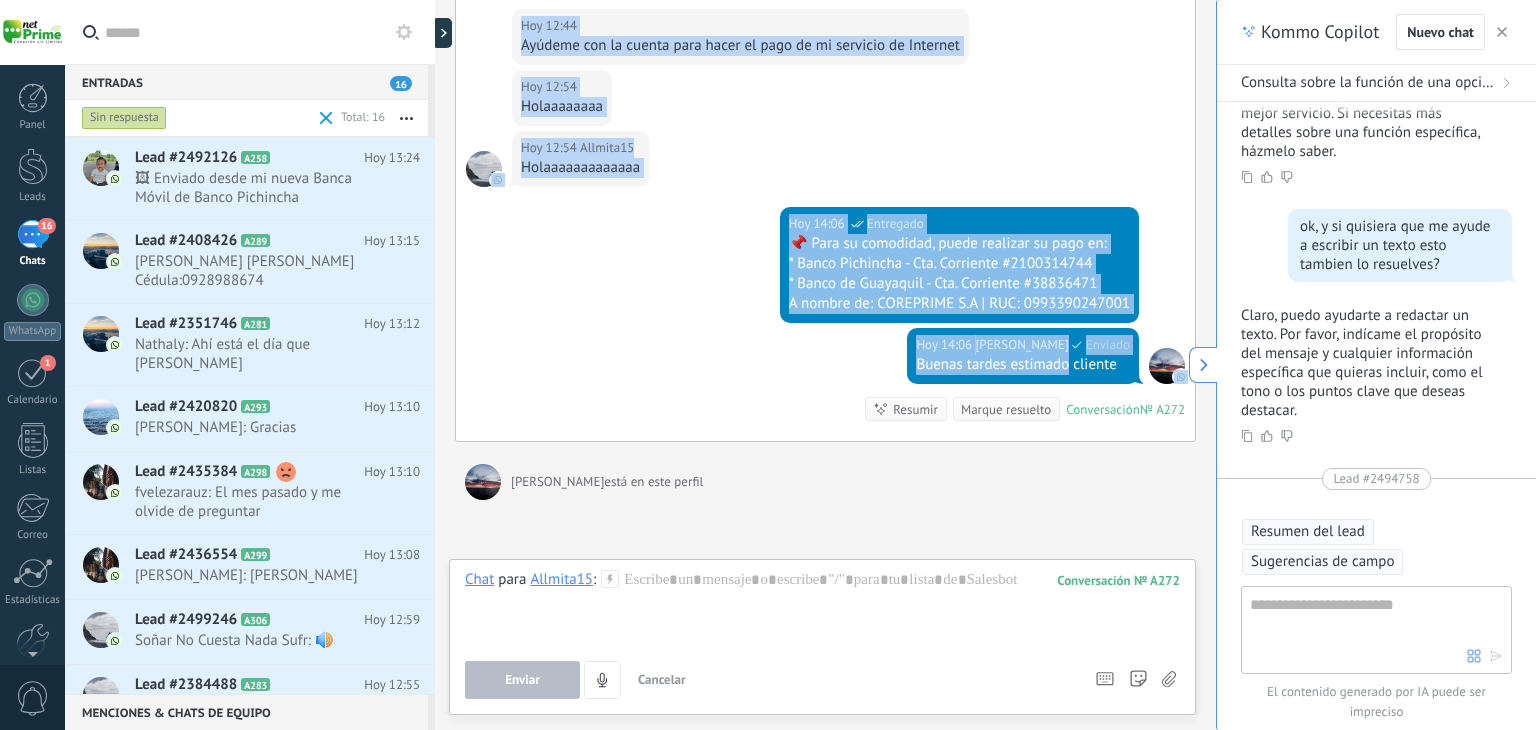 scroll, scrollTop: 726, scrollLeft: 0, axis: vertical 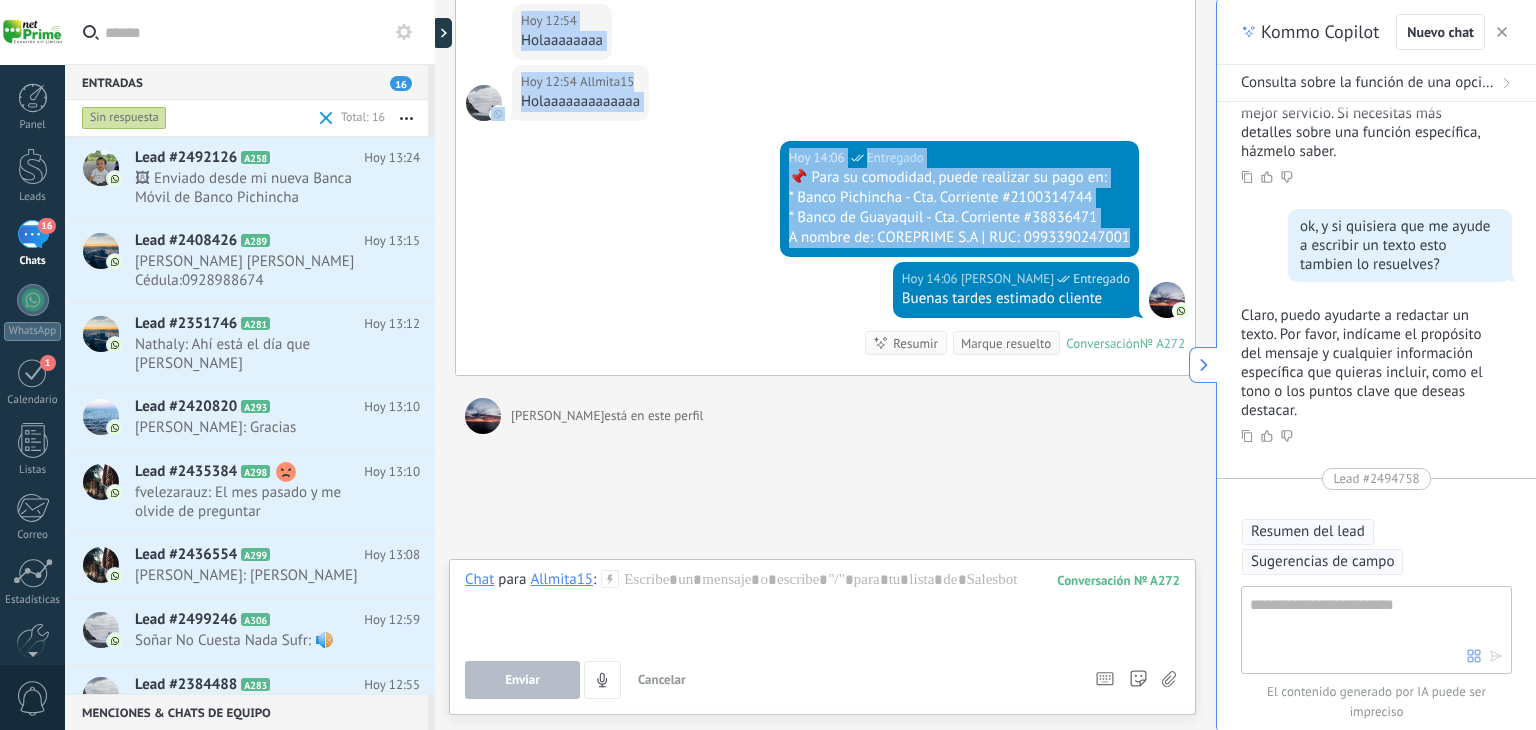 copy on "Hoy Hoy Creación:  2  eventos   Expandir Allmita15  Ayer 22:26 WhatsApp Lite  Leído 🗯Hola regalame un minuto por favor.  te saluda Netprime.🗯 📱Te recordamos que hoy, era tu fecha máxima de pago. 💸Si ya realizaste el pago, por favor envíanos el comprobante por este medio para validar. Gracias por elegirnos.   🏠 Netprime Conversación  № A272 Conversación № A272 Hoy Hoy 12:43 Allmita15  Buen día bendiciones Conversación  № A272 Conversación № A272 Hoy 12:43 Robot  El valor del campo «Teléfono»  se establece en «+593939314490» Allmita15 Hoy 12:44 Allmita15  Ayúdeme con la cuenta para hacer el pago de mi servicio de Internet Hoy 12:54 Allmita15  Holaaaaaaaa Hoy 12:54 Allmita15  Holaaaaaaaaaaaaa Hoy 14:06 Mayra Soledispa  Entregado 📌 Para su comodidad, puede realizar su pago en: * Banco Pichincha - Cta. Corriente #2100314744 * Banco de Guayaquil - Cta. Corriente #38836471 A nombre de: COREPRIME S.A | RUC: 0993390247001" 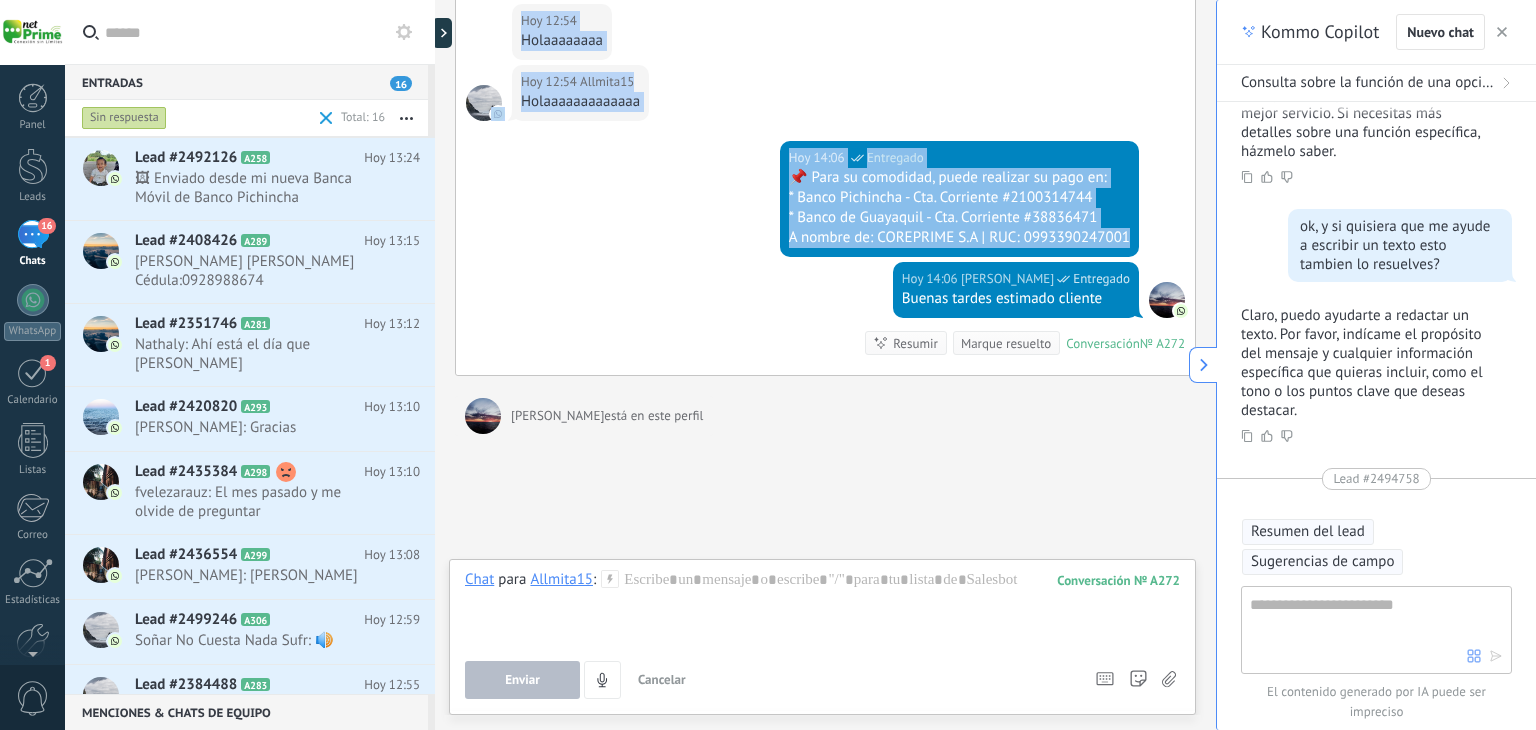 drag, startPoint x: 788, startPoint y: 233, endPoint x: 1120, endPoint y: 233, distance: 332 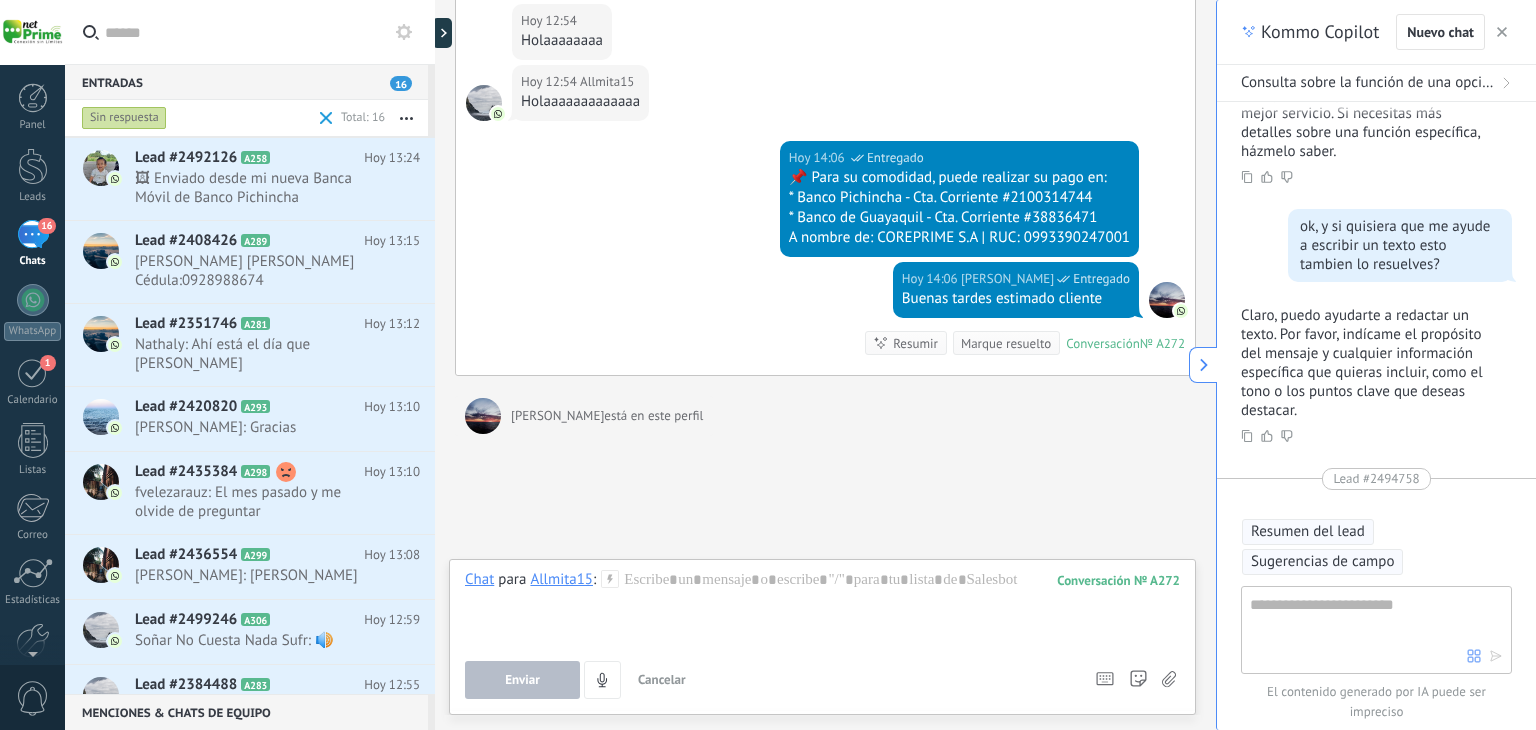click at bounding box center [1358, 629] 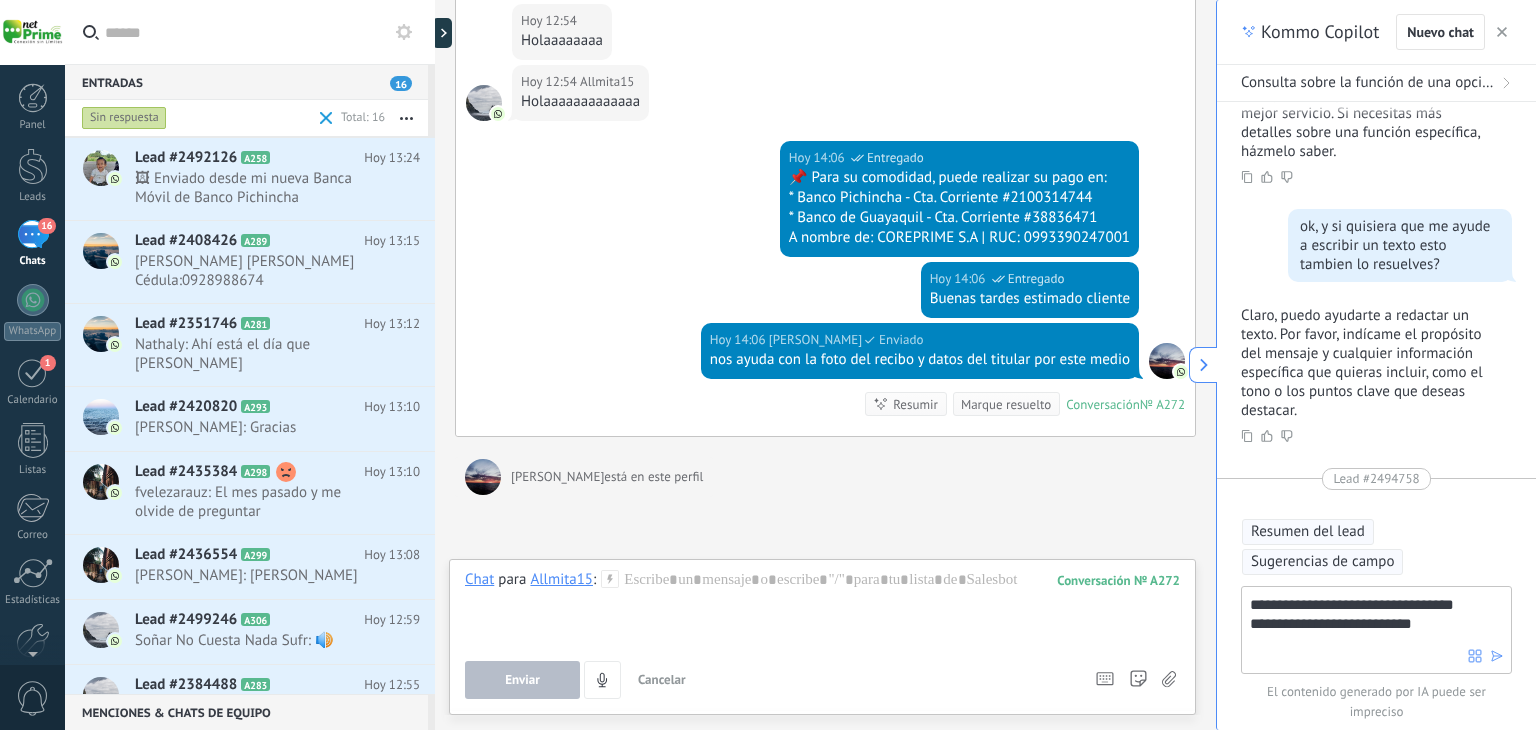 scroll, scrollTop: 792, scrollLeft: 0, axis: vertical 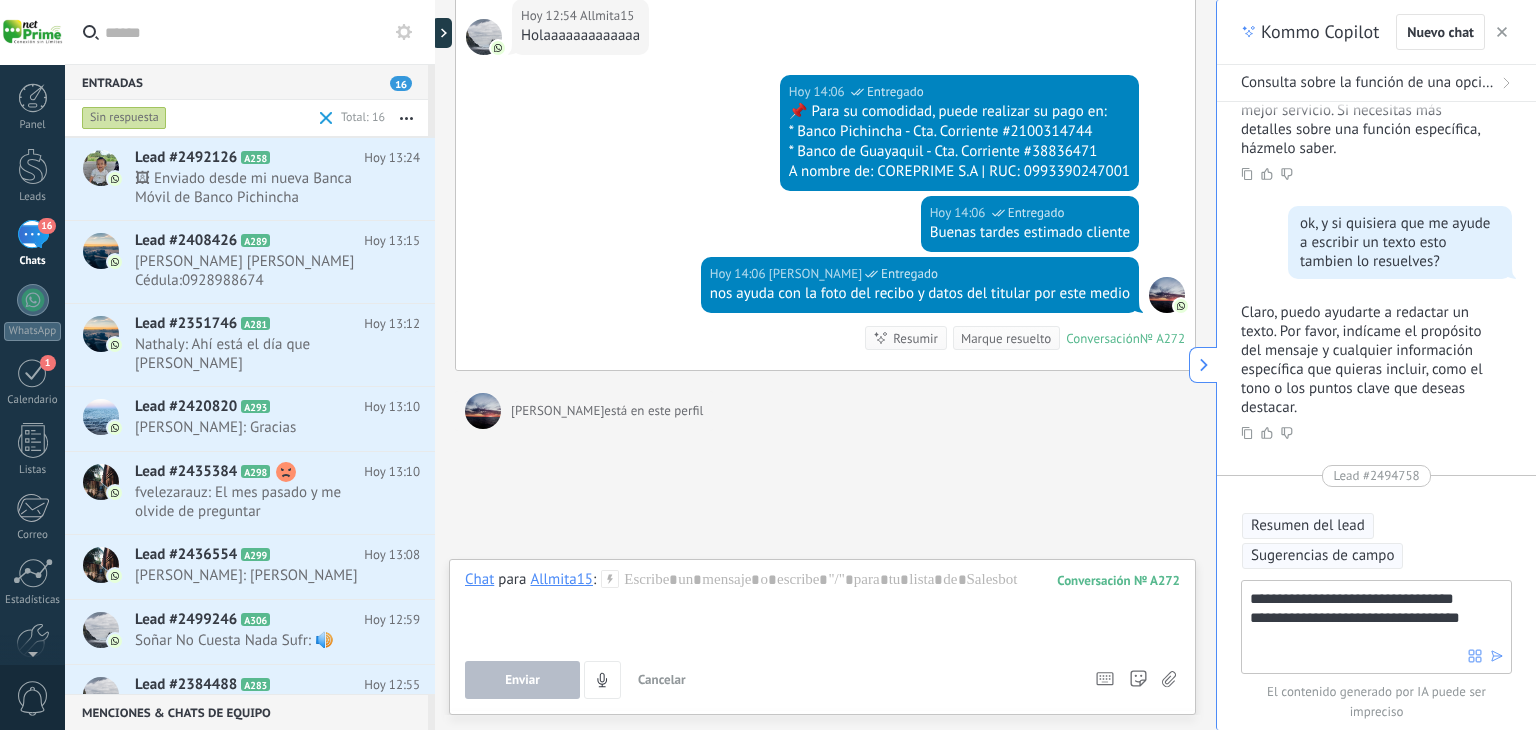 type on "**********" 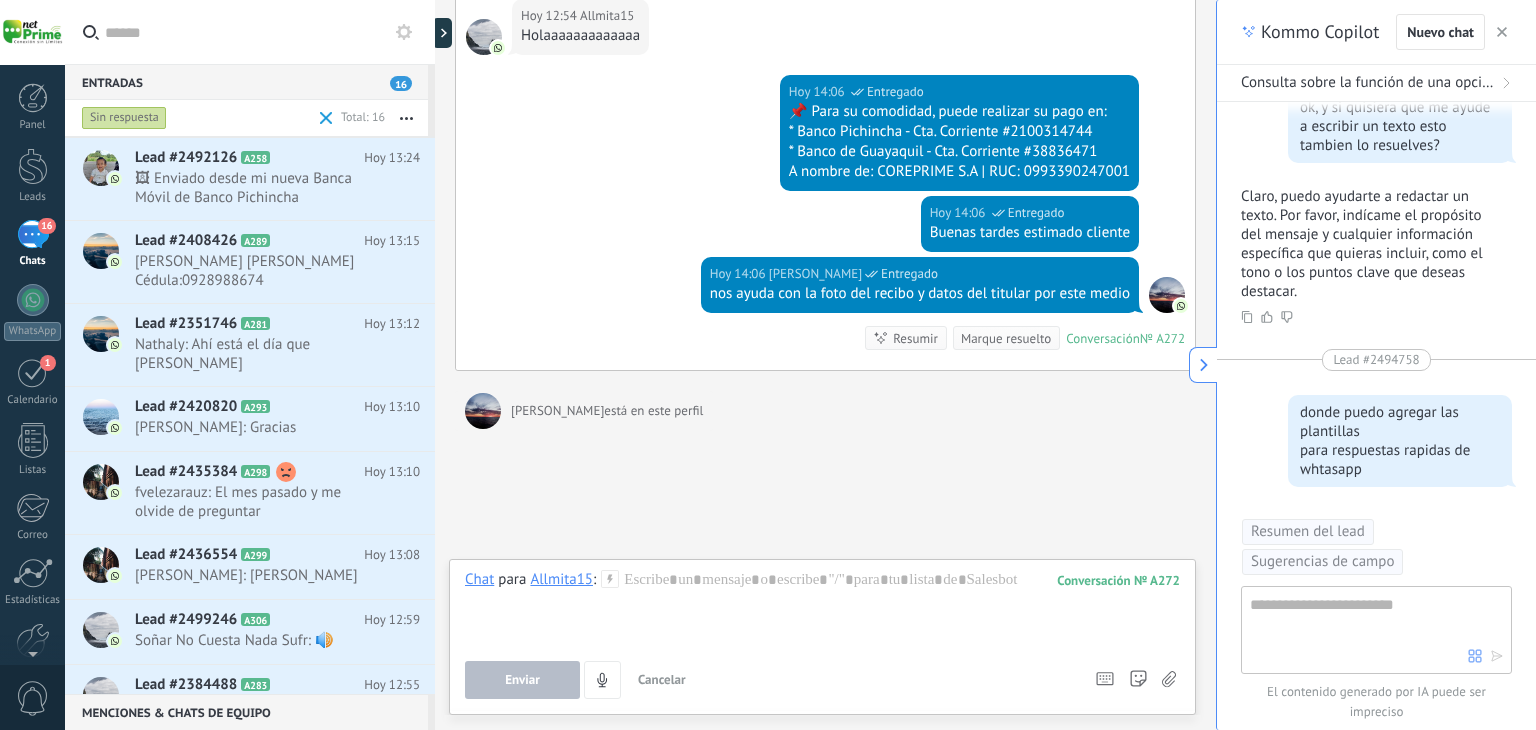 scroll, scrollTop: 464, scrollLeft: 0, axis: vertical 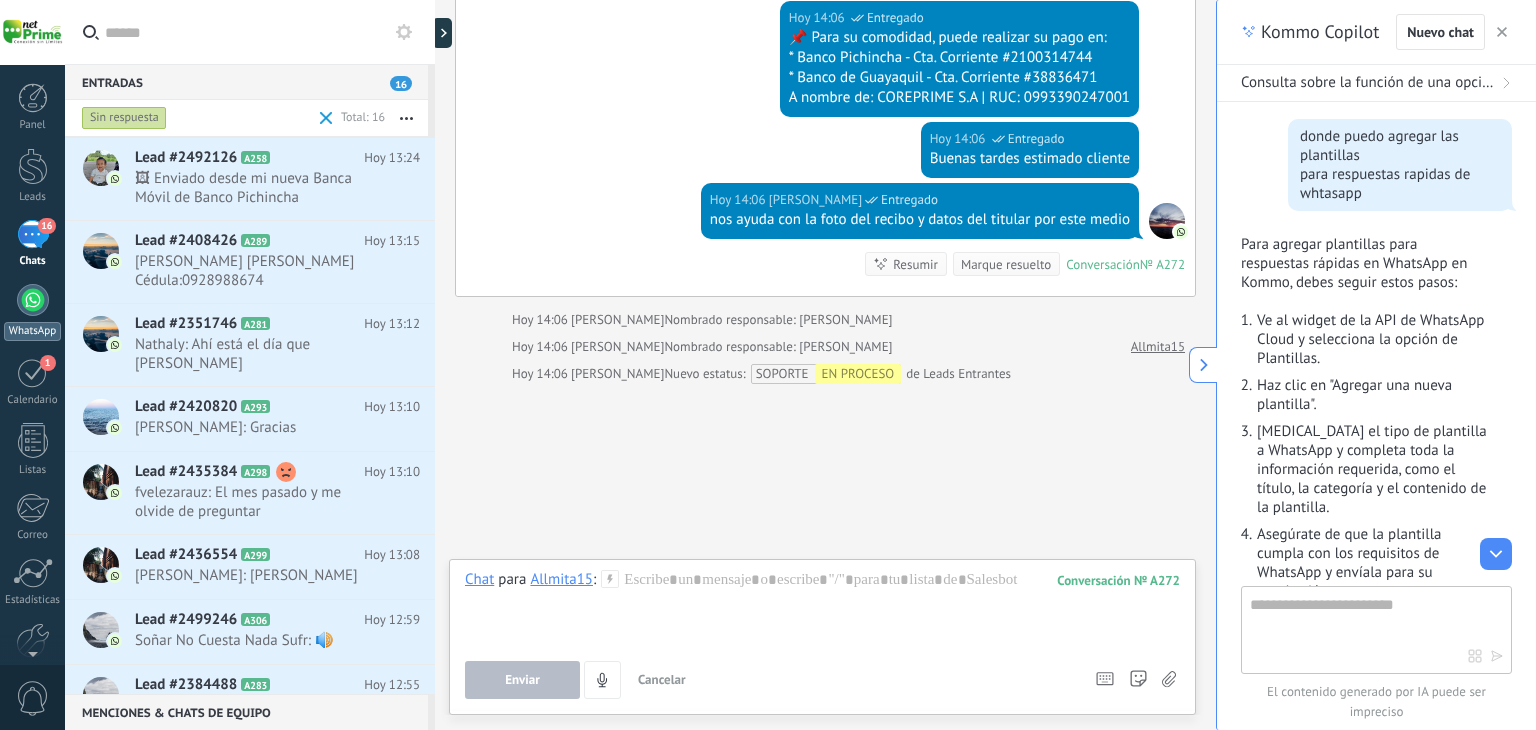 click at bounding box center (33, 300) 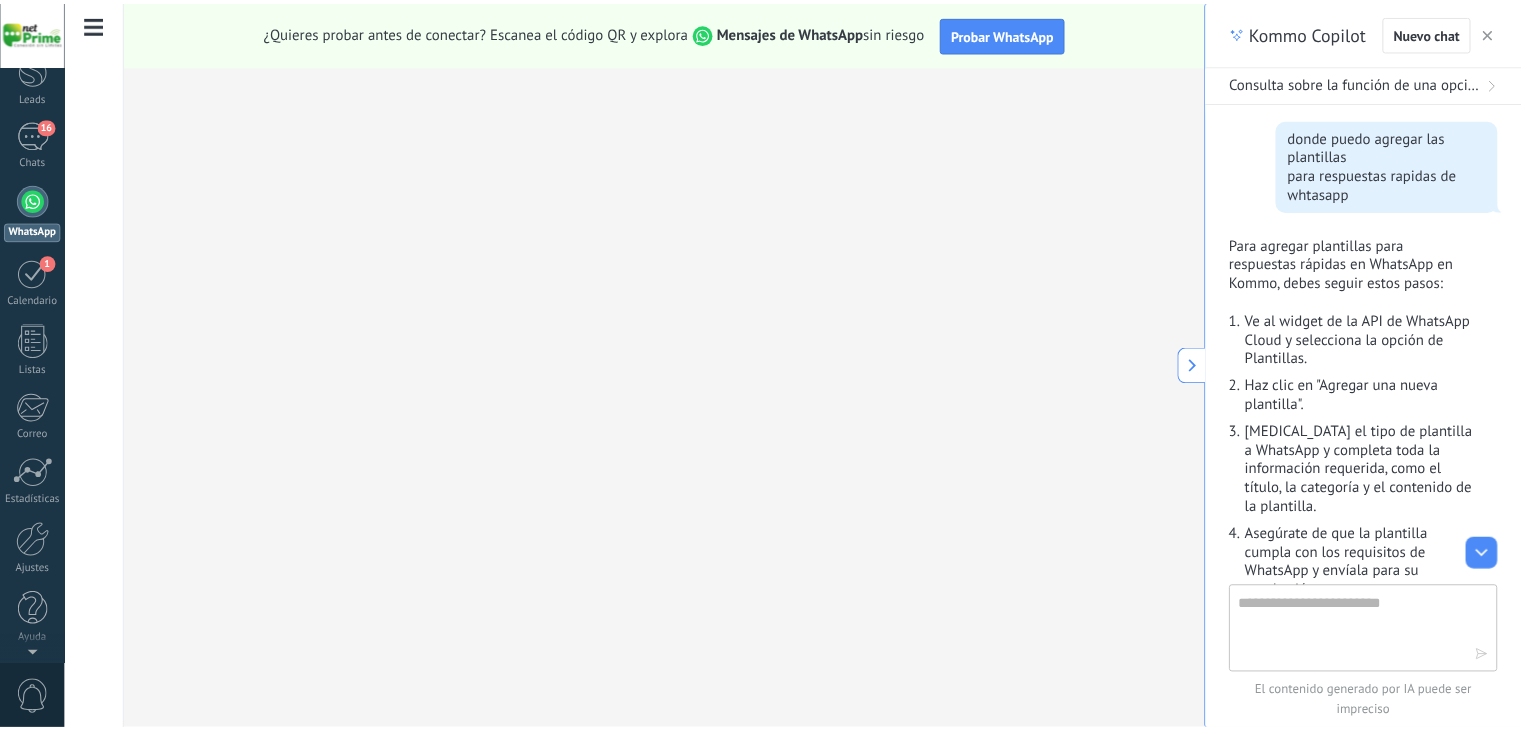 scroll, scrollTop: 0, scrollLeft: 0, axis: both 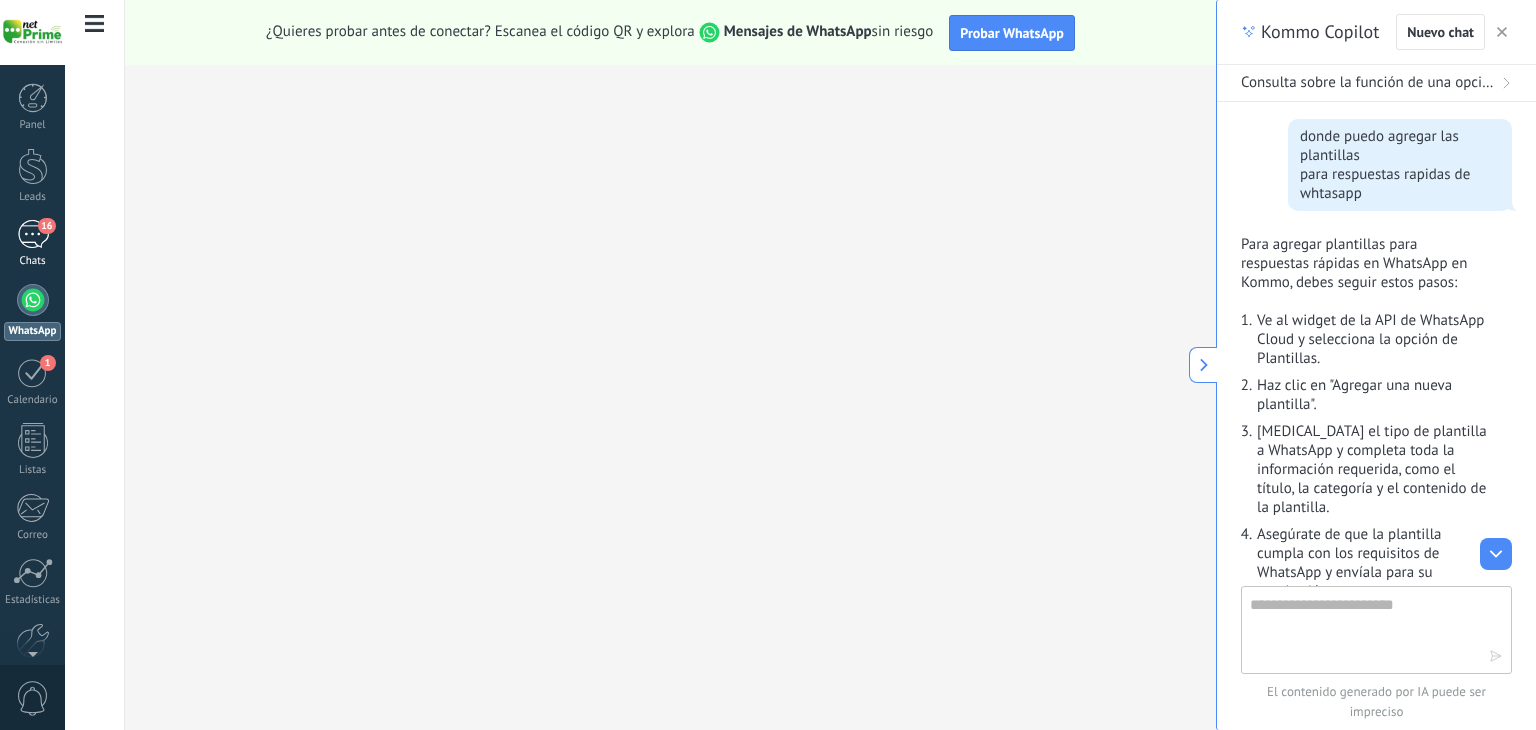 click on "16" at bounding box center (33, 234) 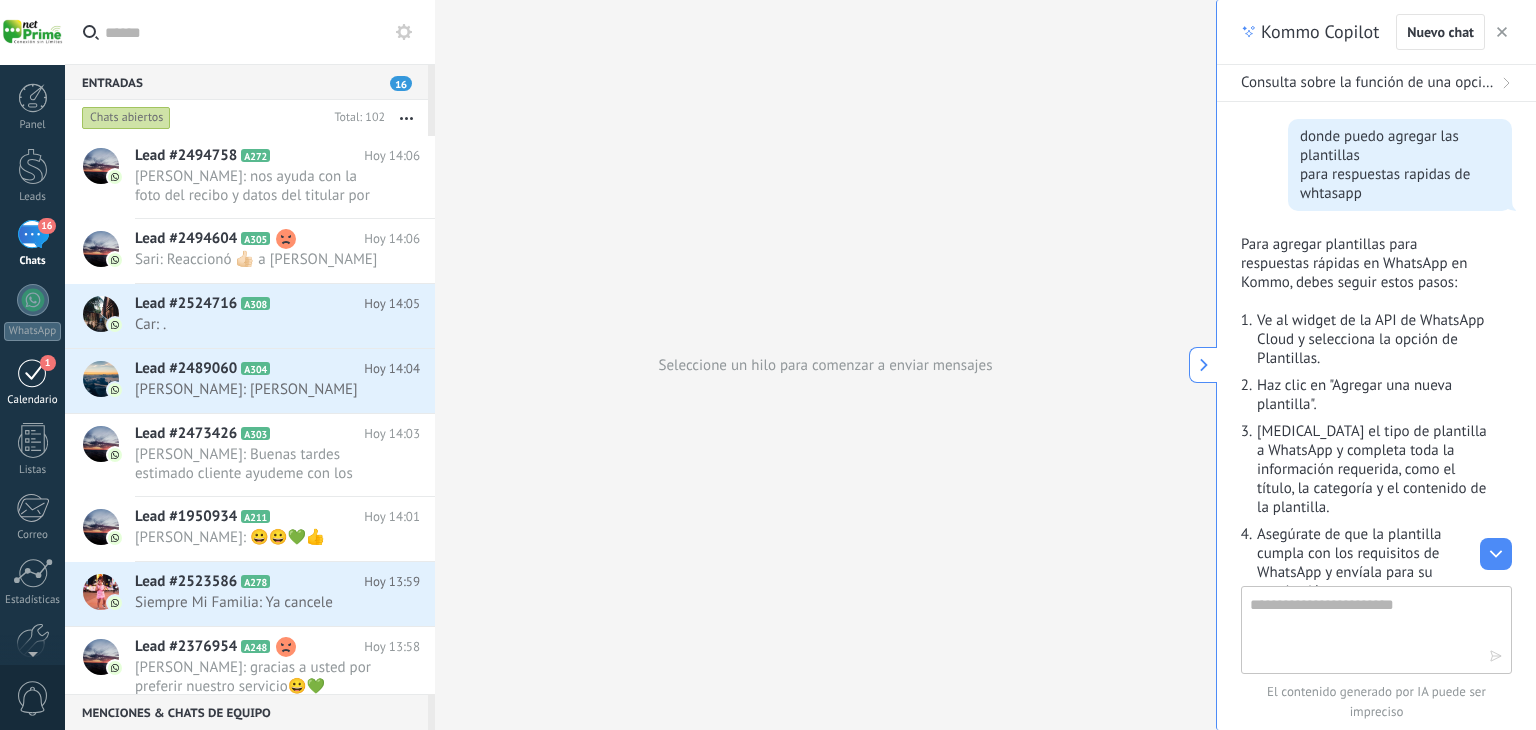 click on "1" at bounding box center (33, 372) 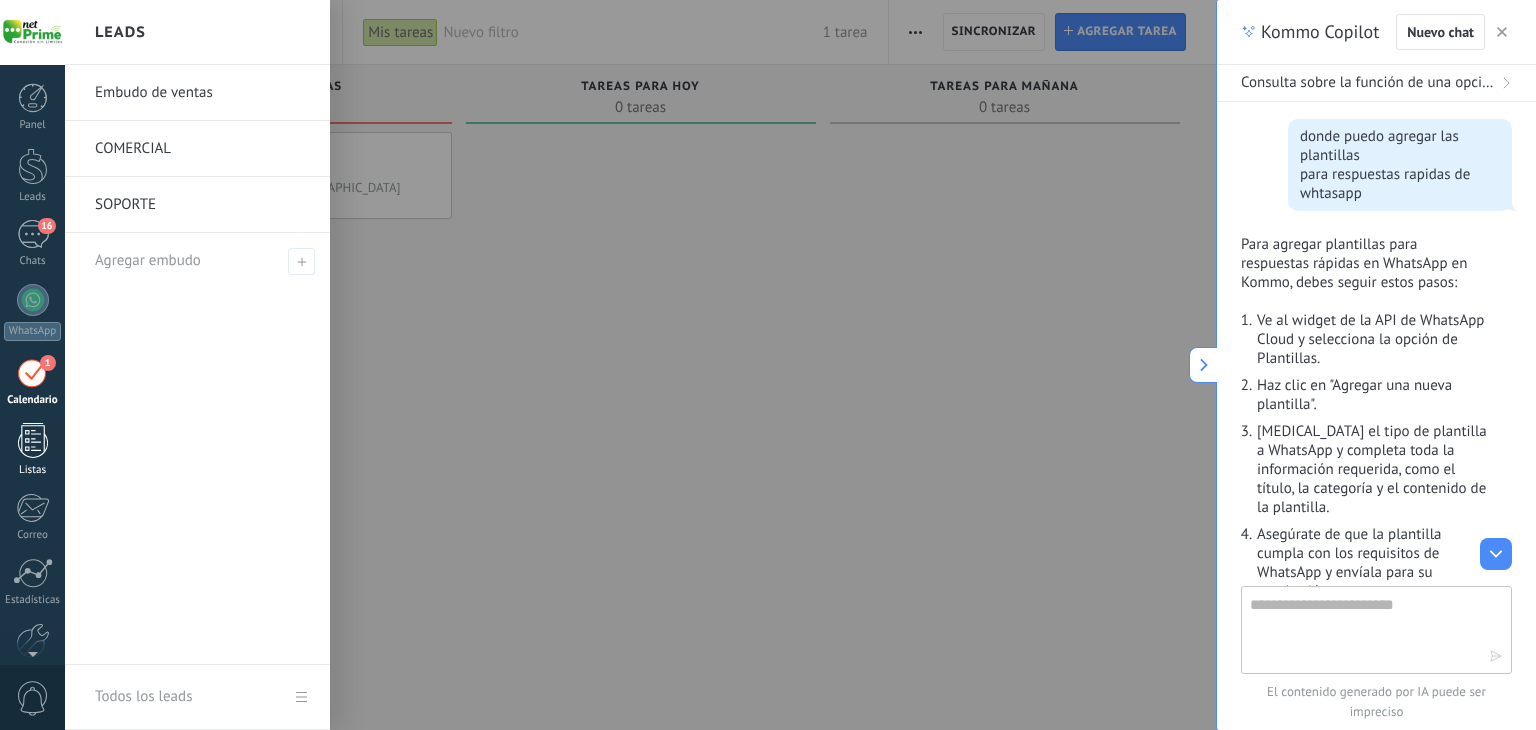 click at bounding box center (33, 440) 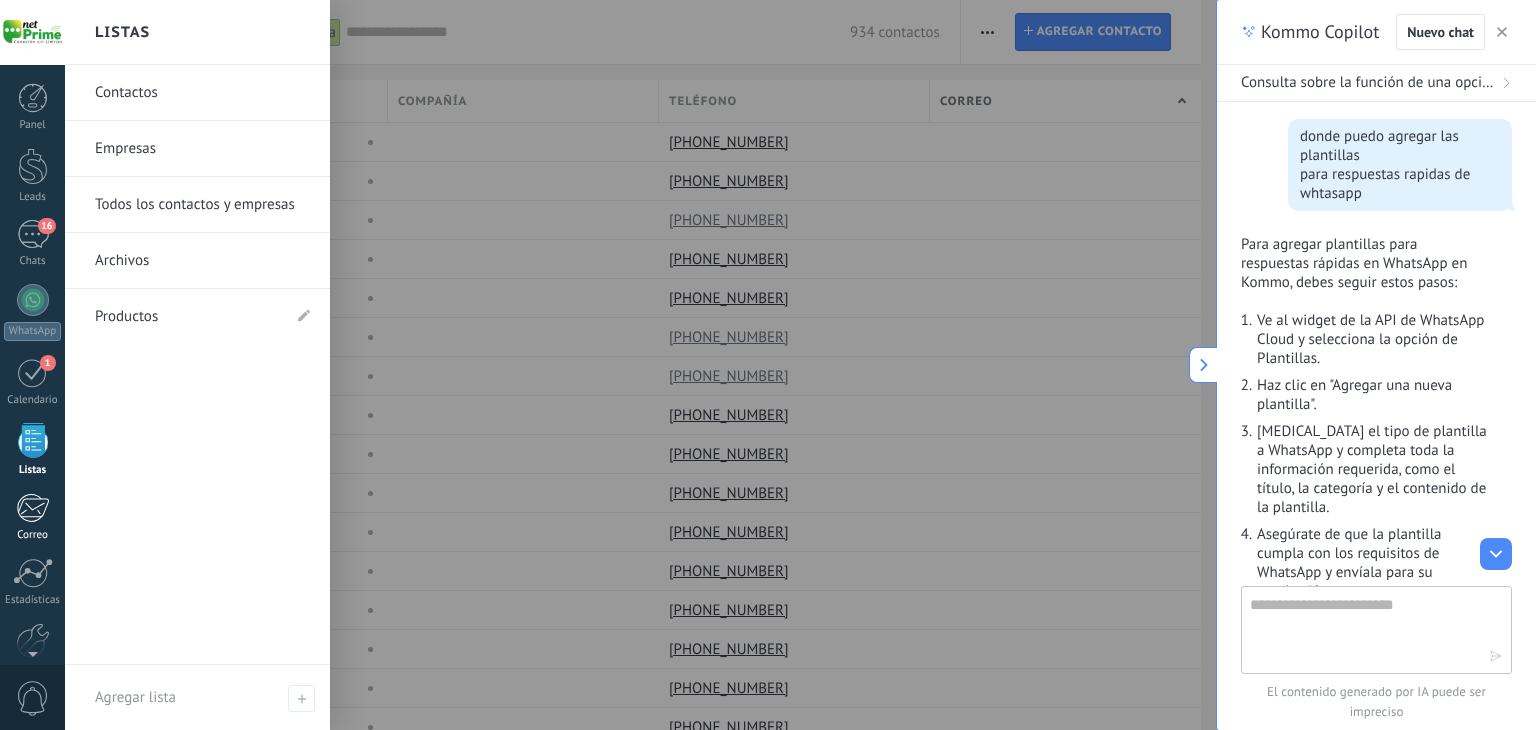click at bounding box center (32, 508) 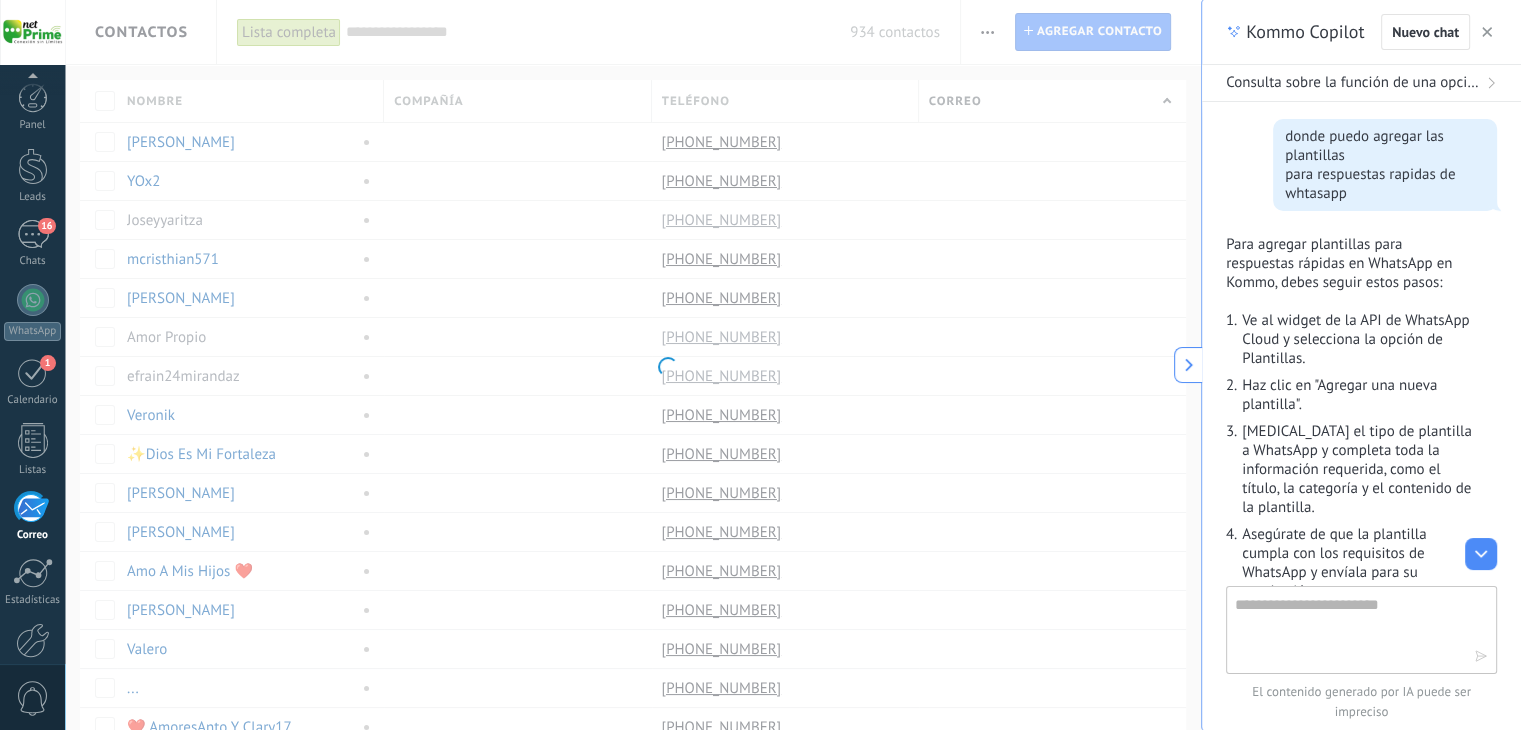 scroll, scrollTop: 101, scrollLeft: 0, axis: vertical 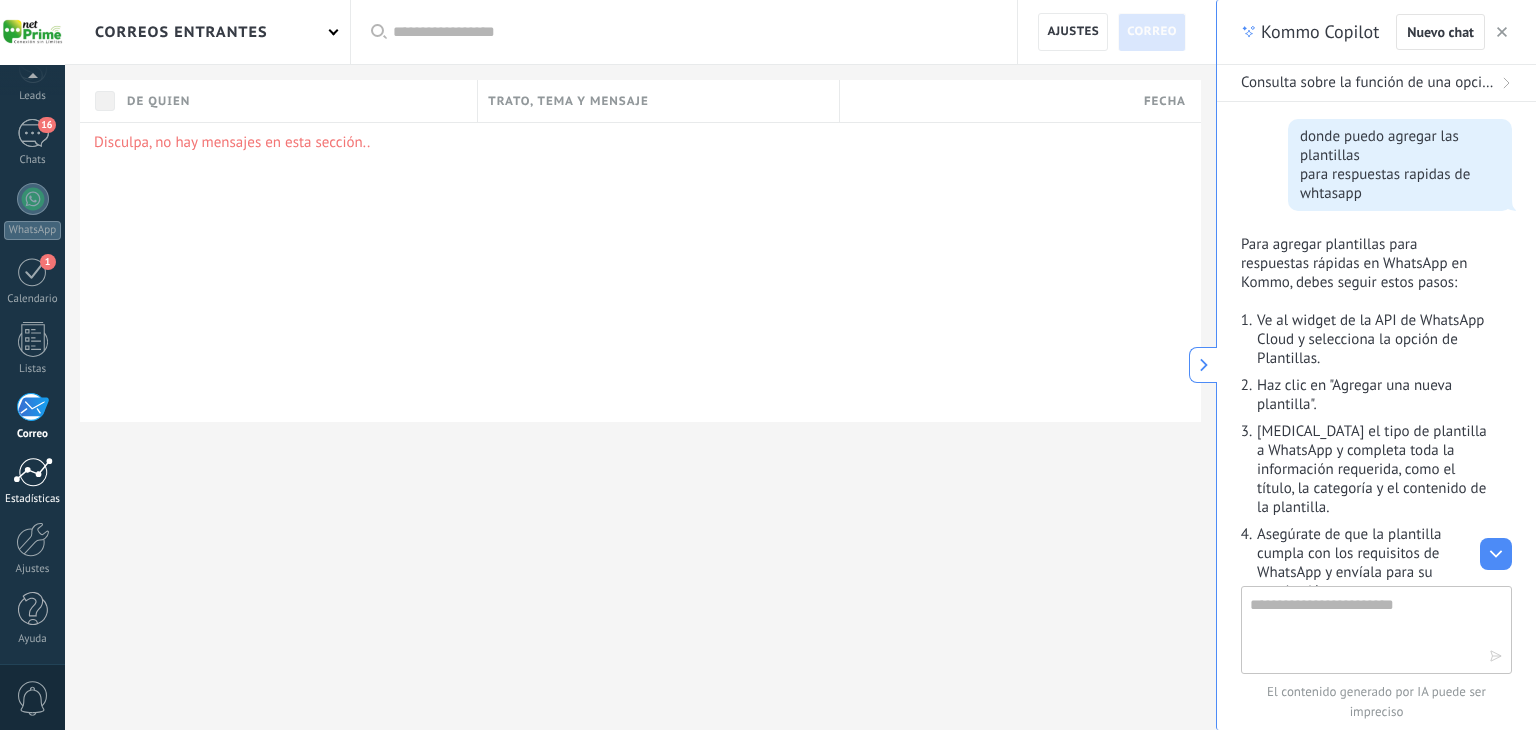 click at bounding box center [33, 472] 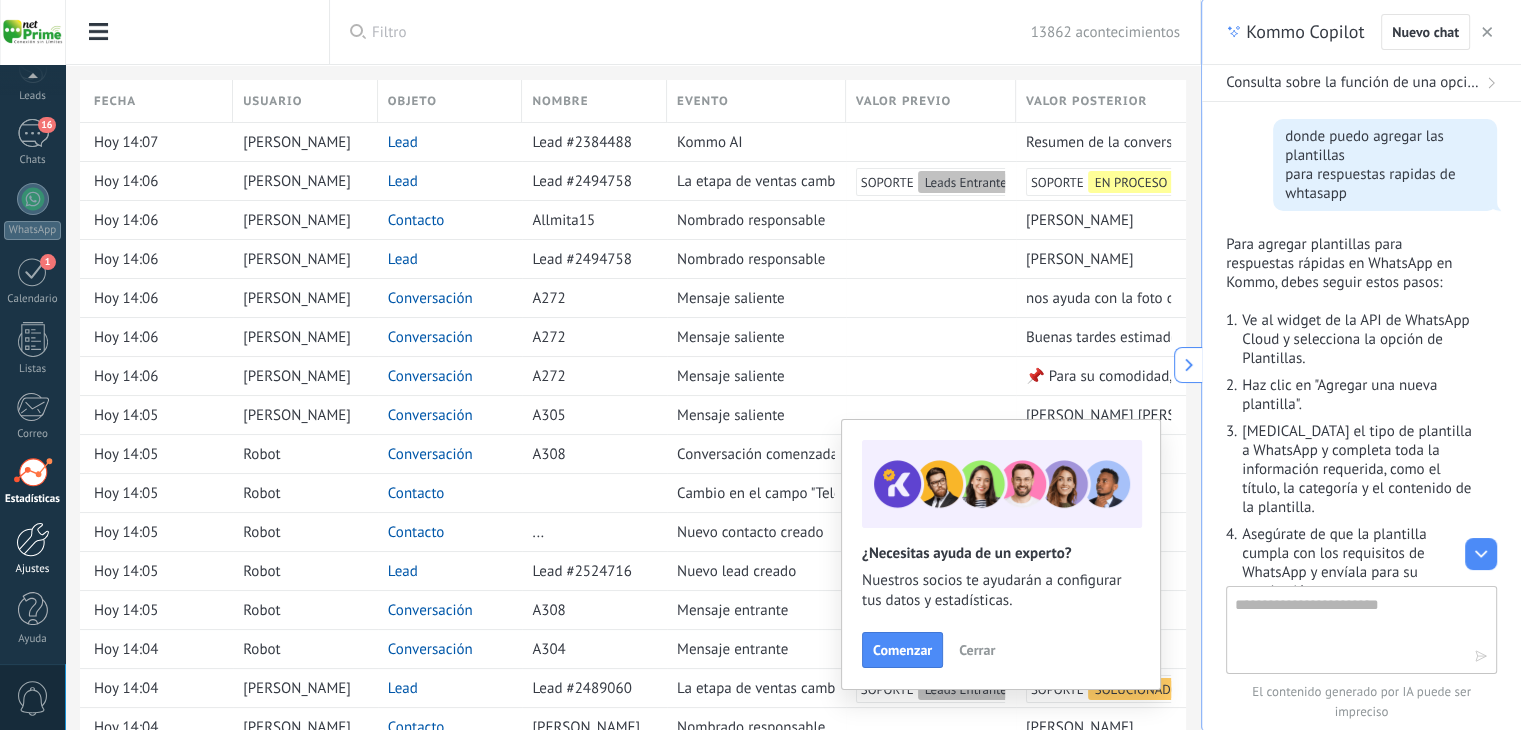click at bounding box center (33, 539) 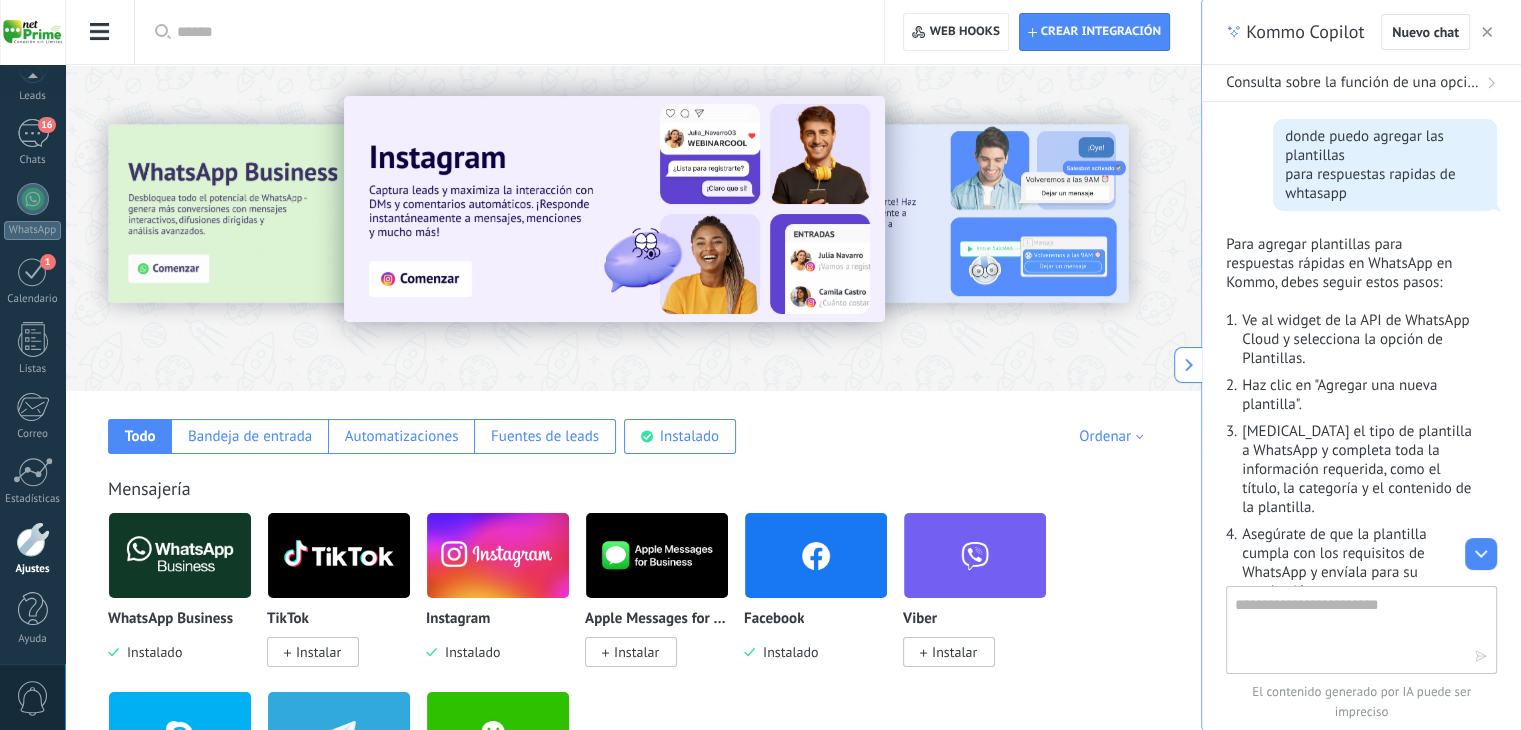 click at bounding box center [180, 555] 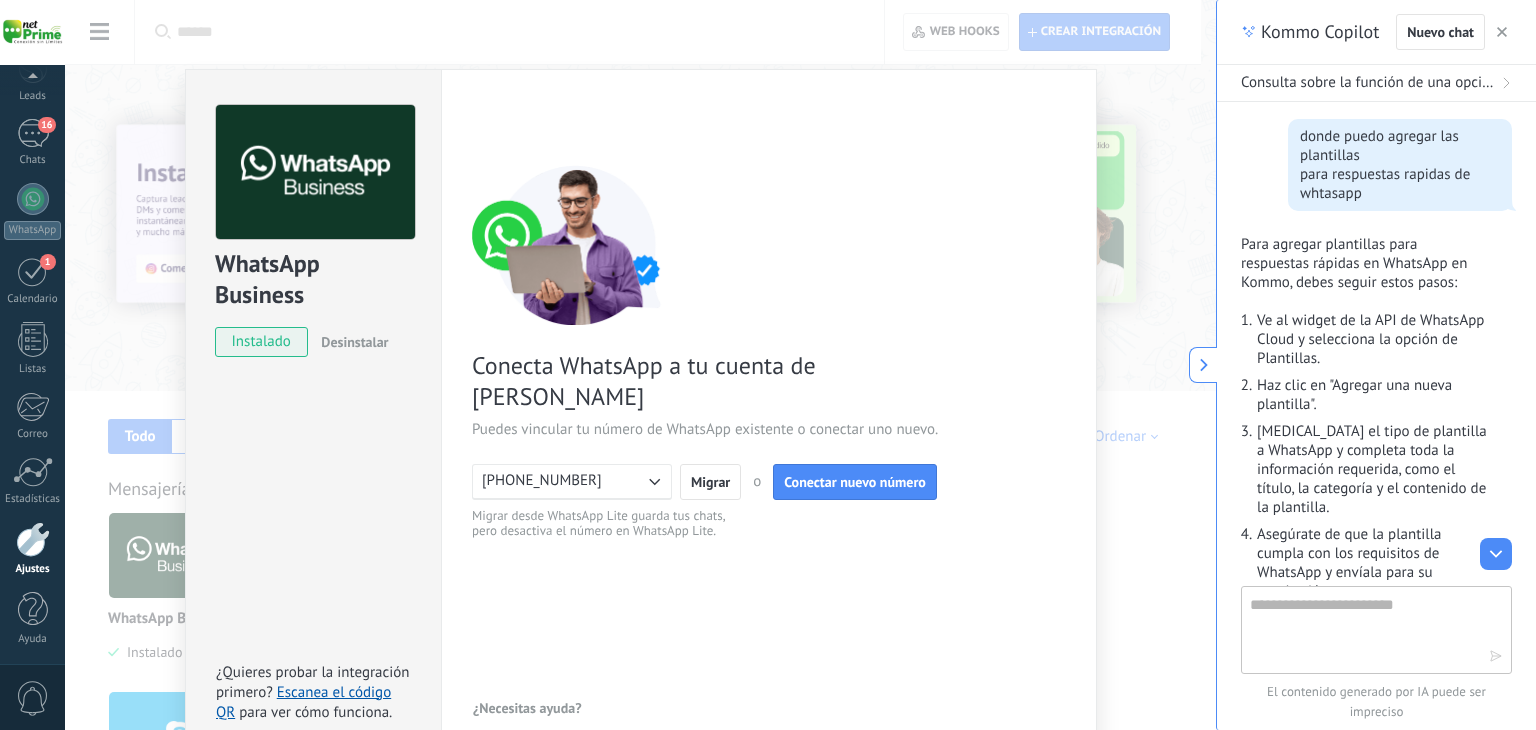 click on "WhatsApp Business instalado Desinstalar ¿Quieres probar la integración primero?   Escanea el código QR   para ver cómo funciona. Configuraciones Autorizaciones Esta pestaña registra a los usuarios que han concedido acceso a las integración a esta cuenta. Si deseas remover la posibilidad que un usuario pueda enviar solicitudes a la cuenta en nombre de esta integración, puedes revocar el acceso. Si el acceso a todos los usuarios es revocado, la integración dejará de funcionar. Esta aplicacion está instalada, pero nadie le ha dado acceso aun. WhatsApp Cloud API más _:  Guardar < Volver 1 Conectar Facebook  2 Finalizar configuración Conecta WhatsApp a tu cuenta de Kommo Puedes vincular tu número de WhatsApp existente o conectar uno nuevo. +593969303333 Migrar o Conectar nuevo número Migrar desde WhatsApp Lite guarda tus chats, pero desactiva el número en WhatsApp Lite. ¿Necesitas ayuda?" at bounding box center [640, 365] 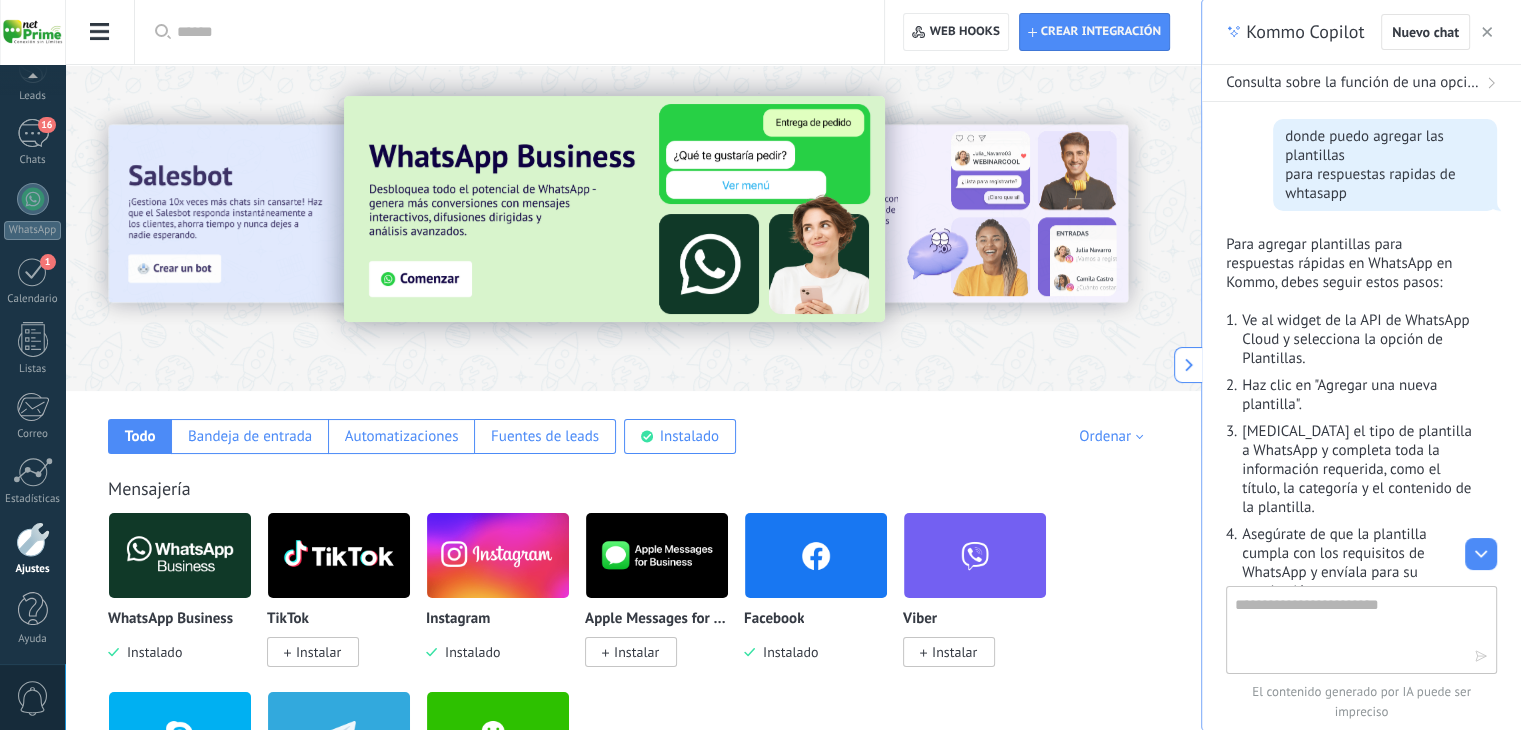 click on "WhatsApp Business Instalado TikTok Instalar Instagram Instalado Apple Messages for Business Instalar Facebook Instalado Viber Instalar Skype Instalar Telegram Instalar WeChat Instalar" at bounding box center (643, 691) 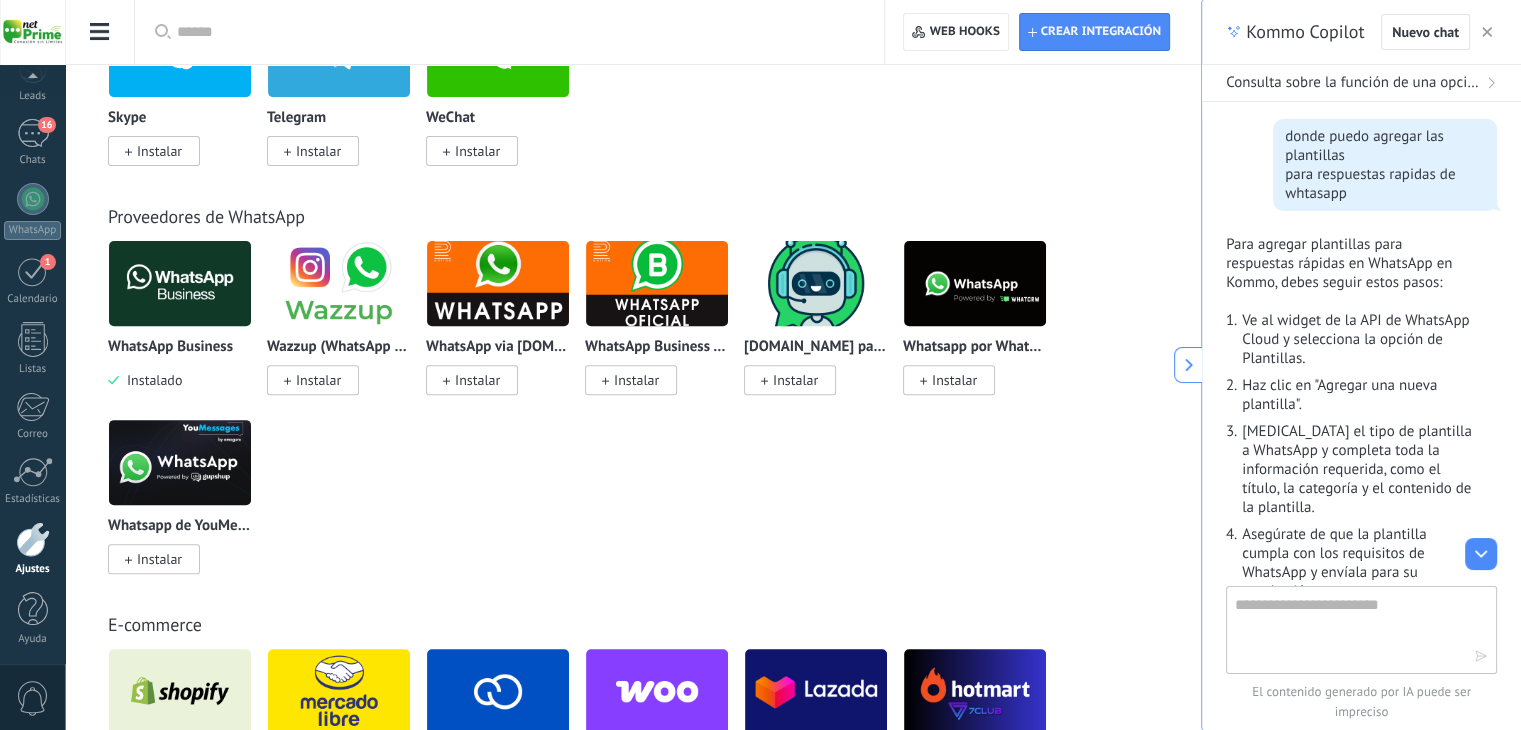 scroll, scrollTop: 640, scrollLeft: 0, axis: vertical 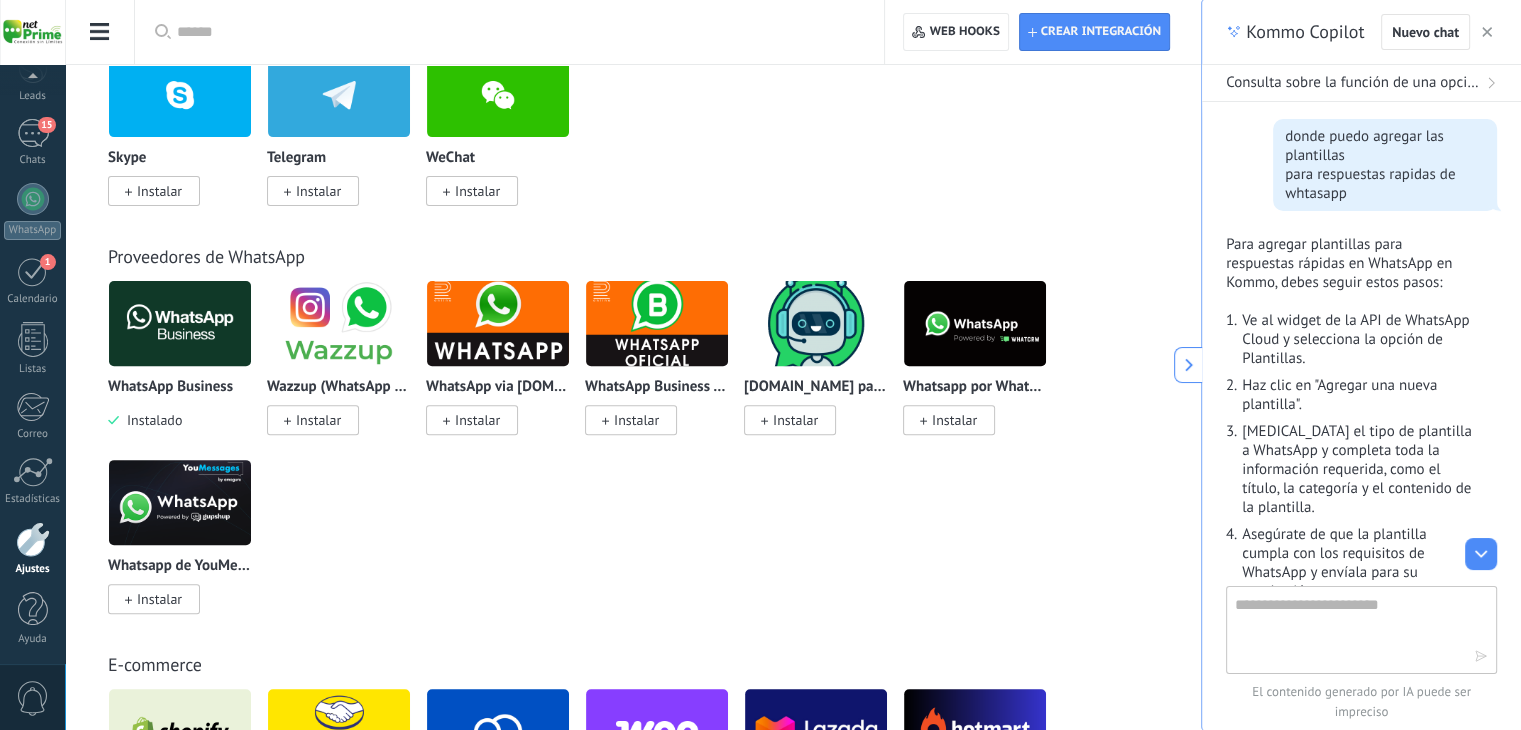 drag, startPoint x: 236, startPoint y: 390, endPoint x: 87, endPoint y: 398, distance: 149.21461 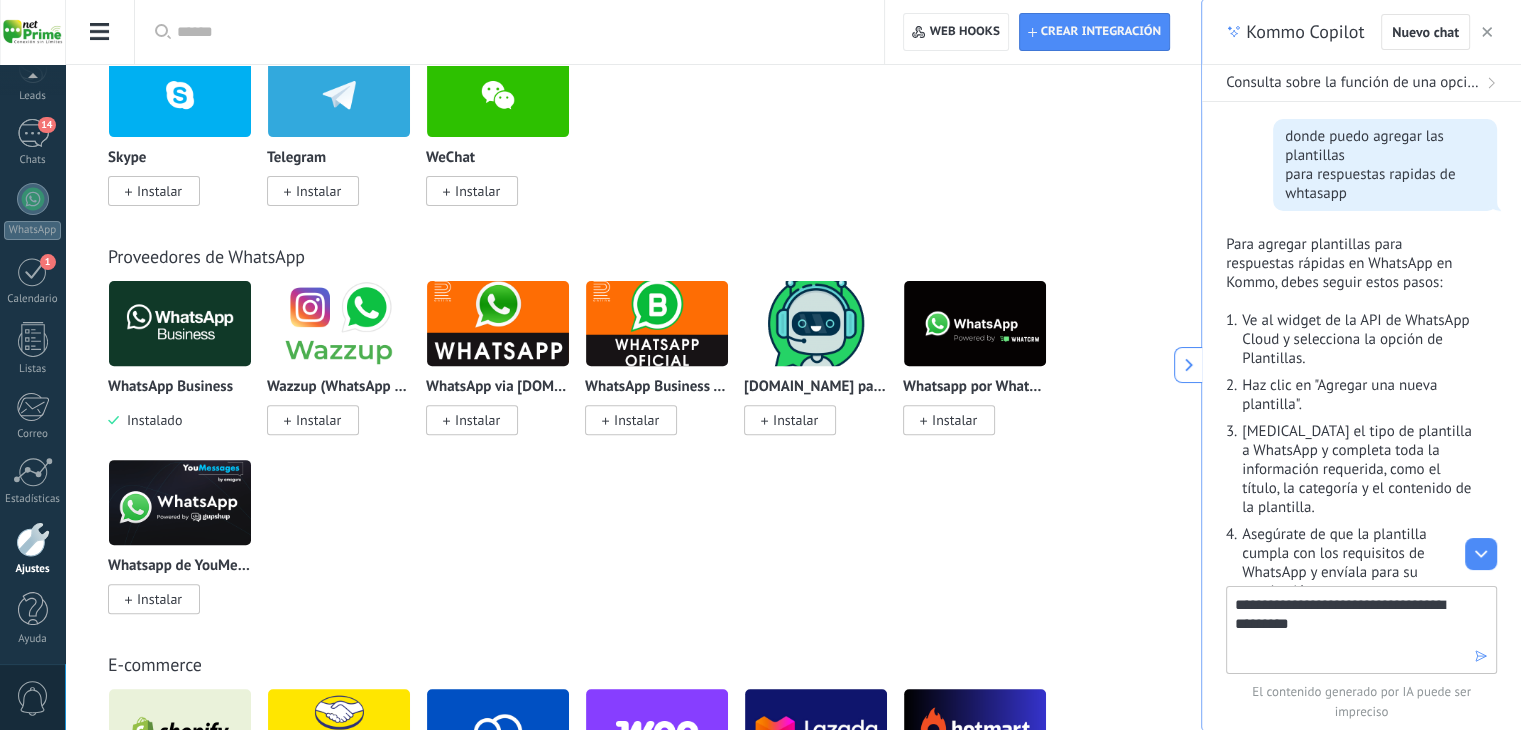 type on "**********" 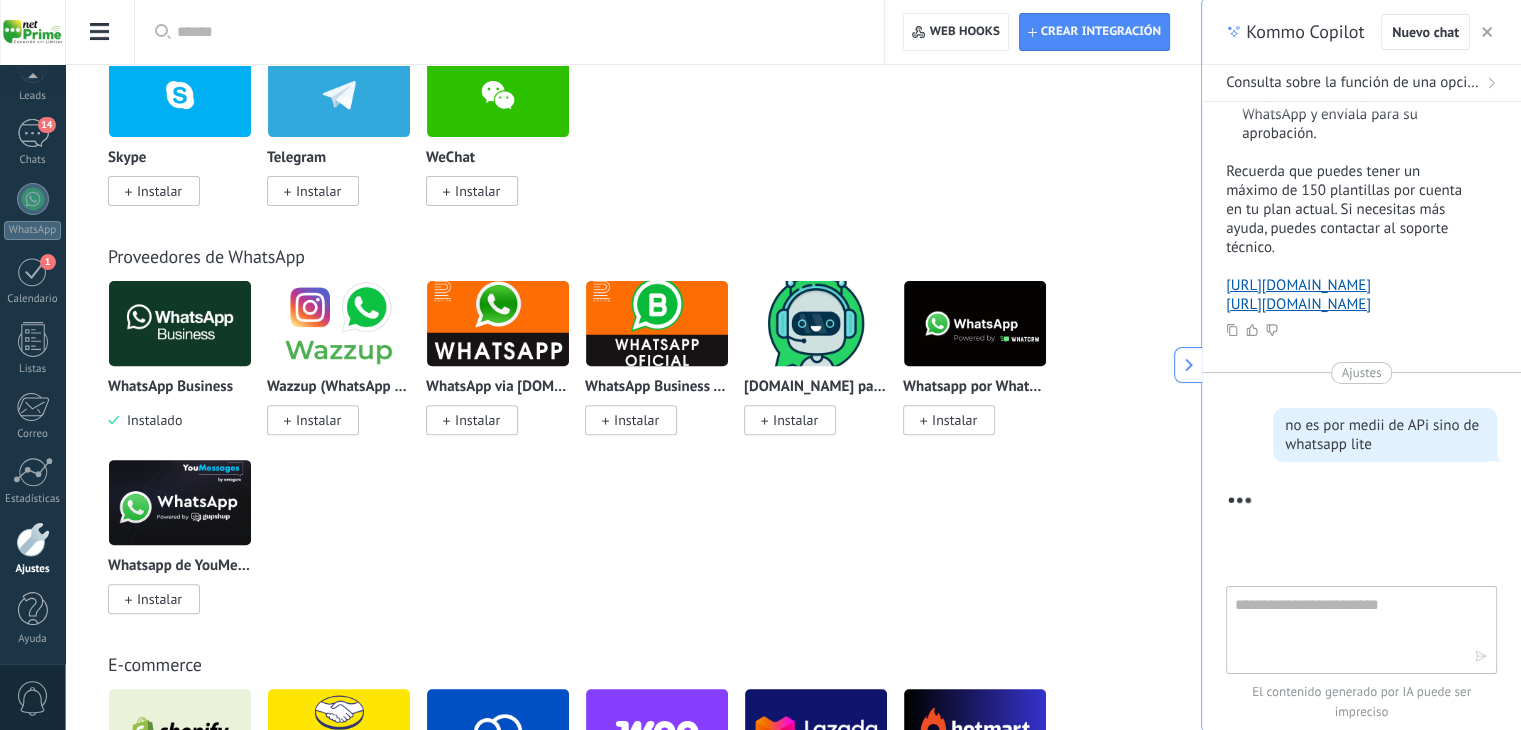 scroll, scrollTop: 1496, scrollLeft: 0, axis: vertical 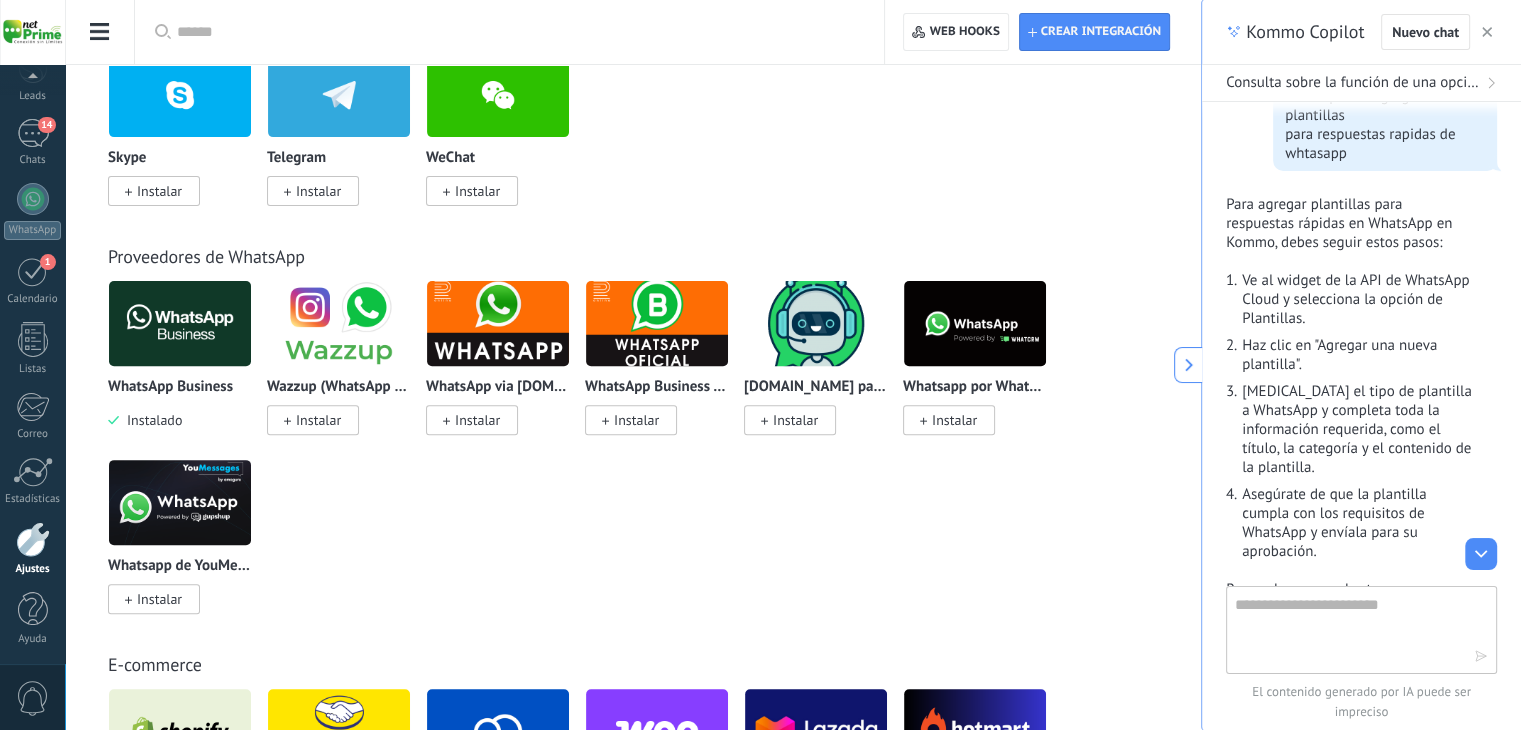 click at bounding box center (1347, 629) 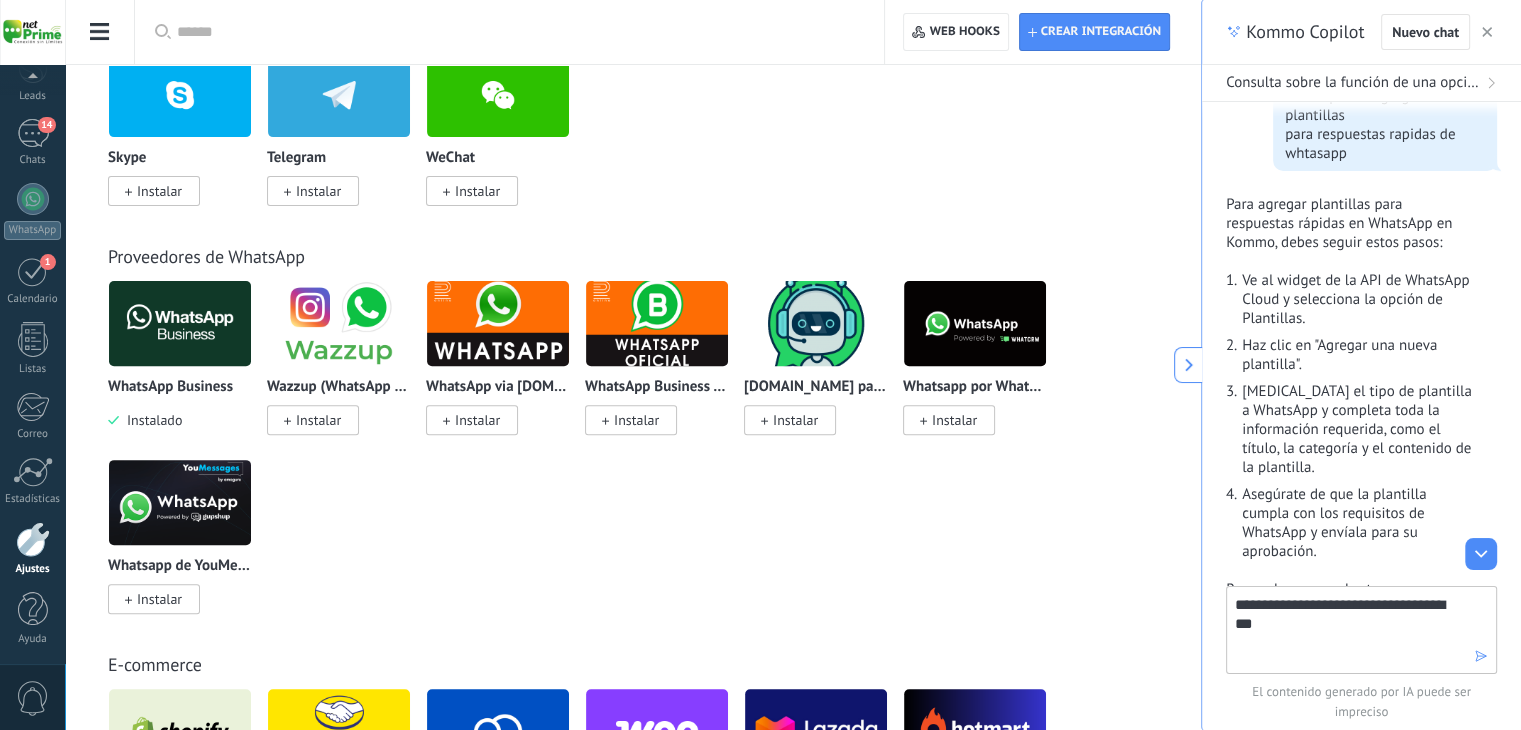 type on "**********" 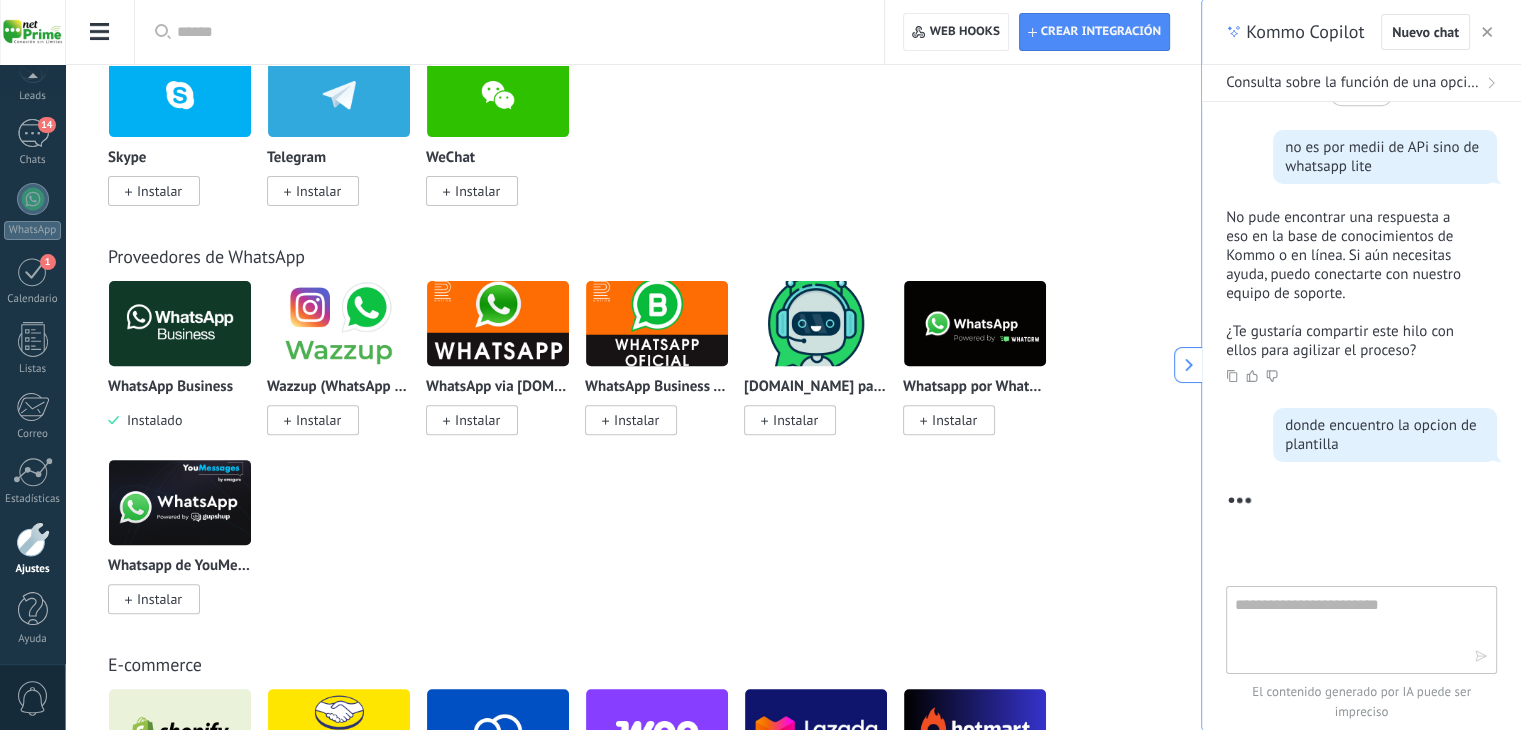 scroll, scrollTop: 2060, scrollLeft: 0, axis: vertical 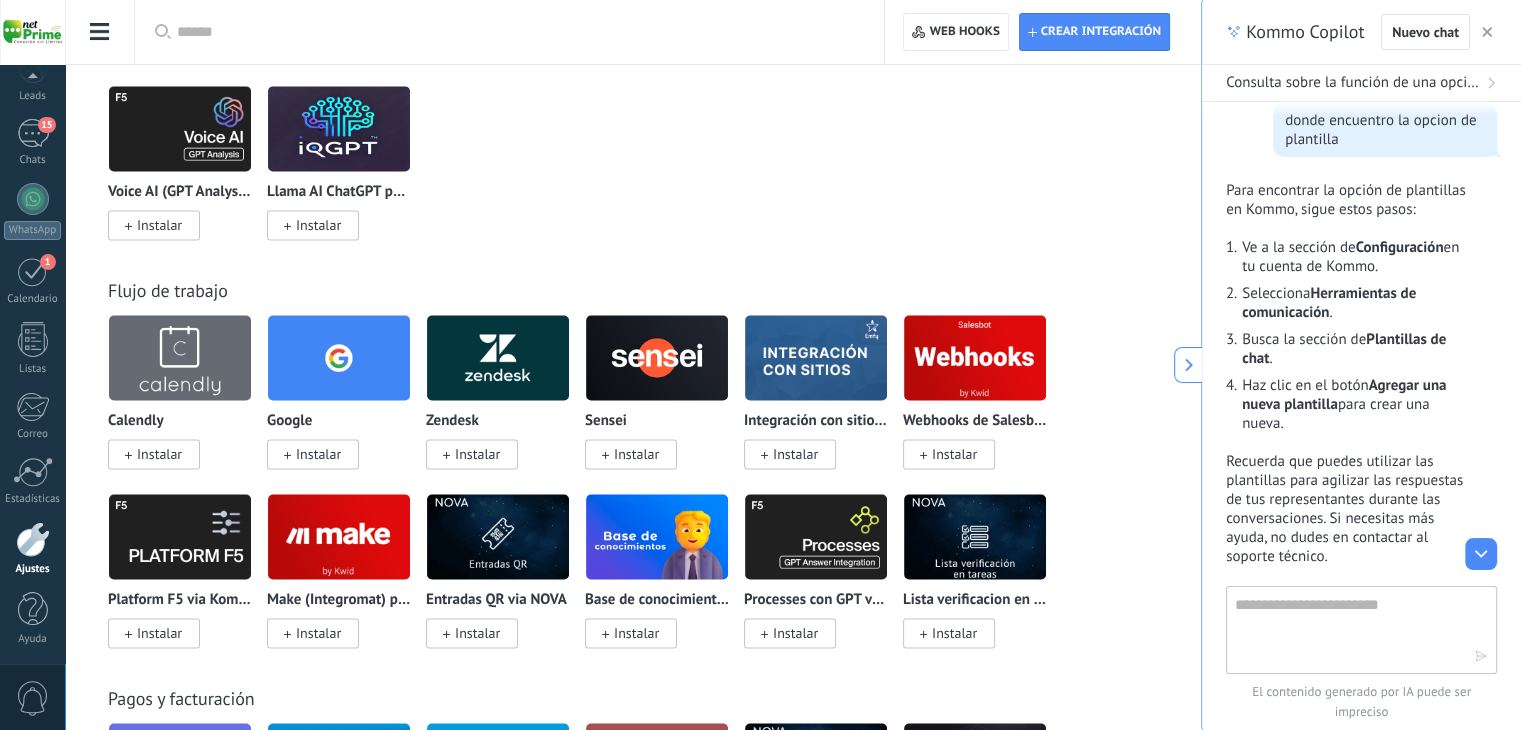 click at bounding box center [33, 539] 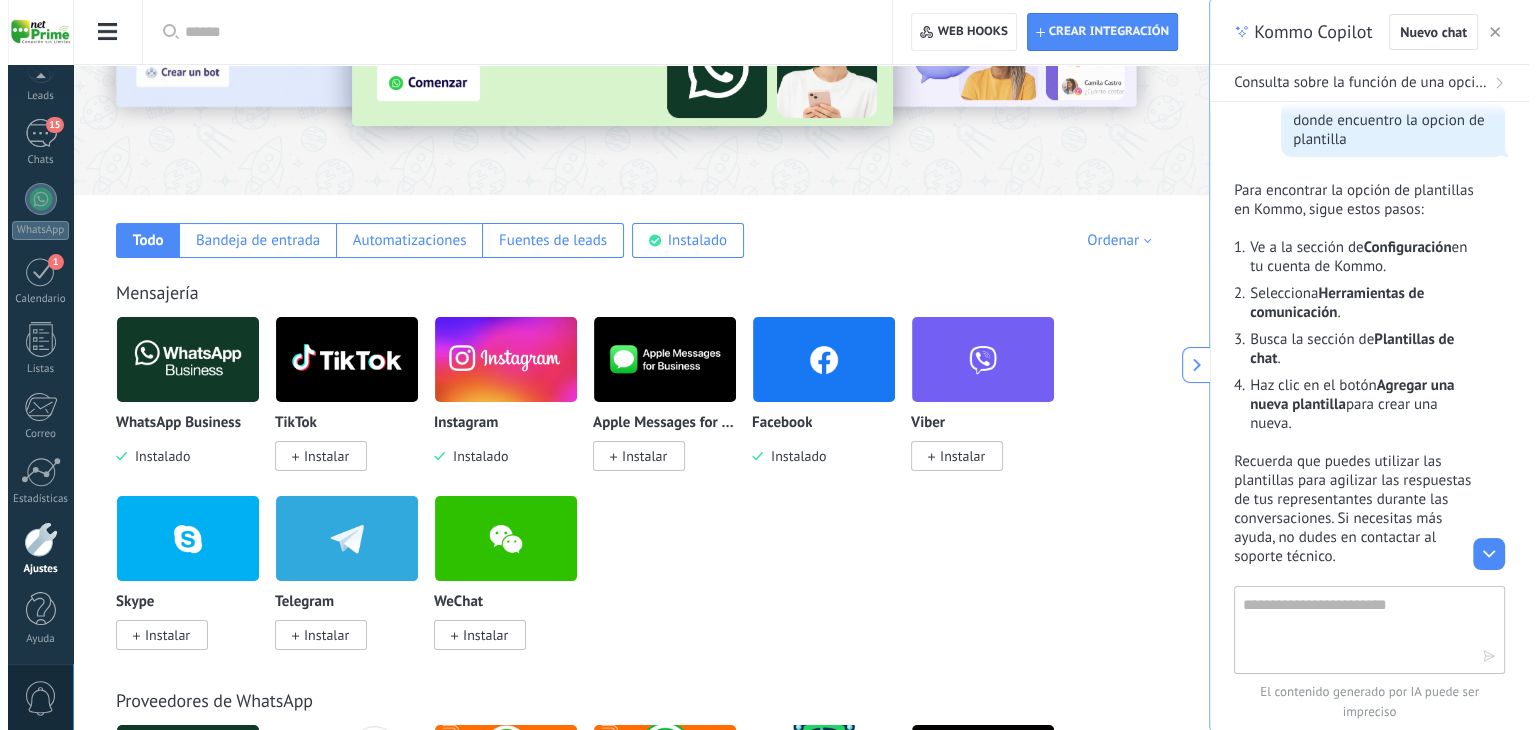 scroll, scrollTop: 200, scrollLeft: 0, axis: vertical 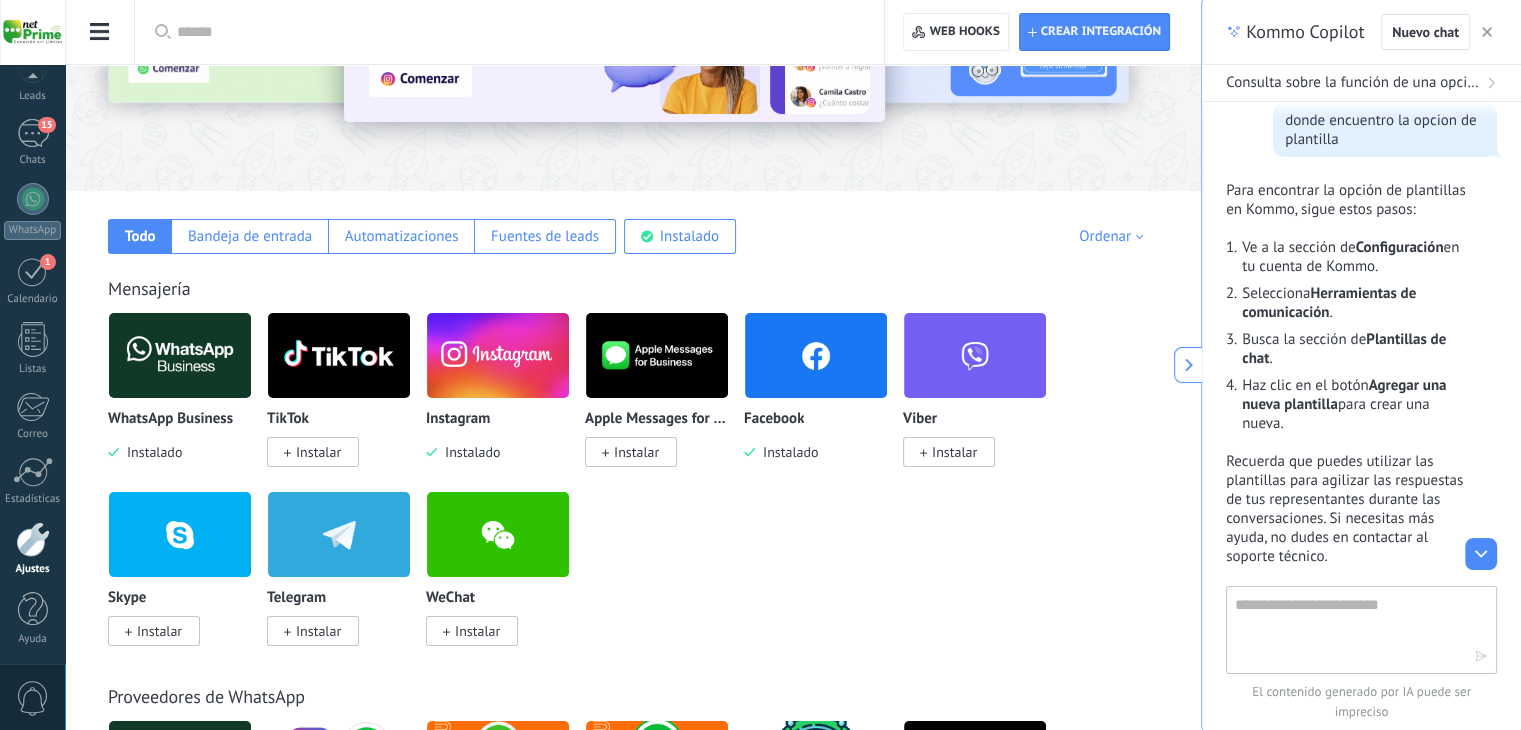 click at bounding box center (100, 32) 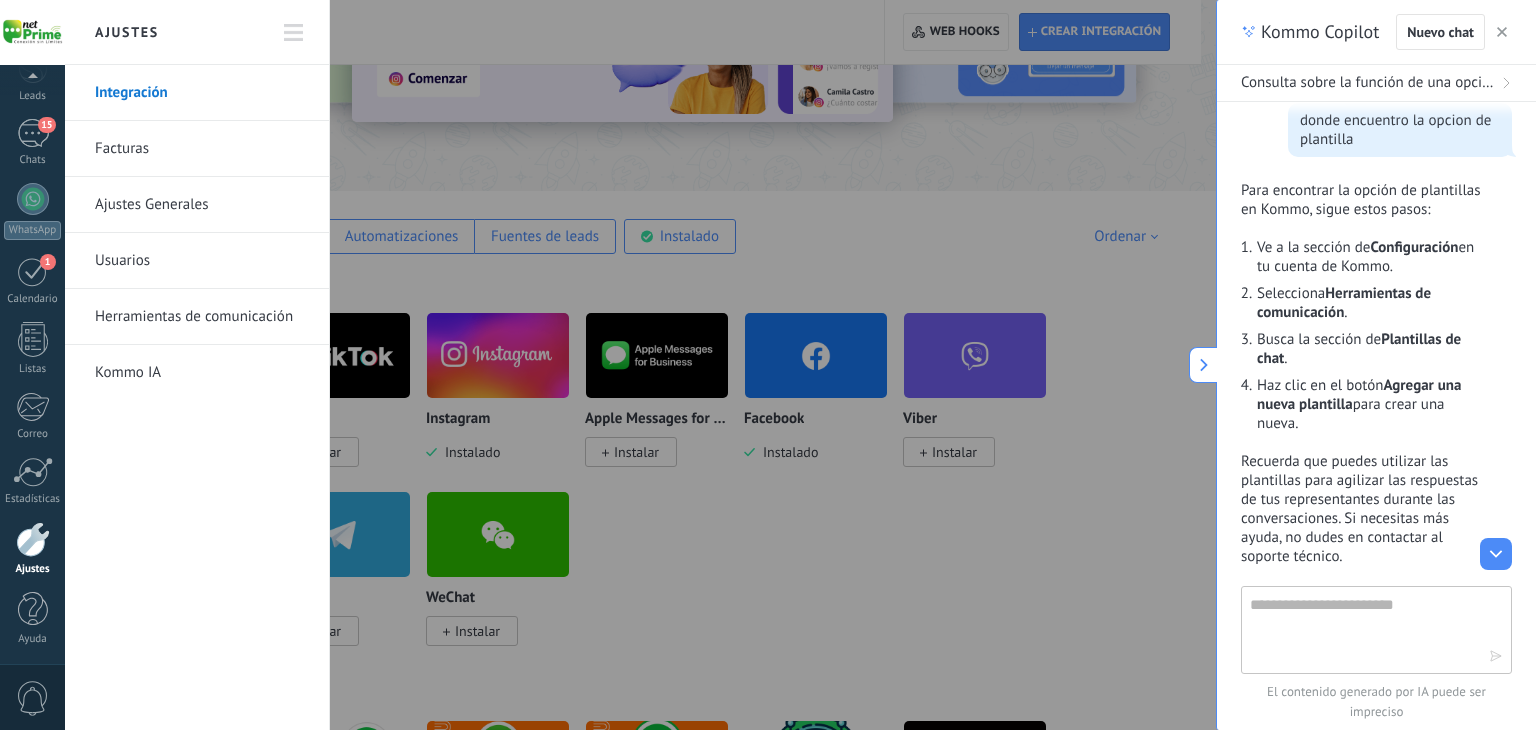 click on "Ajustes Generales" at bounding box center [202, 205] 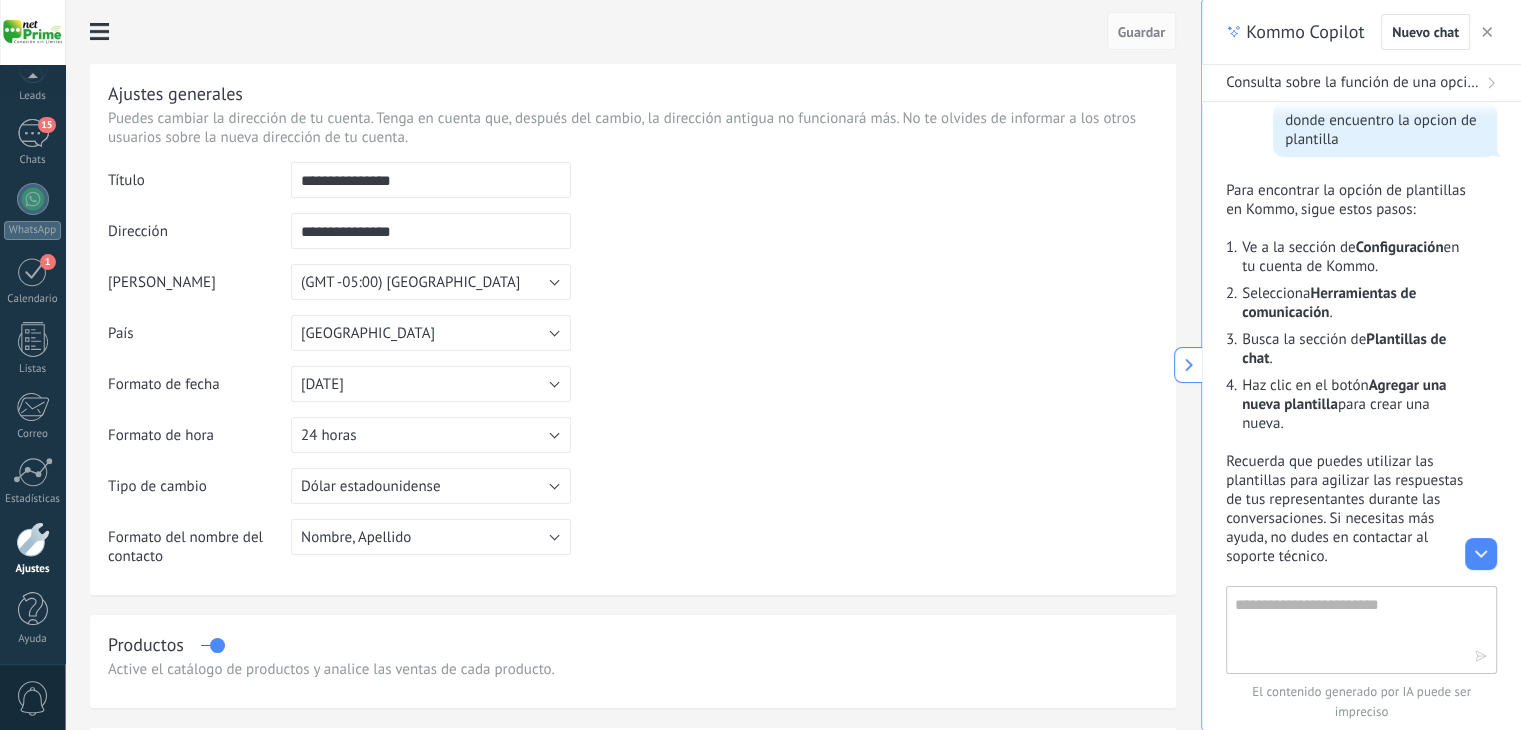 scroll, scrollTop: 100, scrollLeft: 0, axis: vertical 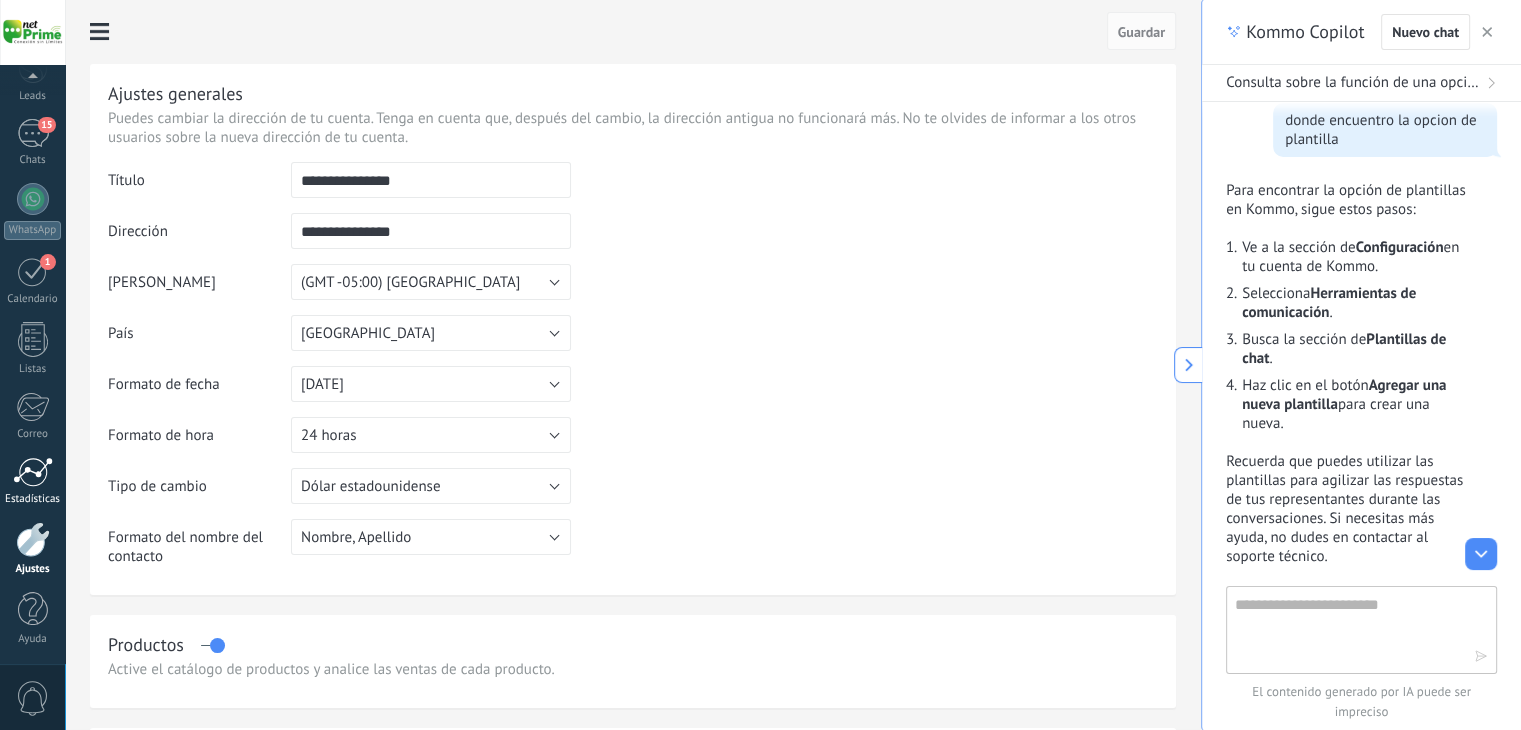 click at bounding box center (33, 472) 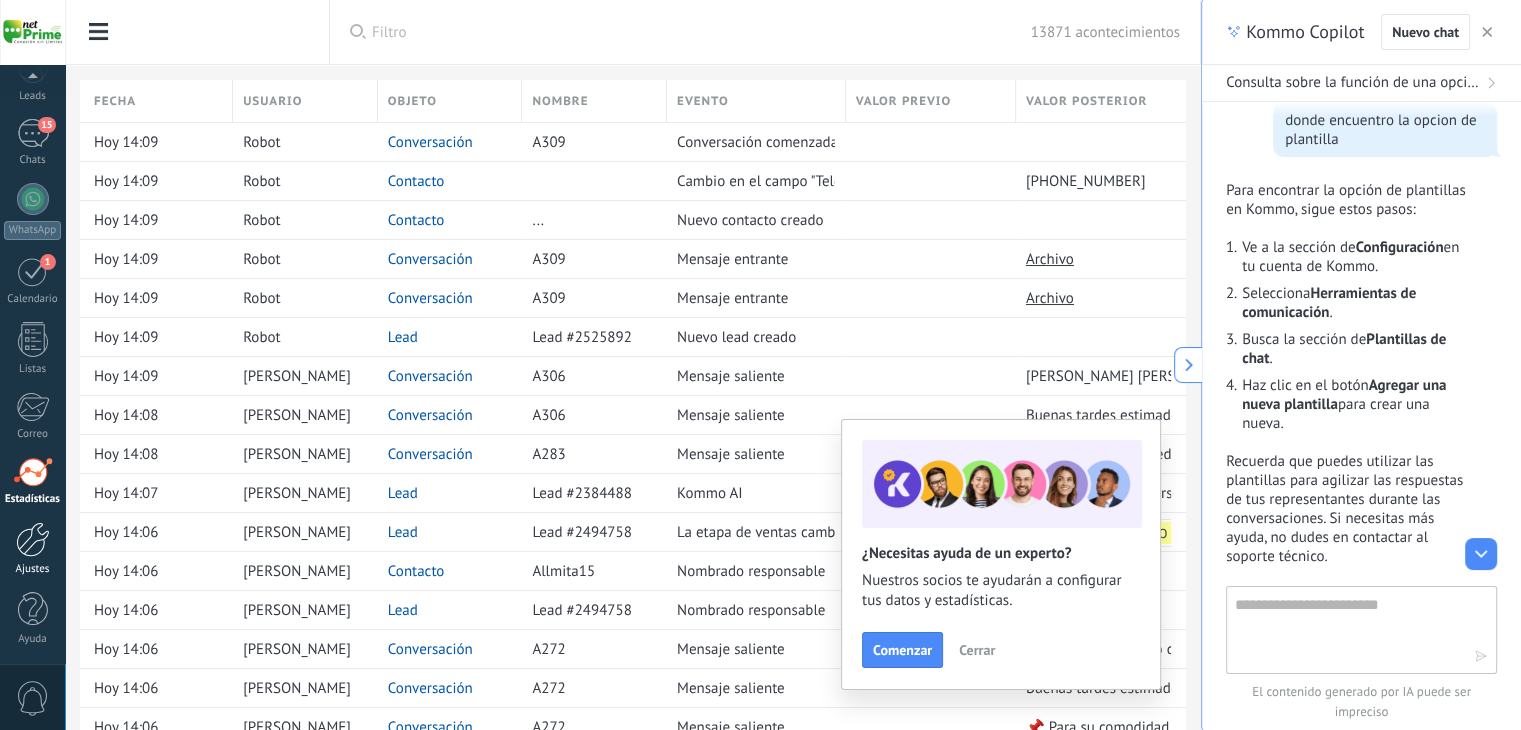 click at bounding box center (33, 539) 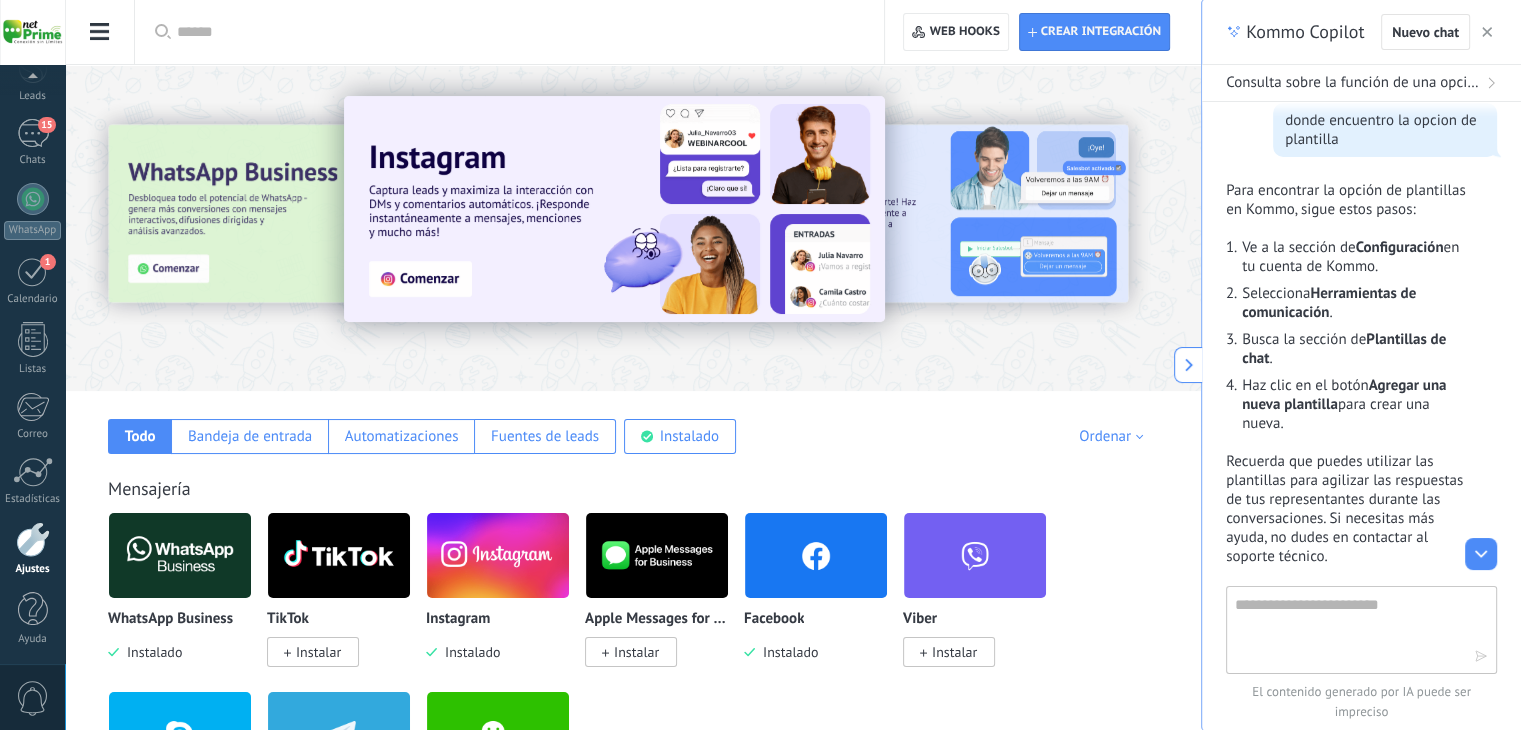 click at bounding box center (180, 555) 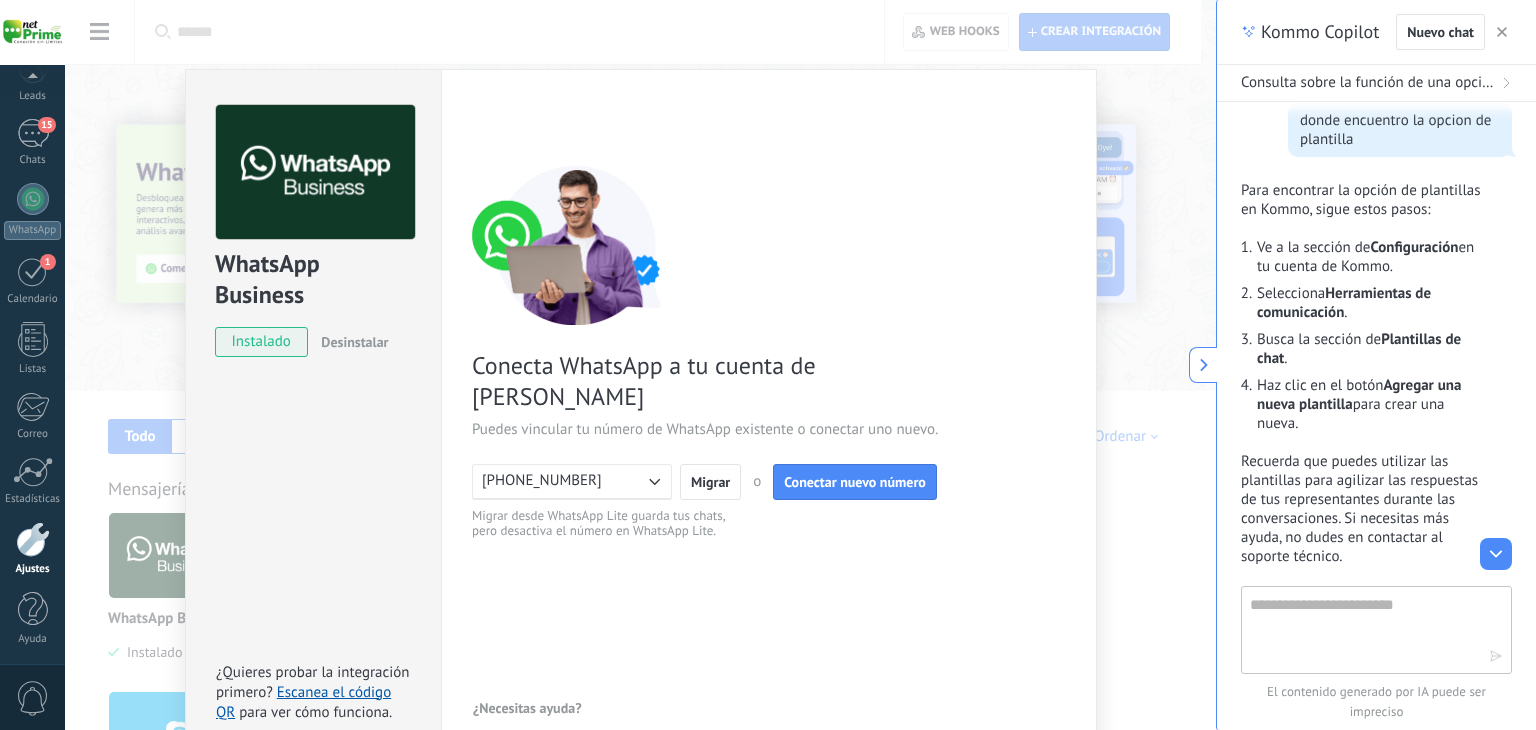click on "WhatsApp Business instalado Desinstalar ¿Quieres probar la integración primero?   Escanea el código QR   para ver cómo funciona. Configuraciones Autorizaciones Esta pestaña registra a los usuarios que han concedido acceso a las integración a esta cuenta. Si deseas remover la posibilidad que un usuario pueda enviar solicitudes a la cuenta en nombre de esta integración, puedes revocar el acceso. Si el acceso a todos los usuarios es revocado, la integración dejará de funcionar. Esta aplicacion está instalada, pero nadie le ha dado acceso aun. WhatsApp Cloud API más _:  Guardar < Volver 1 Conectar Facebook  2 Finalizar configuración Conecta WhatsApp a tu cuenta de Kommo Puedes vincular tu número de WhatsApp existente o conectar uno nuevo. +593969303333 Migrar o Conectar nuevo número Migrar desde WhatsApp Lite guarda tus chats, pero desactiva el número en WhatsApp Lite. ¿Necesitas ayuda?" at bounding box center (640, 365) 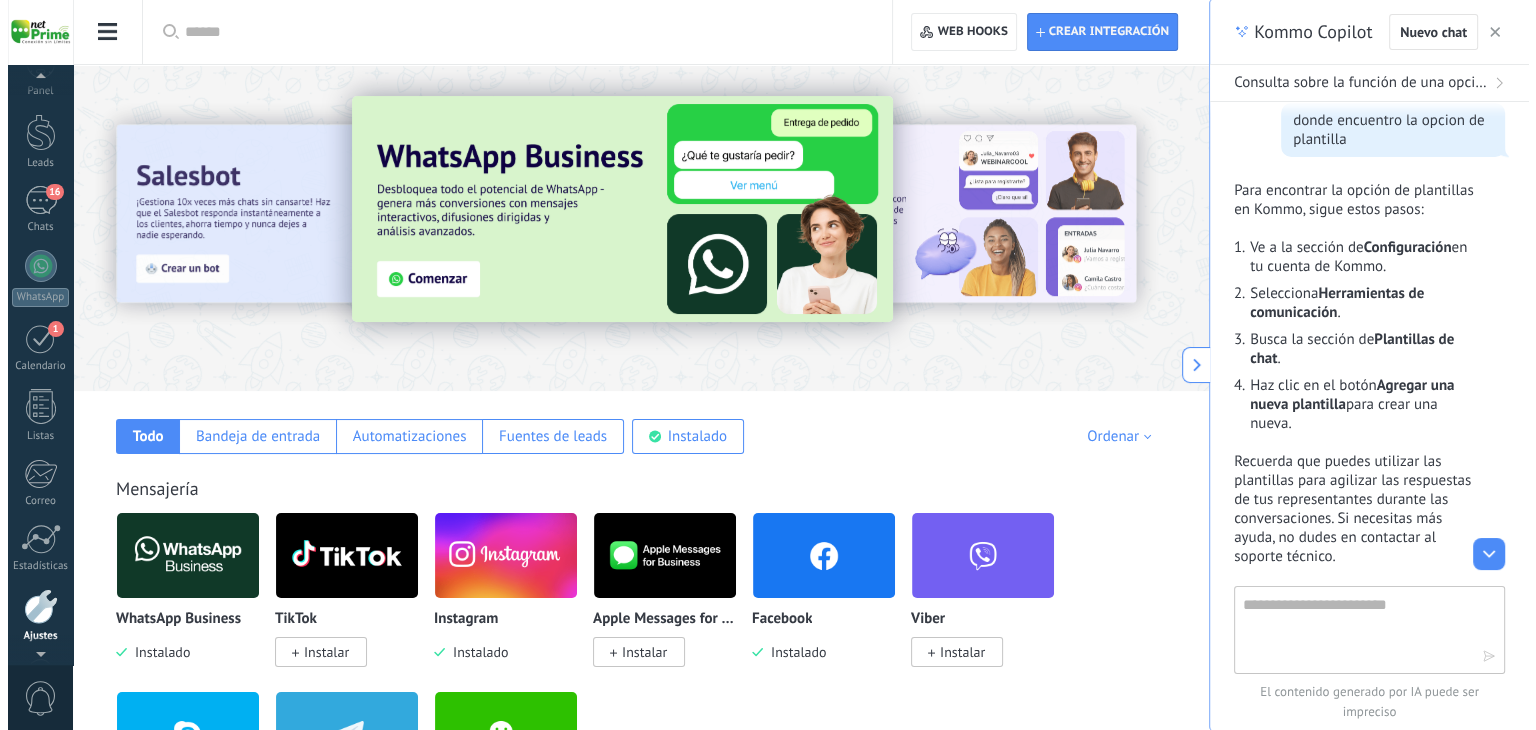 scroll, scrollTop: 0, scrollLeft: 0, axis: both 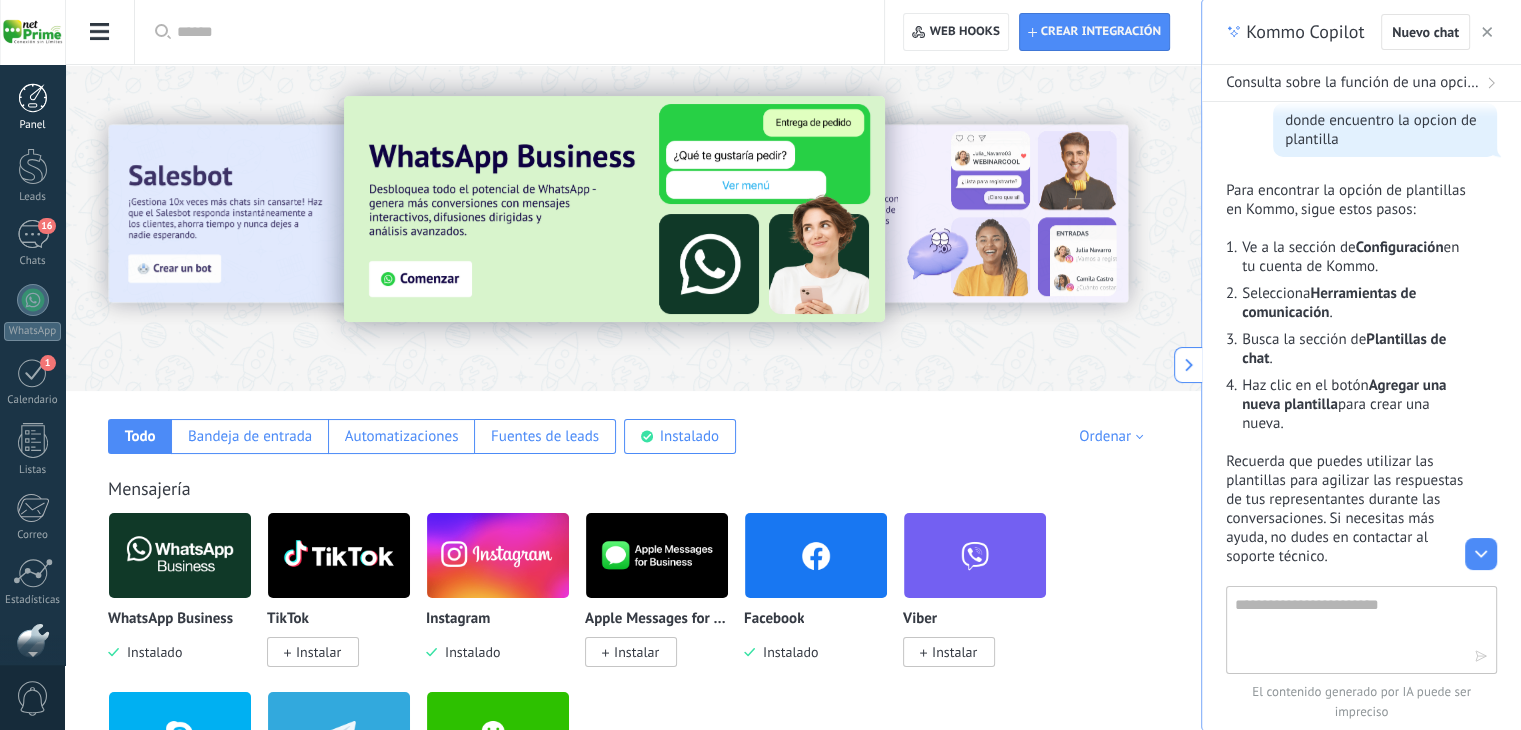 click at bounding box center [33, 98] 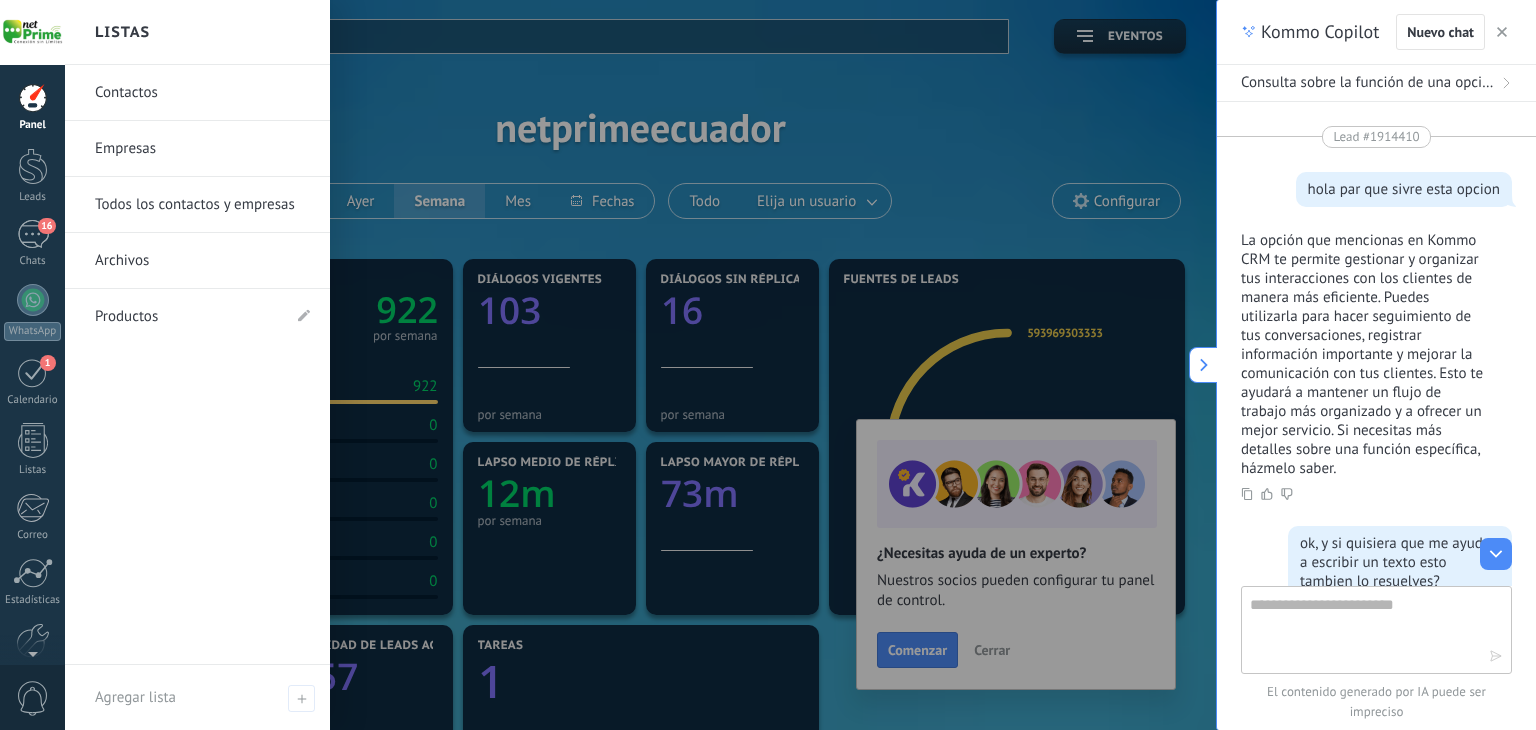scroll, scrollTop: 0, scrollLeft: 0, axis: both 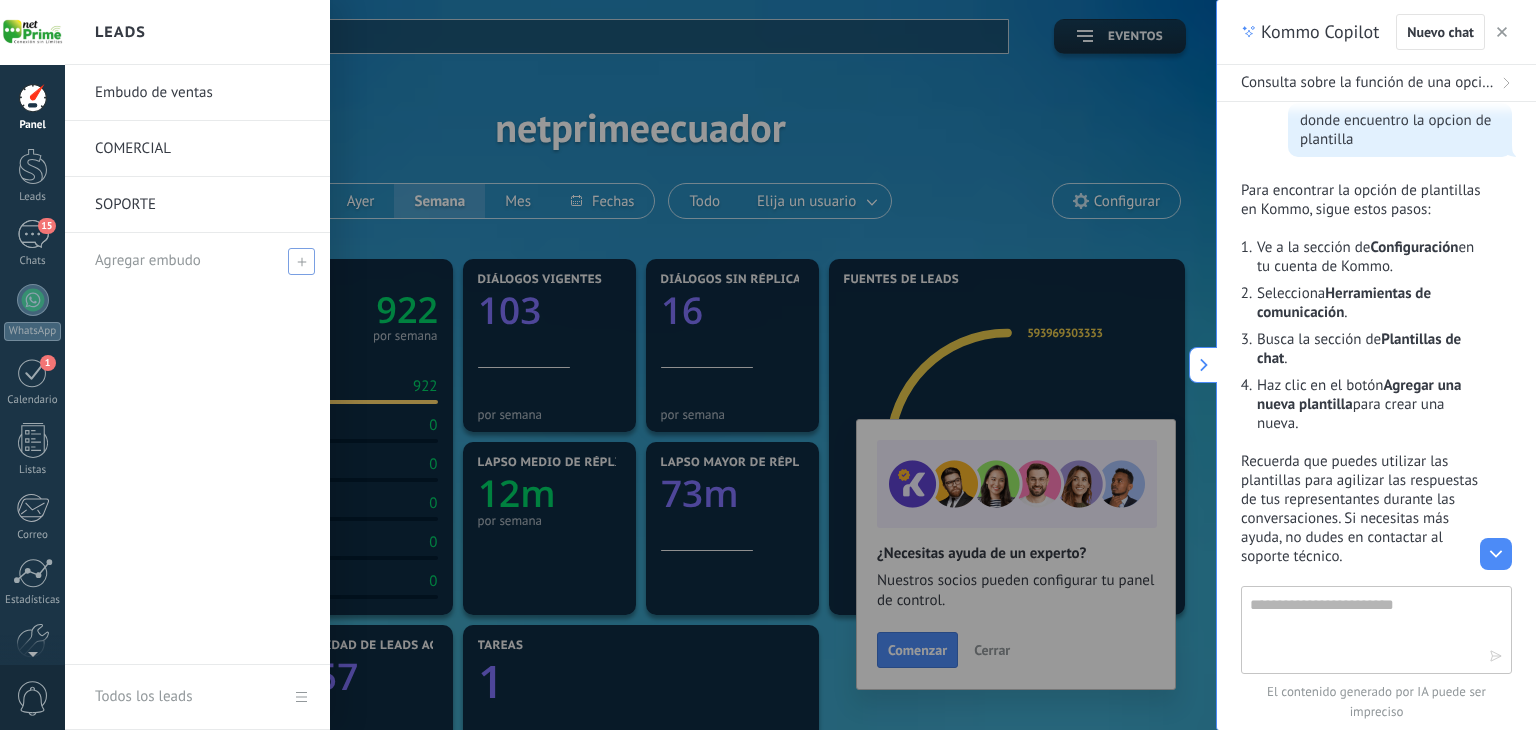 click at bounding box center (301, 261) 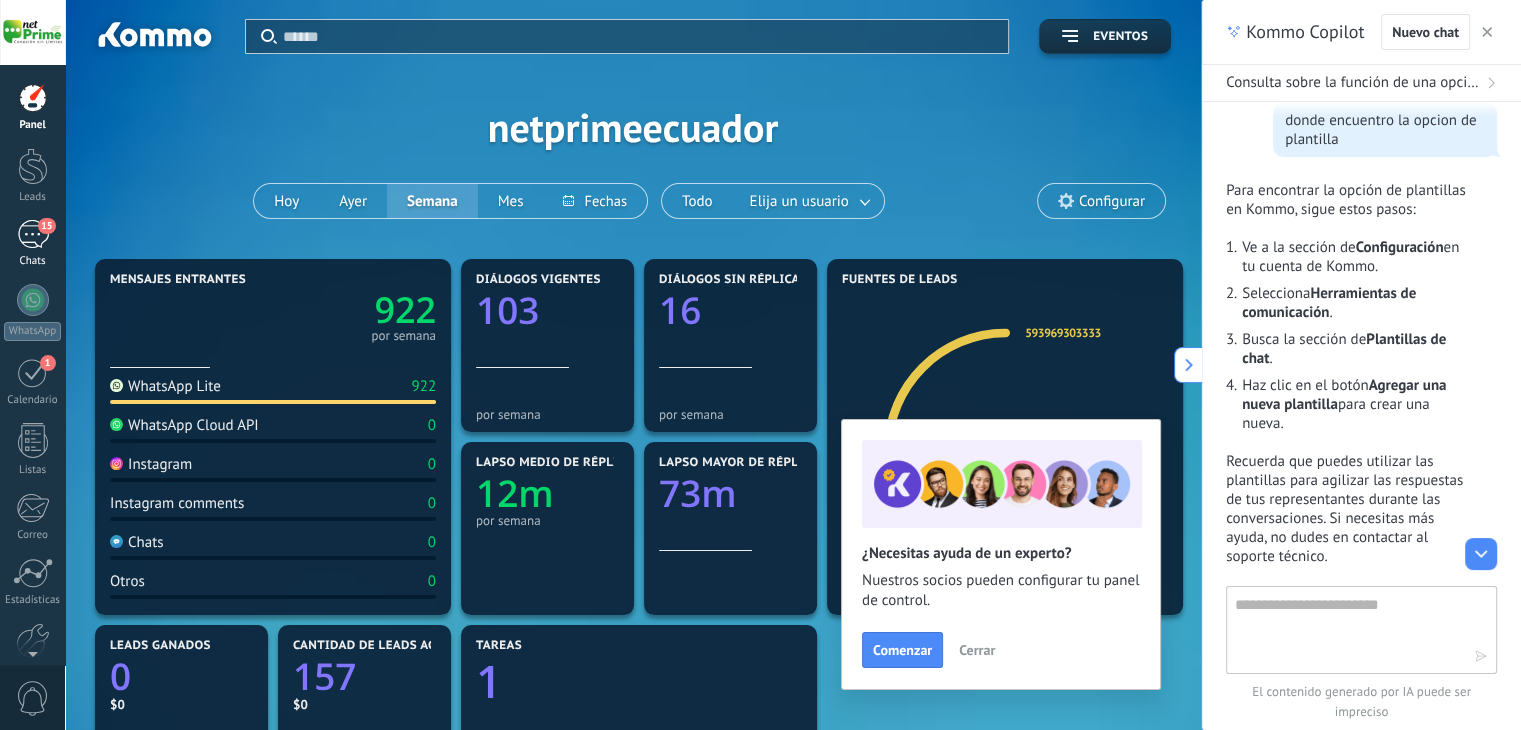 click on "15" at bounding box center (33, 234) 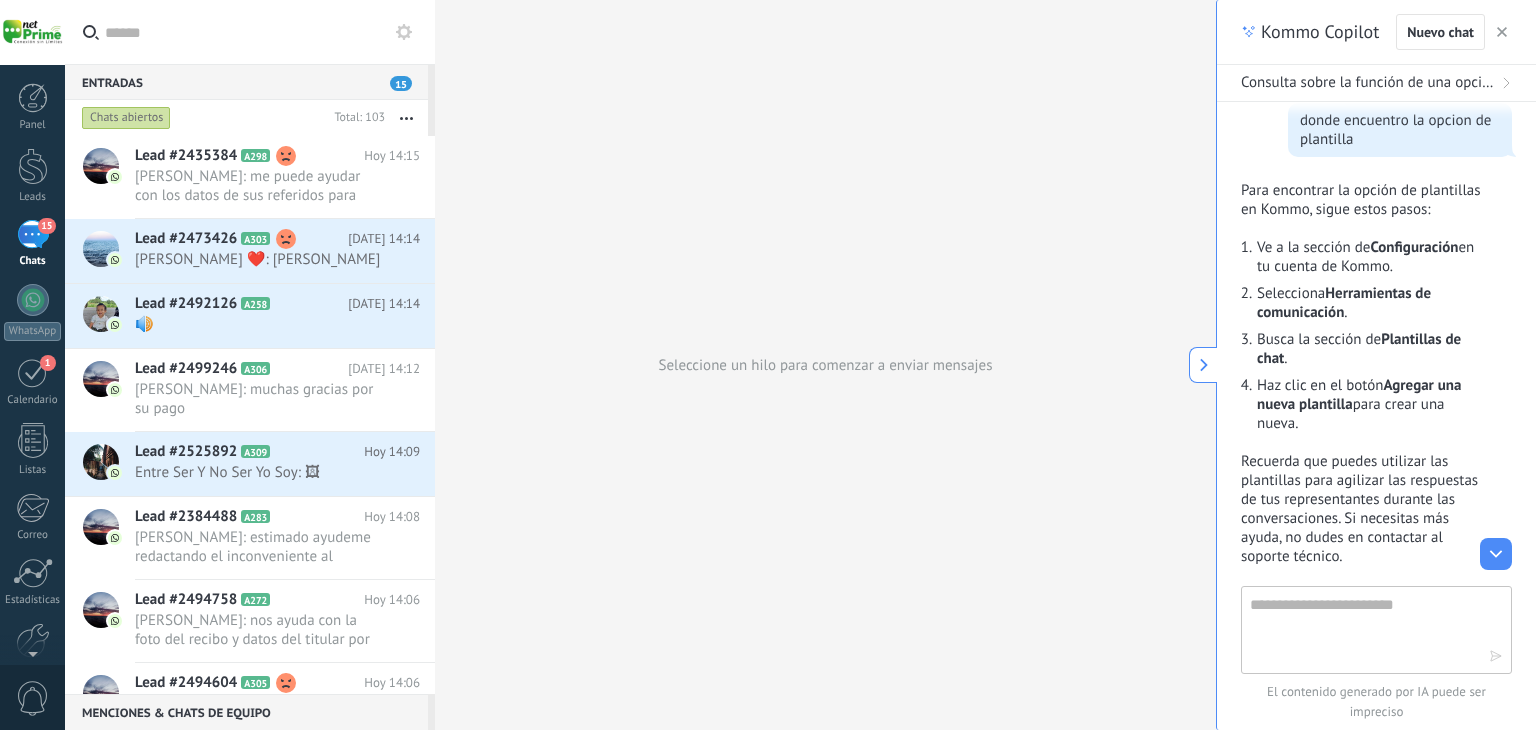 click 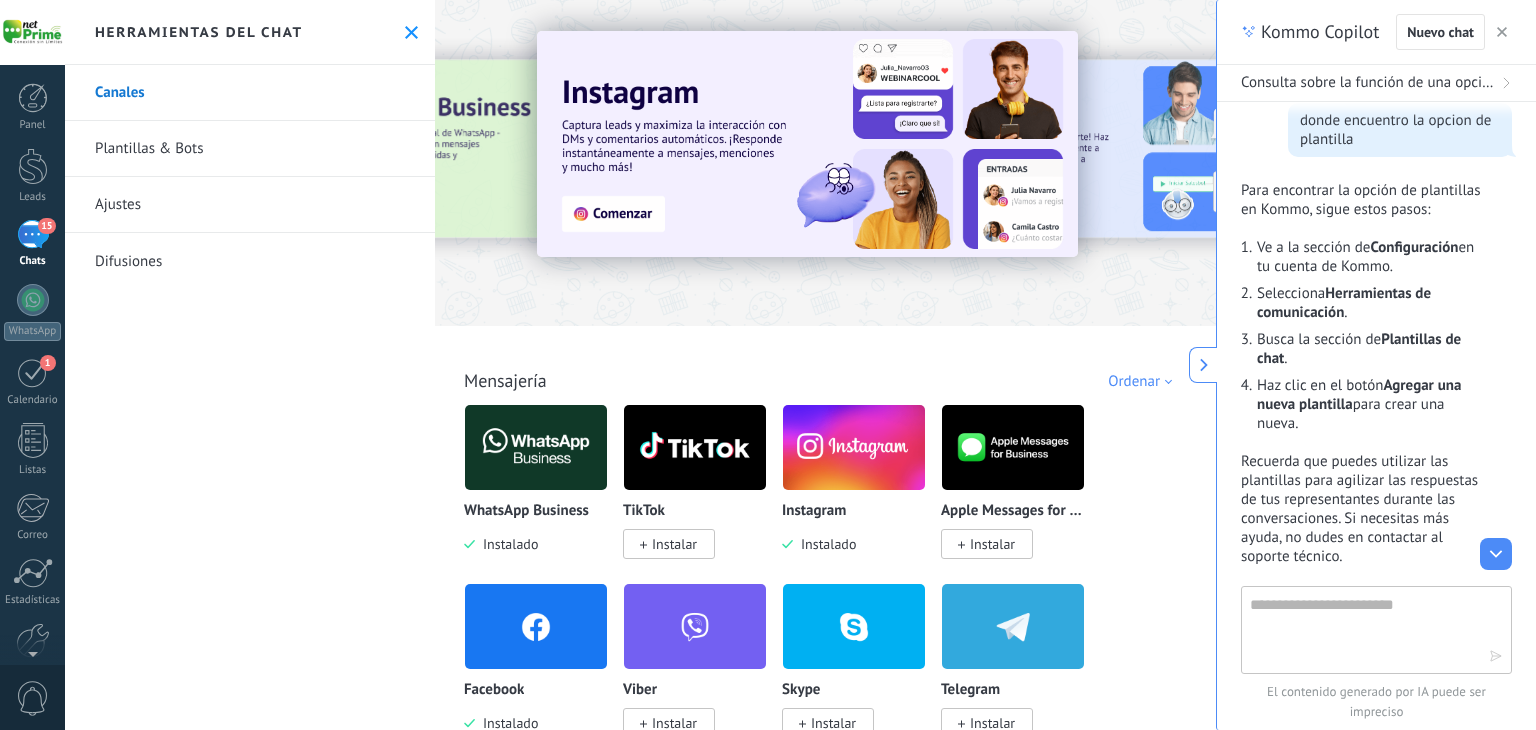 click on "Plantillas & Bots" at bounding box center (250, 149) 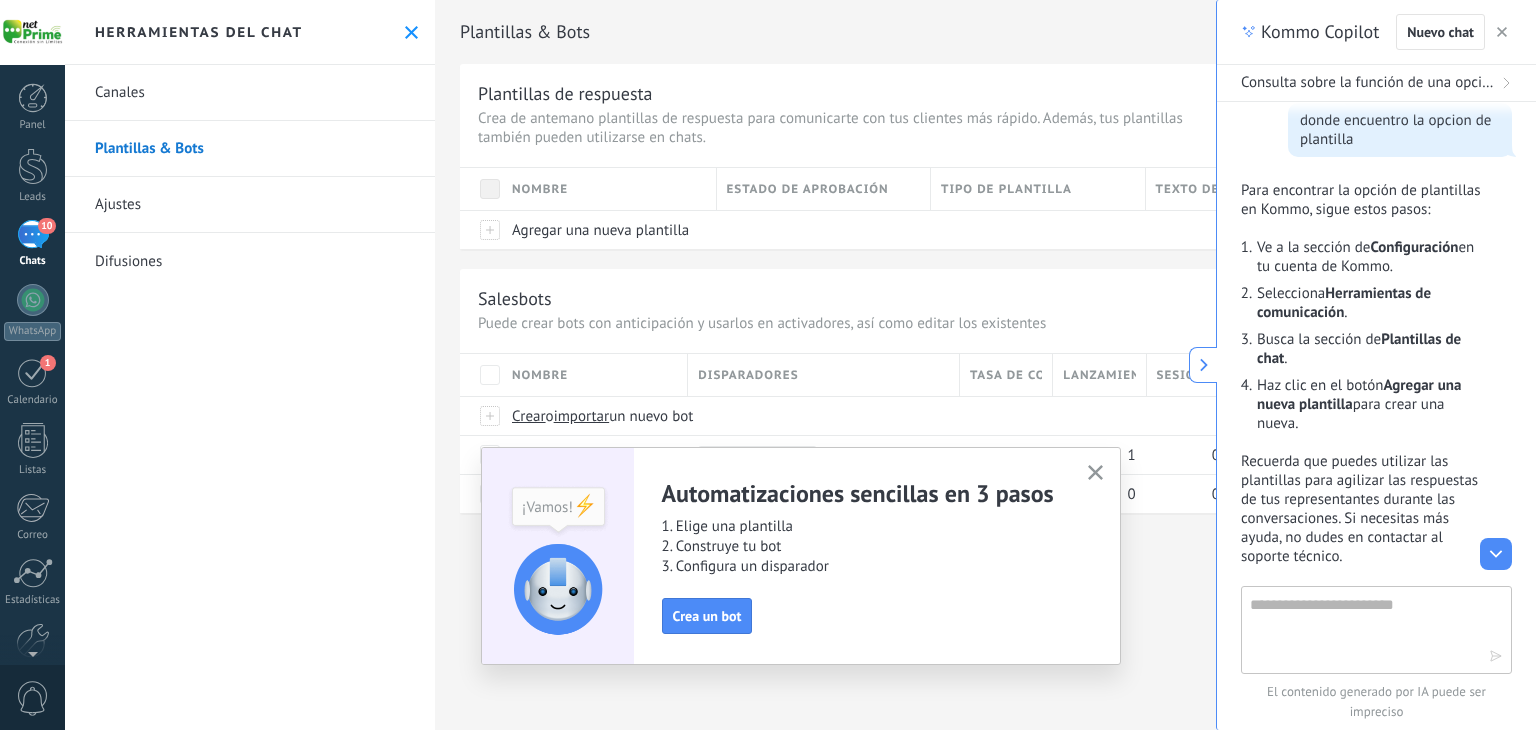 click 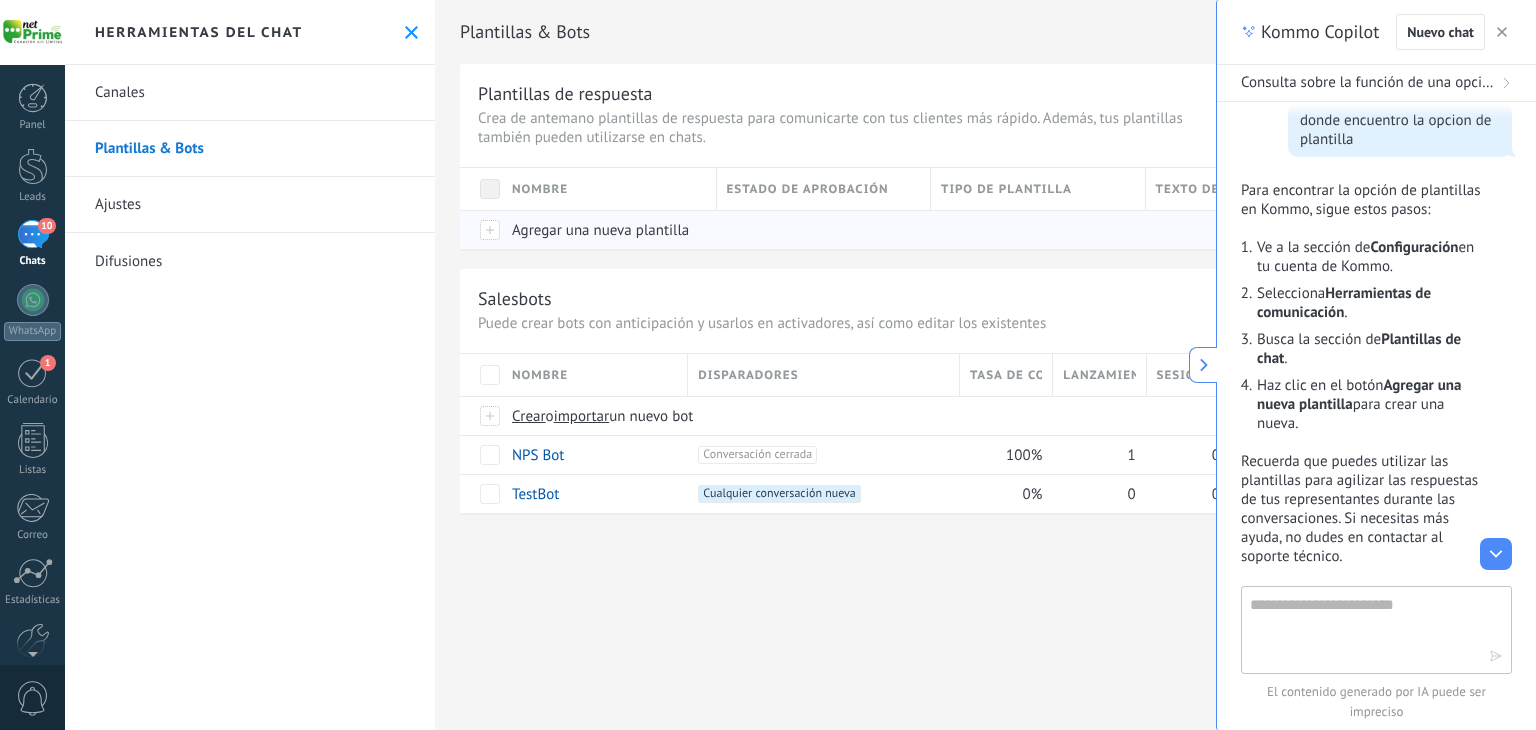 click at bounding box center (481, 229) 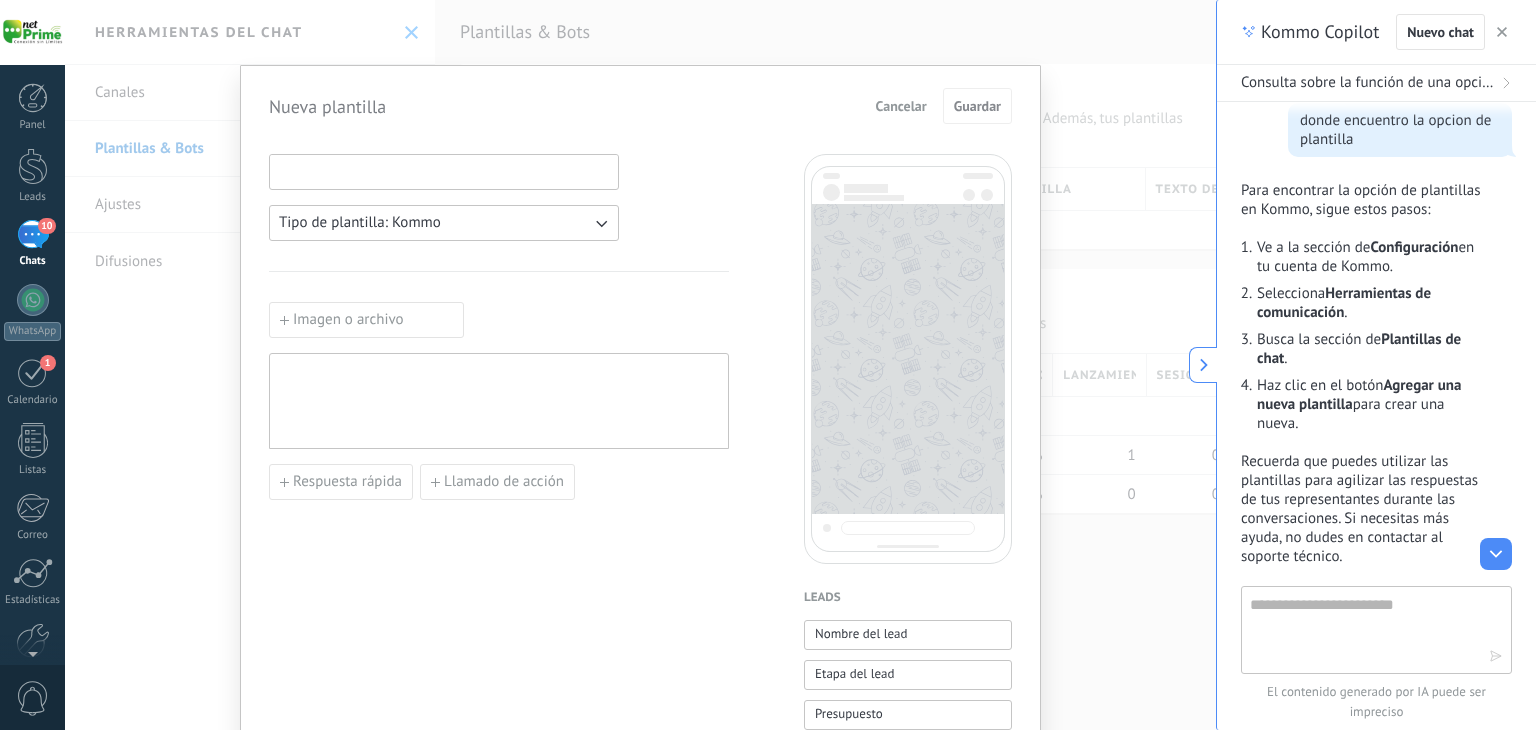 click at bounding box center [444, 171] 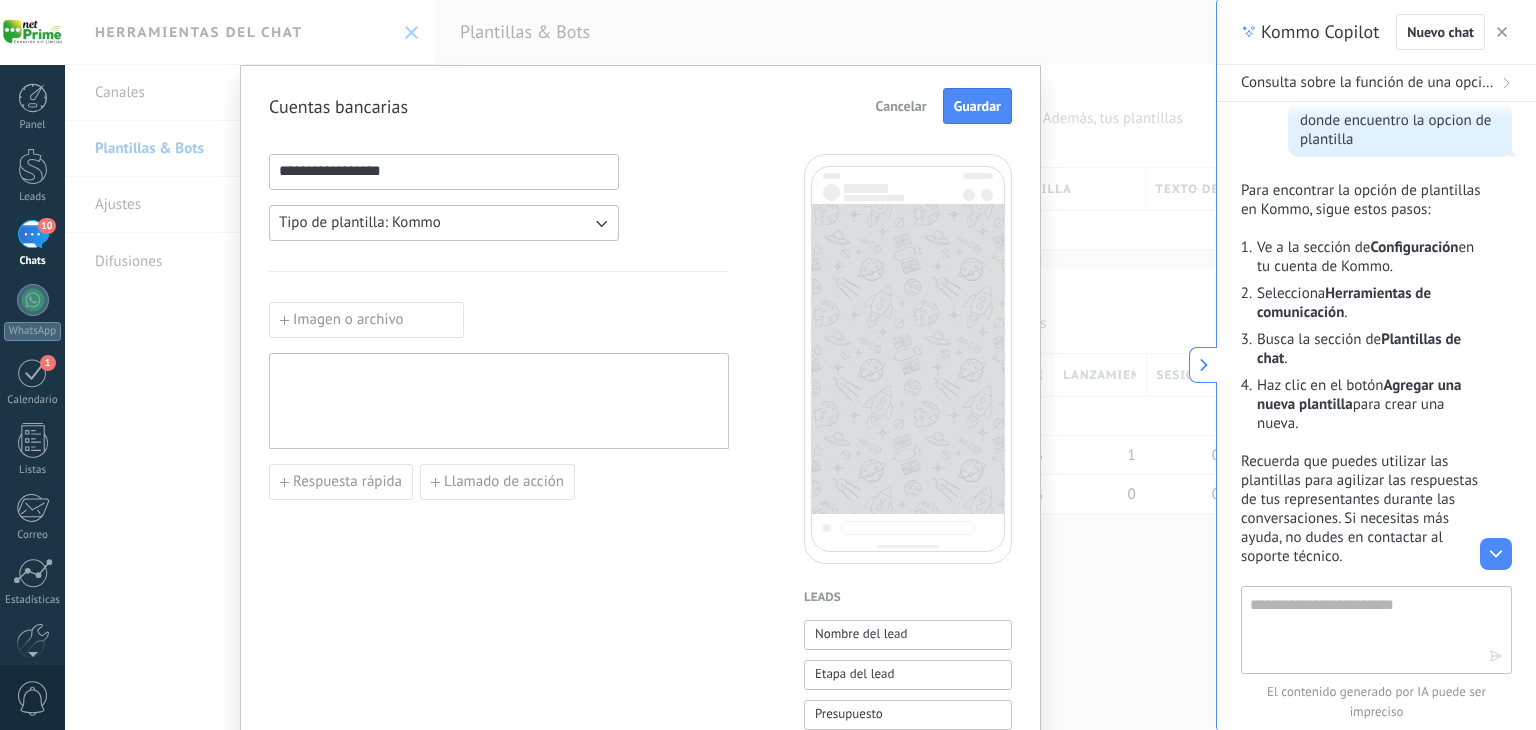 type on "**********" 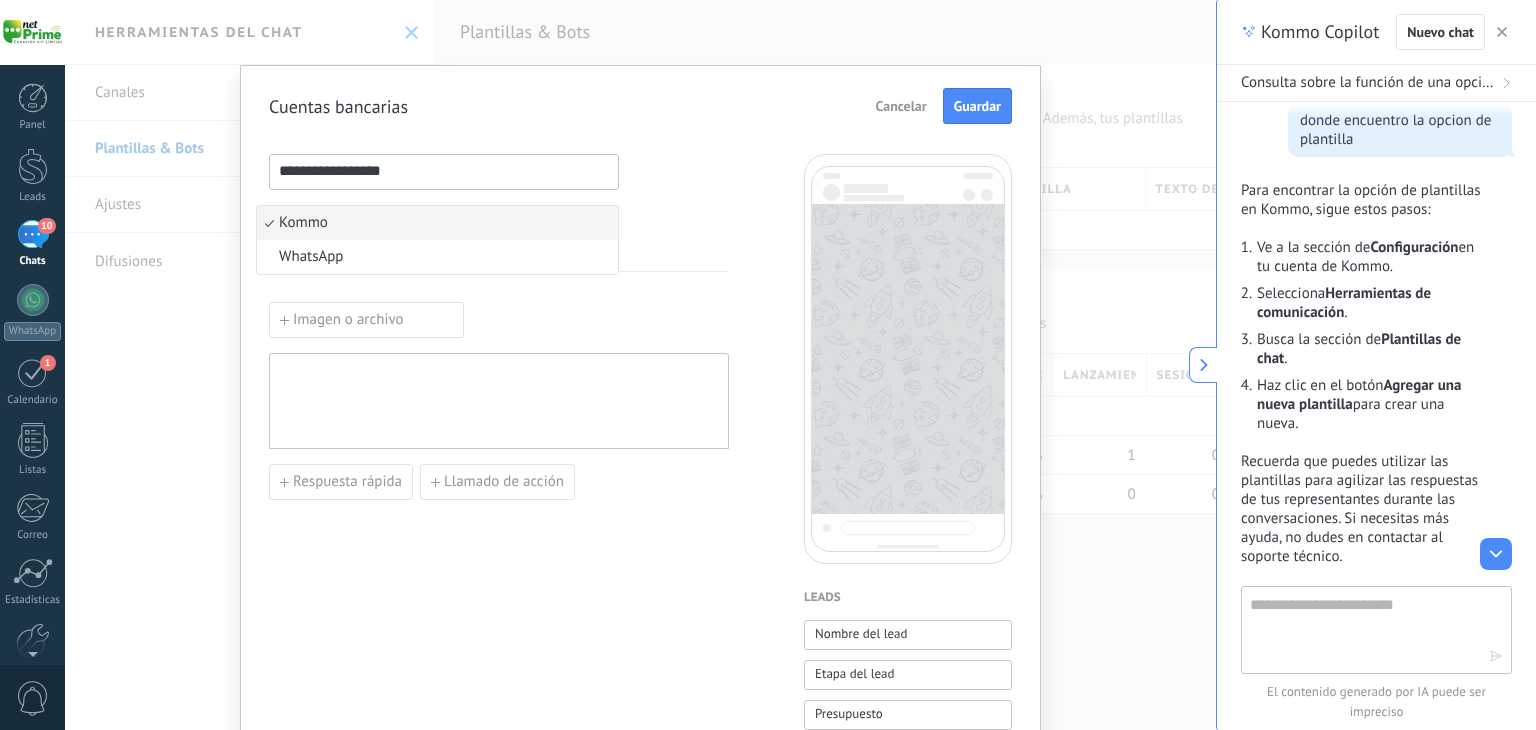 scroll, scrollTop: 0, scrollLeft: 0, axis: both 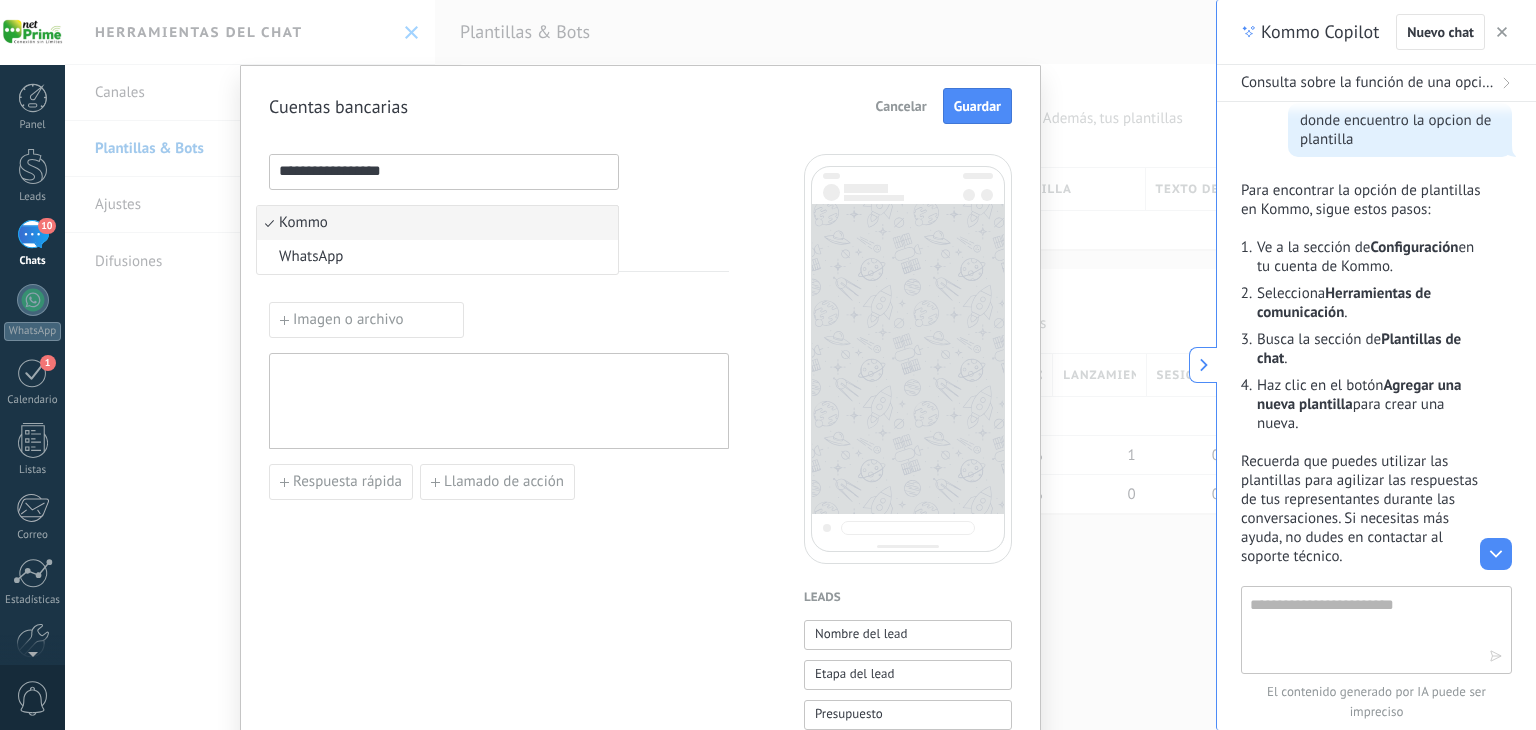 click on "Kommo" at bounding box center (437, 223) 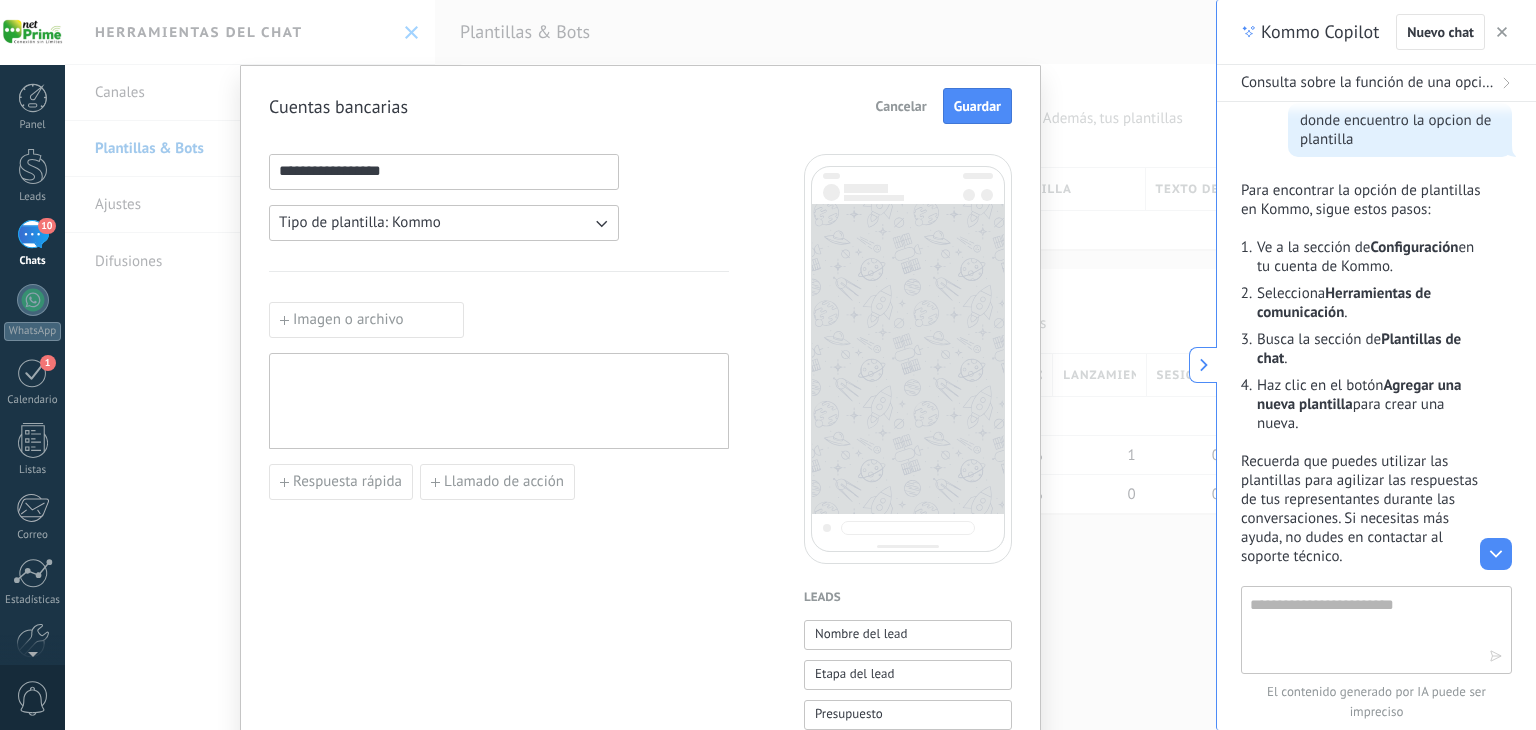 click on "Tipo de plantilla: Kommo" at bounding box center [444, 223] 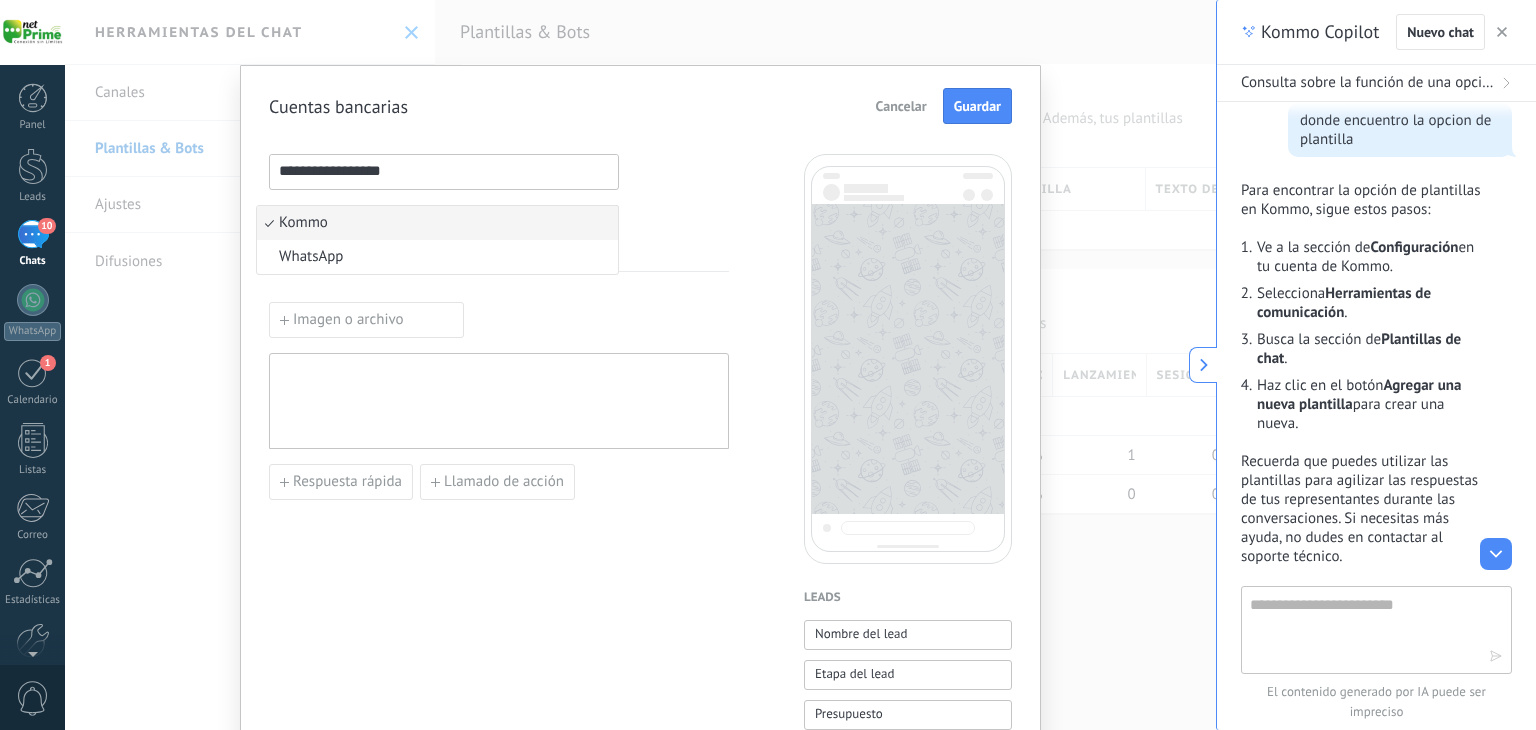click on "Kommo" at bounding box center [437, 223] 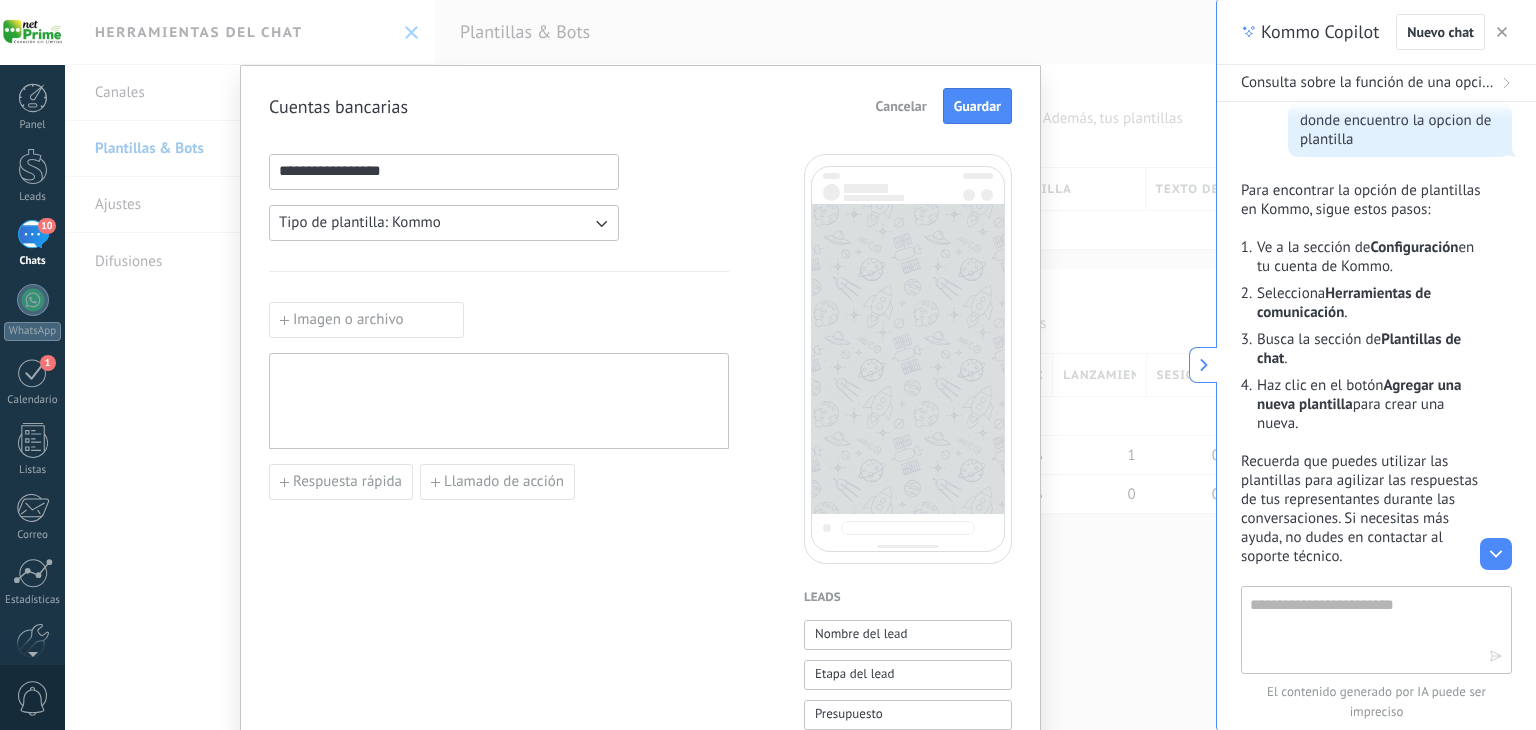 click at bounding box center [499, 401] 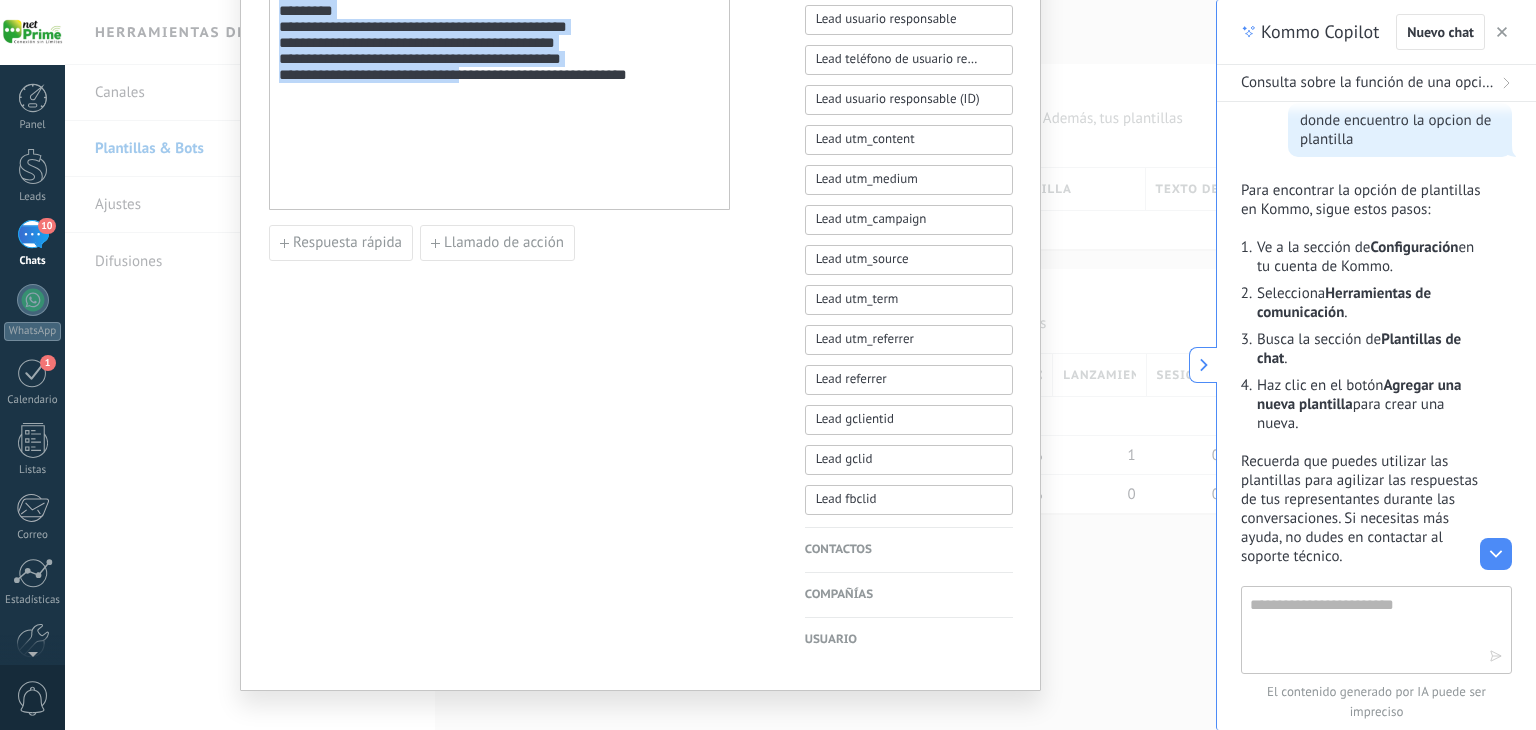 scroll, scrollTop: 880, scrollLeft: 0, axis: vertical 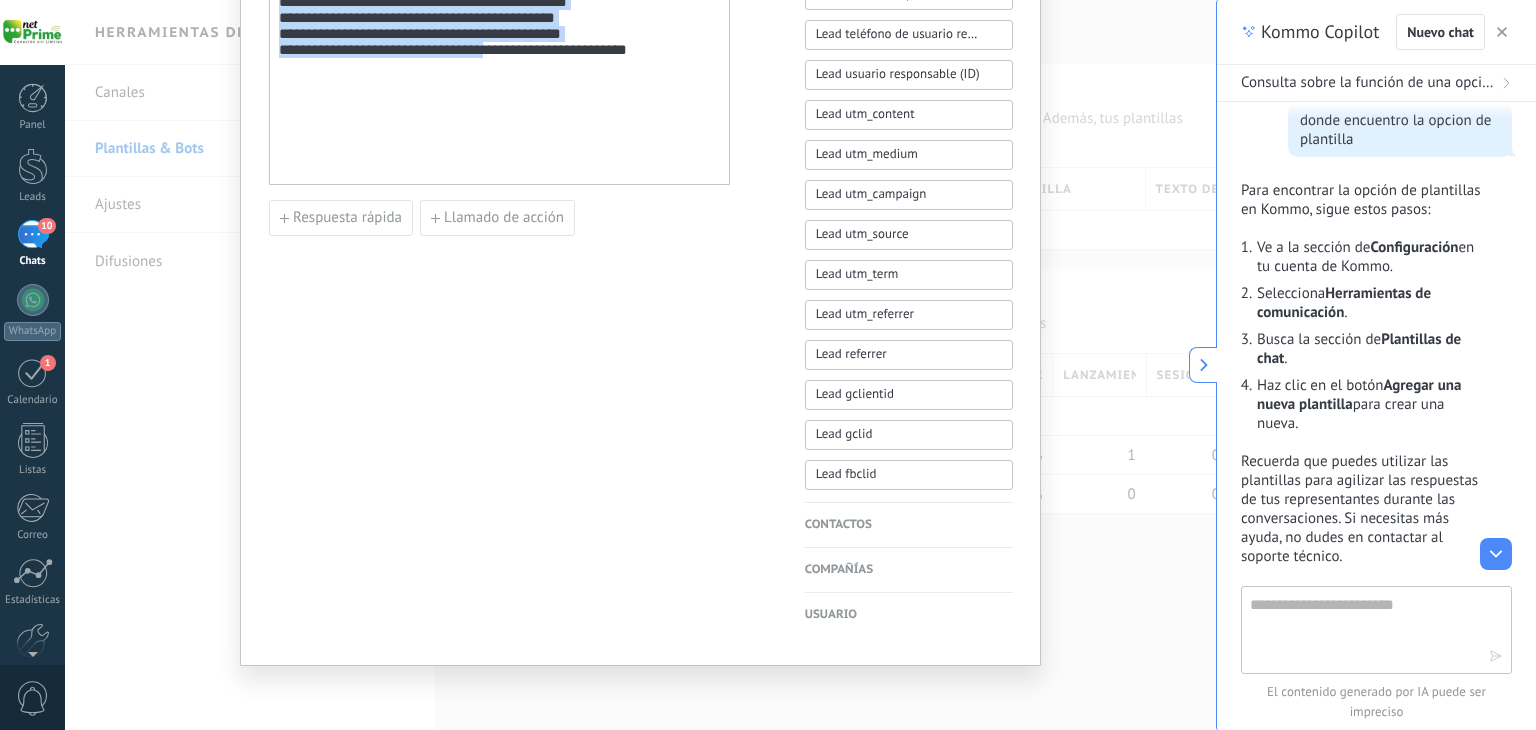 drag, startPoint x: 480, startPoint y: 455, endPoint x: 508, endPoint y: 469, distance: 31.304953 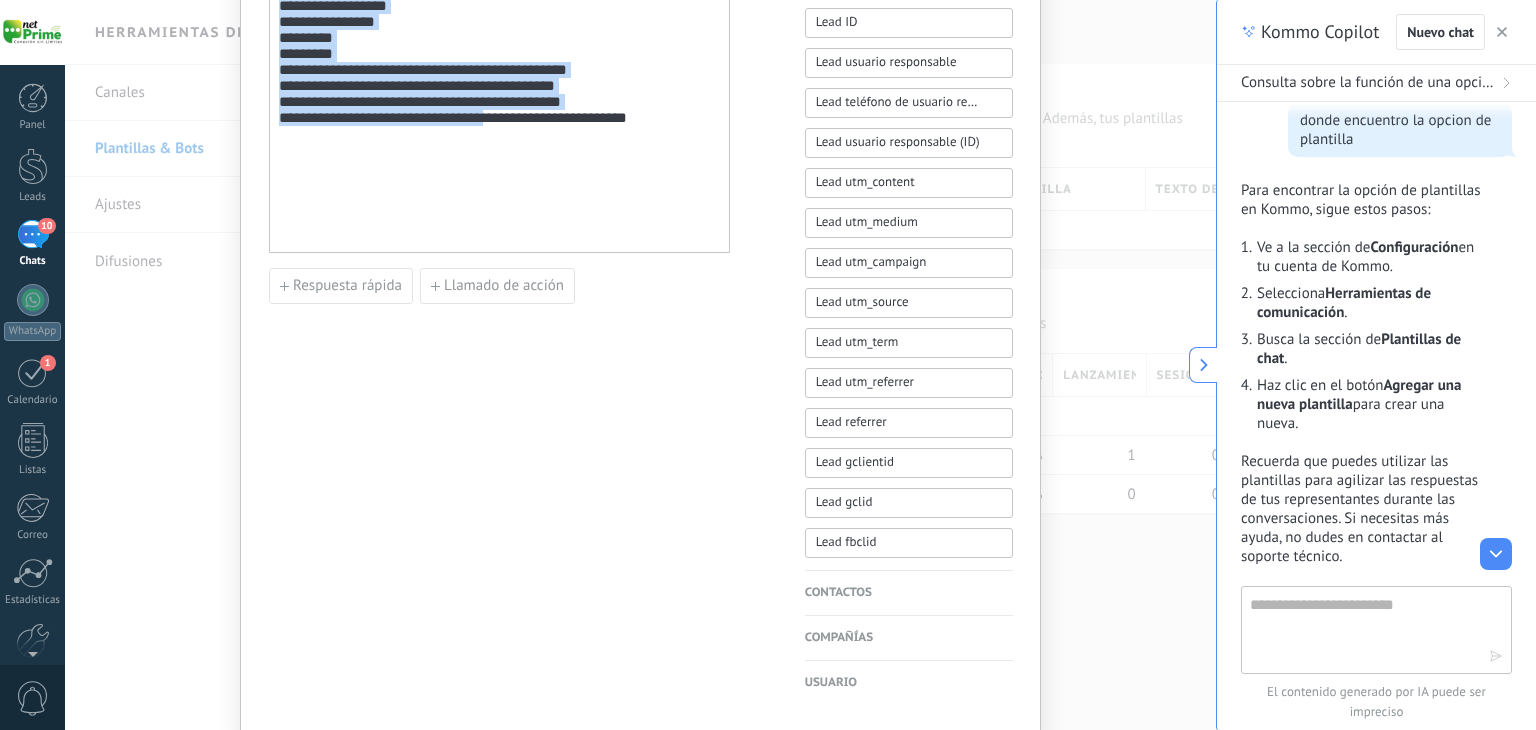 scroll, scrollTop: 780, scrollLeft: 0, axis: vertical 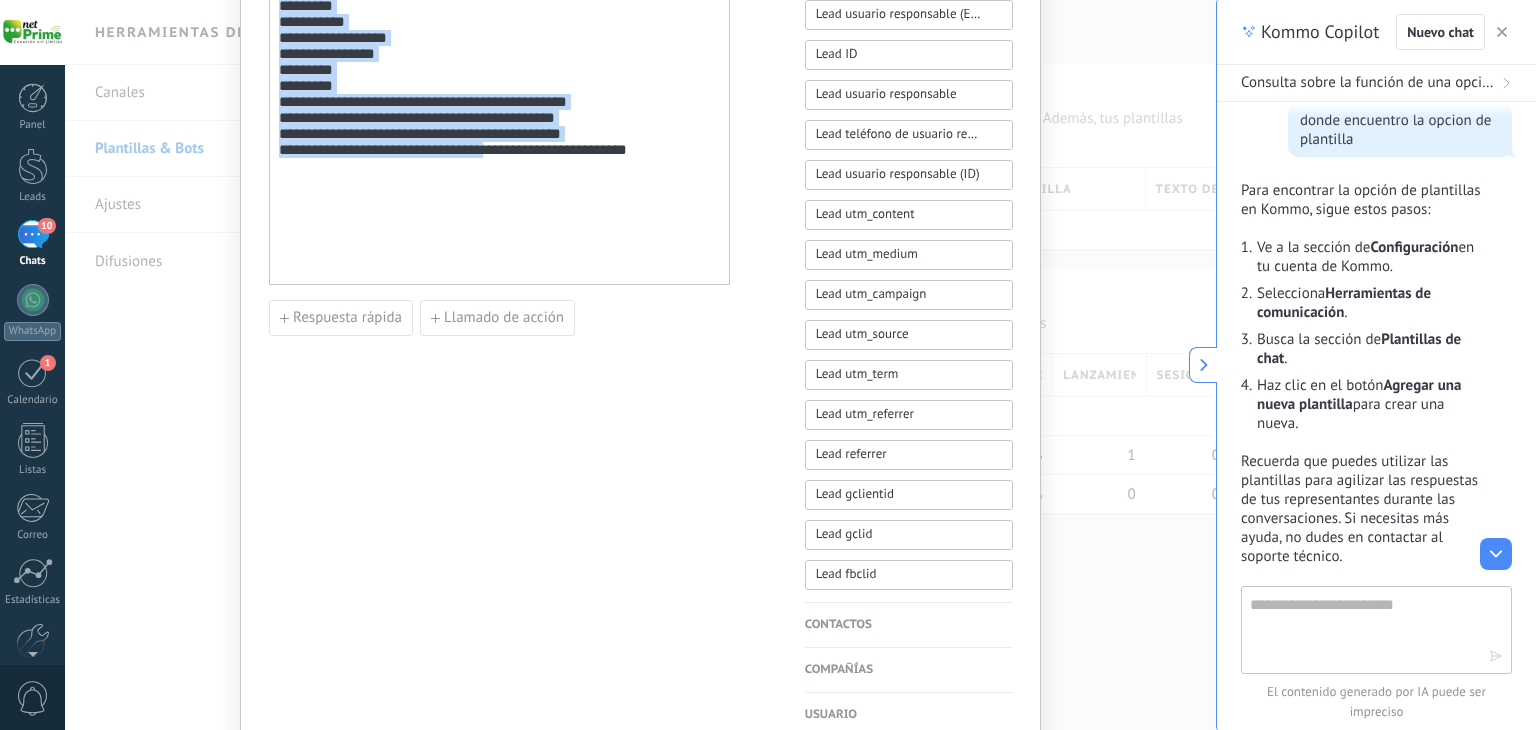 click on "**********" at bounding box center [499, -71] 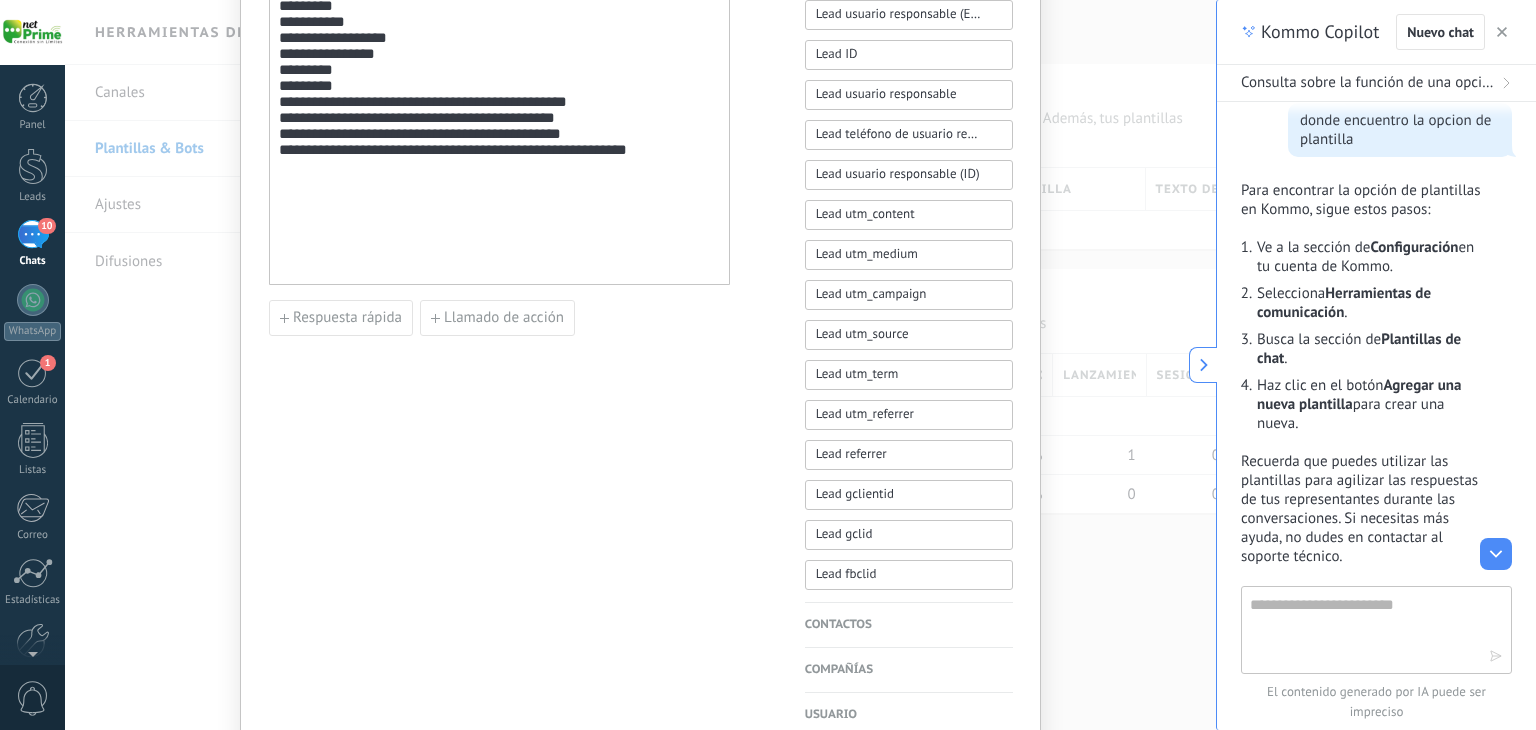 click on "**********" at bounding box center [499, -71] 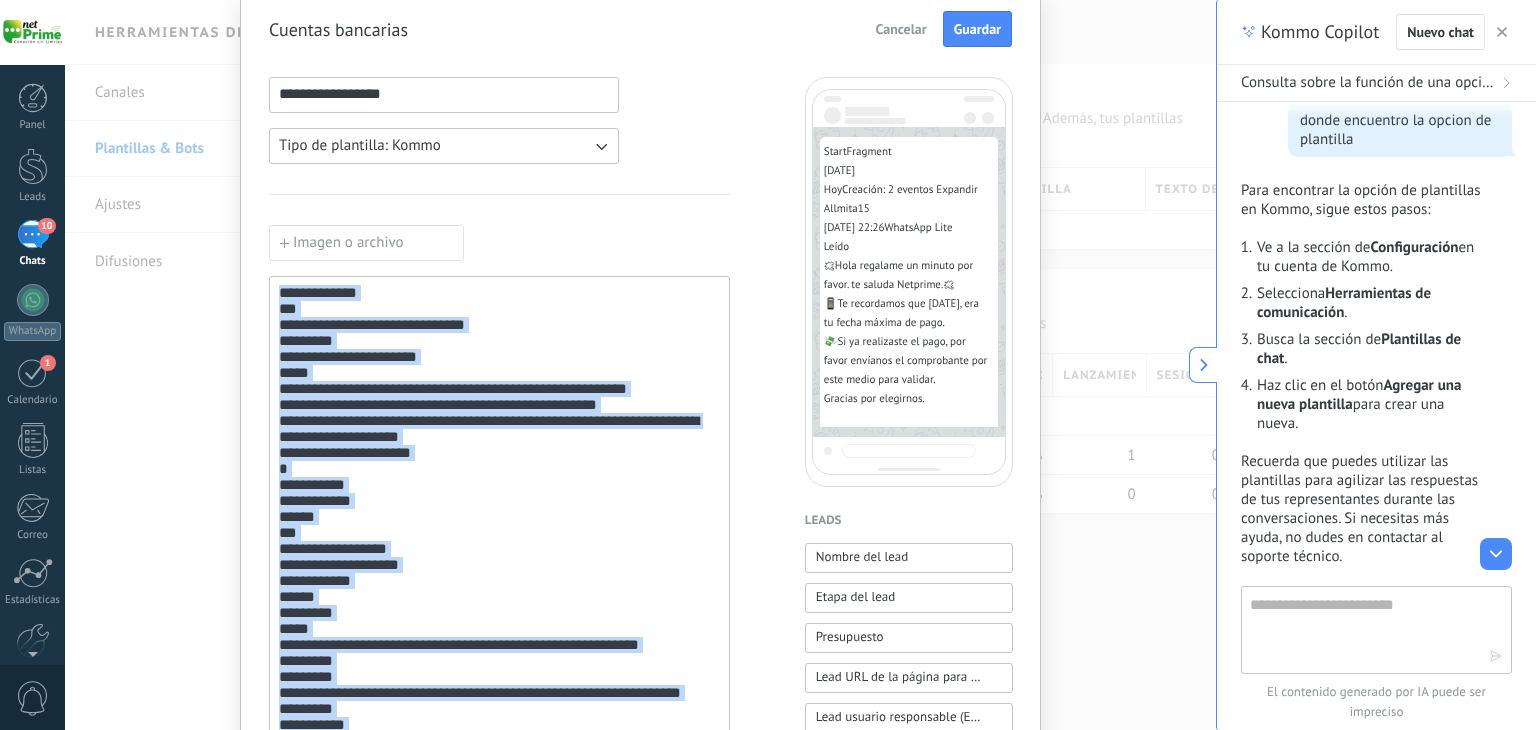 scroll, scrollTop: 0, scrollLeft: 0, axis: both 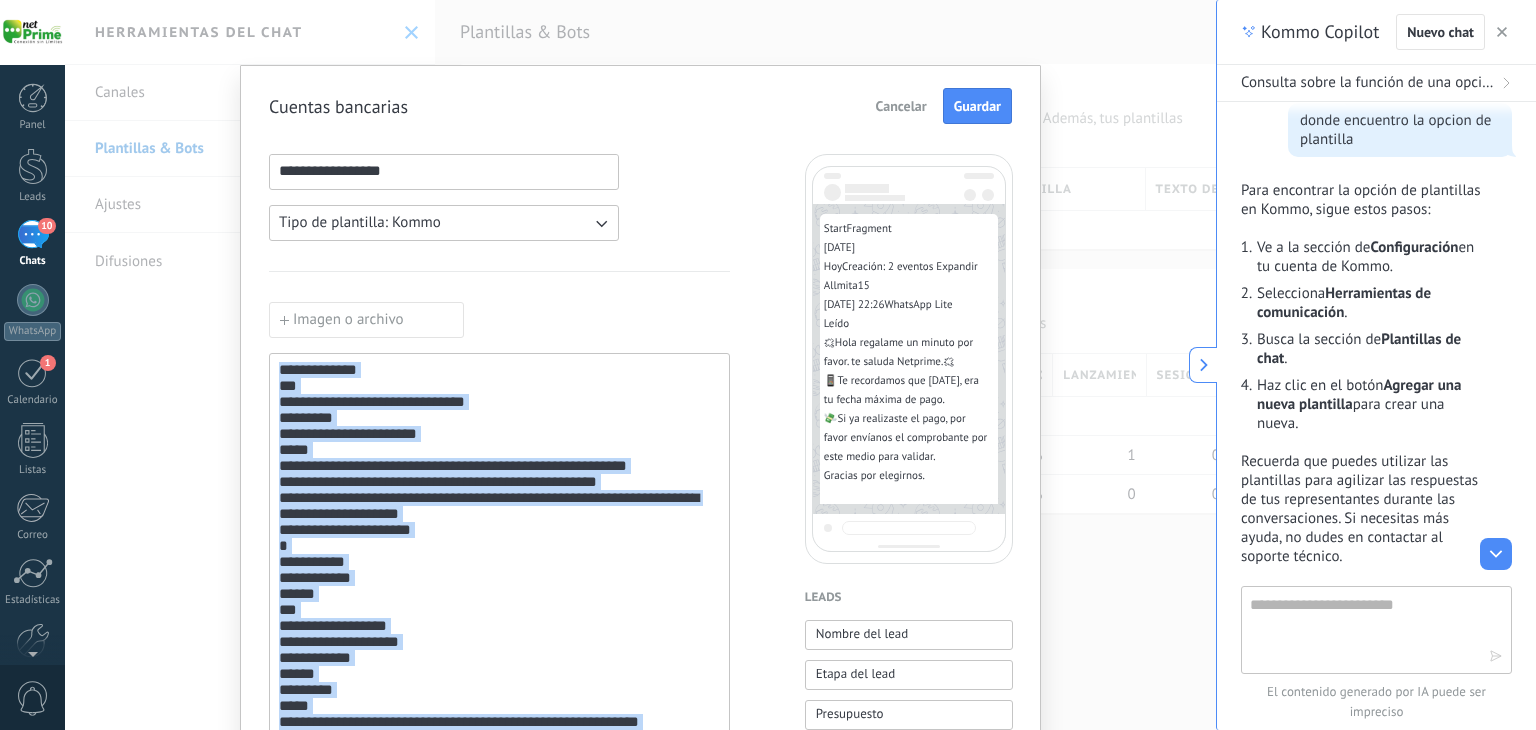 drag, startPoint x: 368, startPoint y: 185, endPoint x: 235, endPoint y: -72, distance: 289.37518 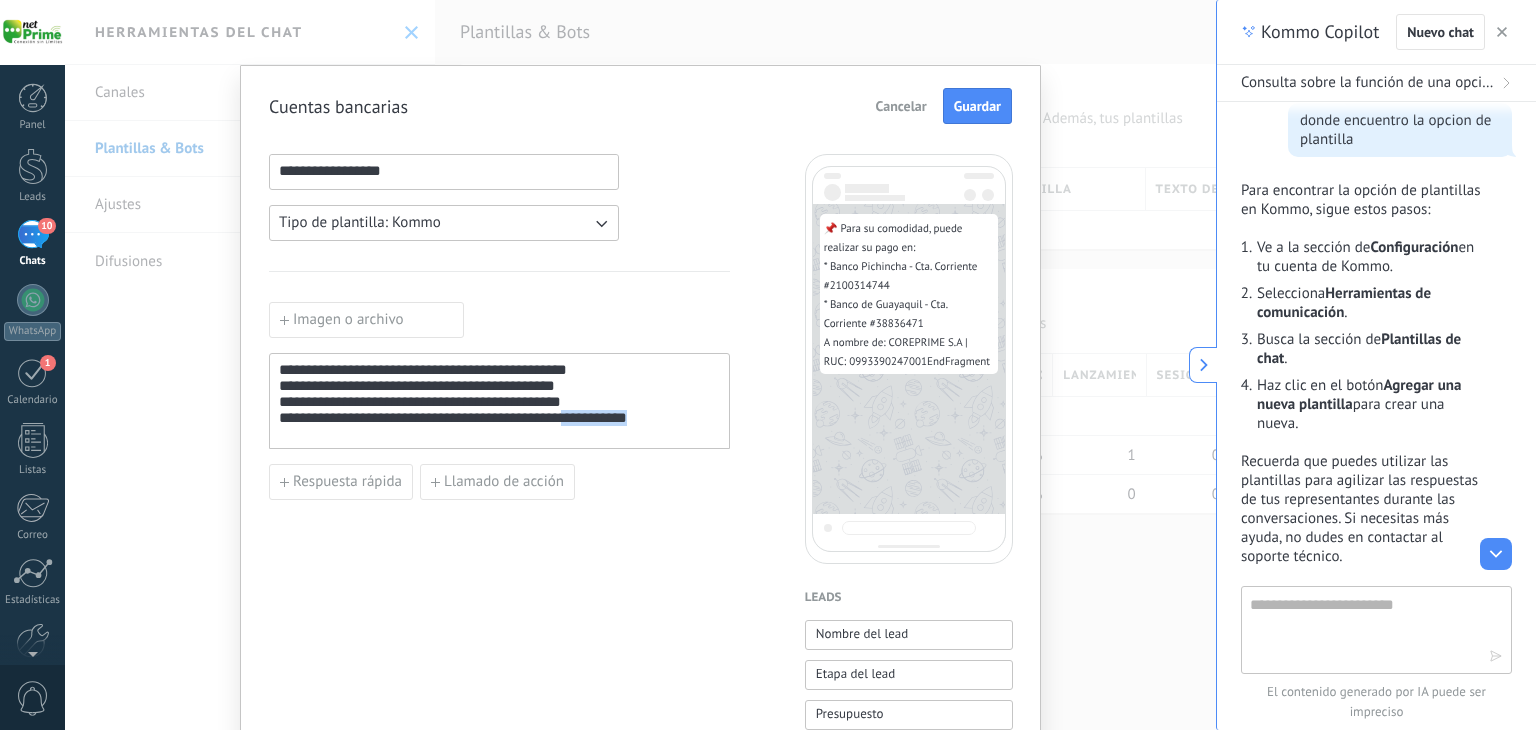 drag, startPoint x: 614, startPoint y: 425, endPoint x: 719, endPoint y: 426, distance: 105.00476 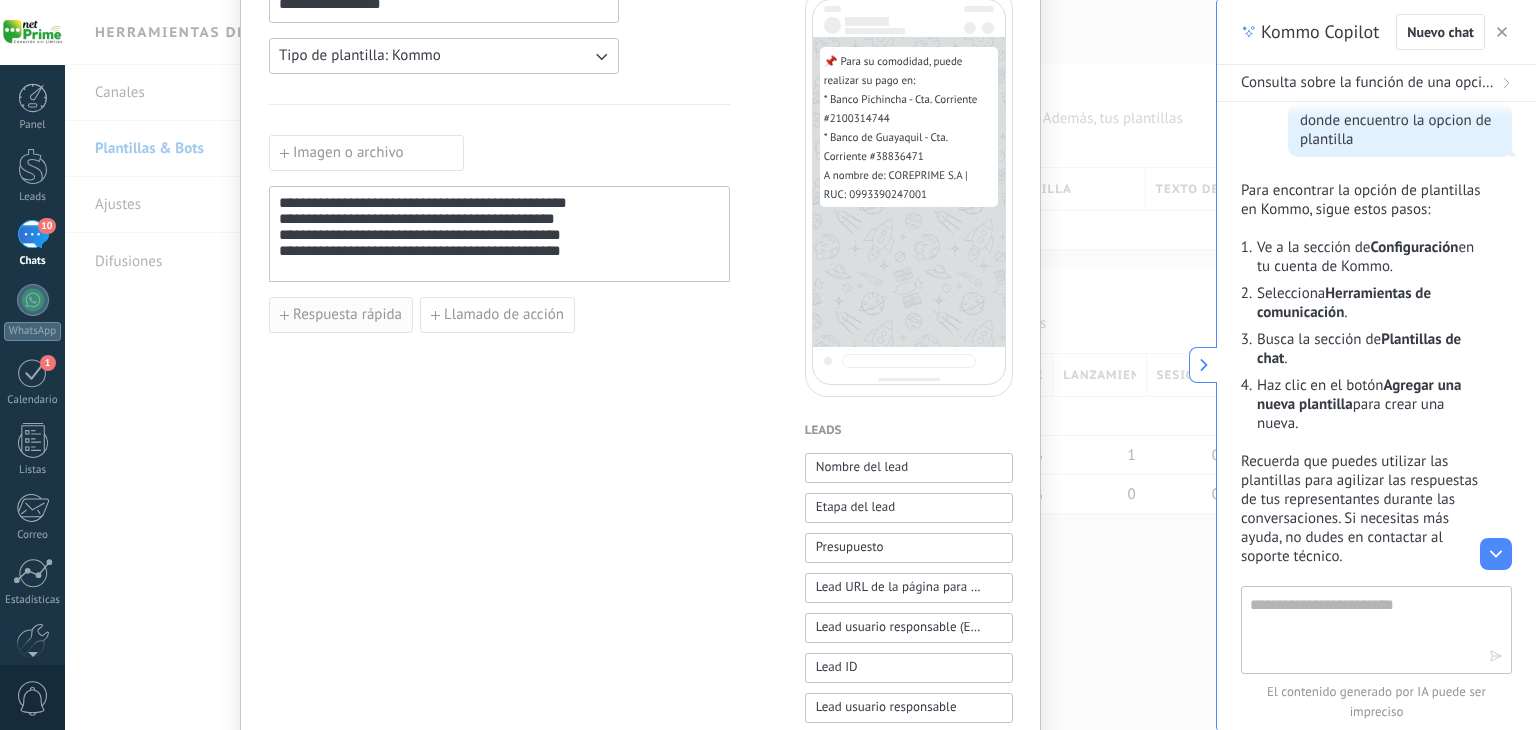 scroll, scrollTop: 200, scrollLeft: 0, axis: vertical 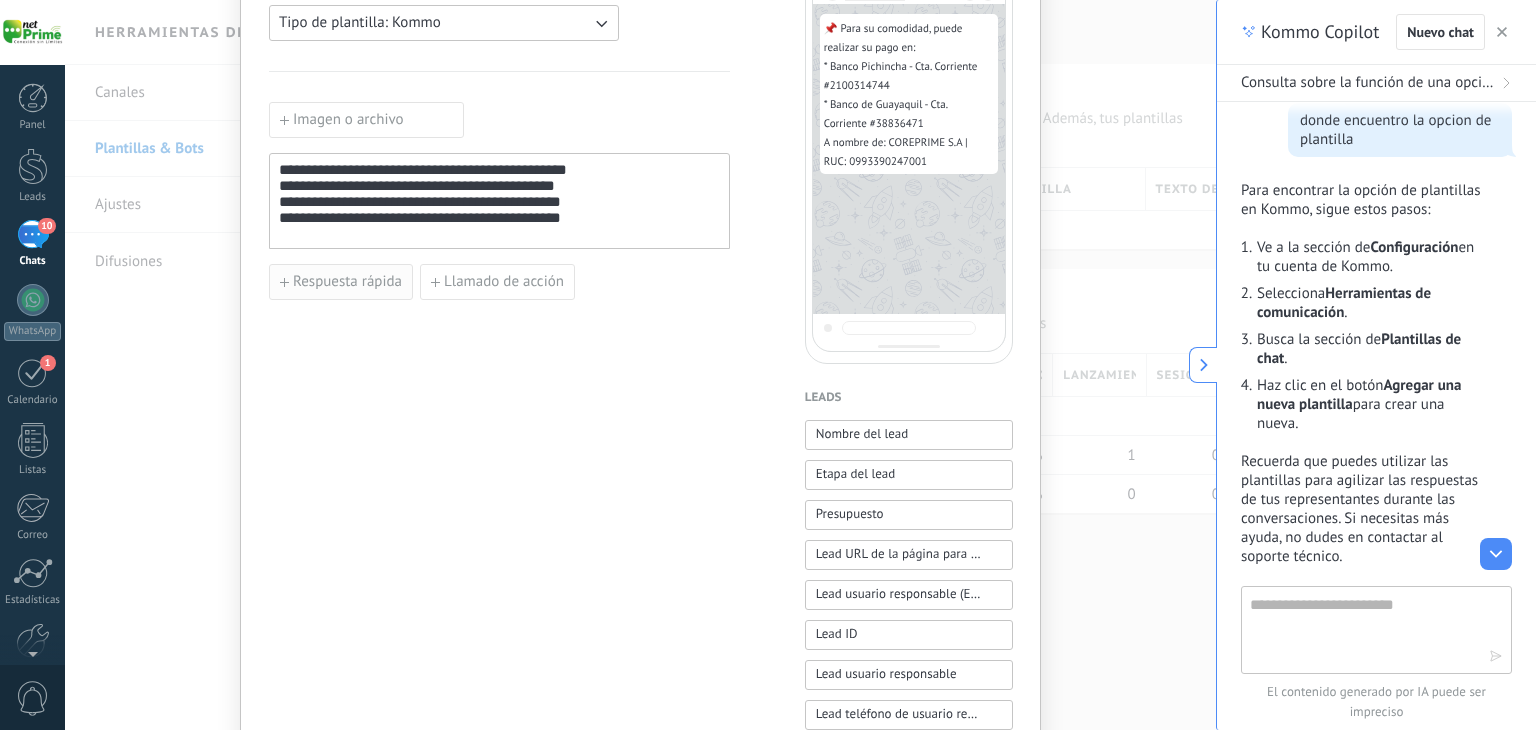 click on "Respuesta rápida" at bounding box center [347, 282] 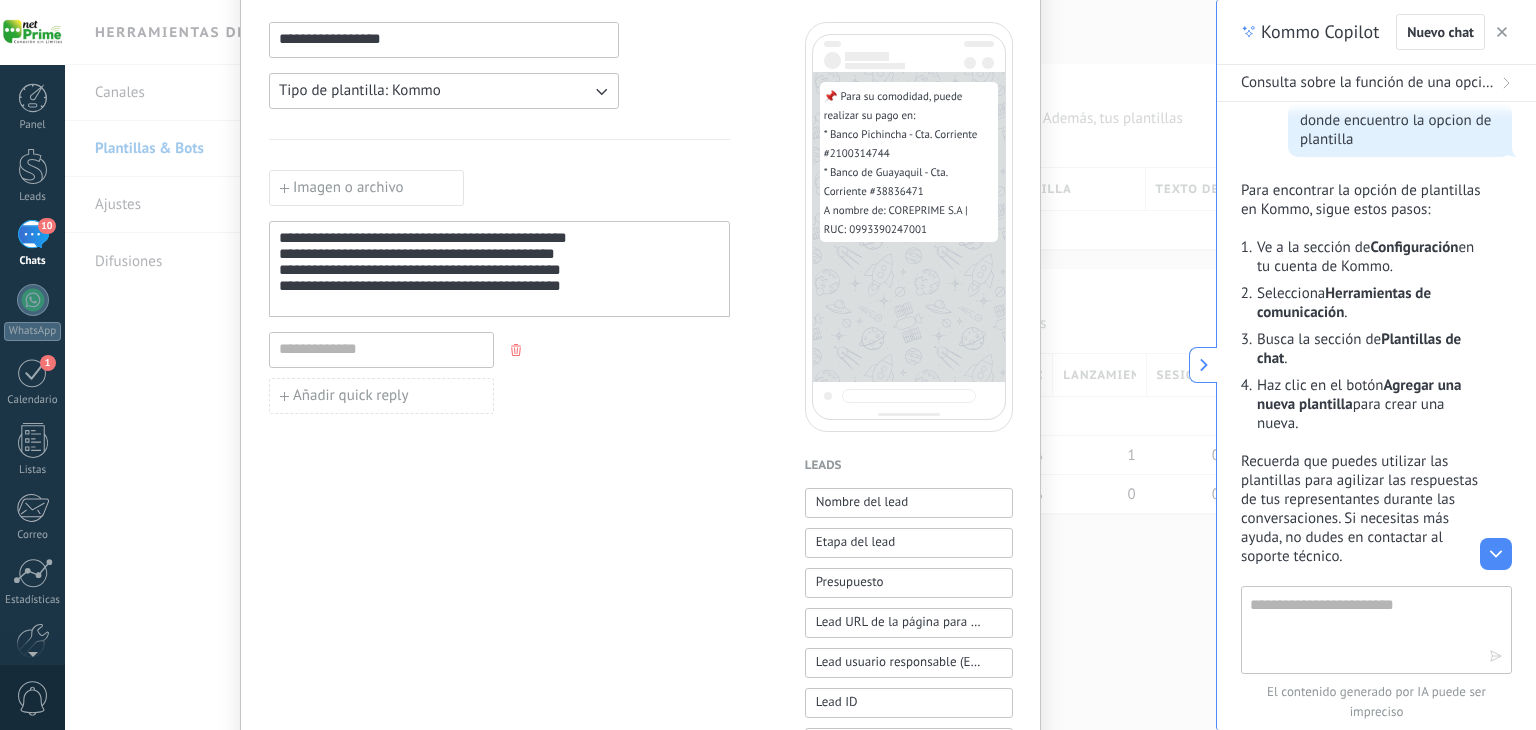 scroll, scrollTop: 100, scrollLeft: 0, axis: vertical 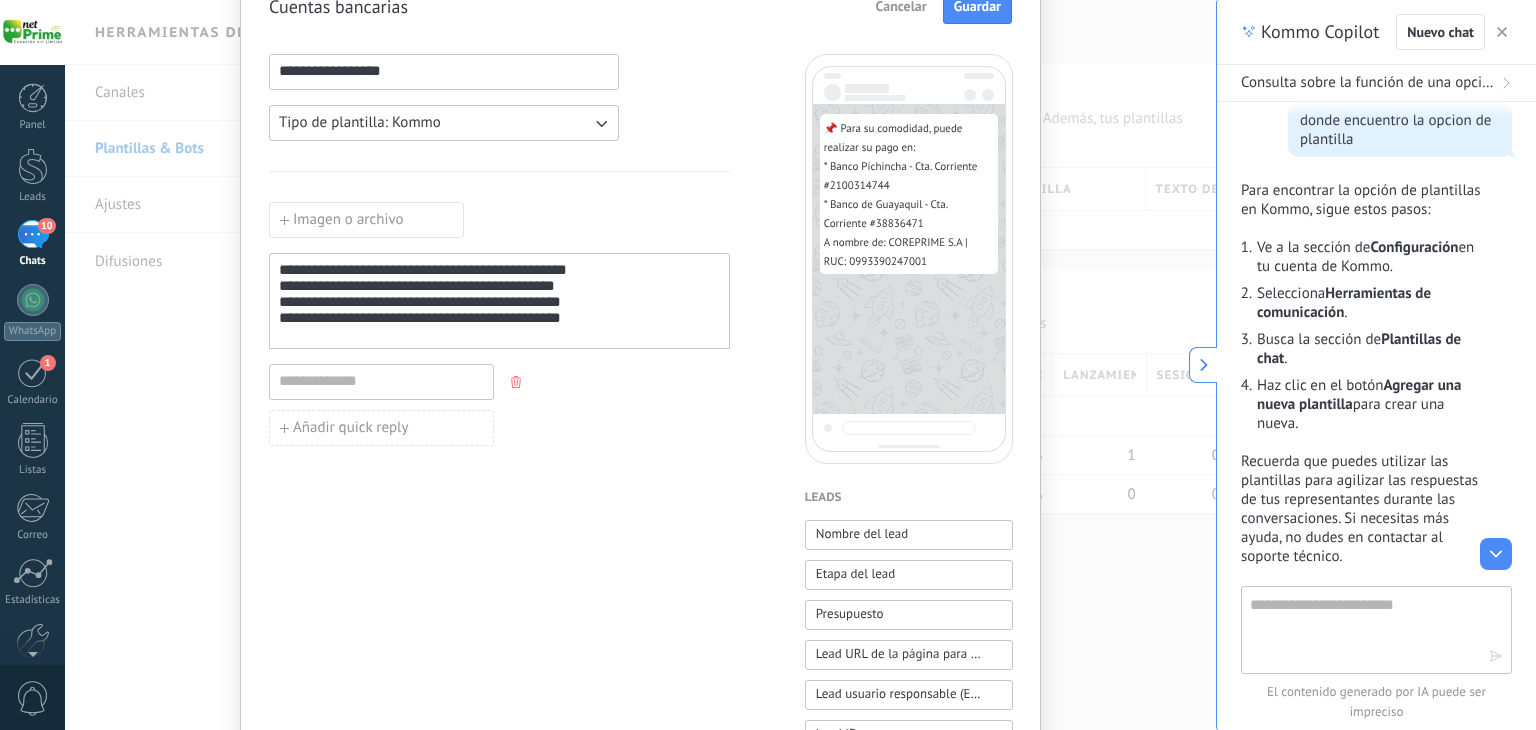click on "**********" at bounding box center (499, 301) 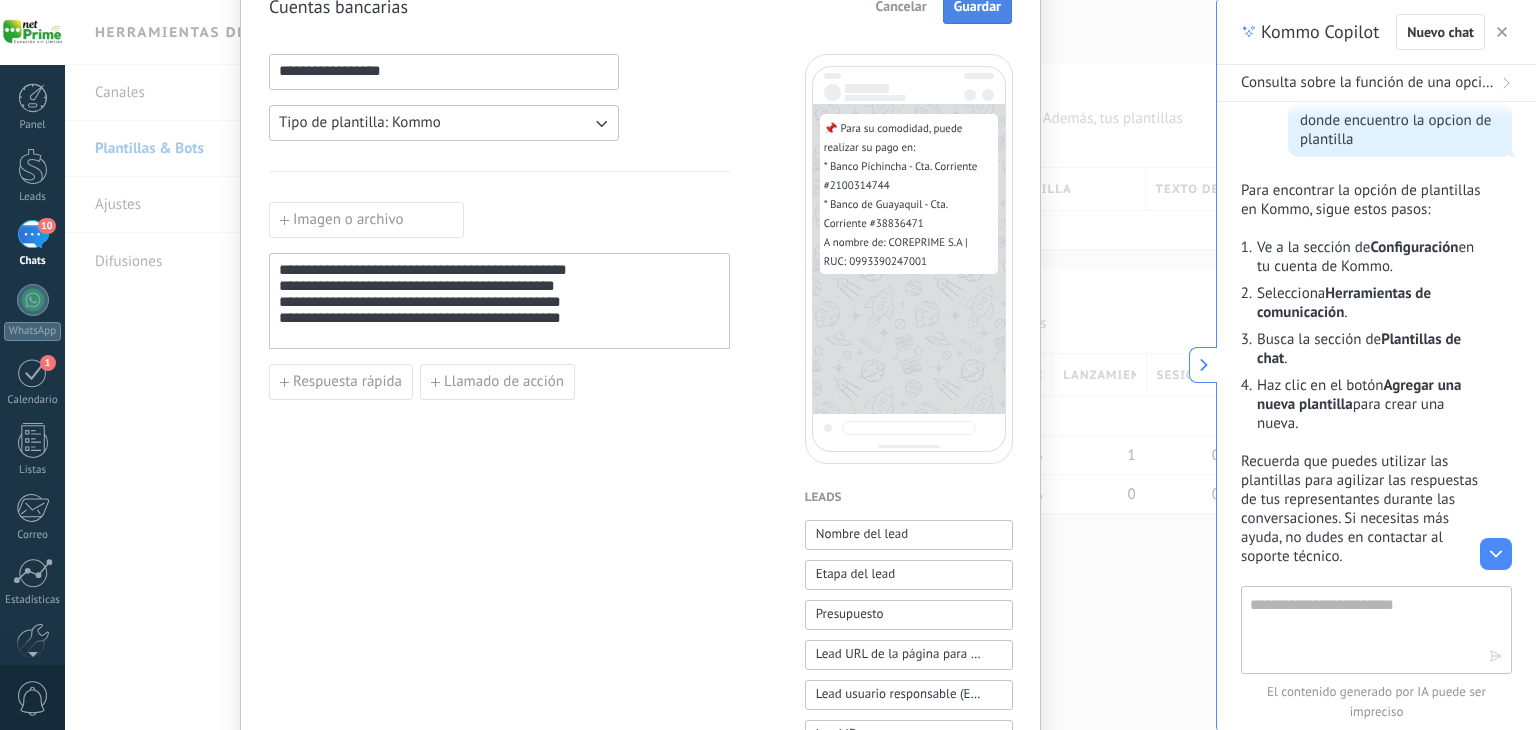 click on "Guardar" at bounding box center (977, 6) 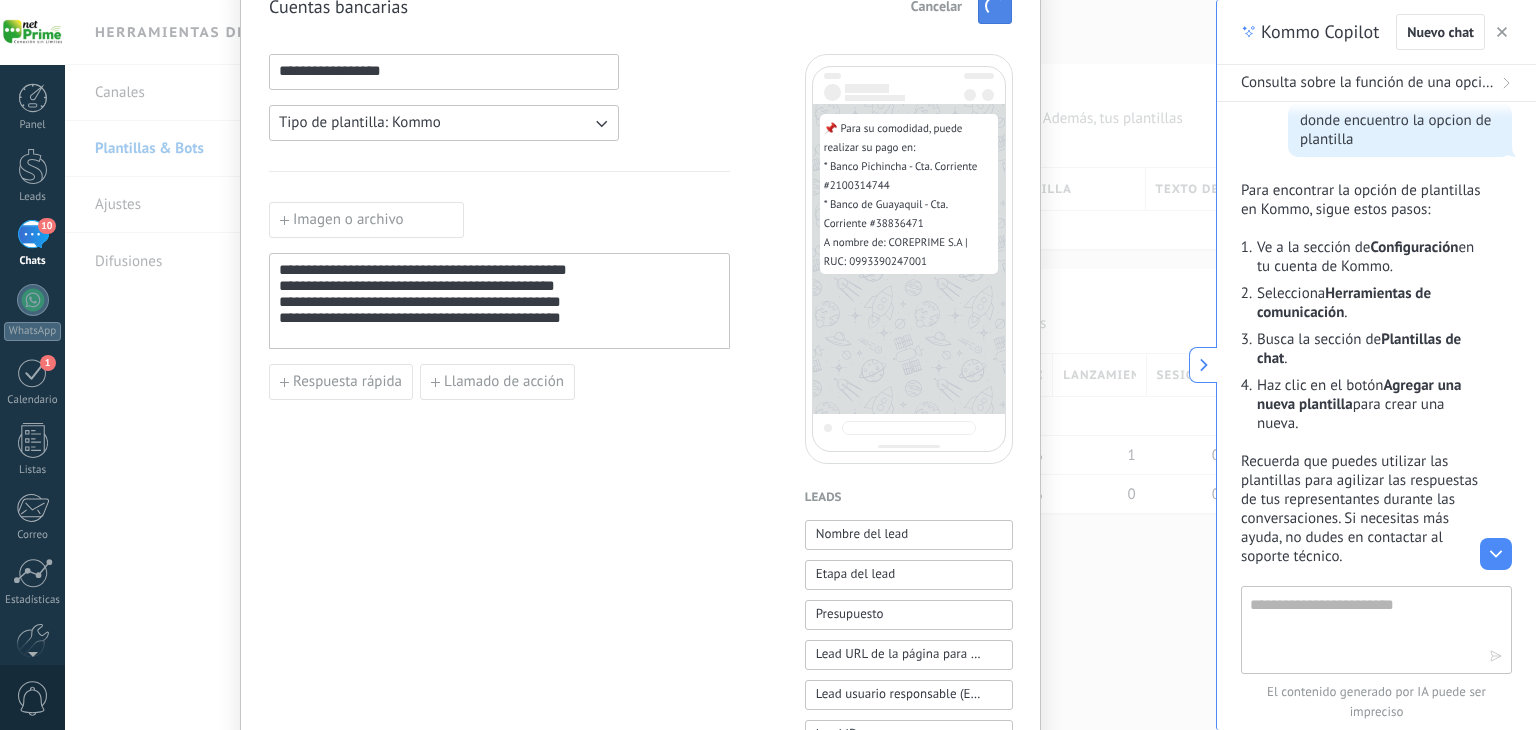 scroll, scrollTop: 0, scrollLeft: 0, axis: both 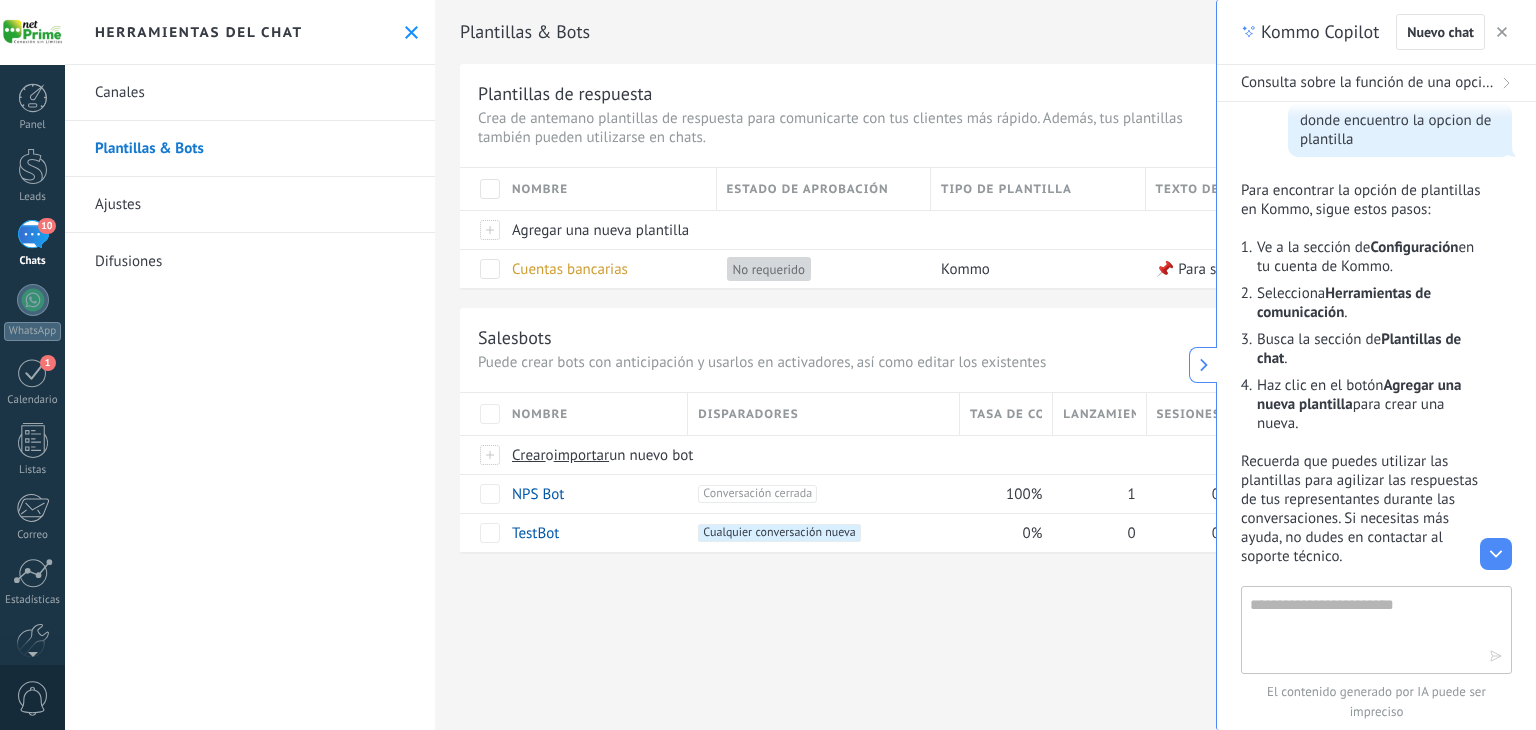 click 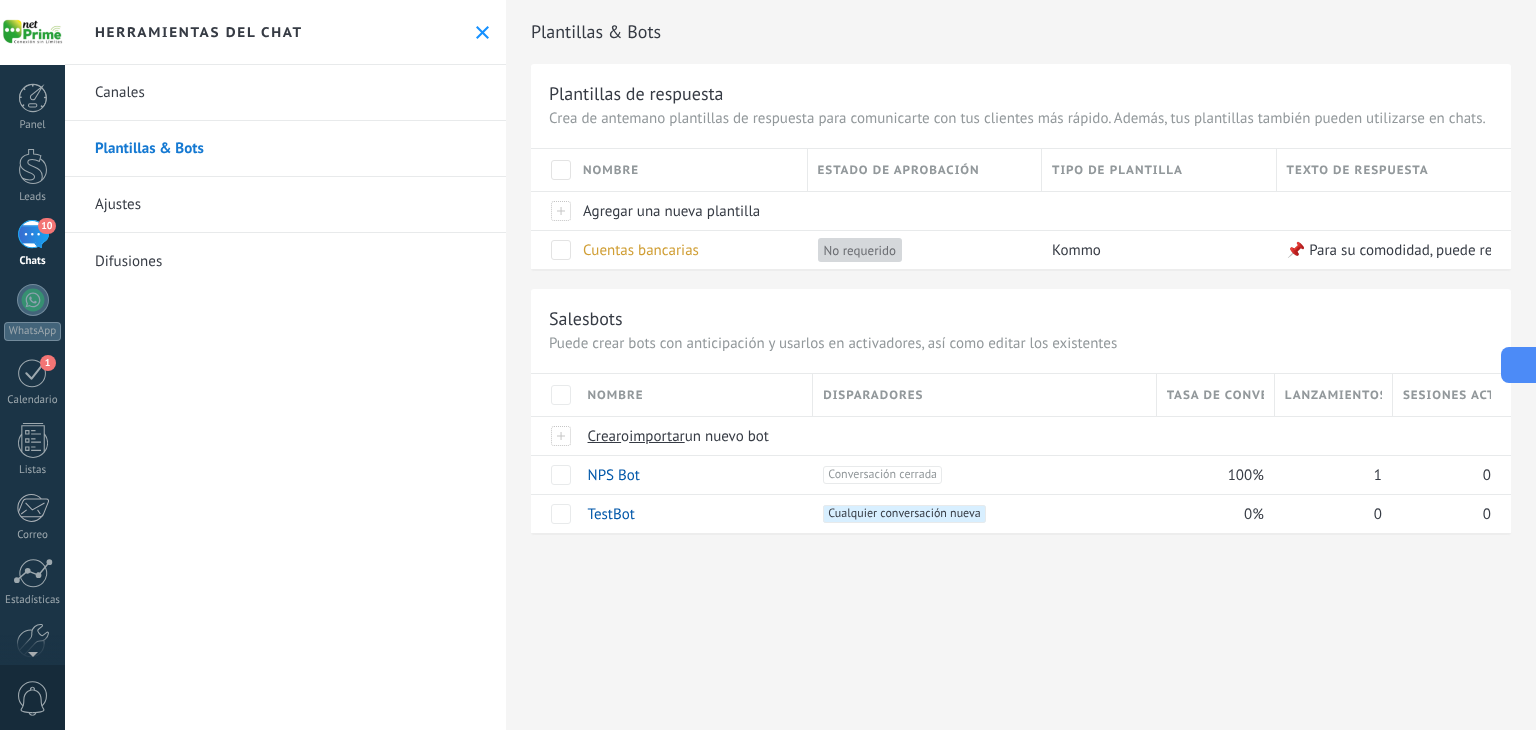 type on "**********" 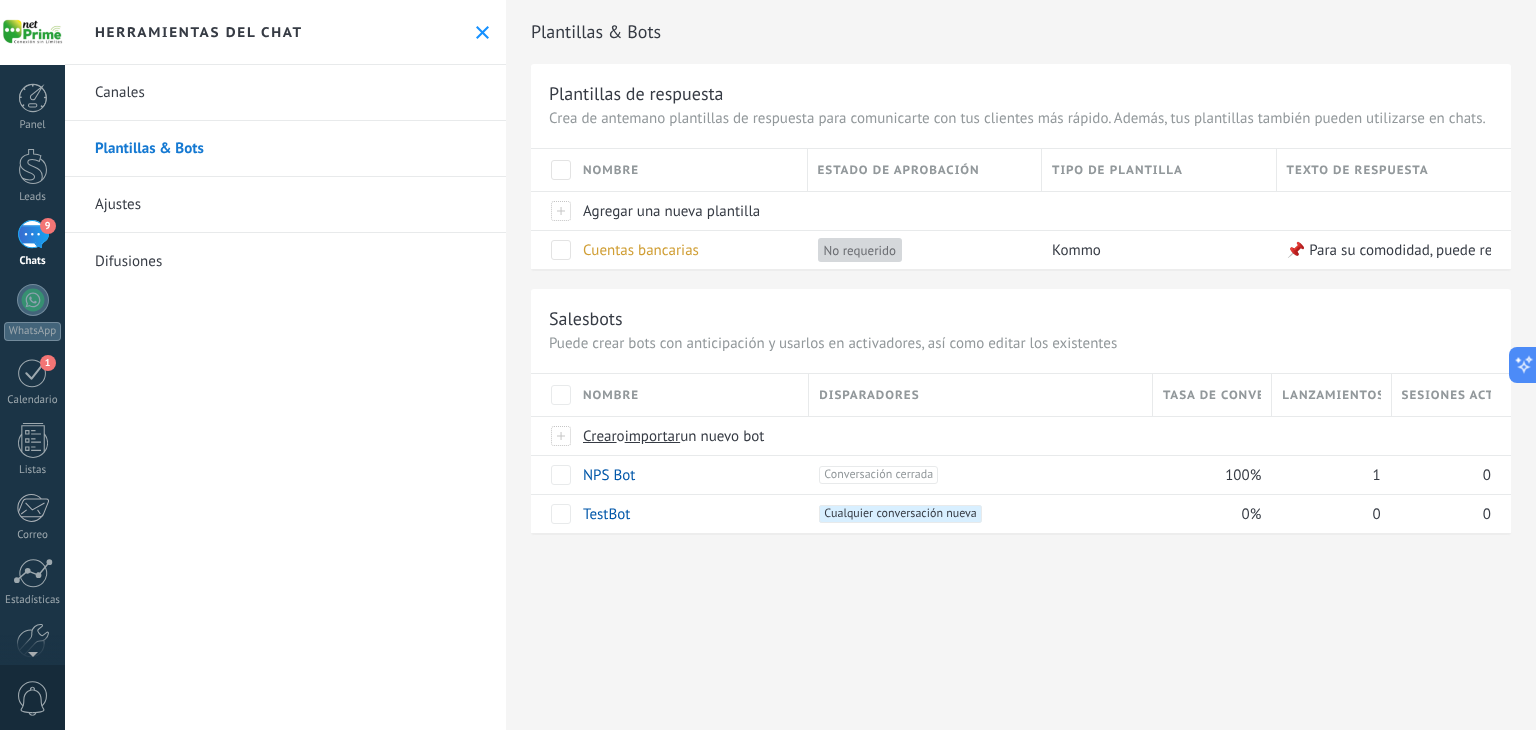 click on "9" at bounding box center (33, 234) 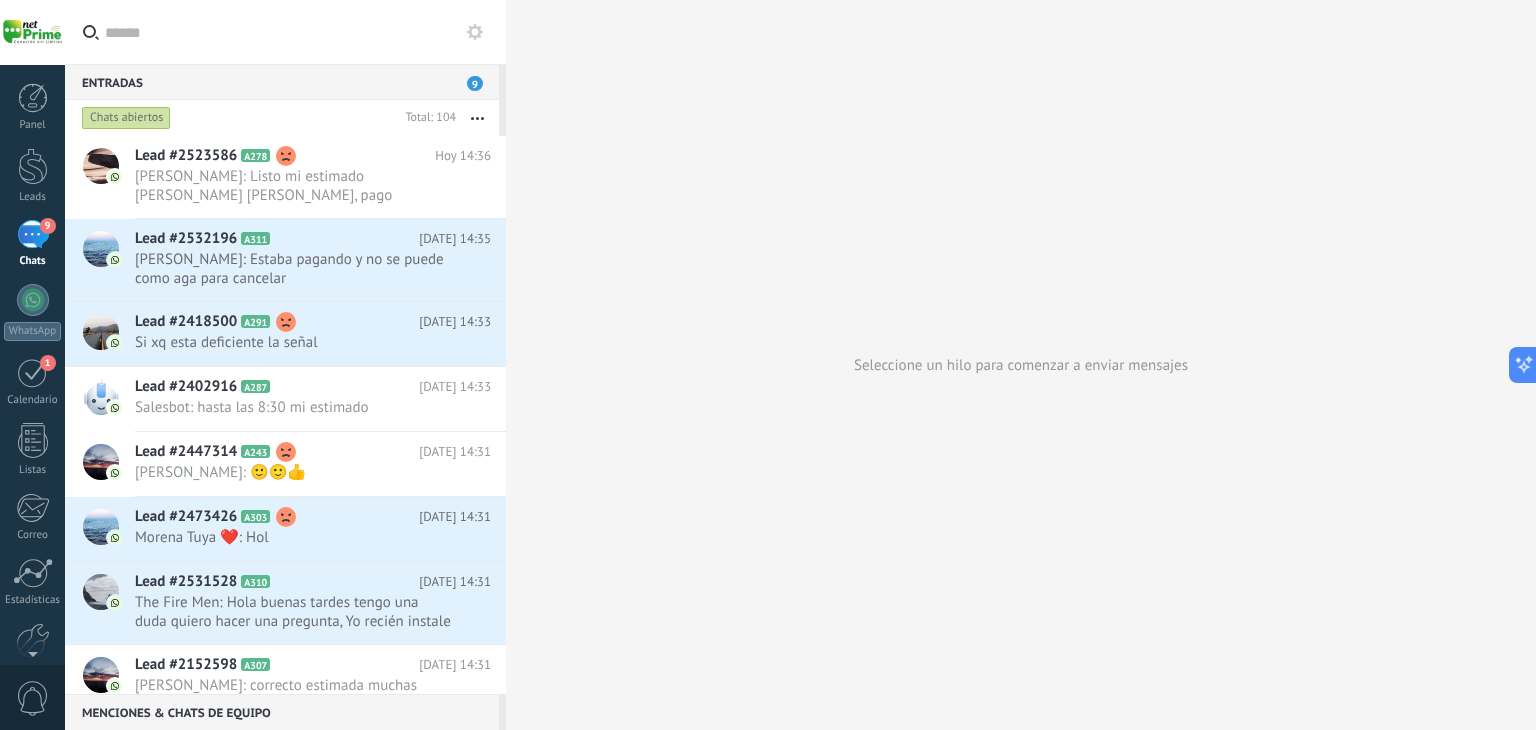 click at bounding box center [297, 32] 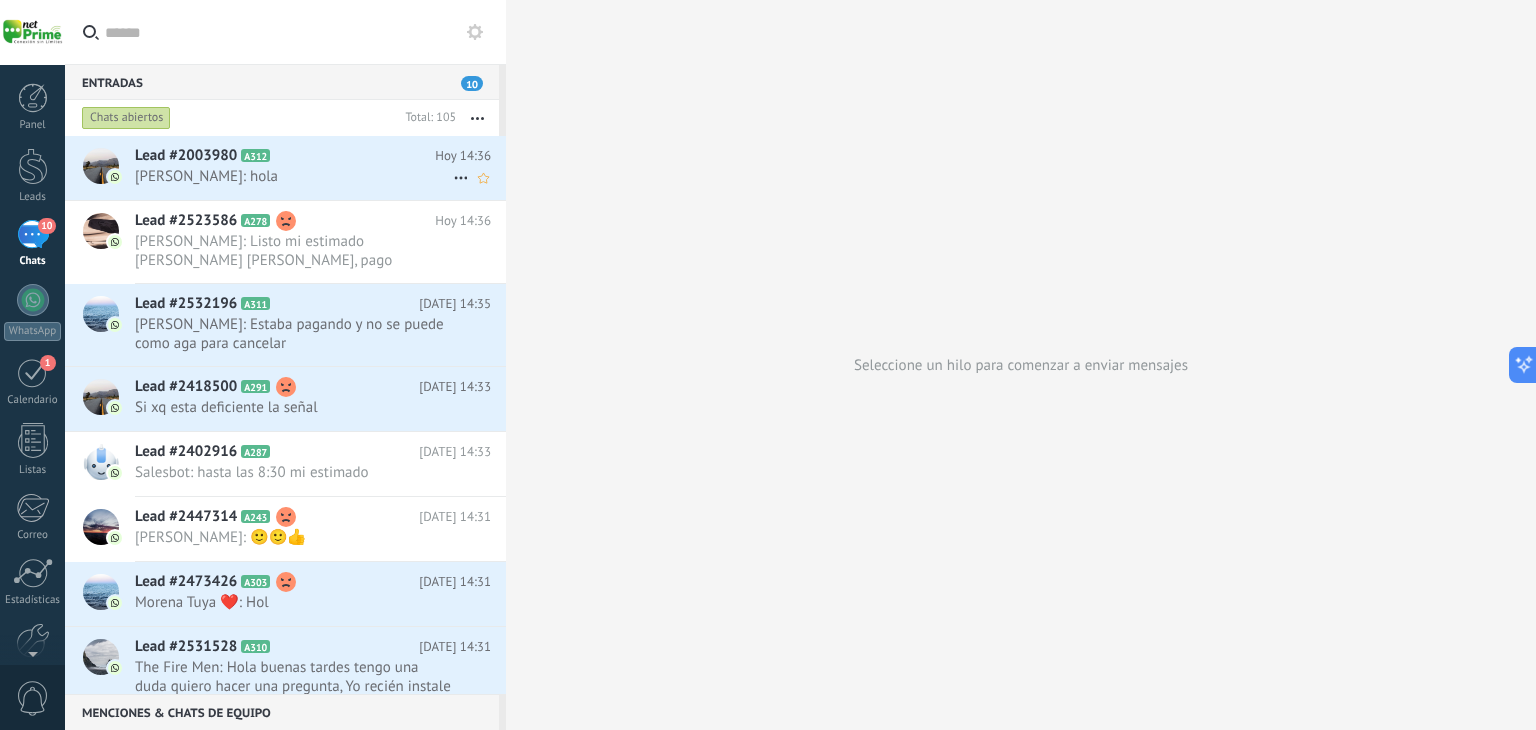click on "A312" at bounding box center (255, 155) 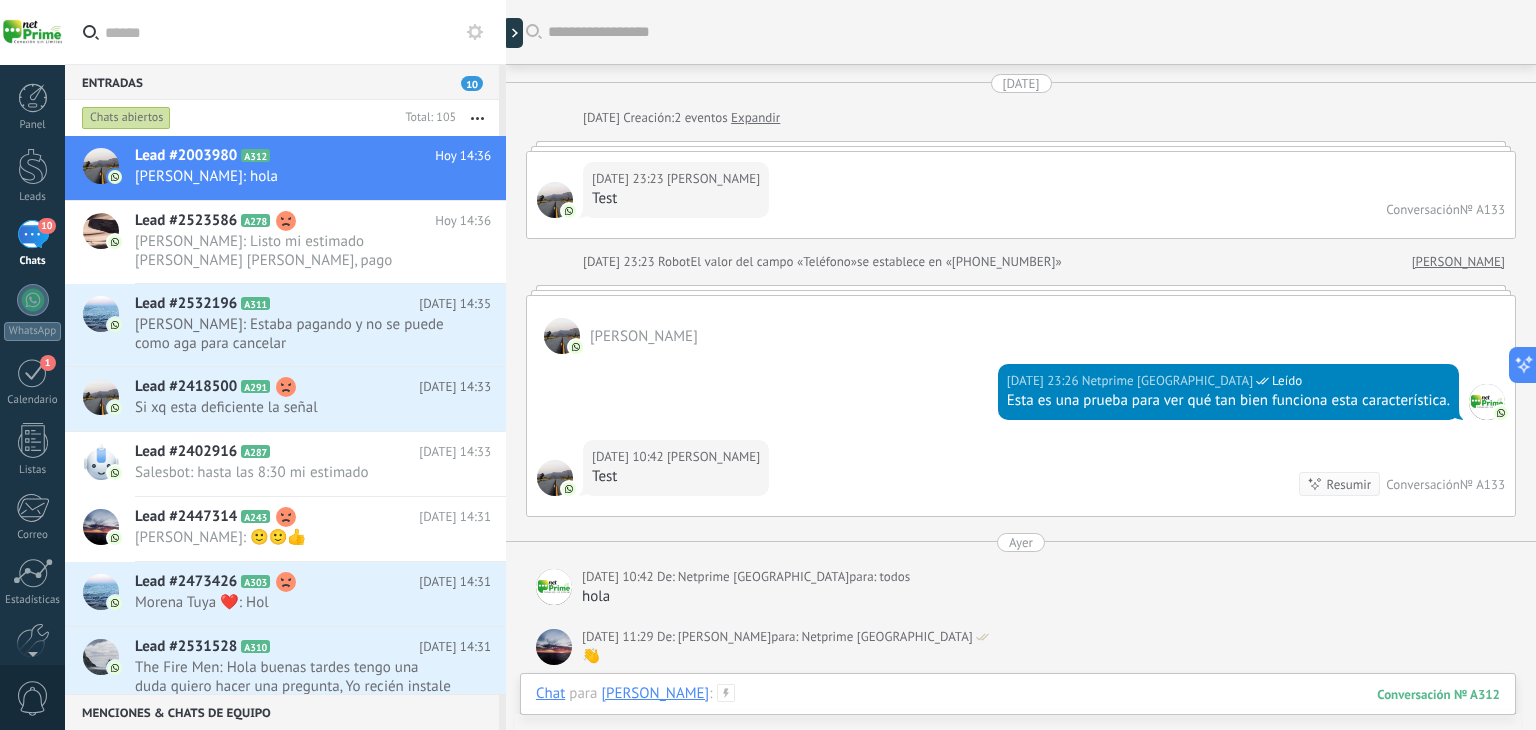 click at bounding box center [1018, 714] 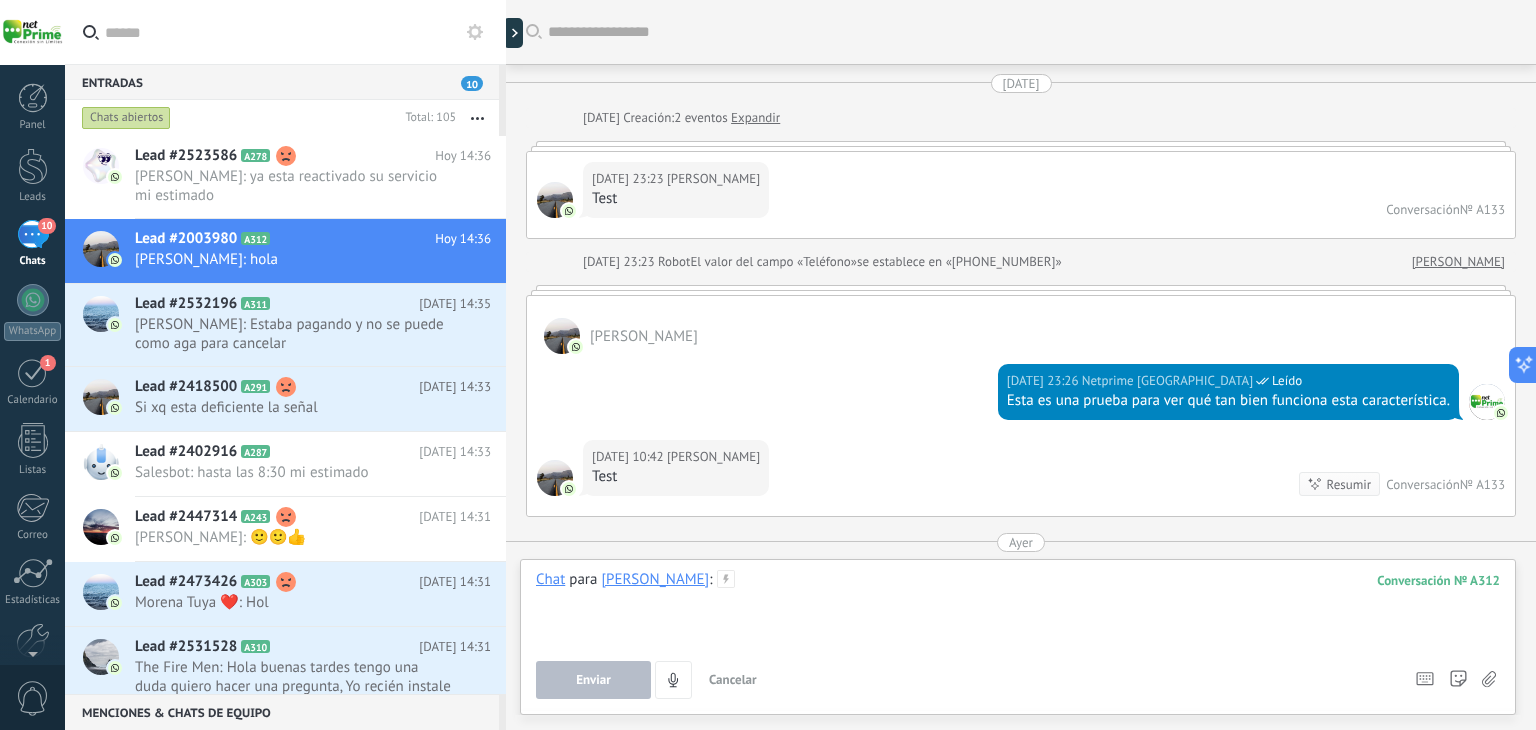 scroll, scrollTop: 484, scrollLeft: 0, axis: vertical 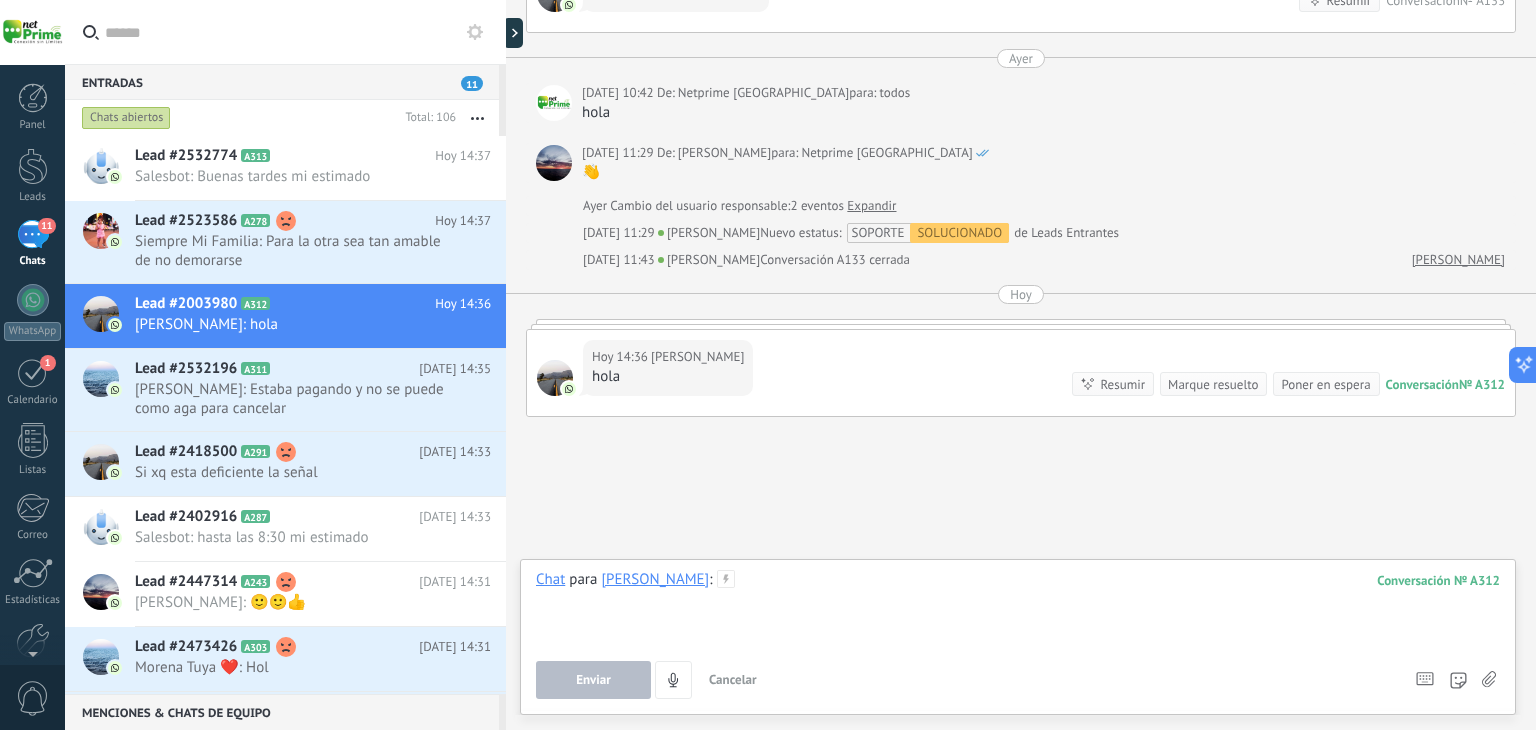 click at bounding box center (1018, 608) 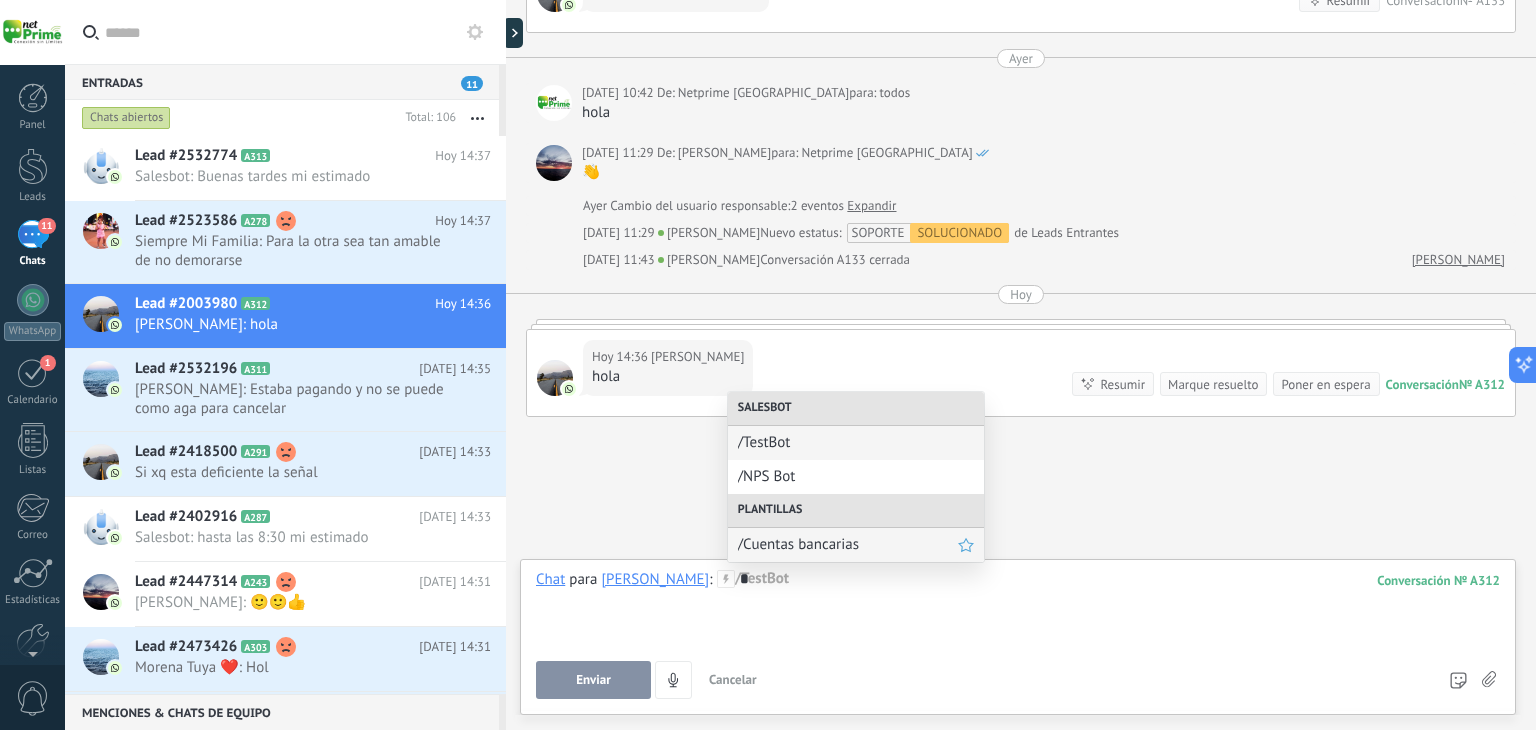 click on "/Cuentas bancarias" at bounding box center (848, 544) 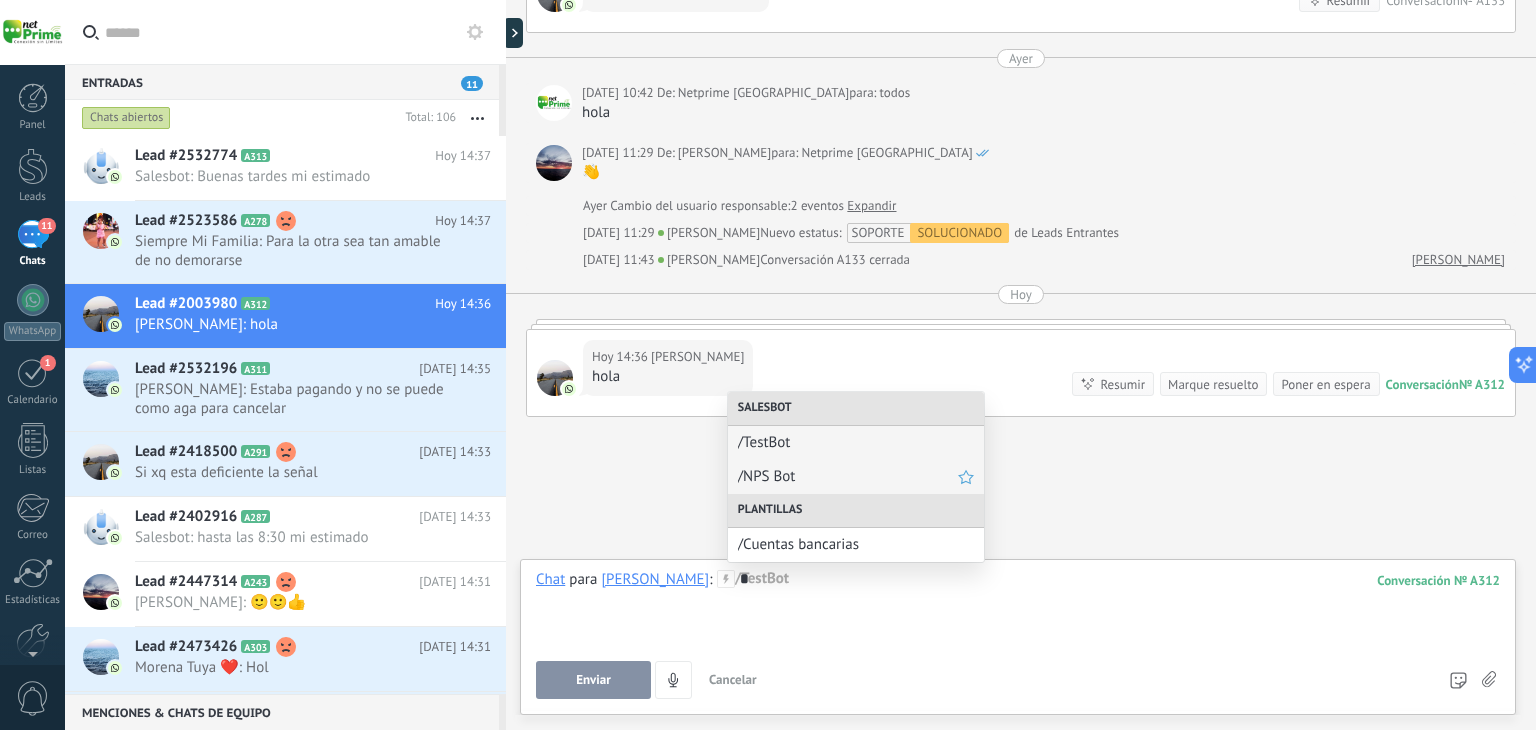 drag, startPoint x: 881, startPoint y: 629, endPoint x: 772, endPoint y: 475, distance: 188.67168 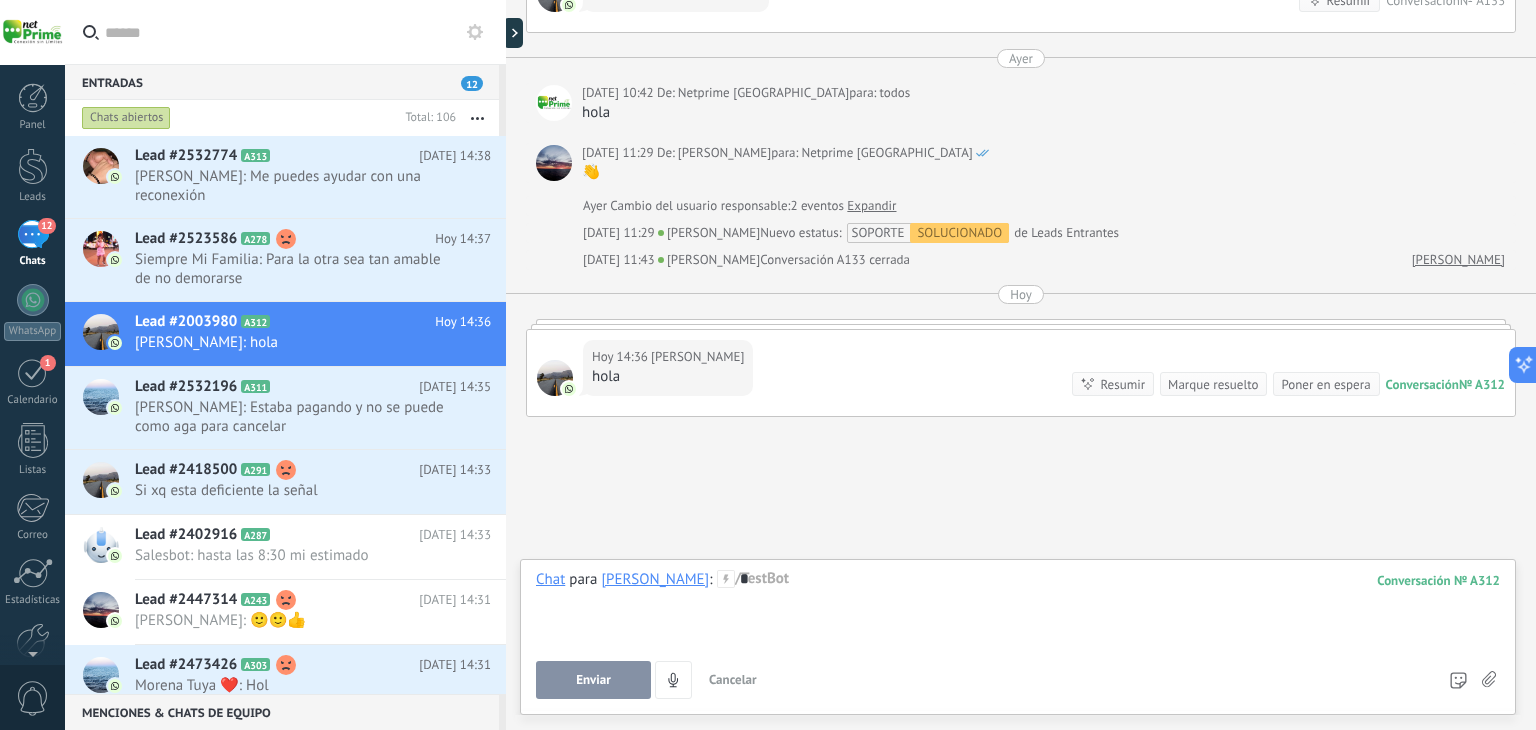 click on "*" at bounding box center (1018, 608) 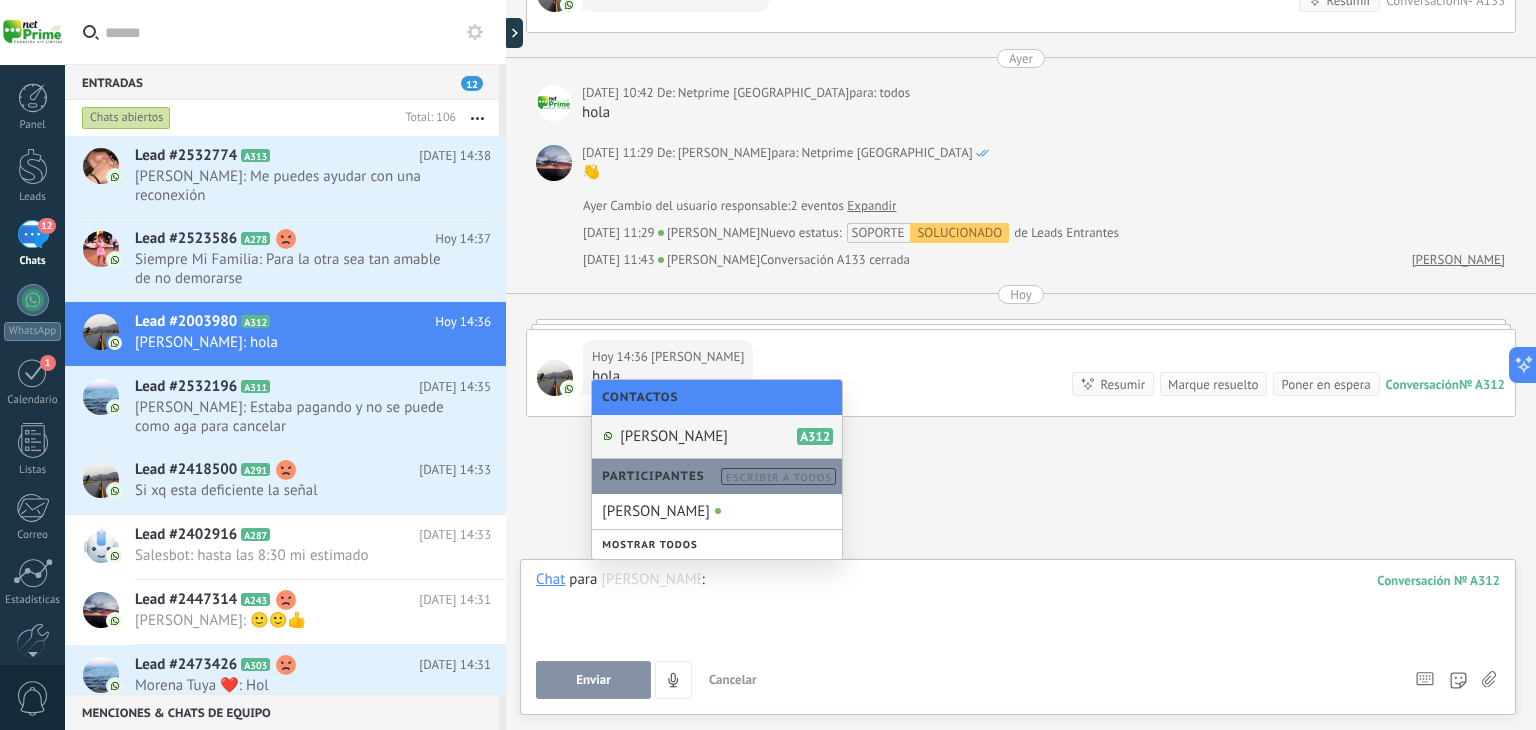 click at bounding box center [1018, 608] 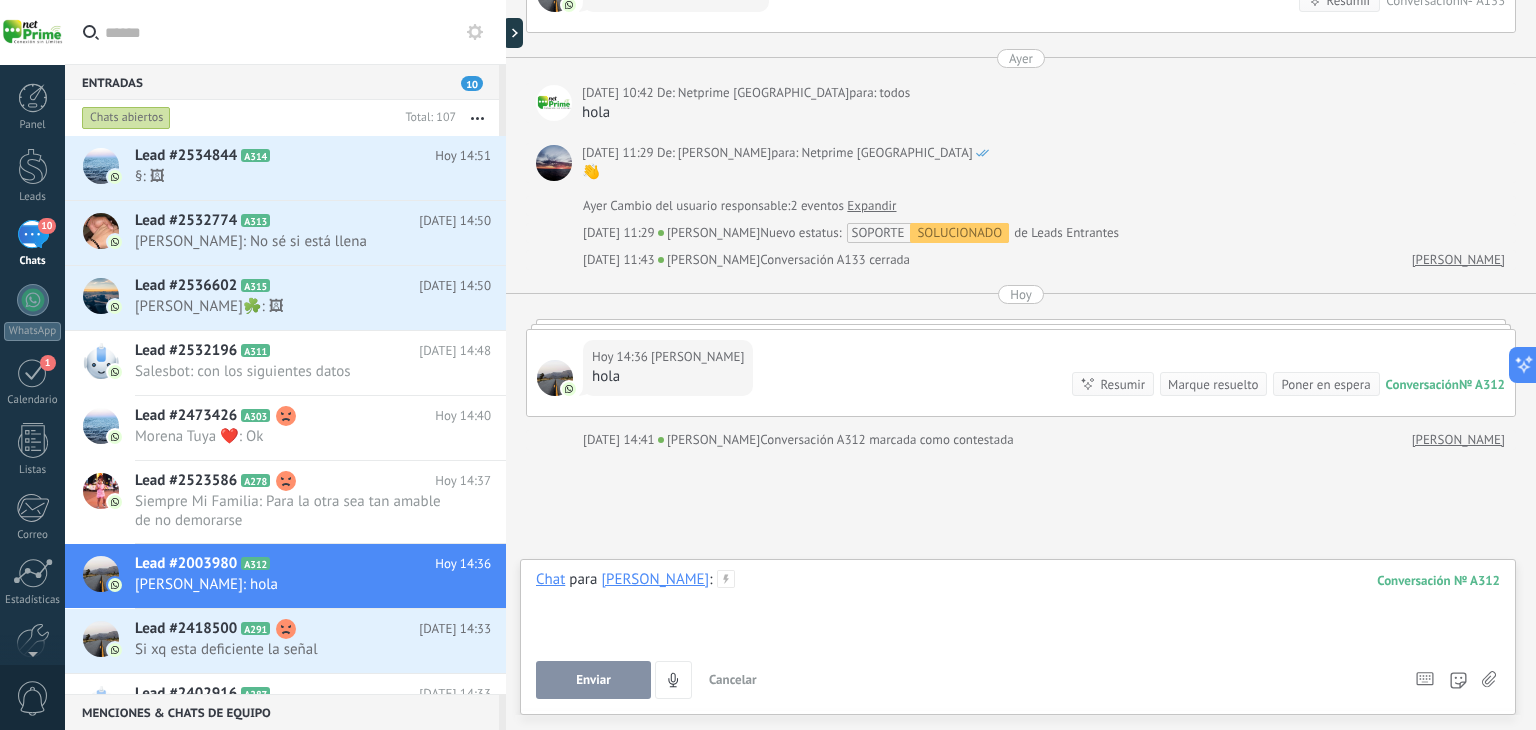 scroll, scrollTop: 516, scrollLeft: 0, axis: vertical 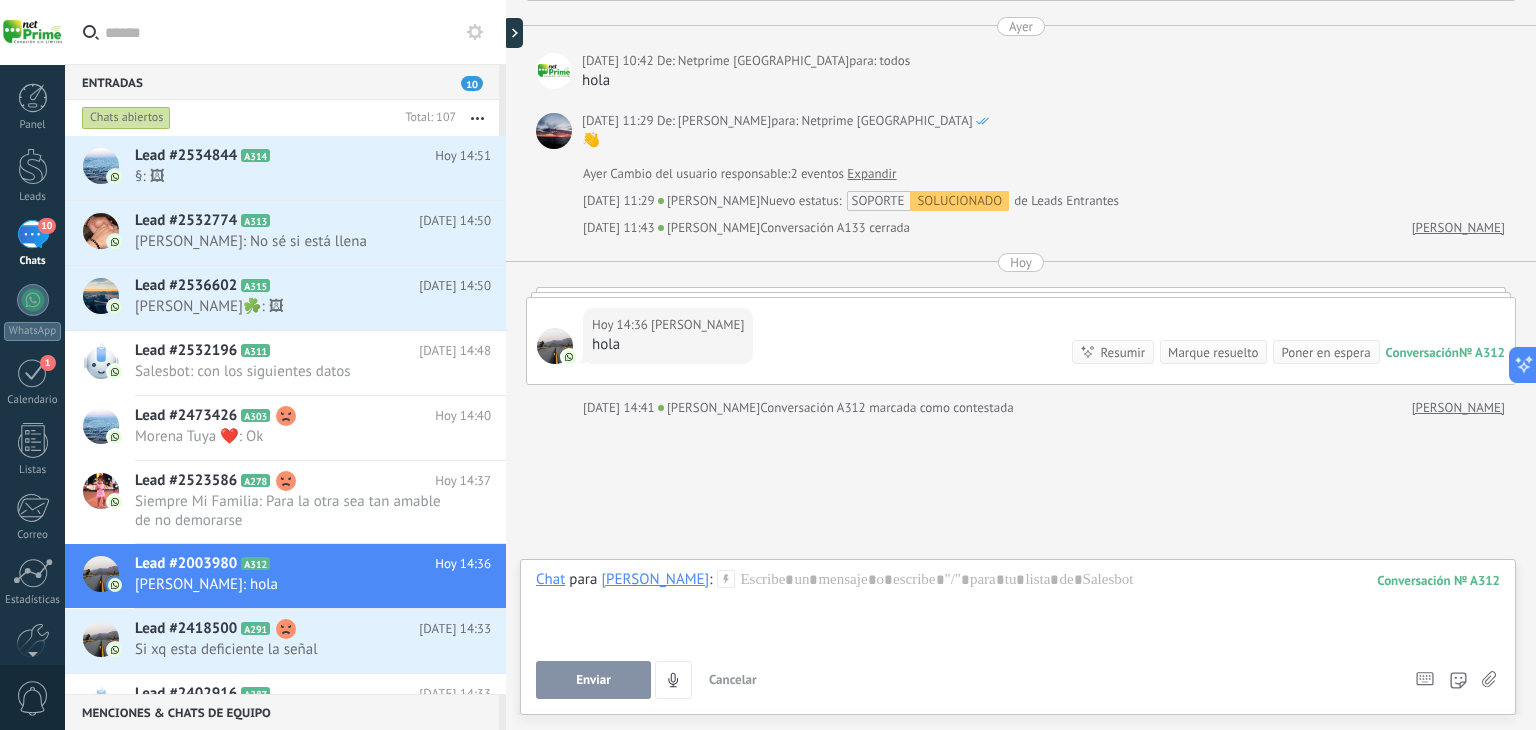 click on "Chats abiertos" at bounding box center [126, 118] 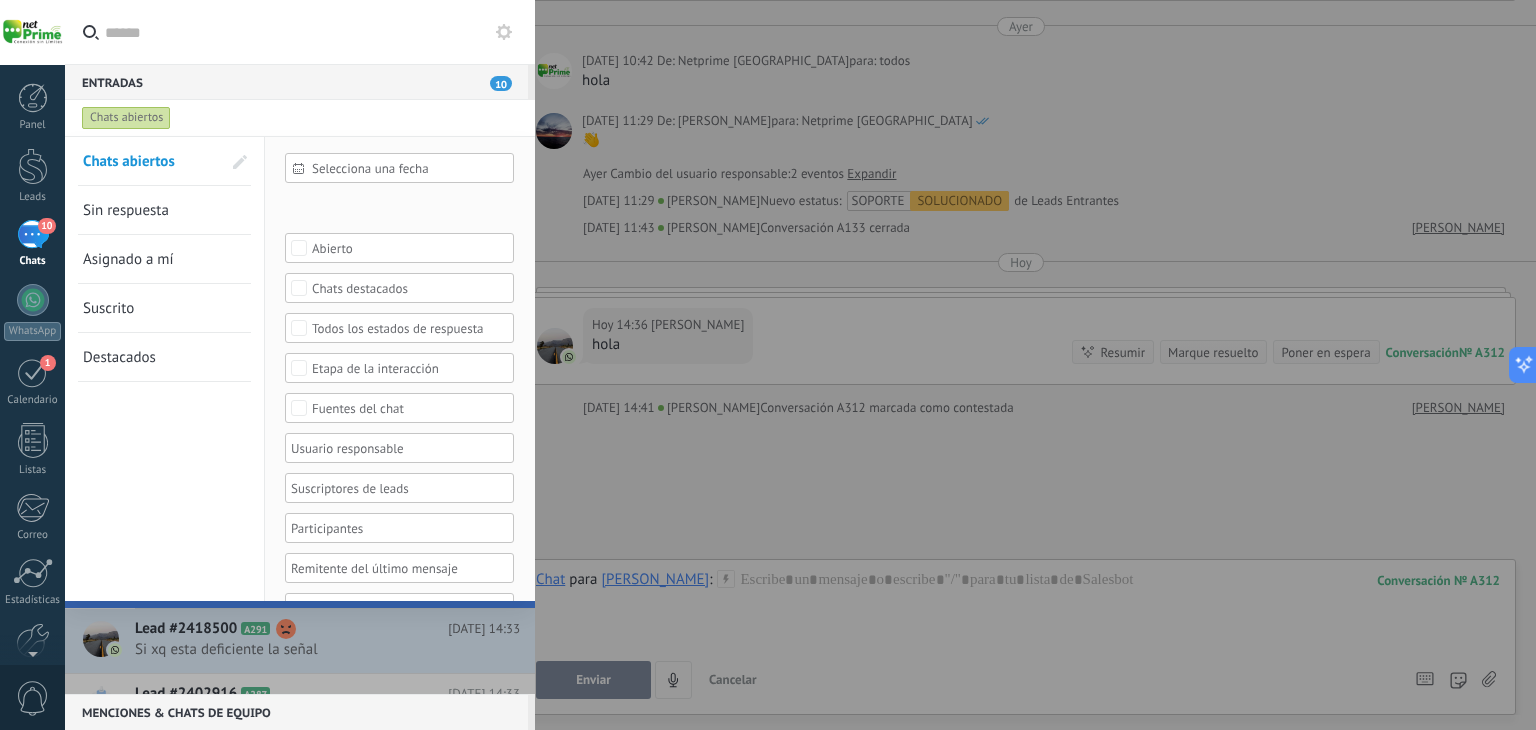 click on "Todos los estados de respuesta" at bounding box center (400, 328) 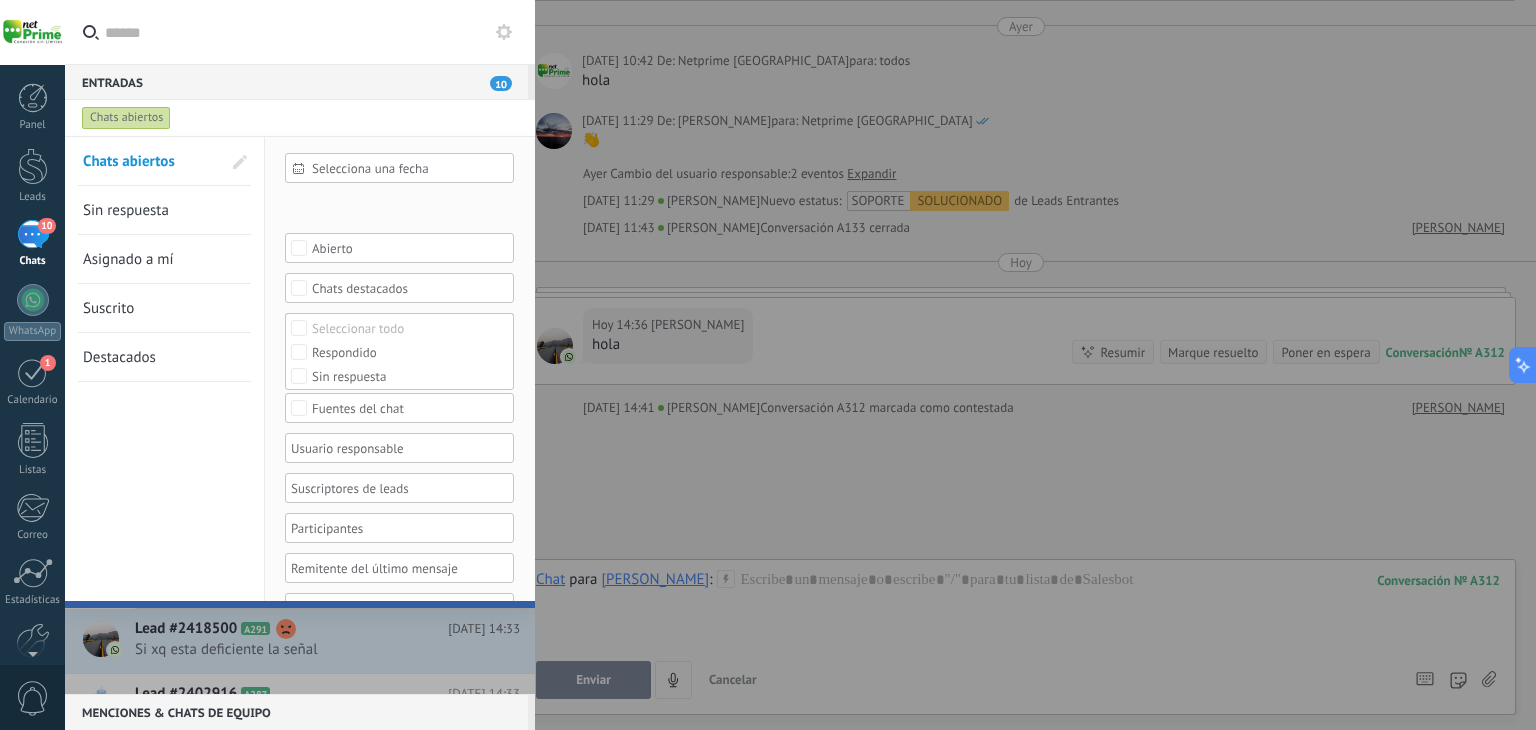 click on "Incoming leads Contacto inicial Negociación Debate contractual Discusión de contrato Leads ganados Leads perdidos" at bounding box center (0, 0) 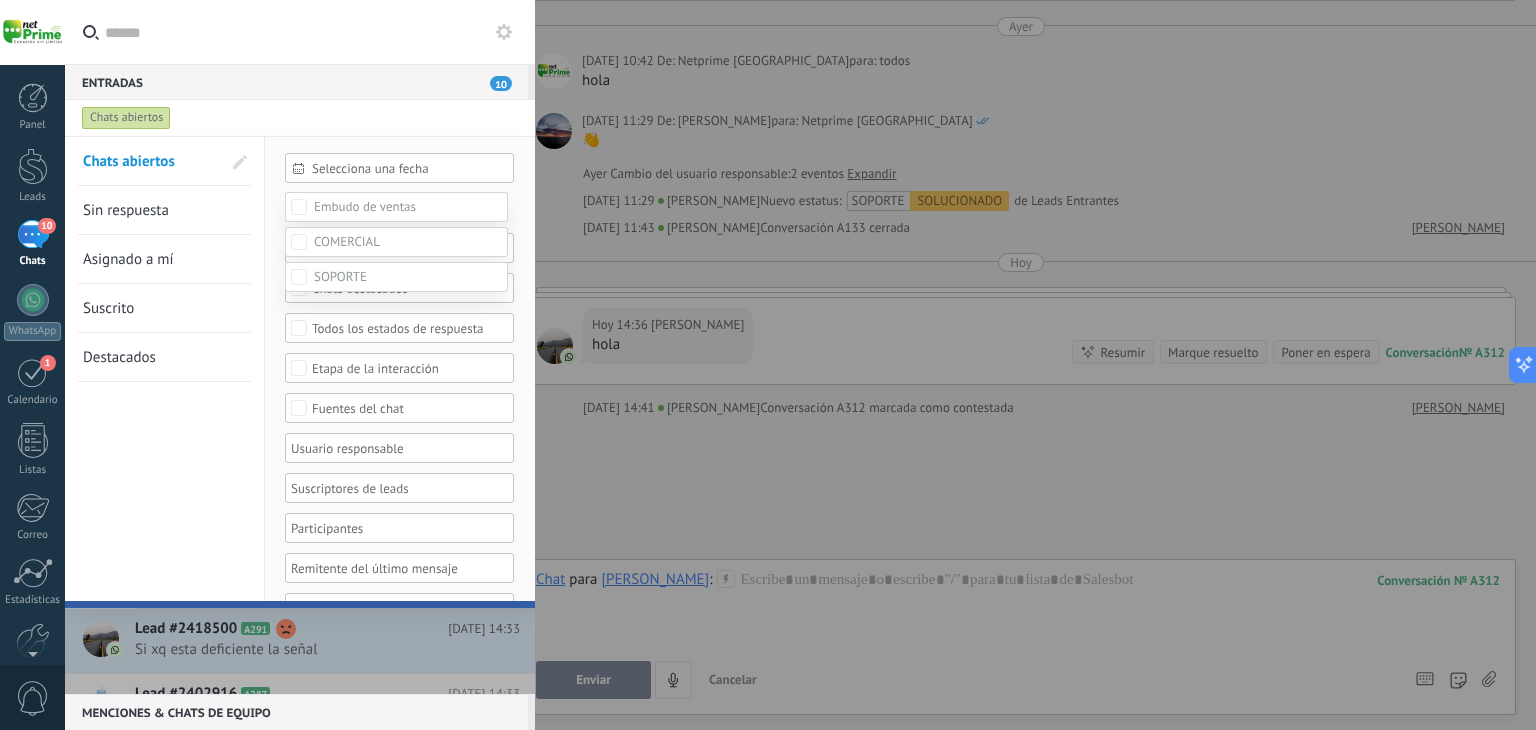 click at bounding box center [365, 206] 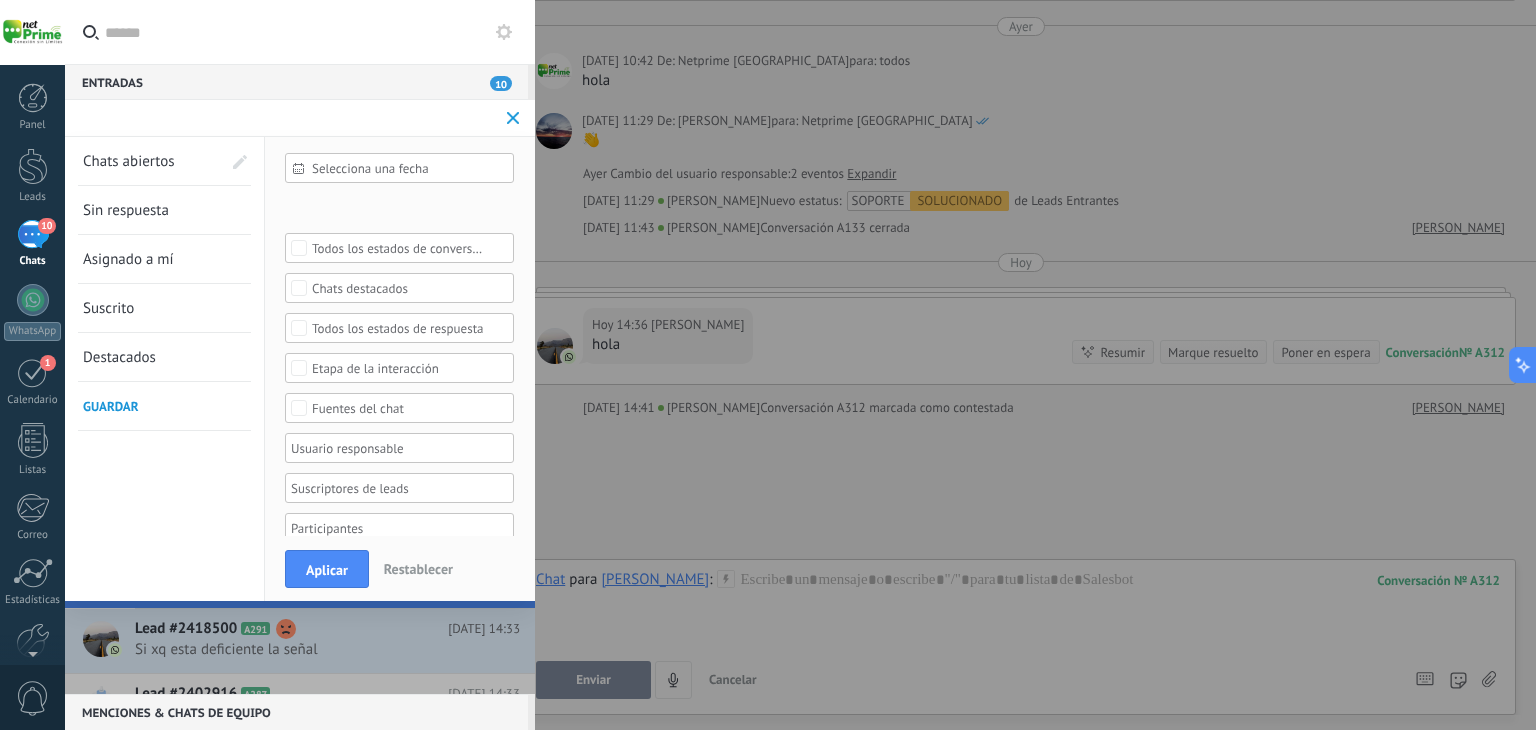 click on "Todos los estados de respuesta" at bounding box center (400, 328) 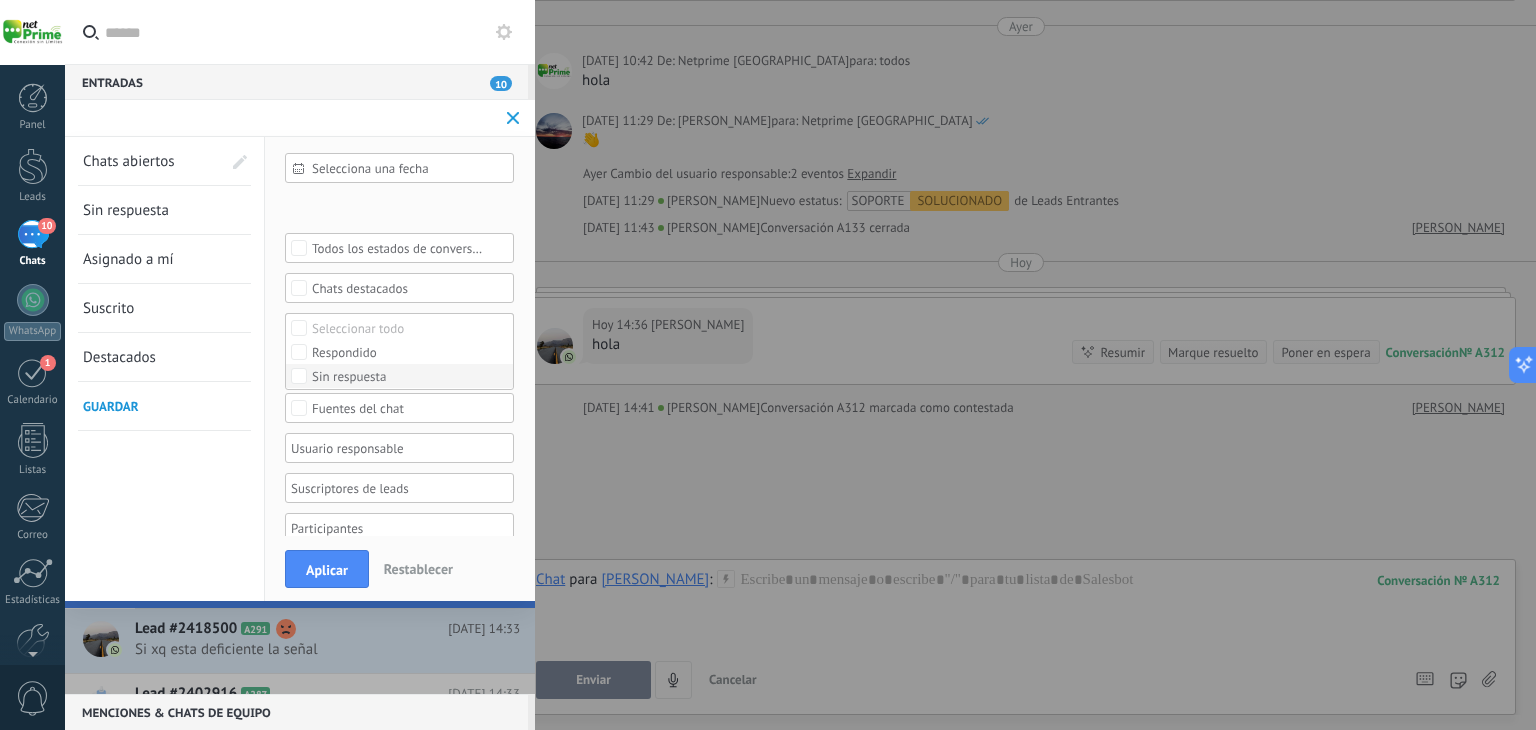 click on "Sin respuesta" at bounding box center [349, 377] 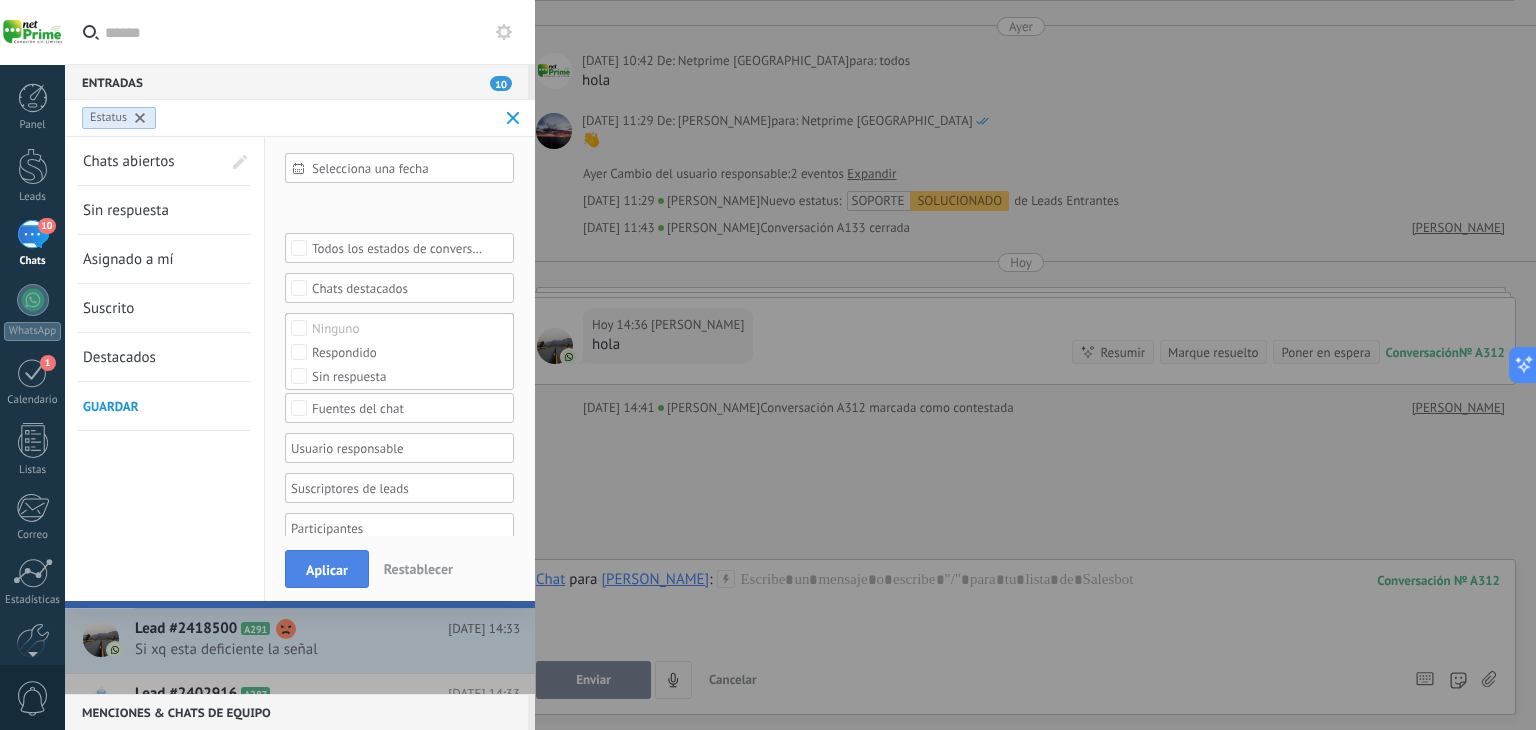 click on "Aplicar" at bounding box center [327, 570] 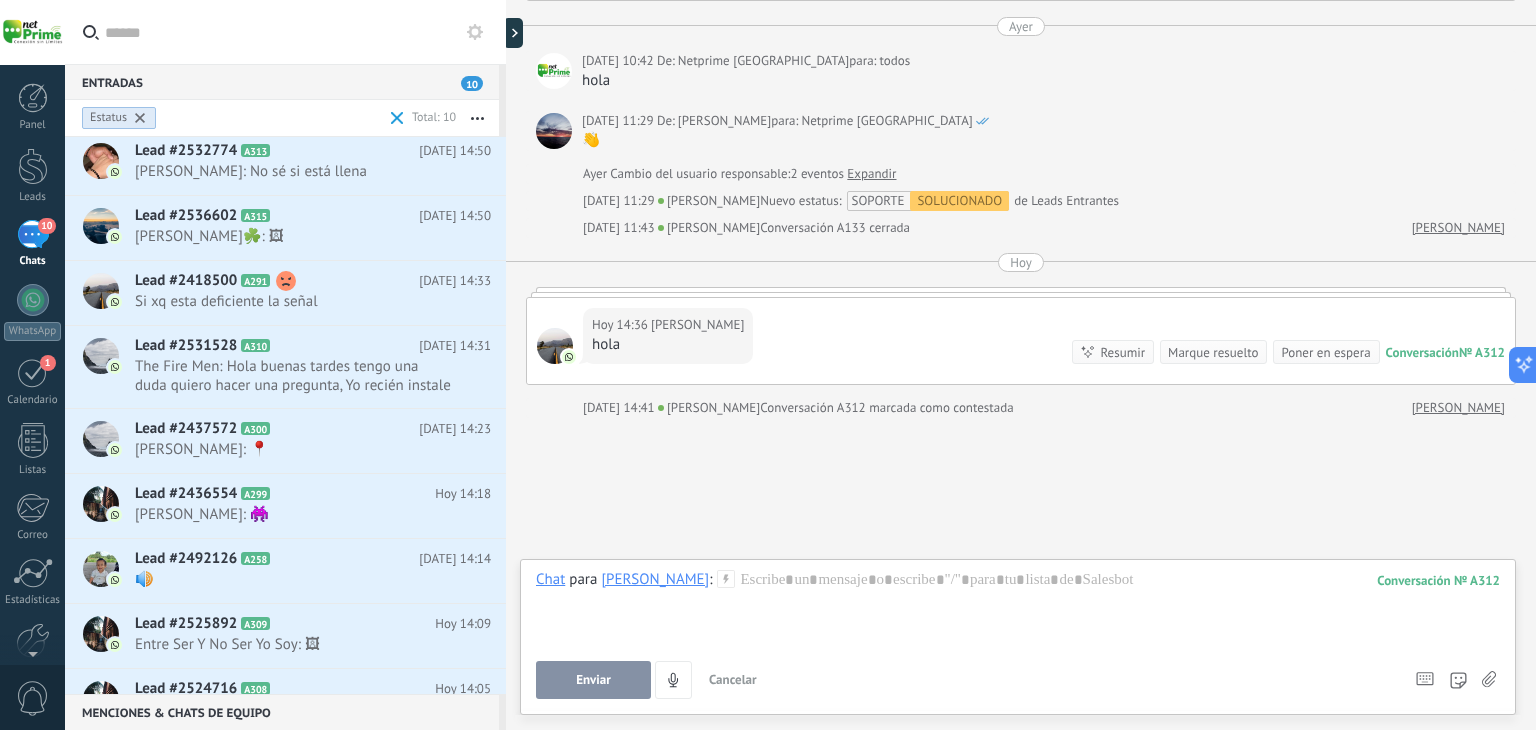 scroll, scrollTop: 0, scrollLeft: 0, axis: both 